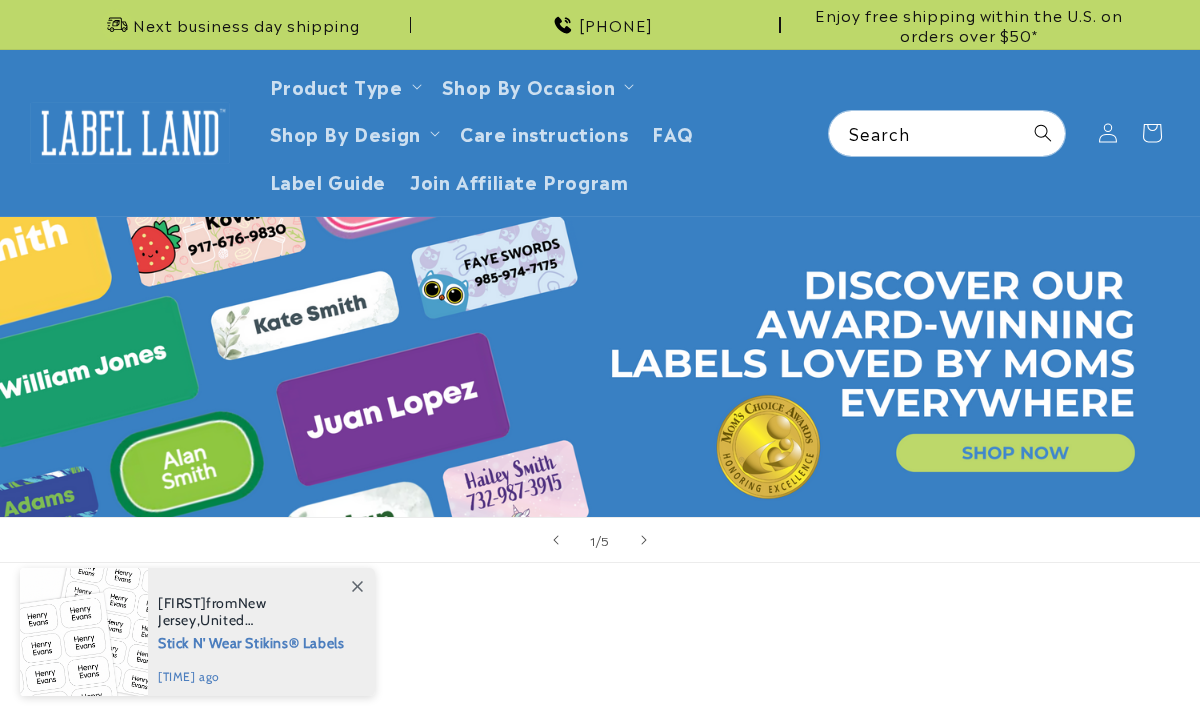 scroll, scrollTop: 0, scrollLeft: 0, axis: both 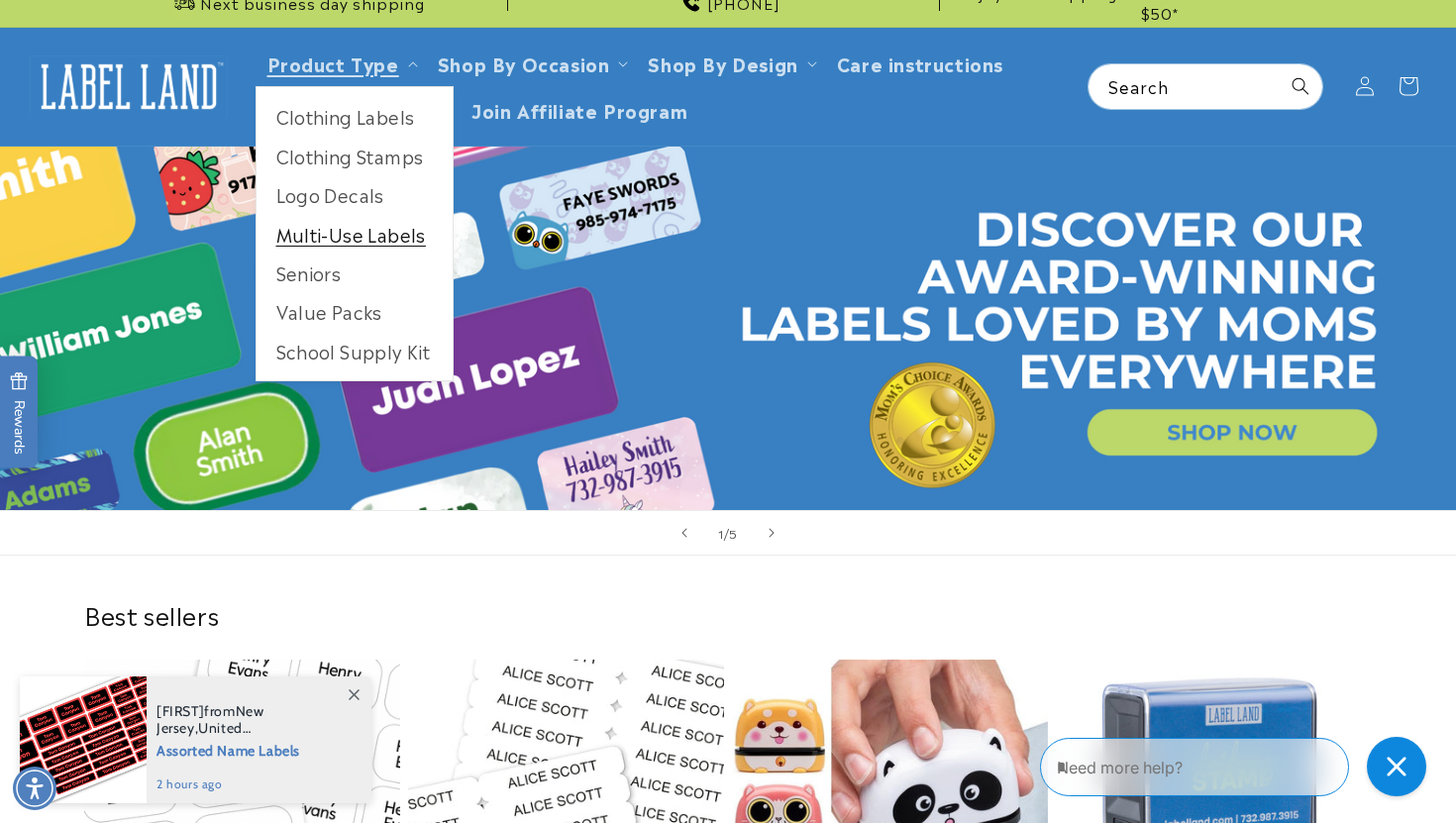 click on "Multi-Use Labels" at bounding box center (355, 234) 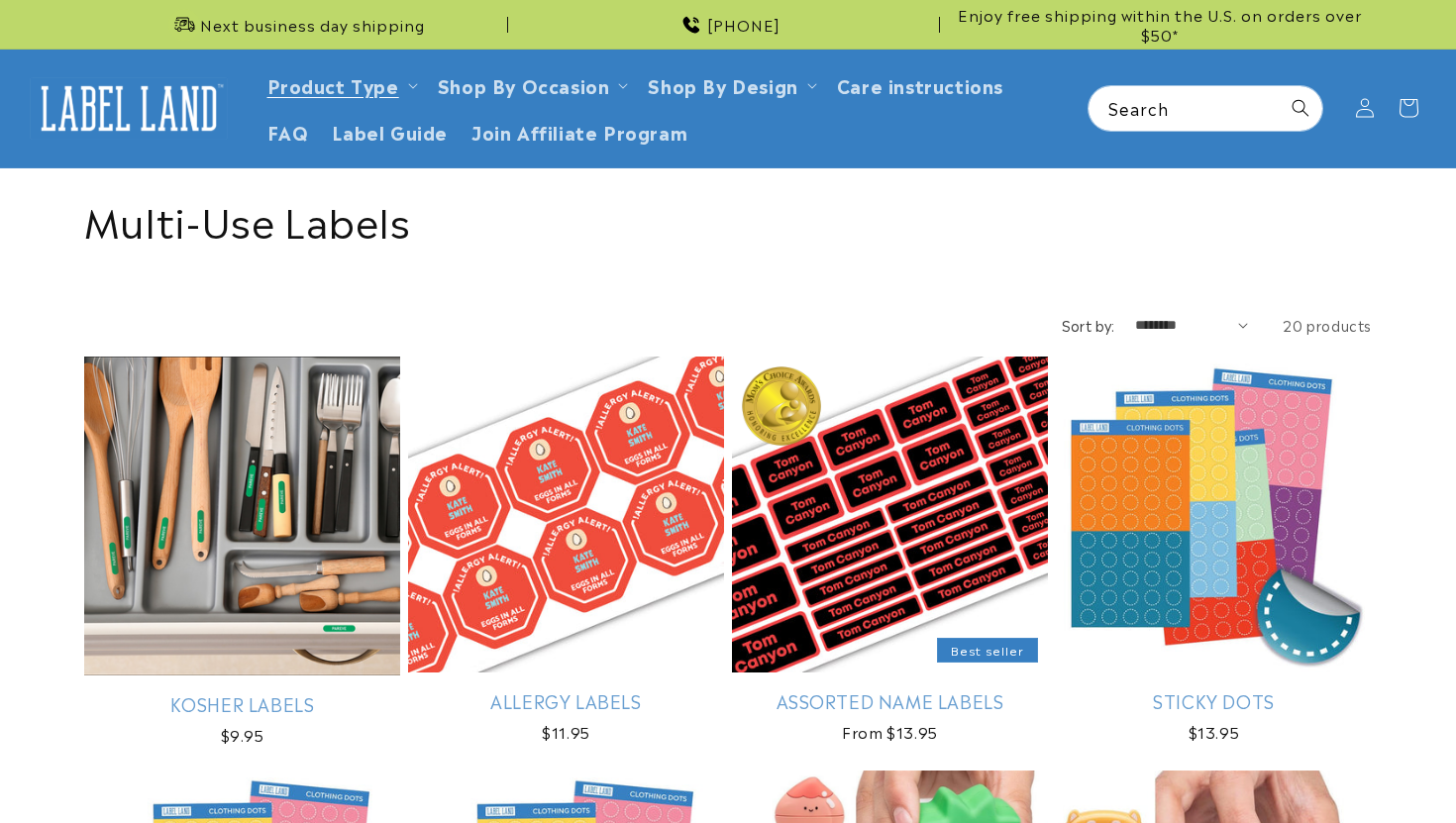 scroll, scrollTop: 0, scrollLeft: 0, axis: both 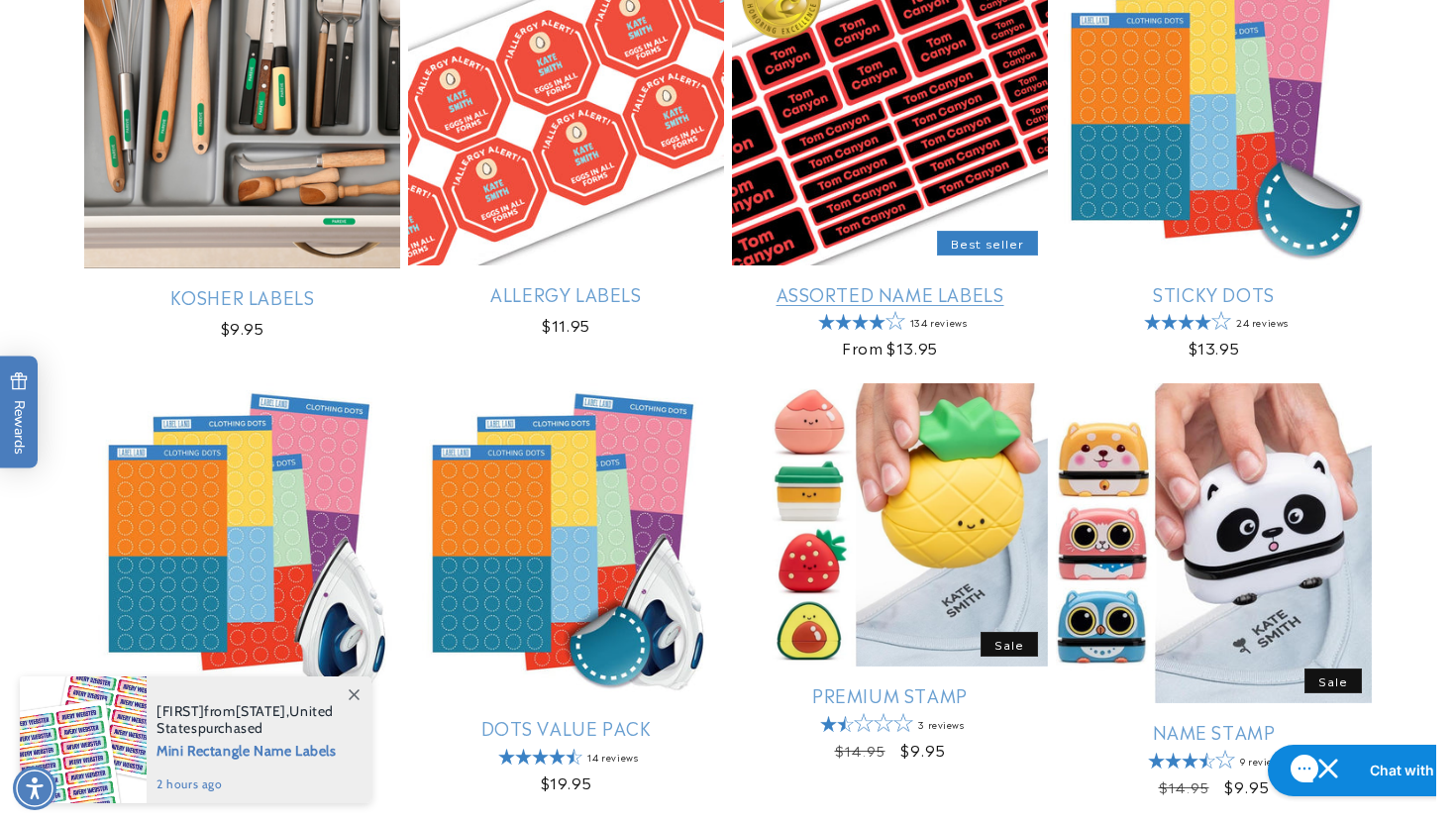 click on "Assorted Name Labels" at bounding box center [889, 293] 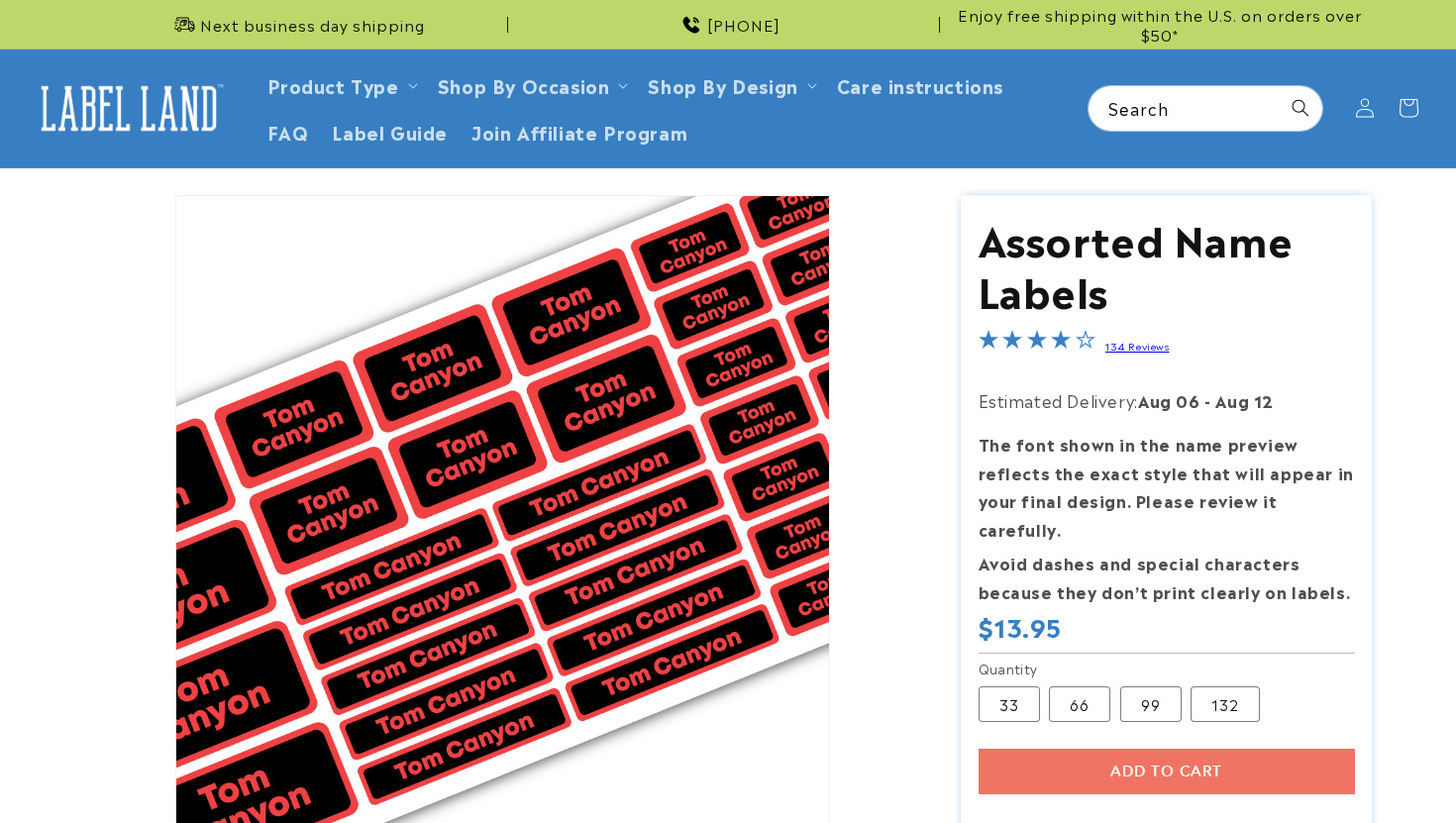 scroll, scrollTop: 0, scrollLeft: 0, axis: both 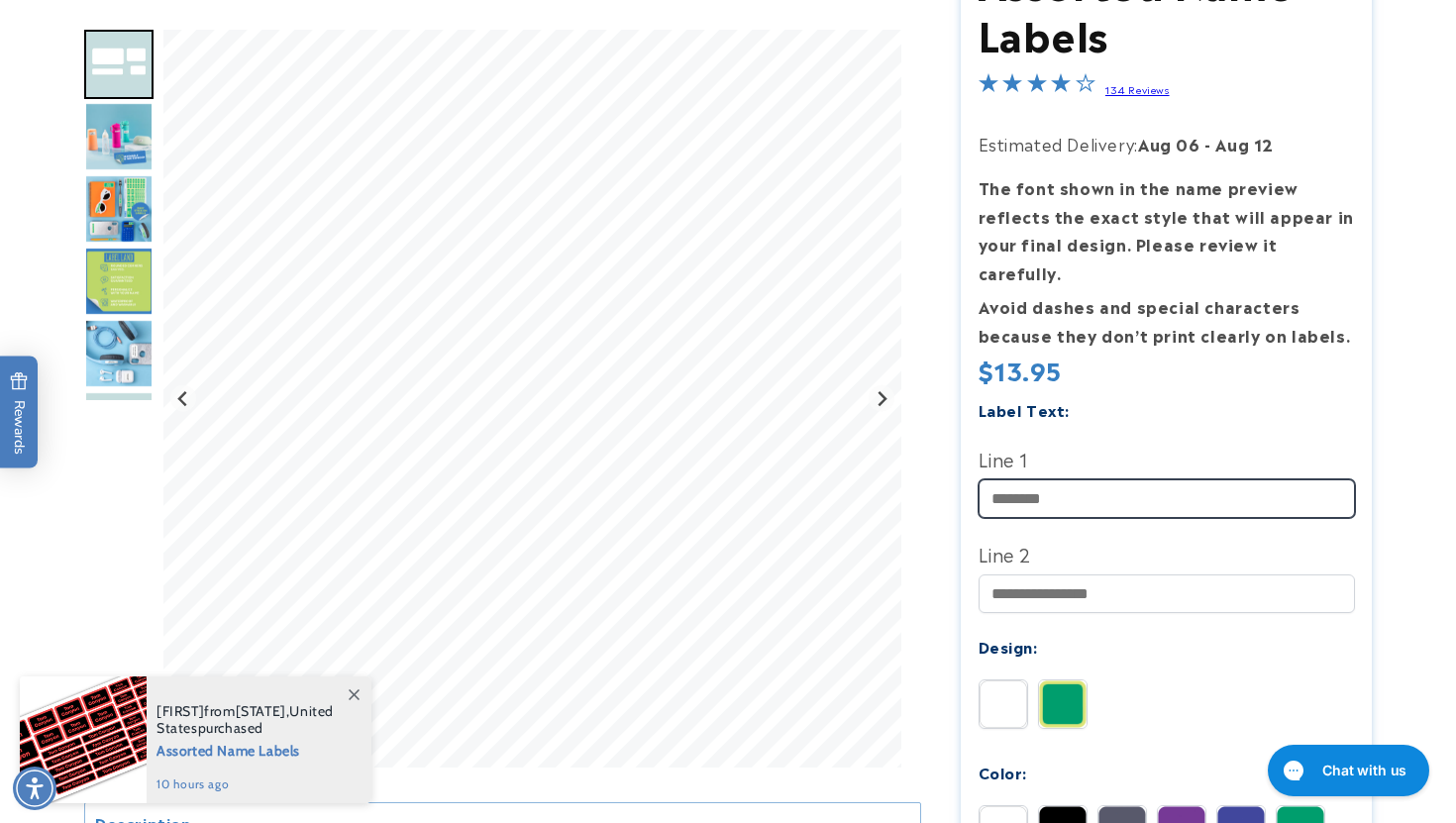 click on "Line 1" at bounding box center [1167, 498] 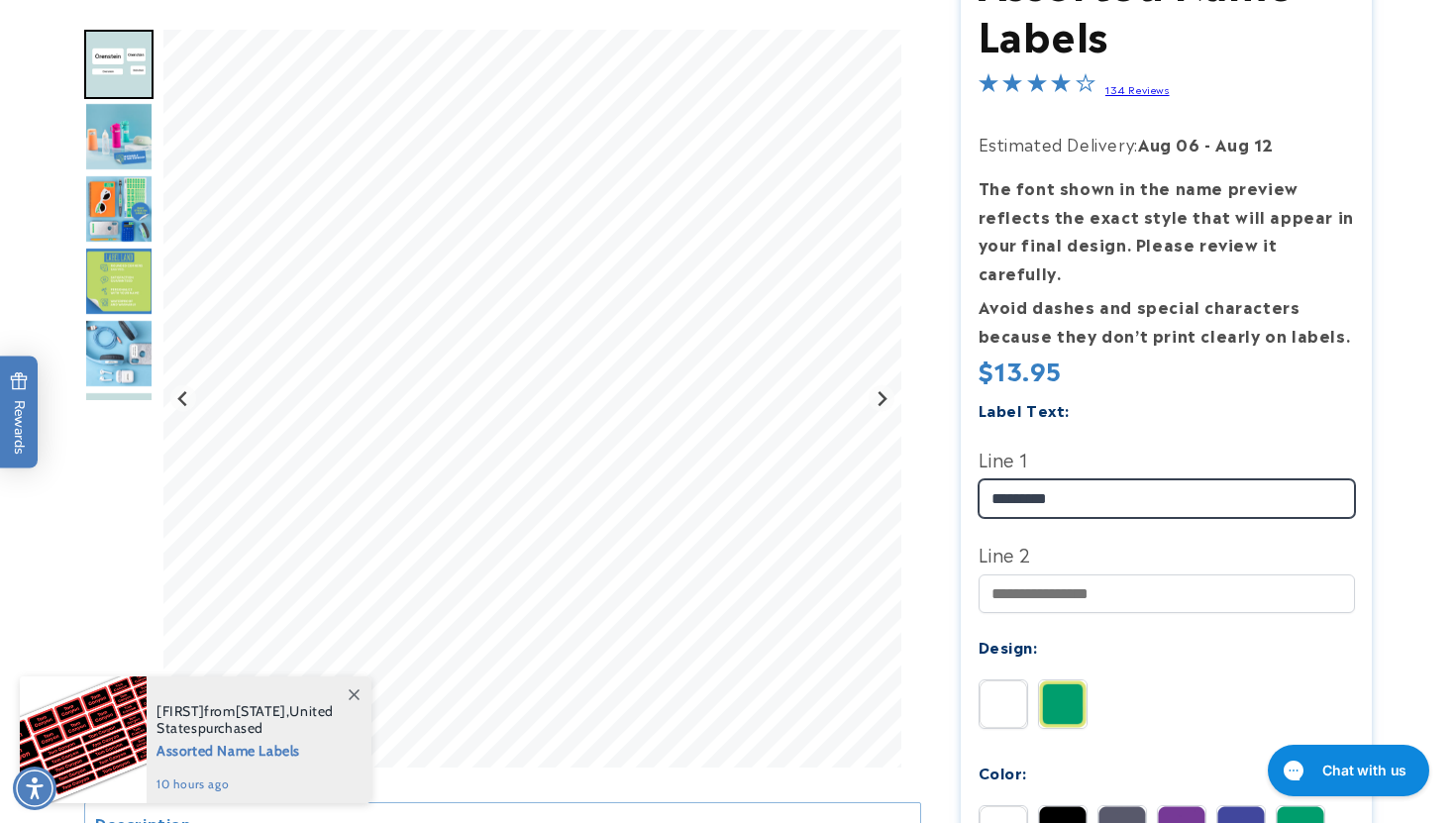 type on "*********" 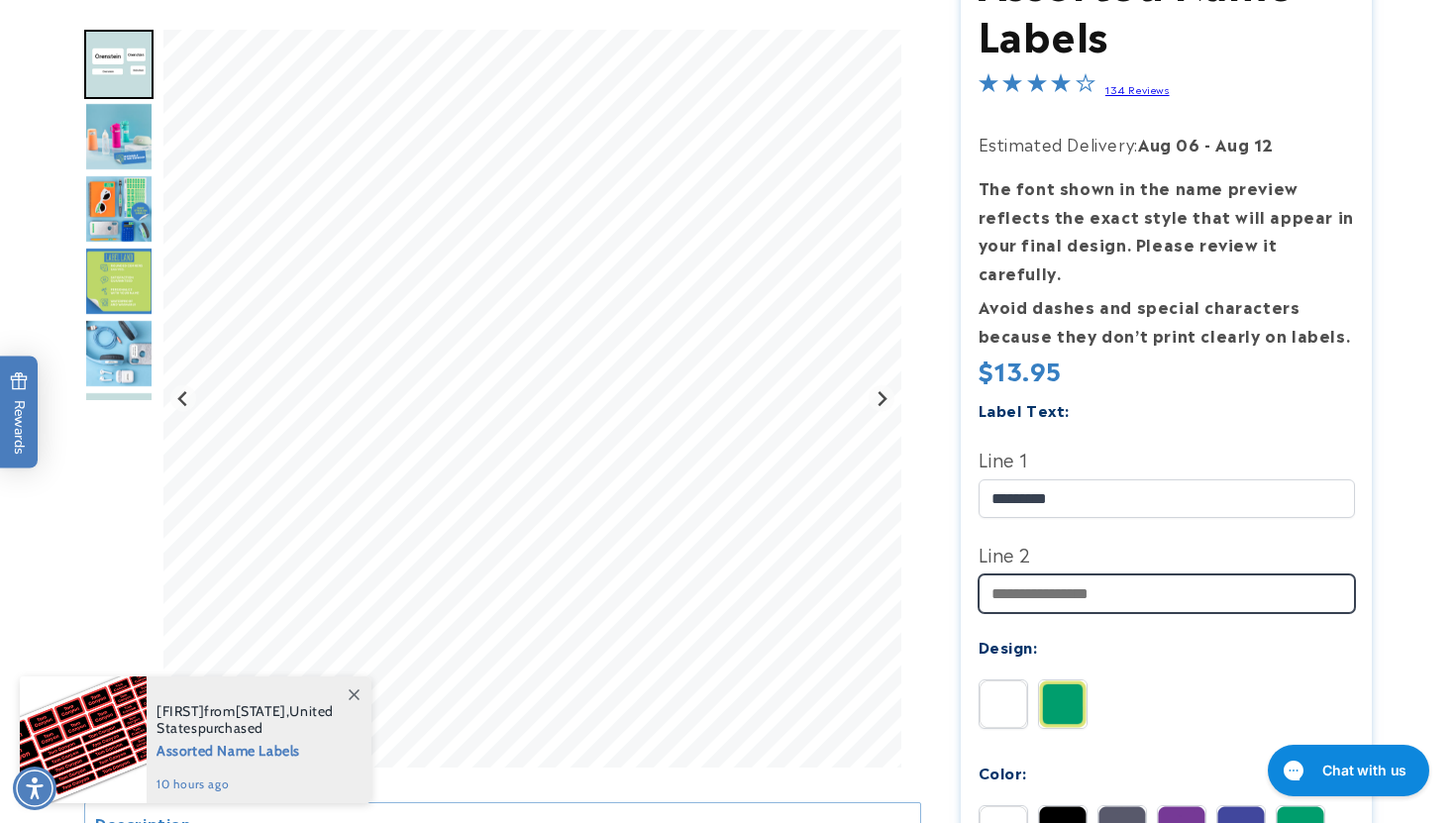 click on "Line 2" at bounding box center (1167, 593) 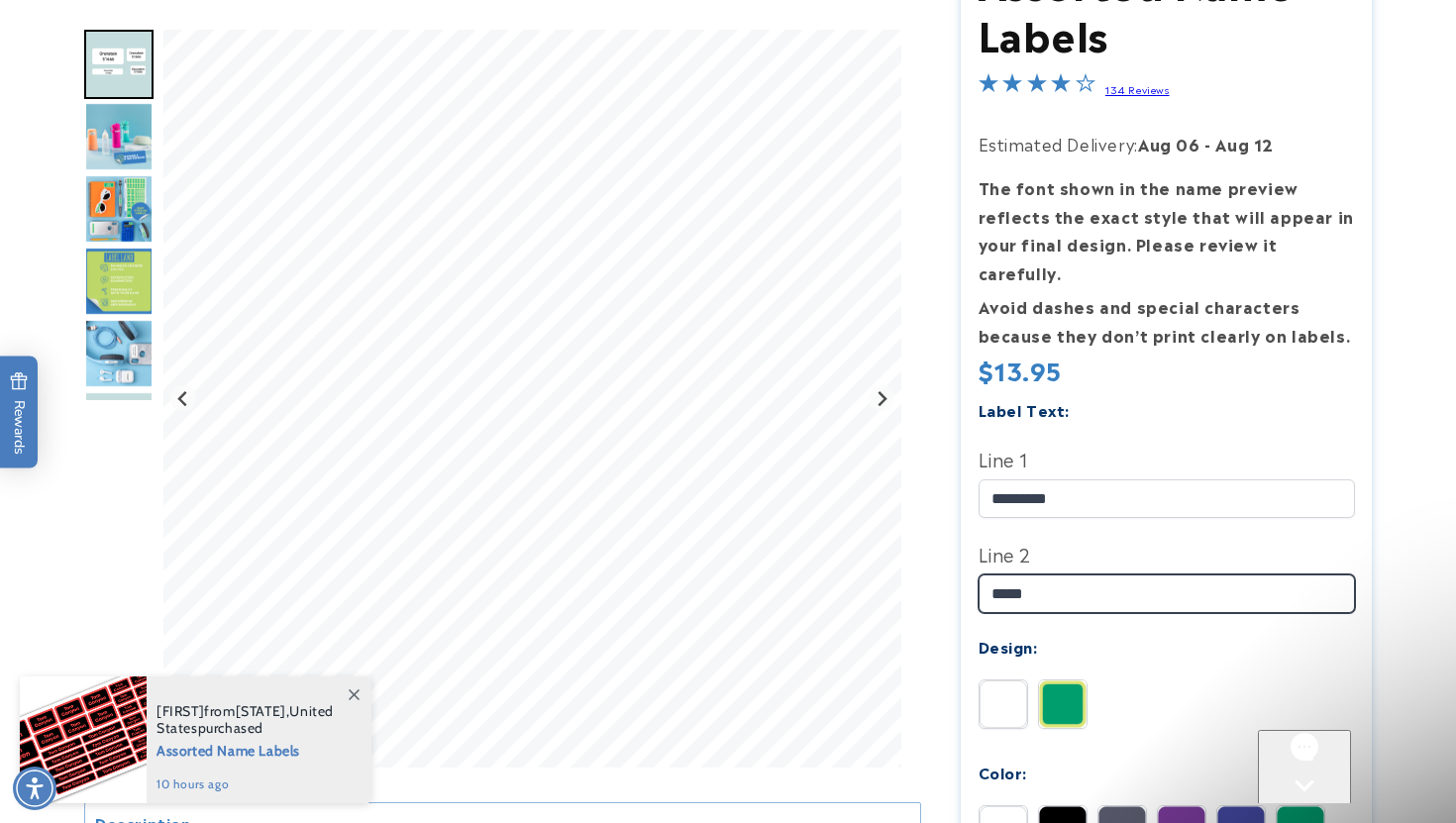 scroll, scrollTop: 0, scrollLeft: 0, axis: both 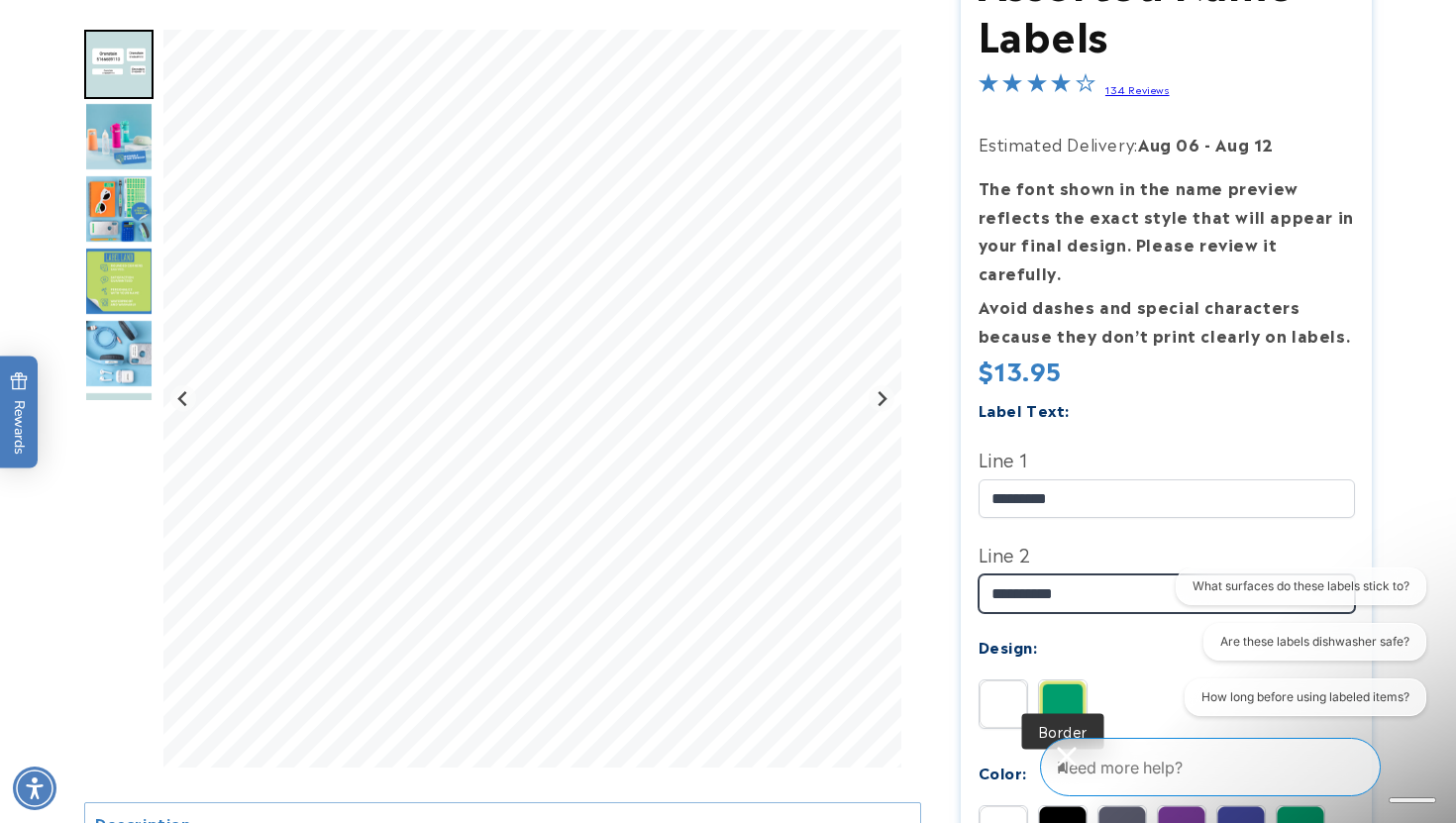 type on "**********" 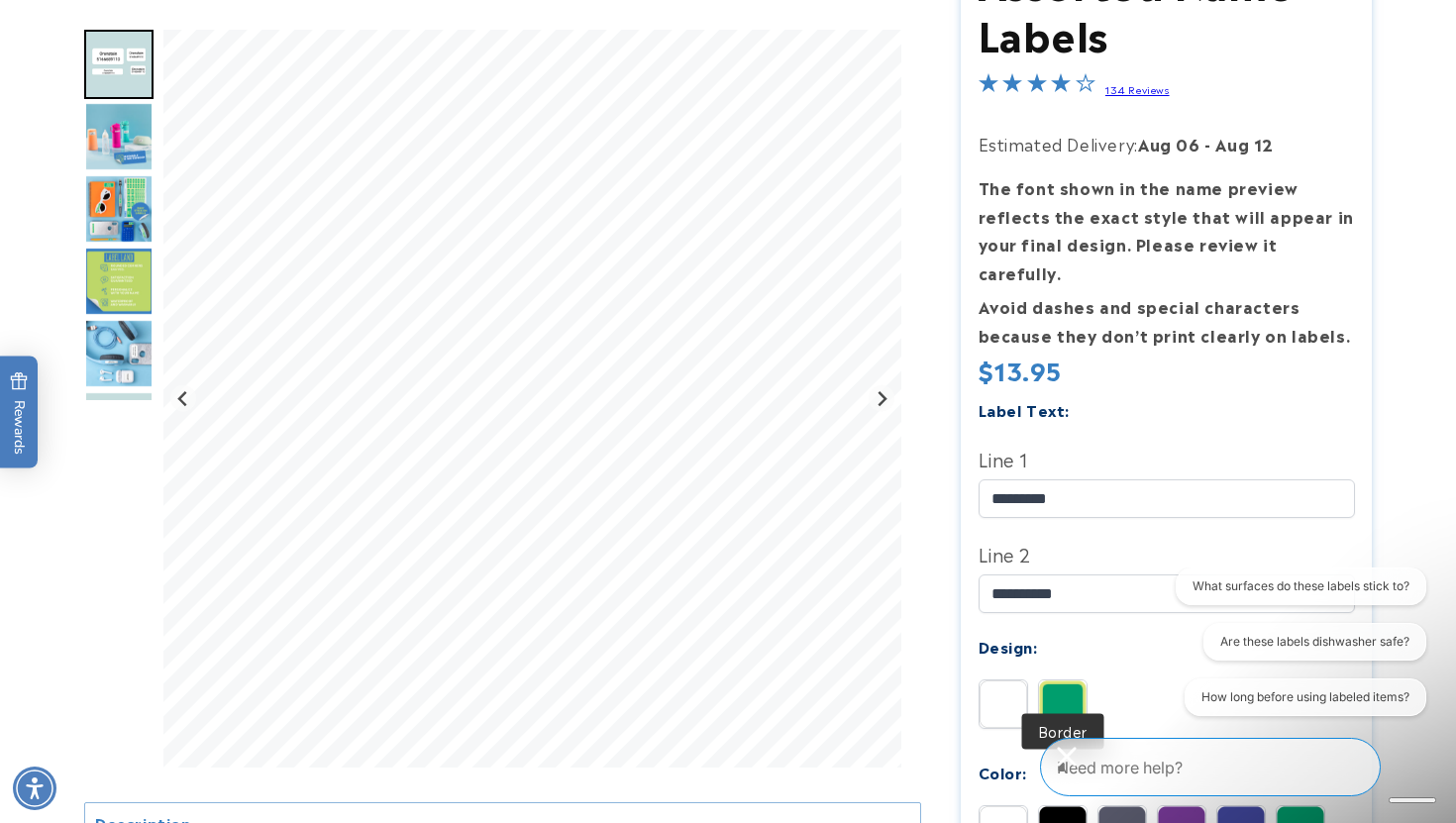 click at bounding box center (1063, 704) 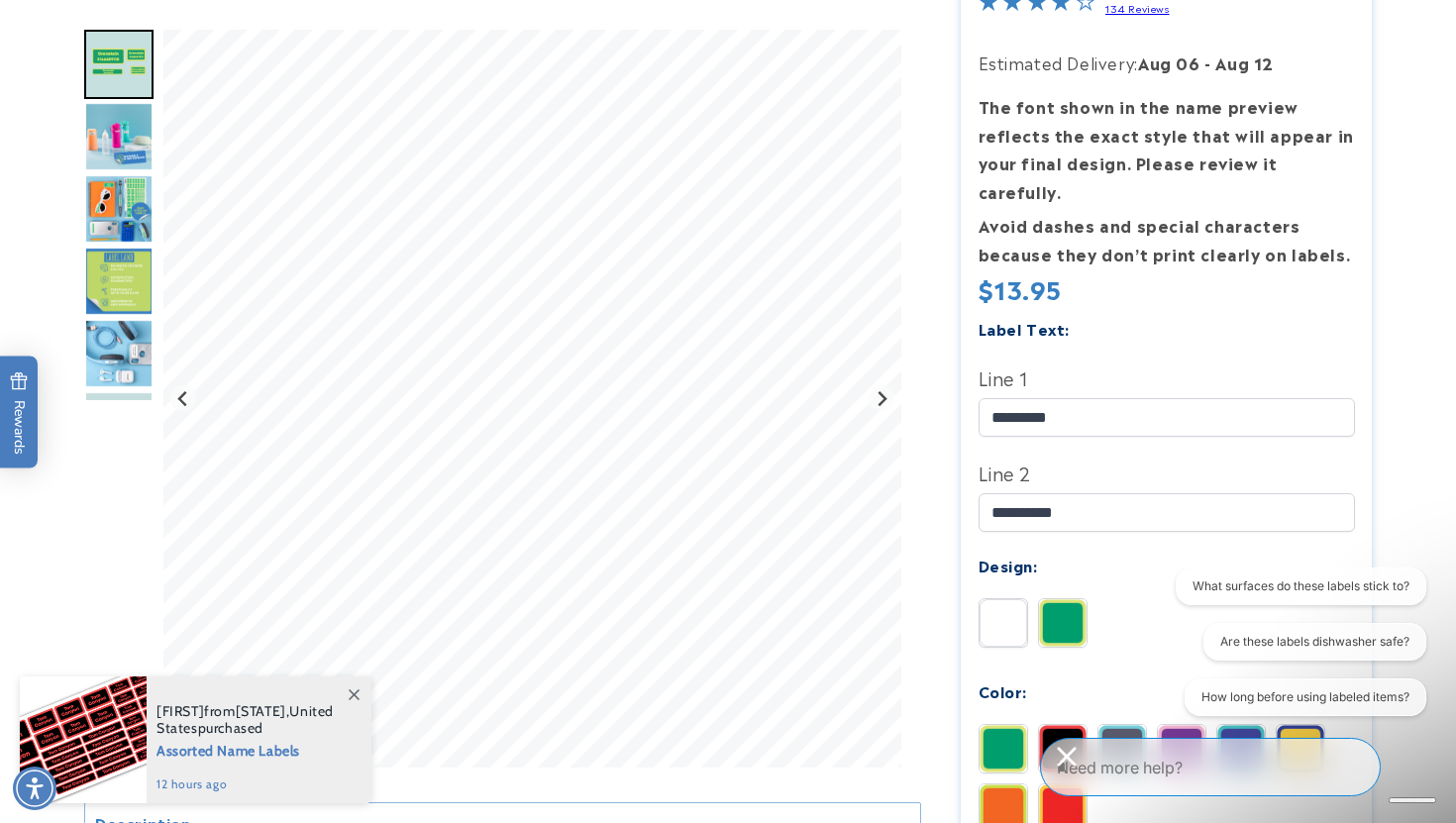 scroll, scrollTop: 389, scrollLeft: 0, axis: vertical 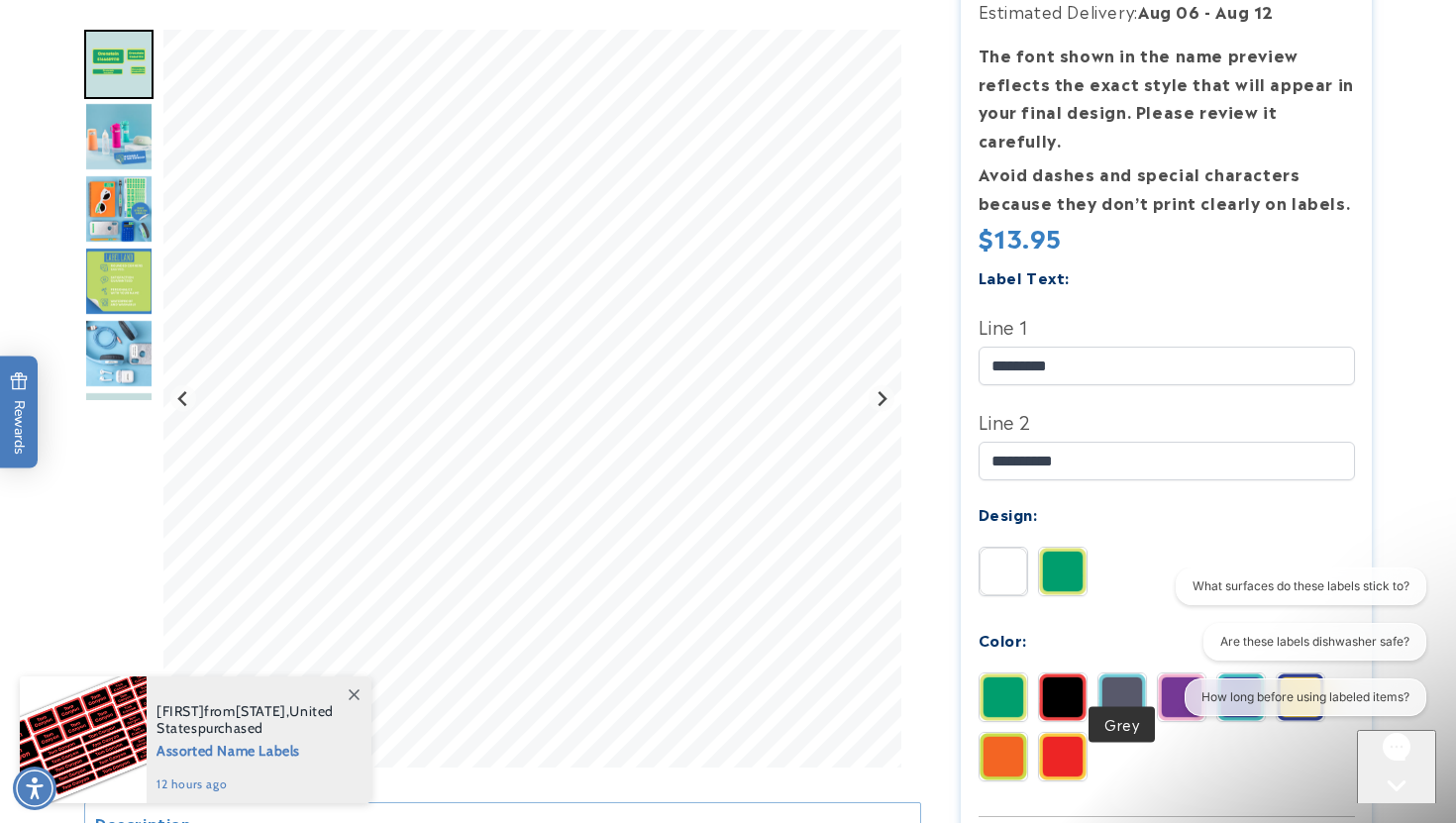 click at bounding box center (1122, 697) 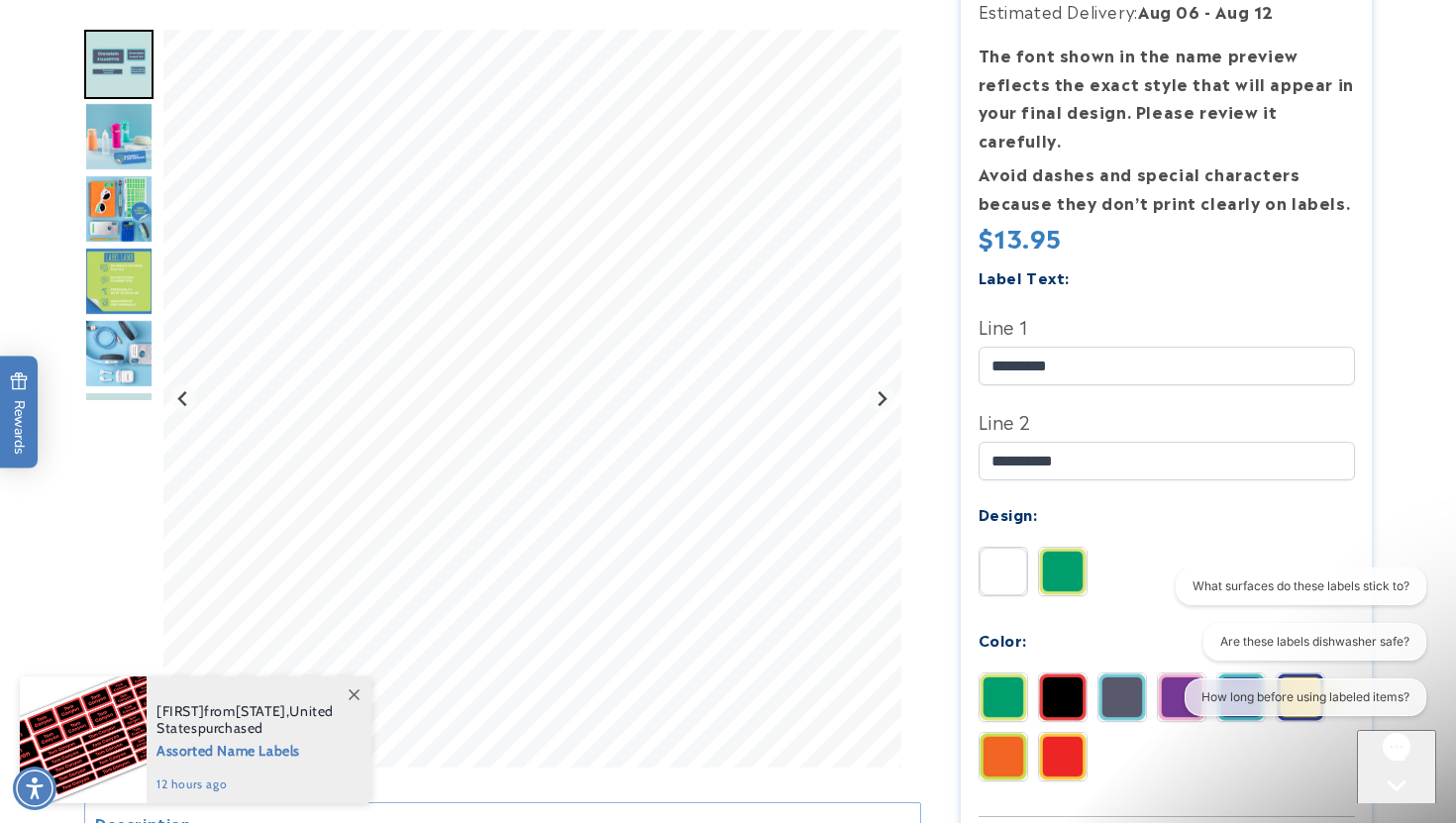 click at bounding box center [1003, 757] 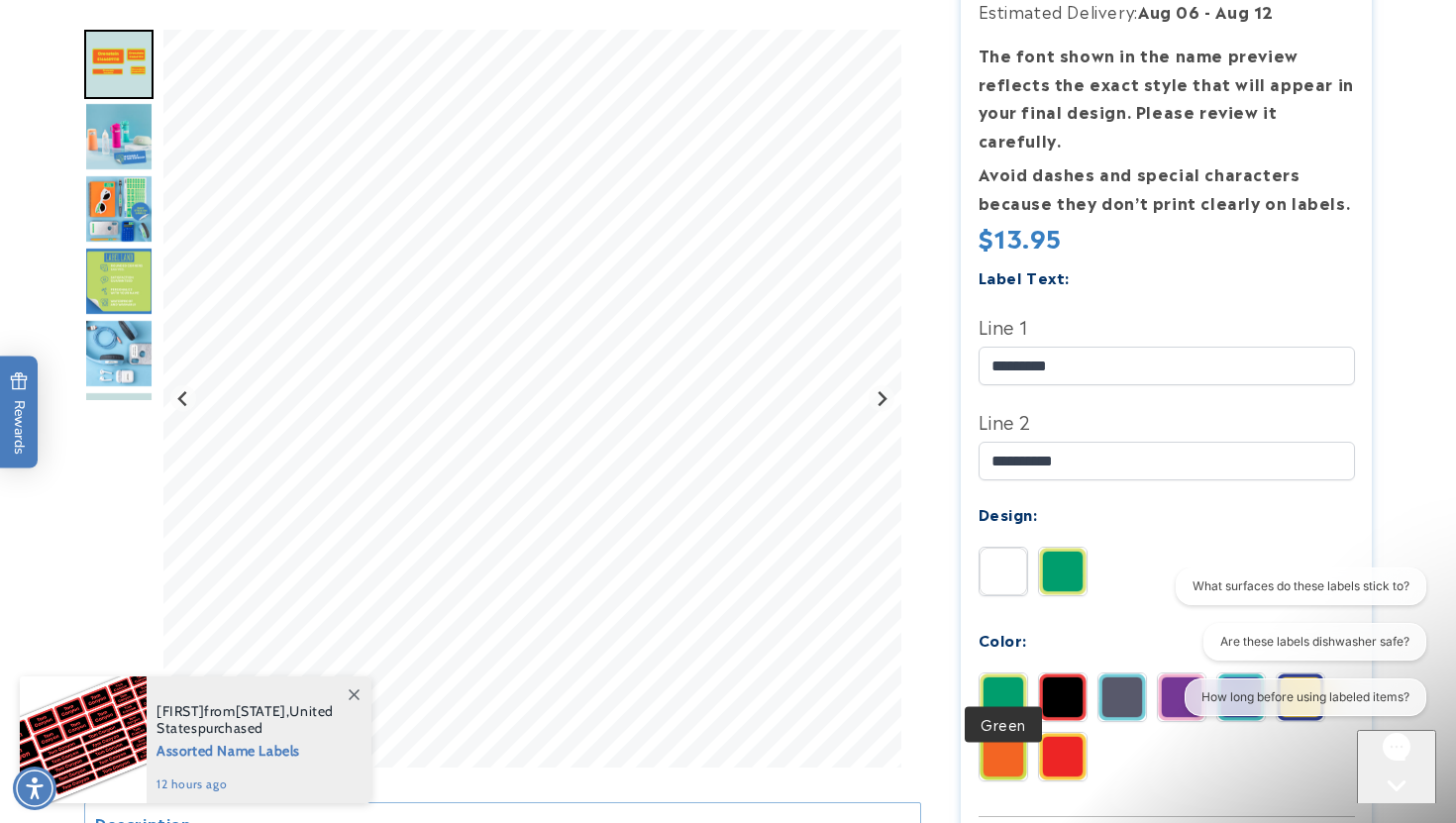 click at bounding box center (1003, 697) 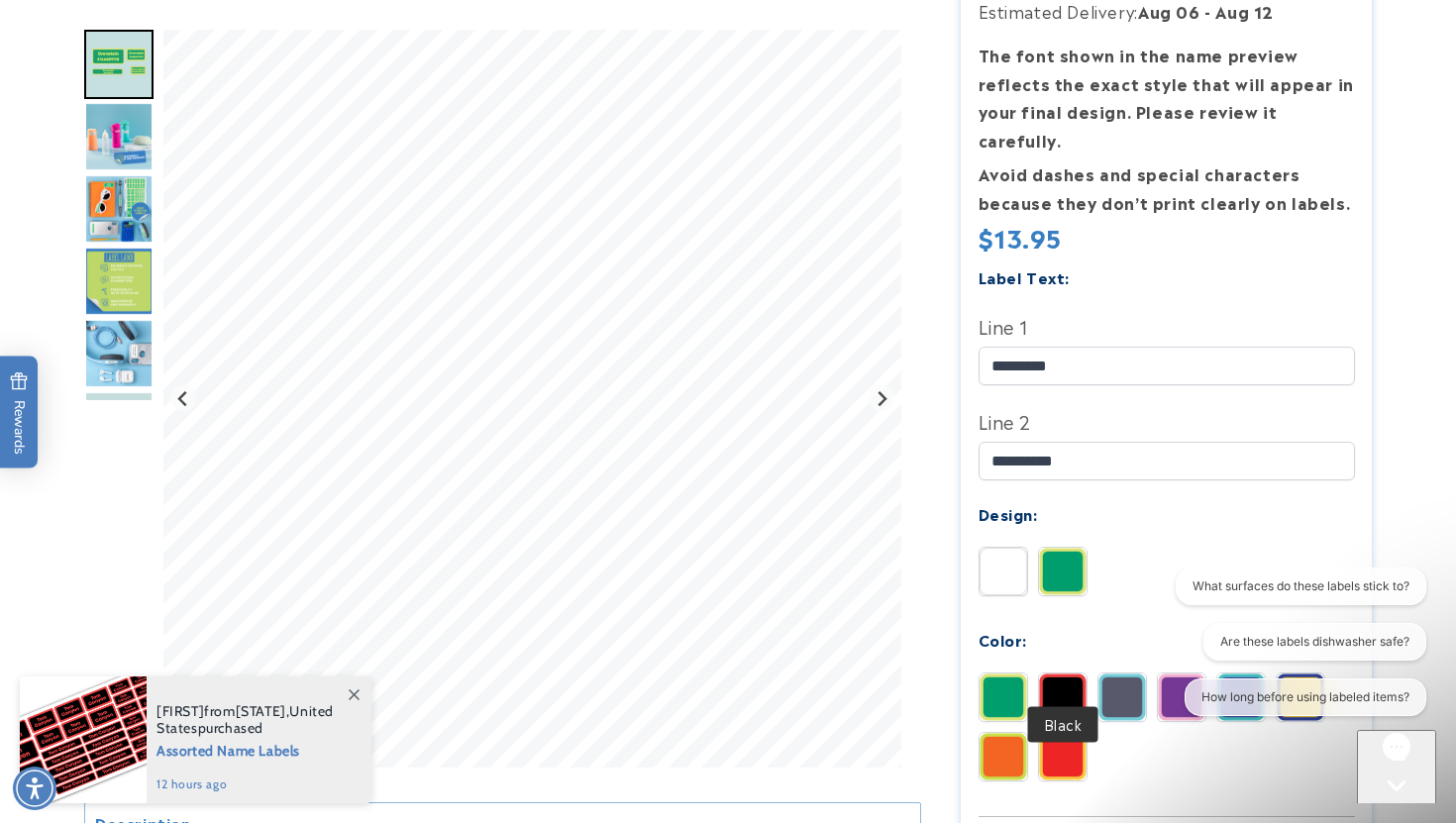 click at bounding box center (1063, 697) 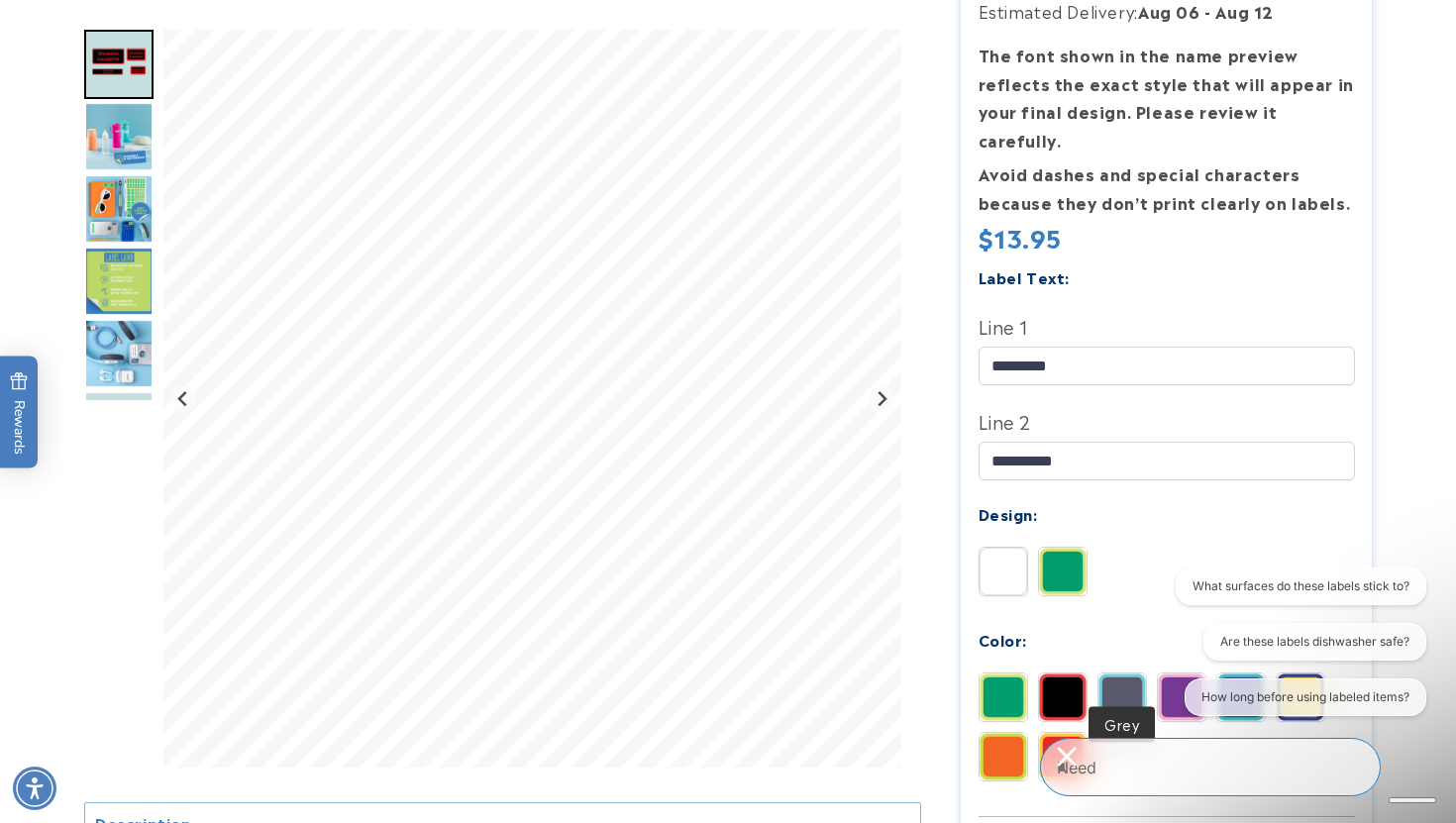 click at bounding box center (1122, 697) 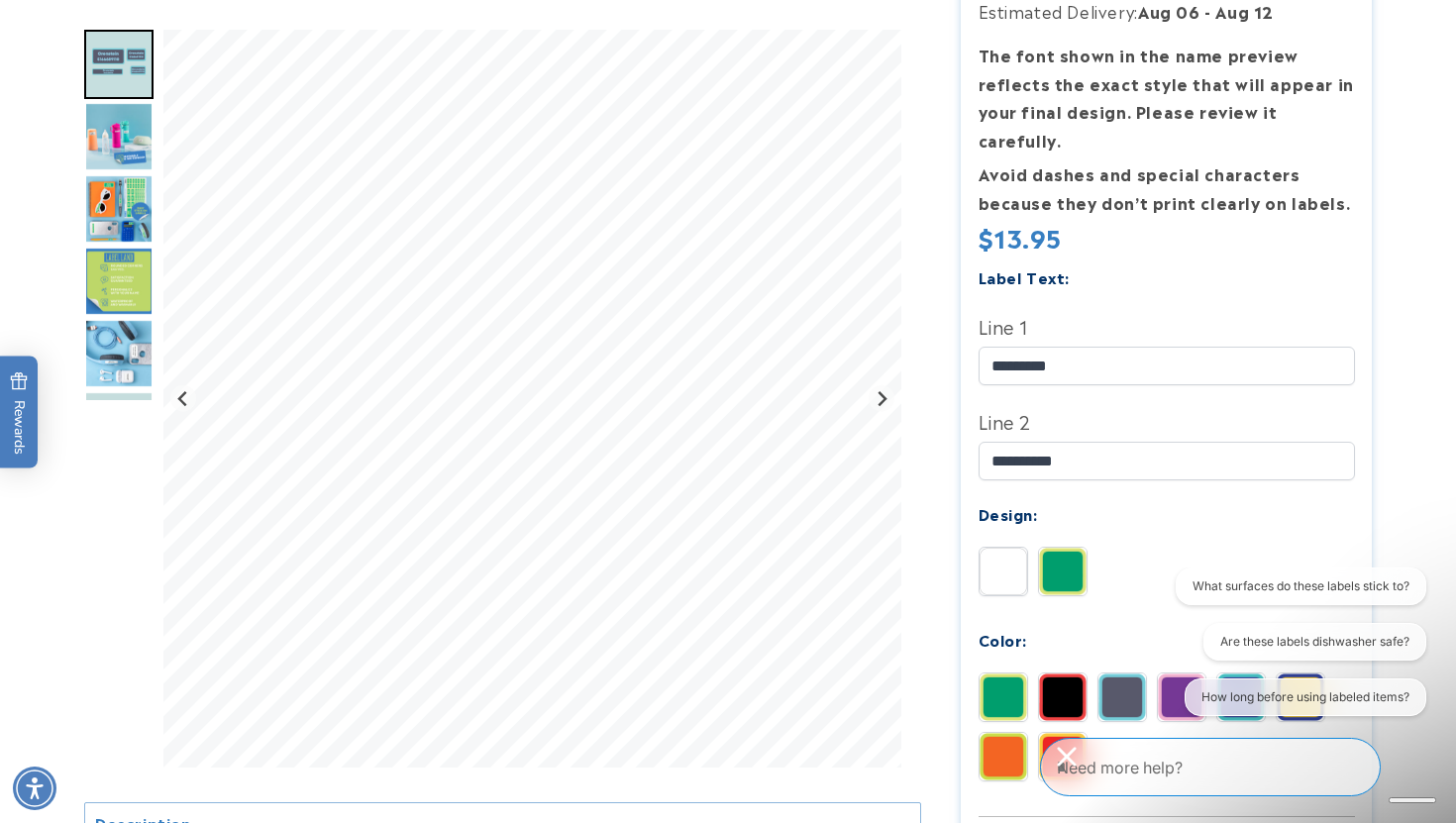 click on "What surfaces do these labels stick to? Are these labels dishwasher safe? How long before using labeled items?" at bounding box center (1298, 646) 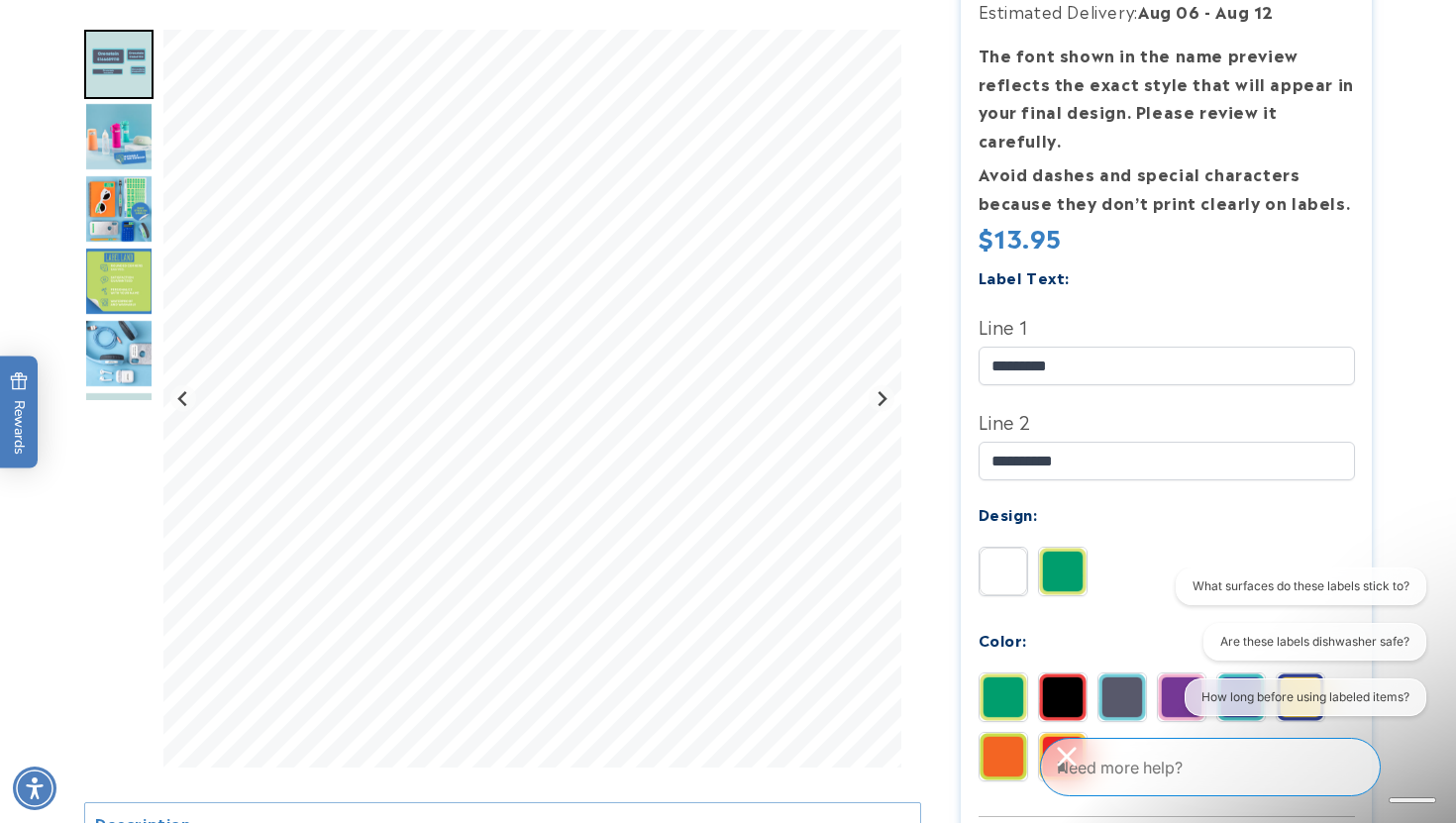 click on "What surfaces do these labels stick to? Are these labels dishwasher safe? How long before using labeled items?" at bounding box center [1298, 646] 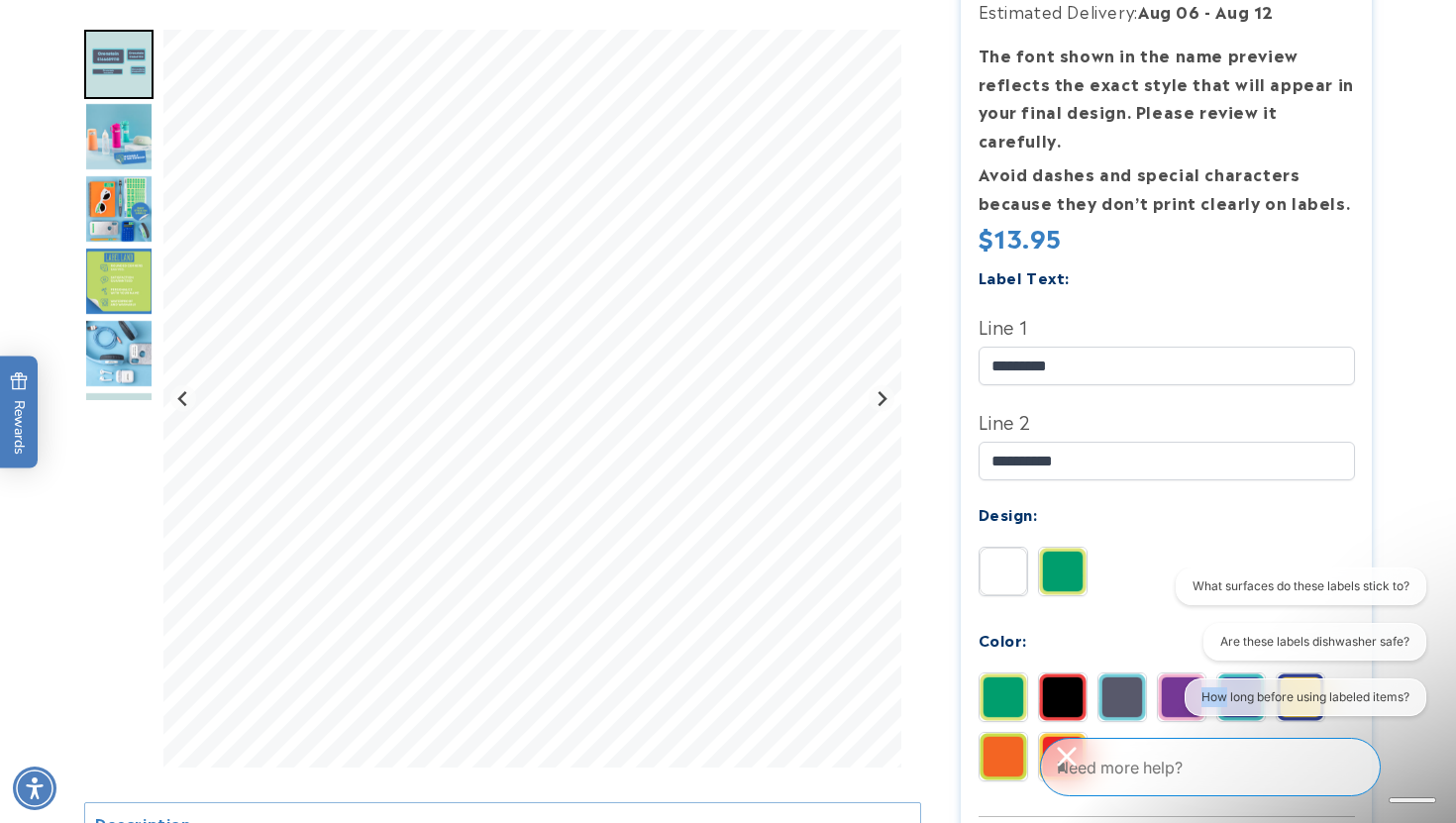 click on "What surfaces do these labels stick to? Are these labels dishwasher safe? How long before using labeled items?" at bounding box center [1298, 646] 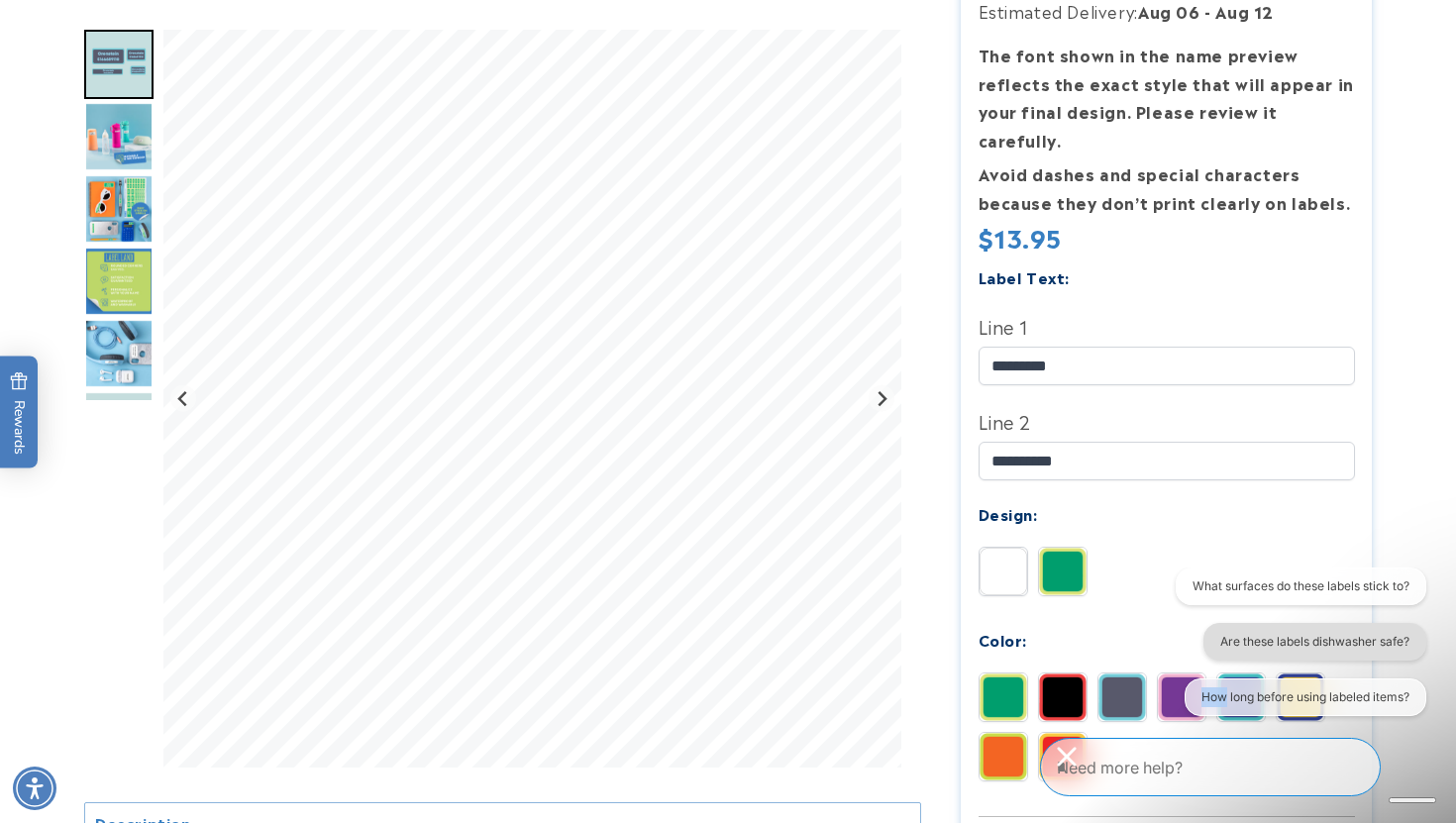 click on "Are these labels dishwasher safe?" at bounding box center [1314, 642] 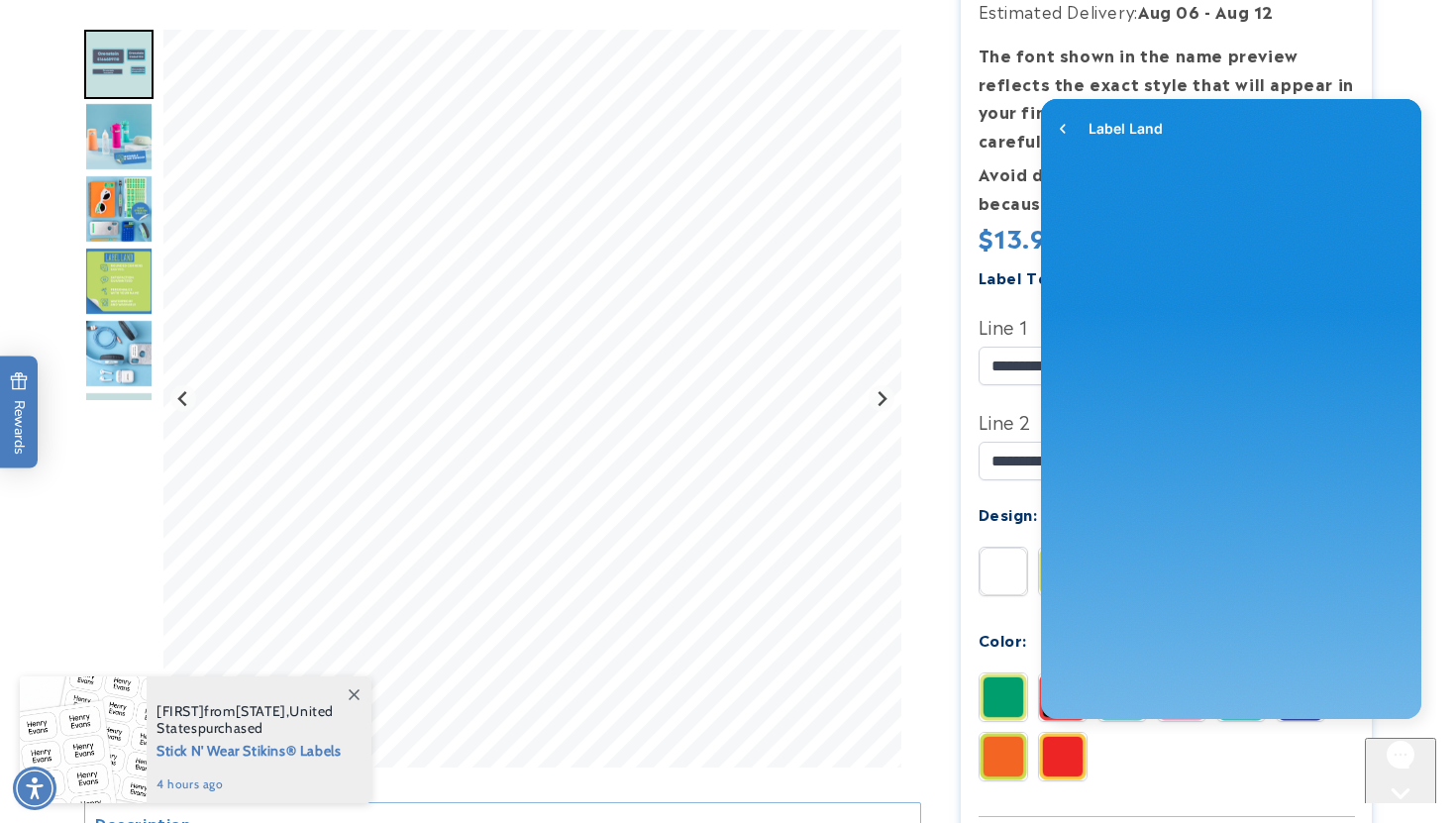 scroll, scrollTop: 0, scrollLeft: 0, axis: both 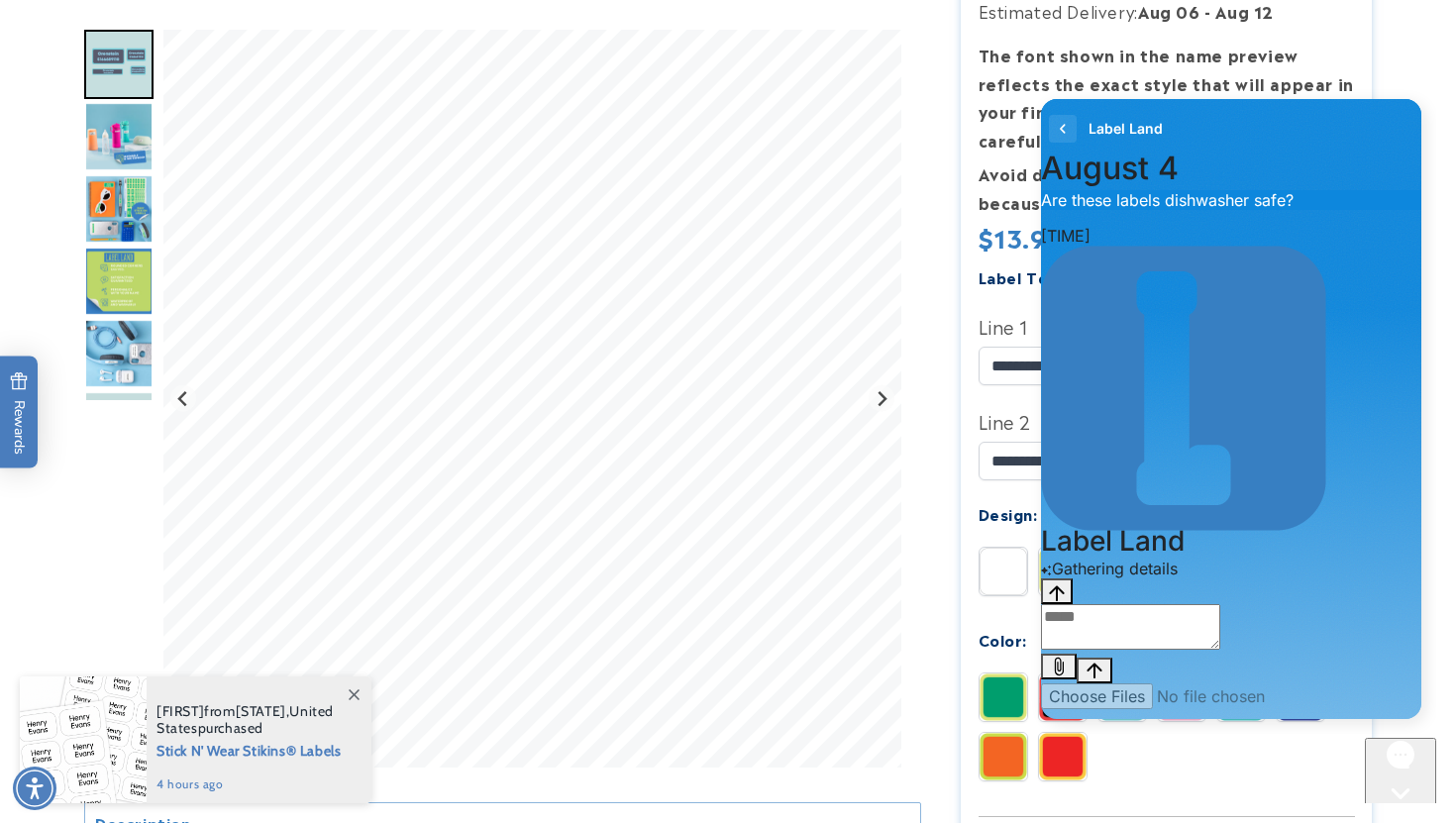 click 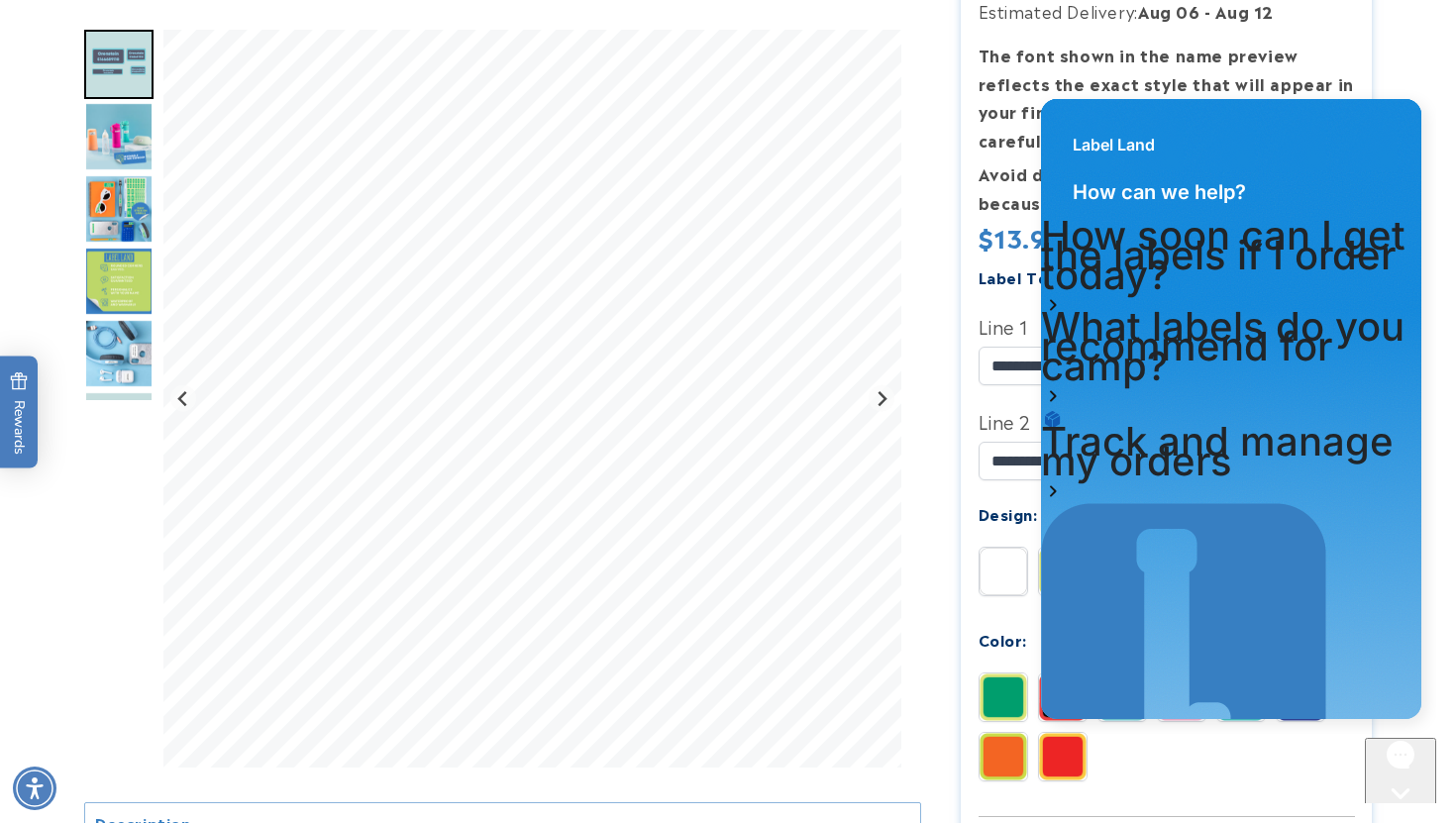 click at bounding box center [728, 1248] 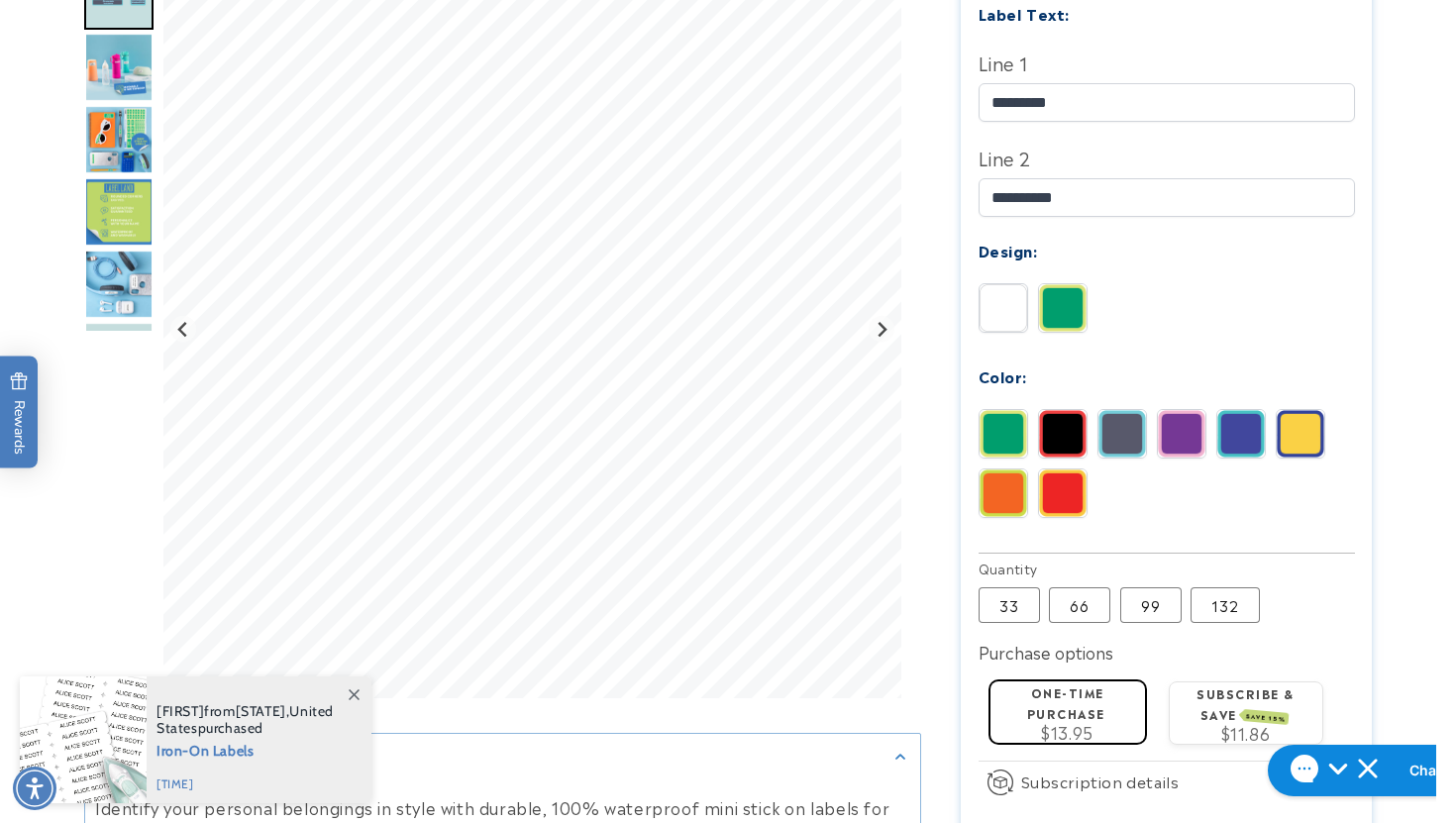 scroll, scrollTop: 654, scrollLeft: 0, axis: vertical 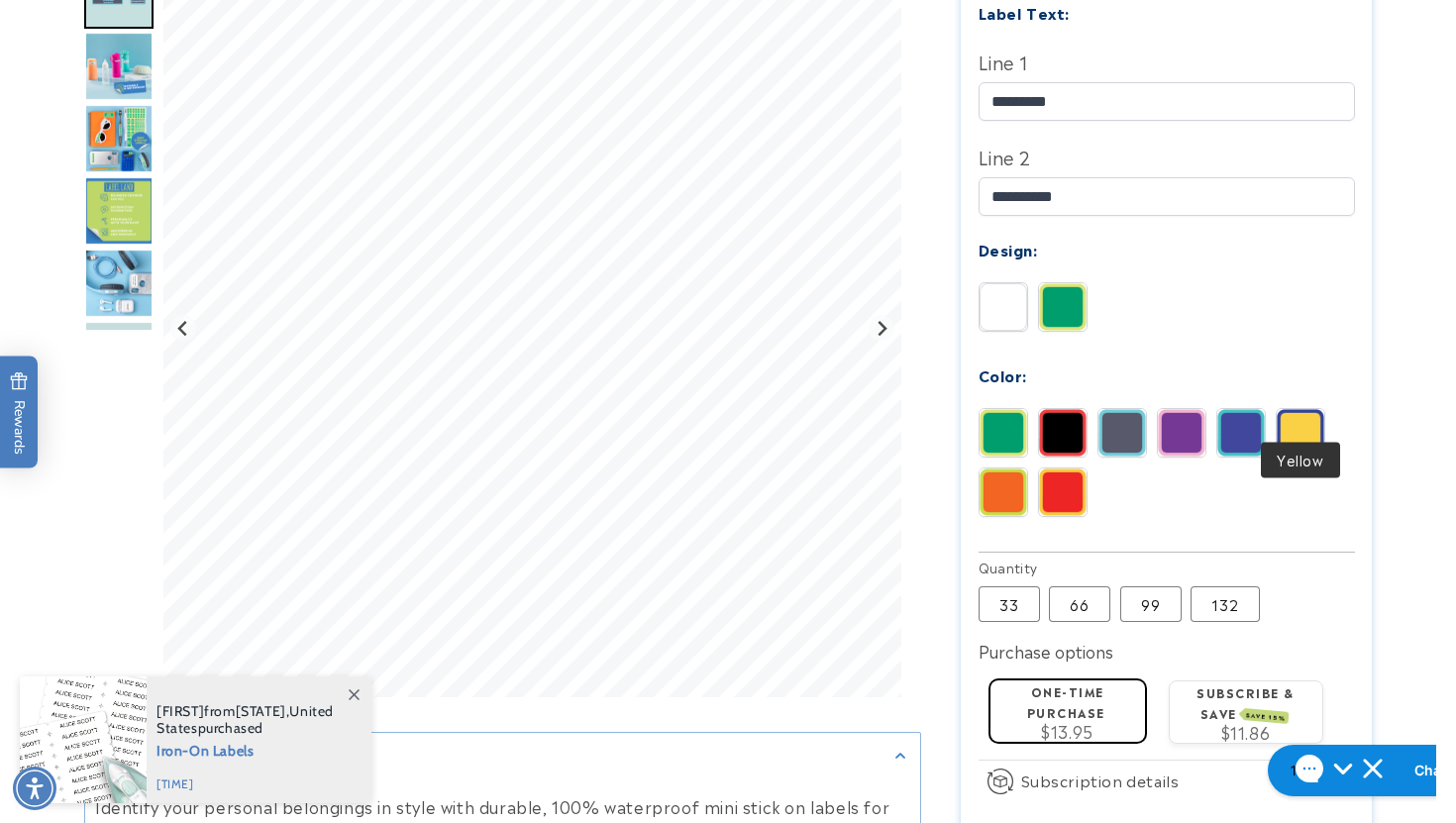 click at bounding box center (1300, 433) 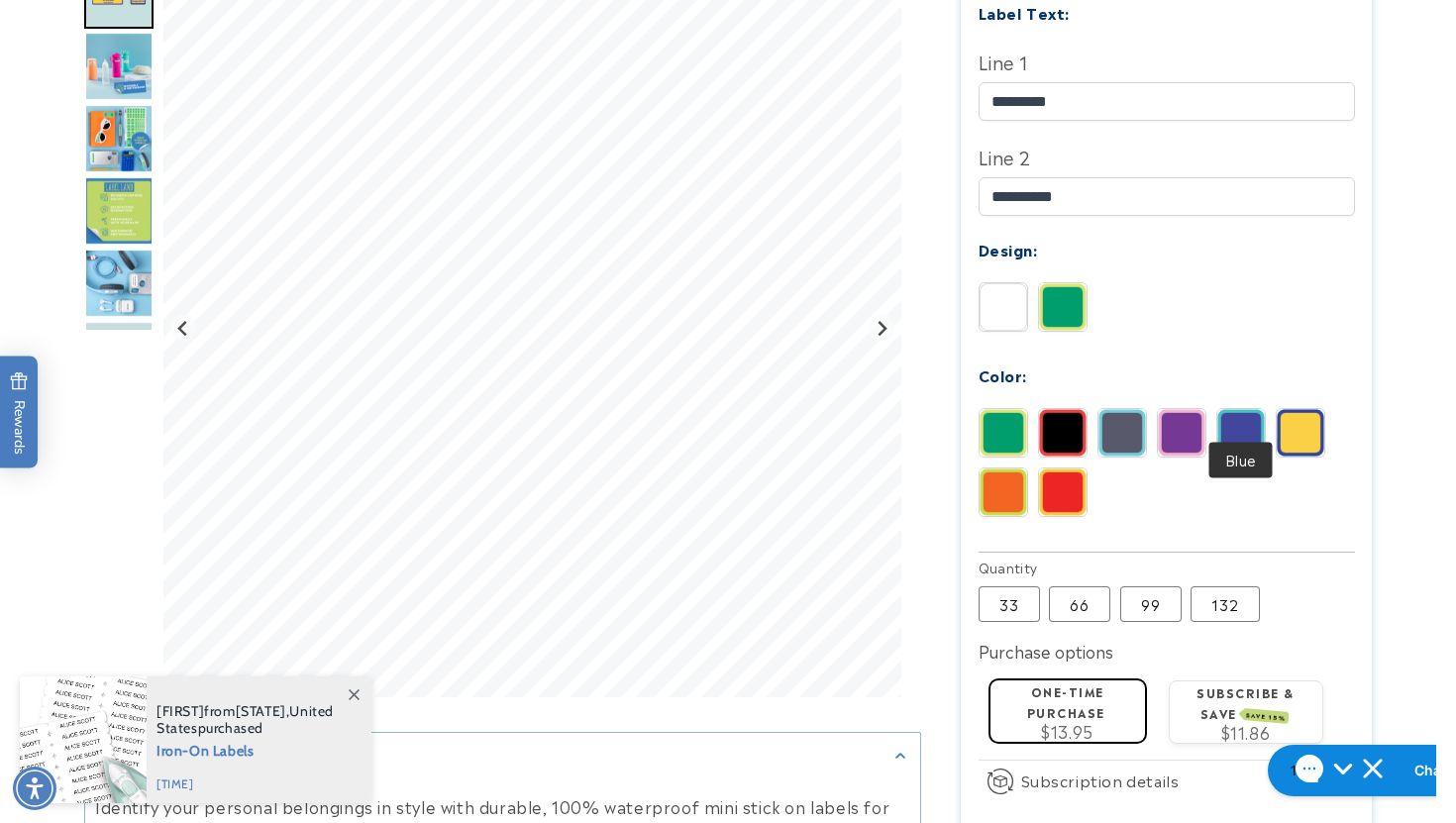 click at bounding box center [1241, 433] 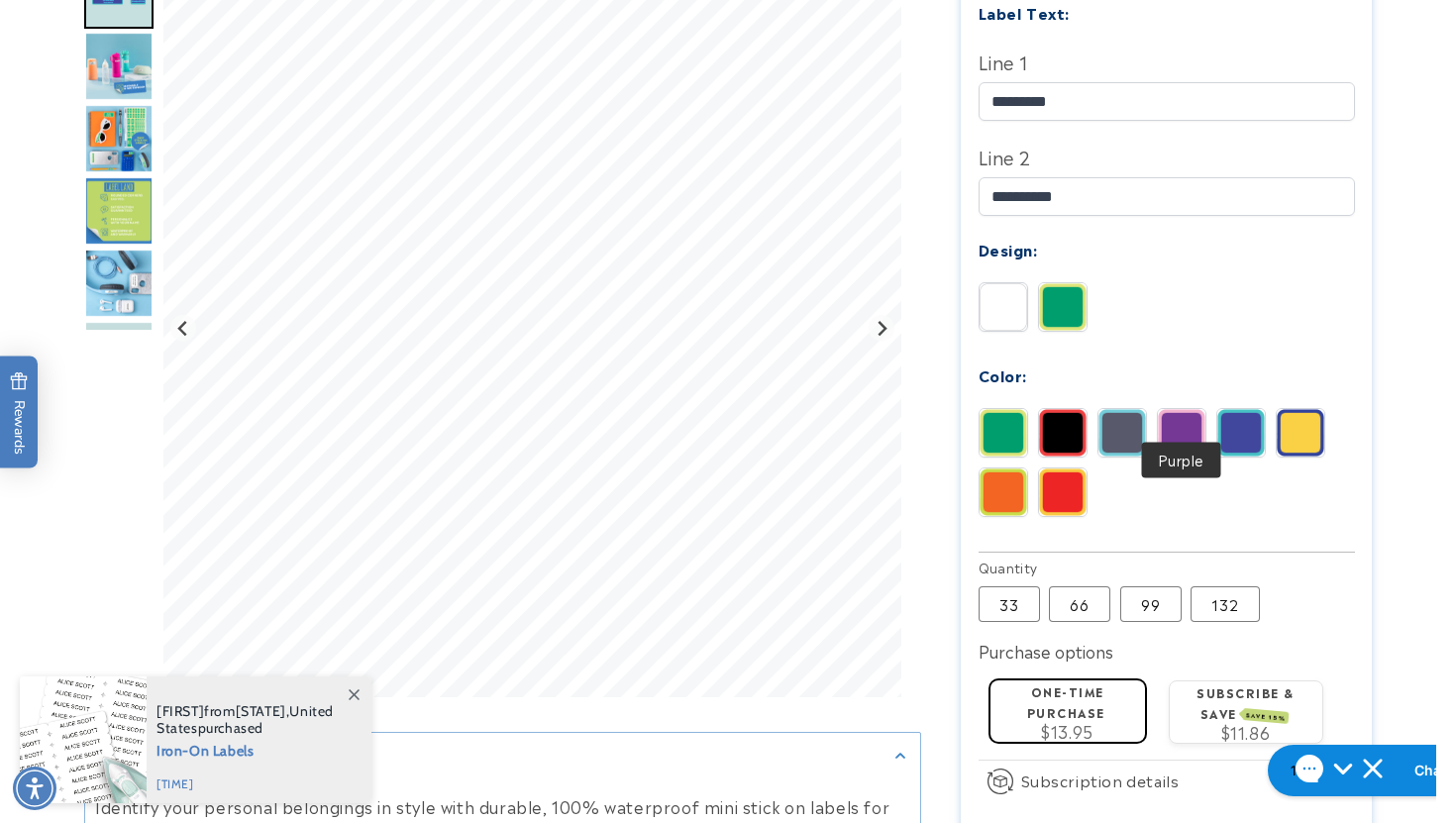 click at bounding box center [1182, 433] 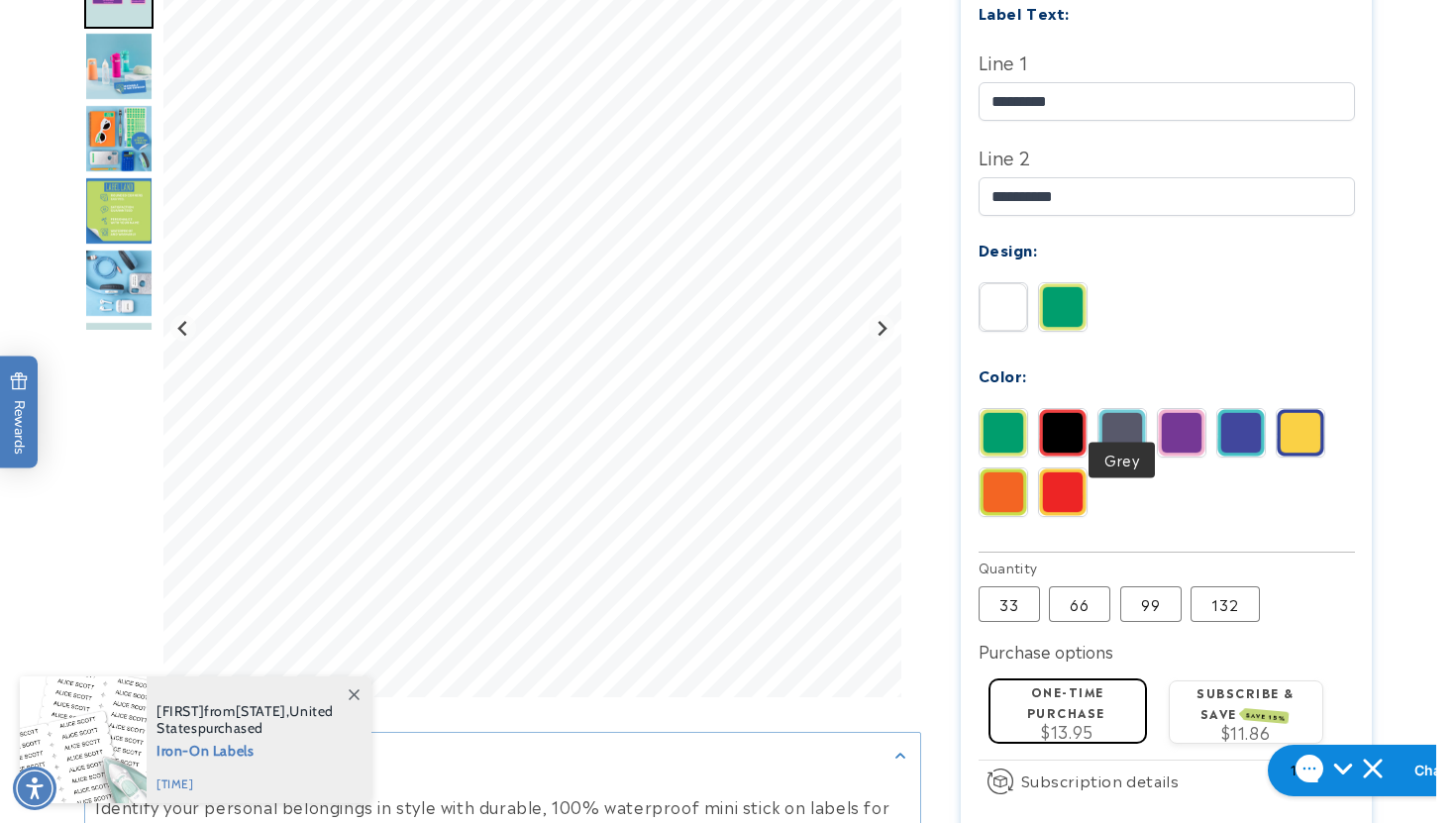 click at bounding box center (1122, 433) 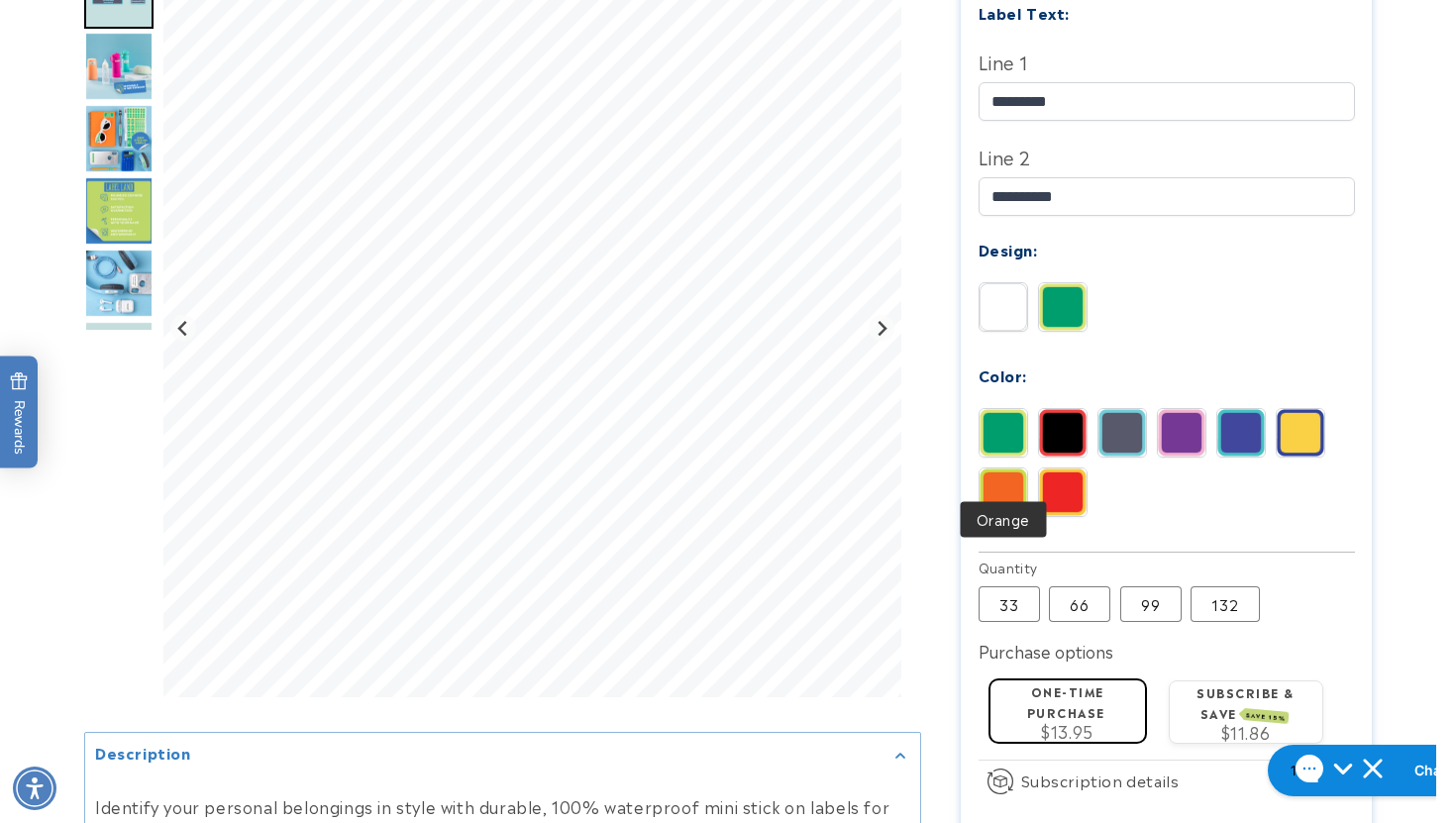 click at bounding box center (1003, 492) 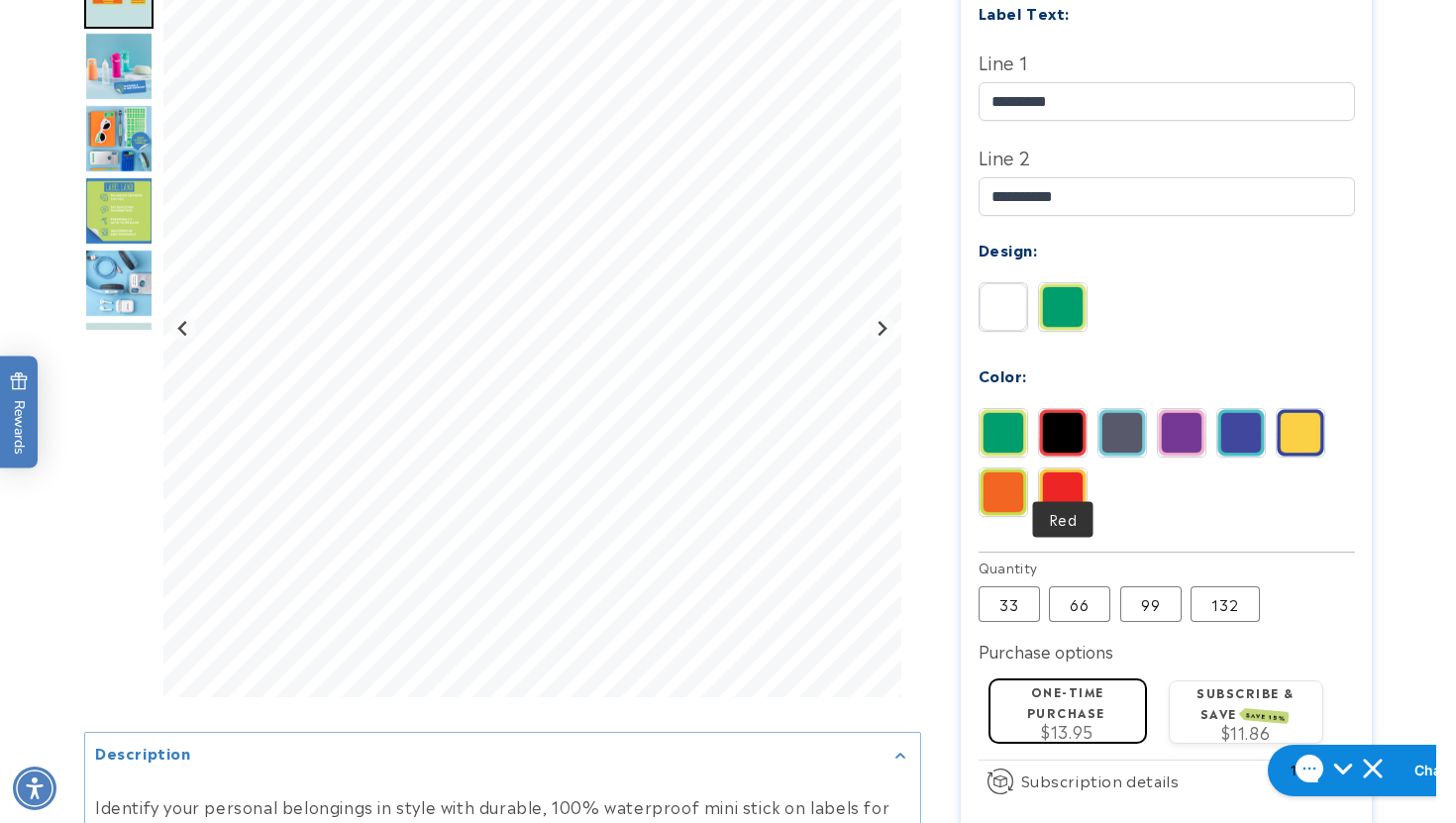 click at bounding box center [1063, 492] 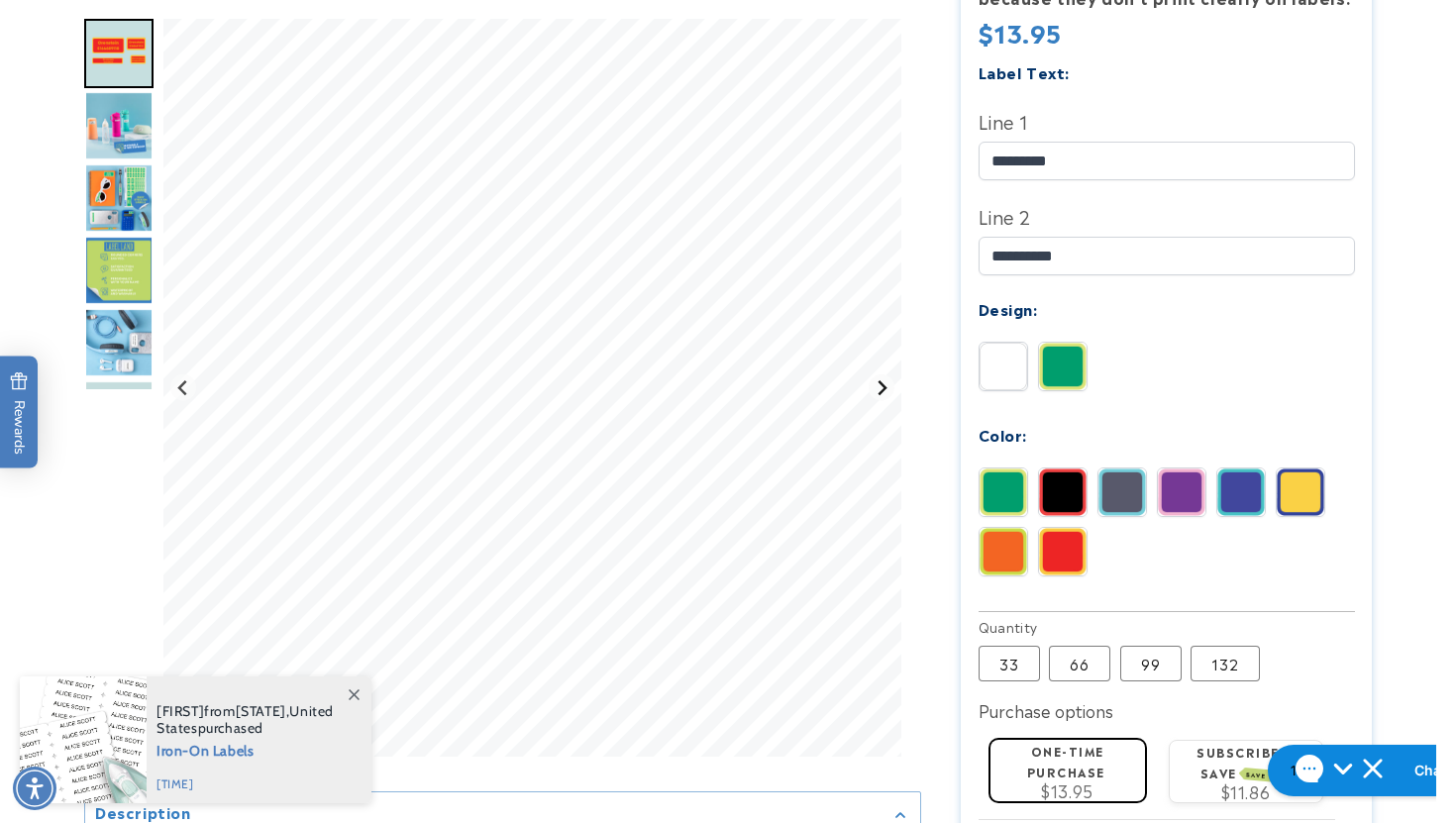 scroll, scrollTop: 606, scrollLeft: 0, axis: vertical 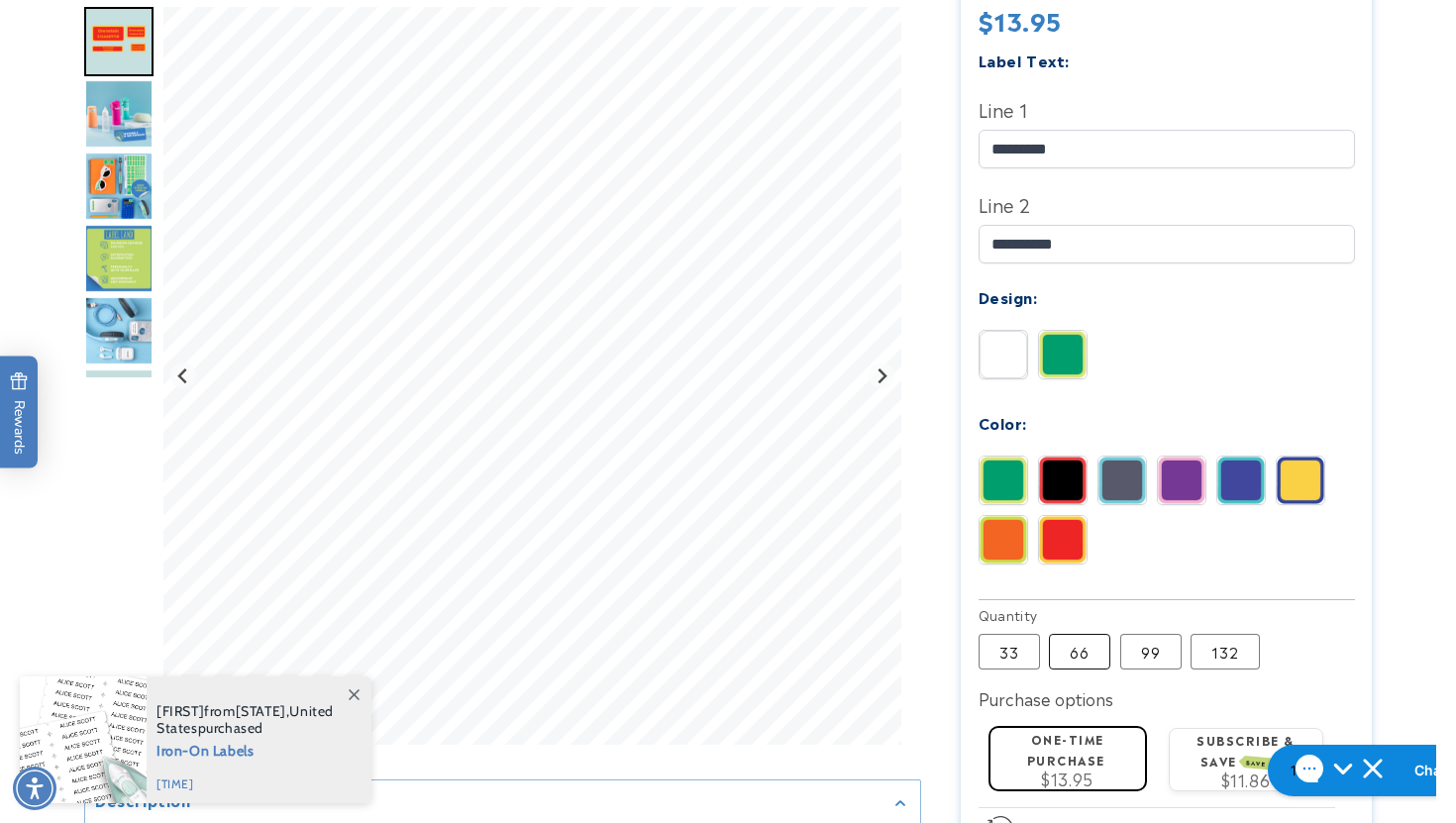click on "66 Variant sold out or unavailable" at bounding box center (1080, 652) 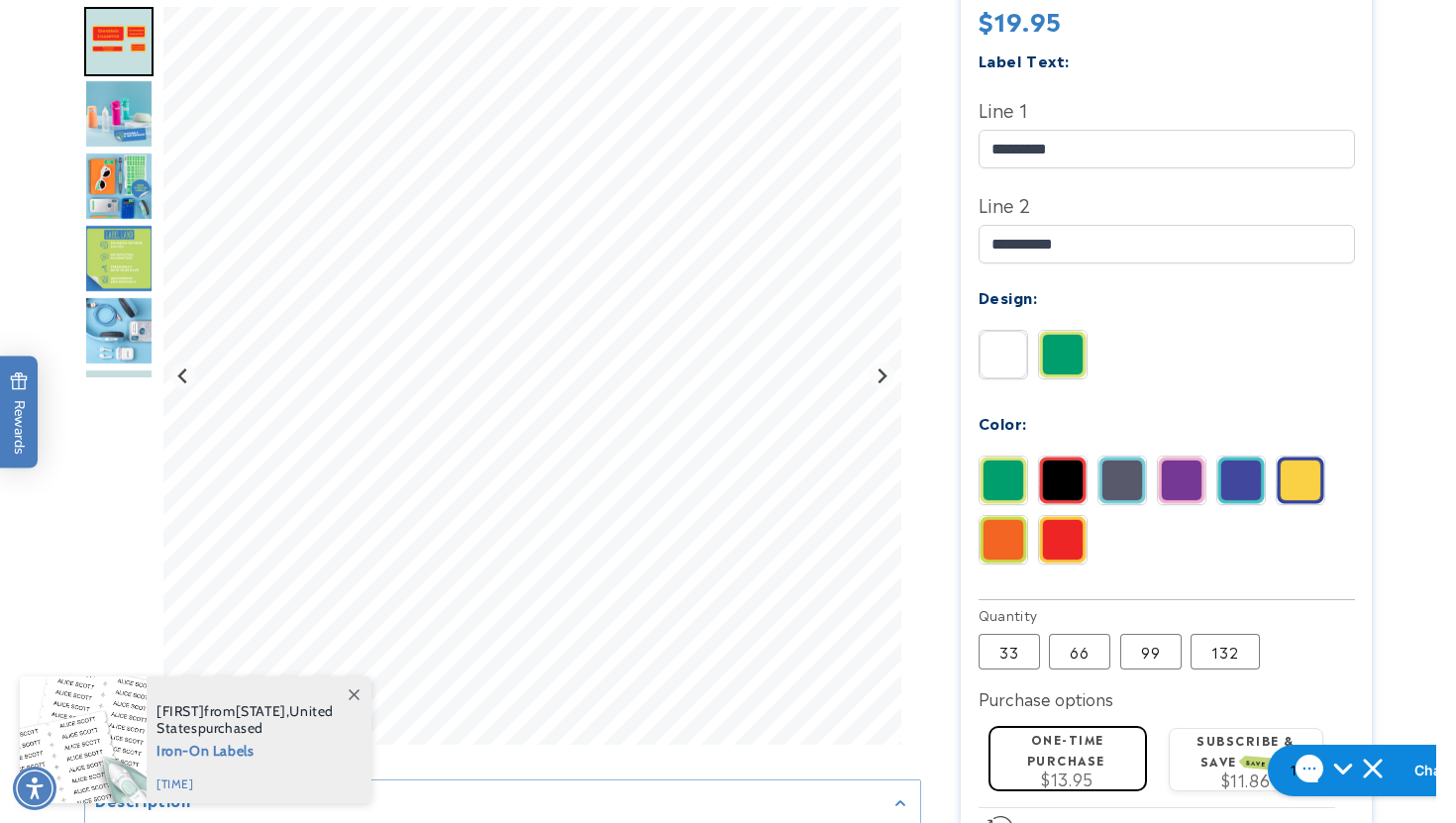 type 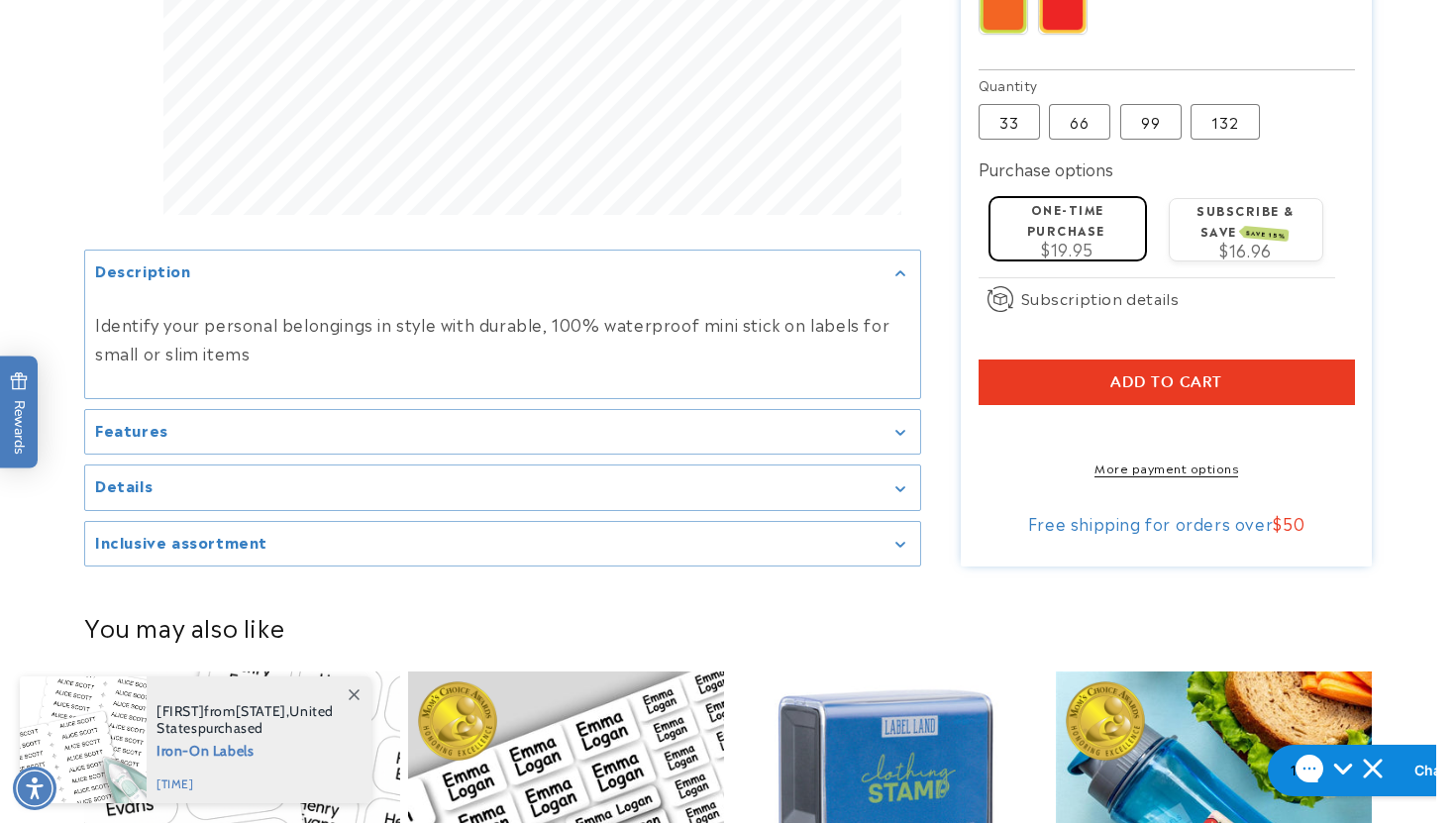 scroll, scrollTop: 1137, scrollLeft: 0, axis: vertical 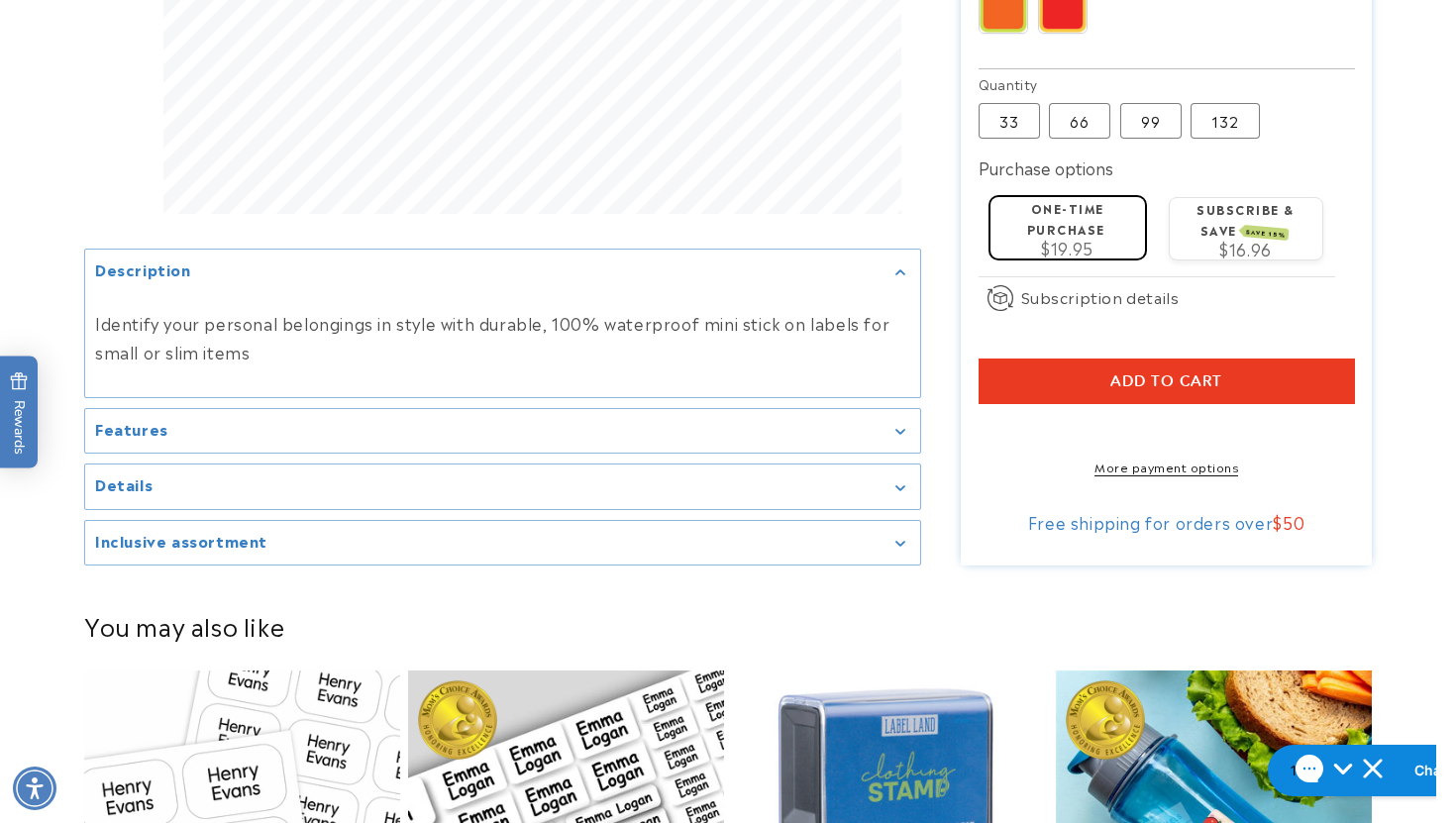 click on "Features" at bounding box center (502, 430) 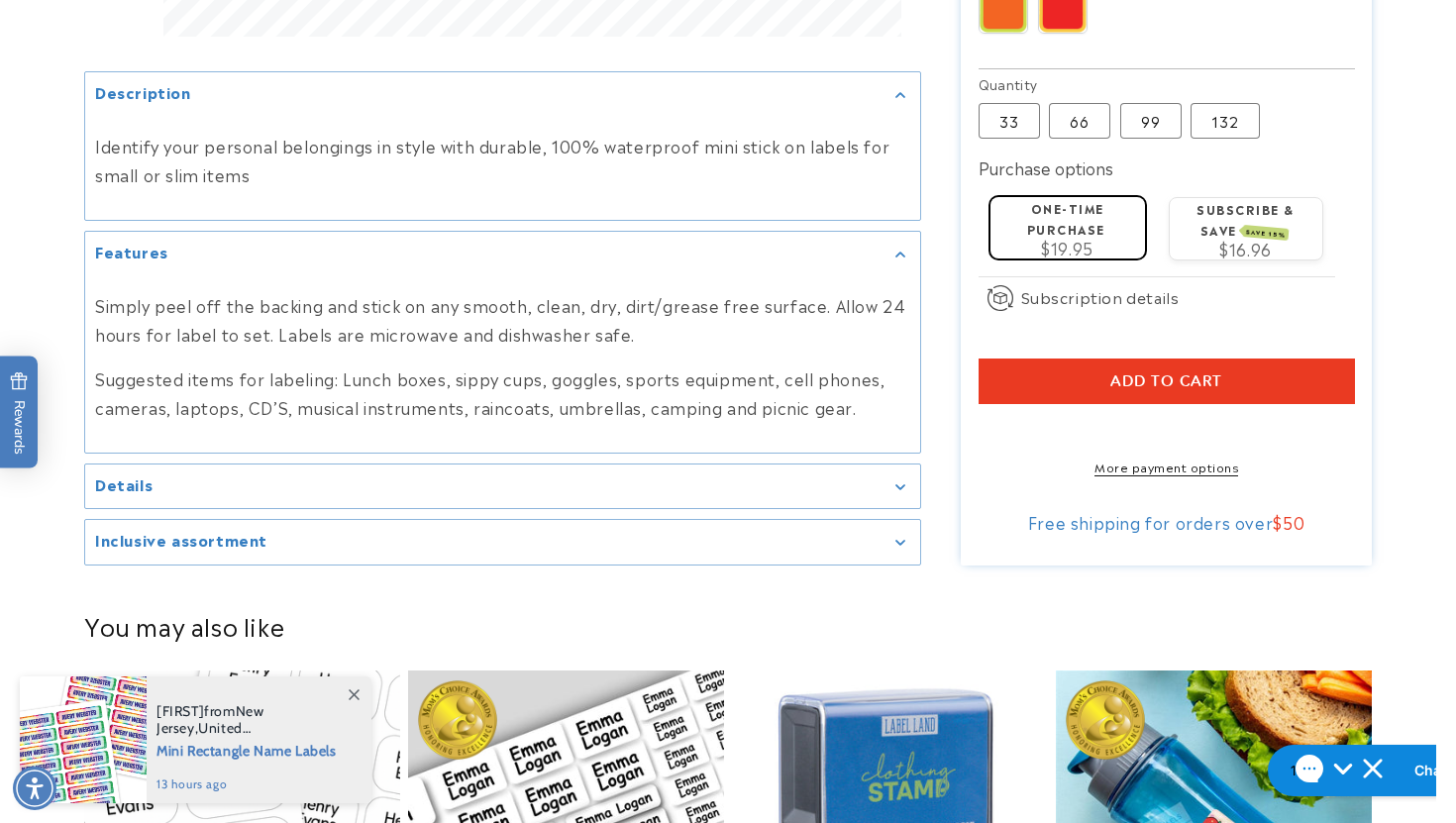 click on "Details" at bounding box center [502, 486] 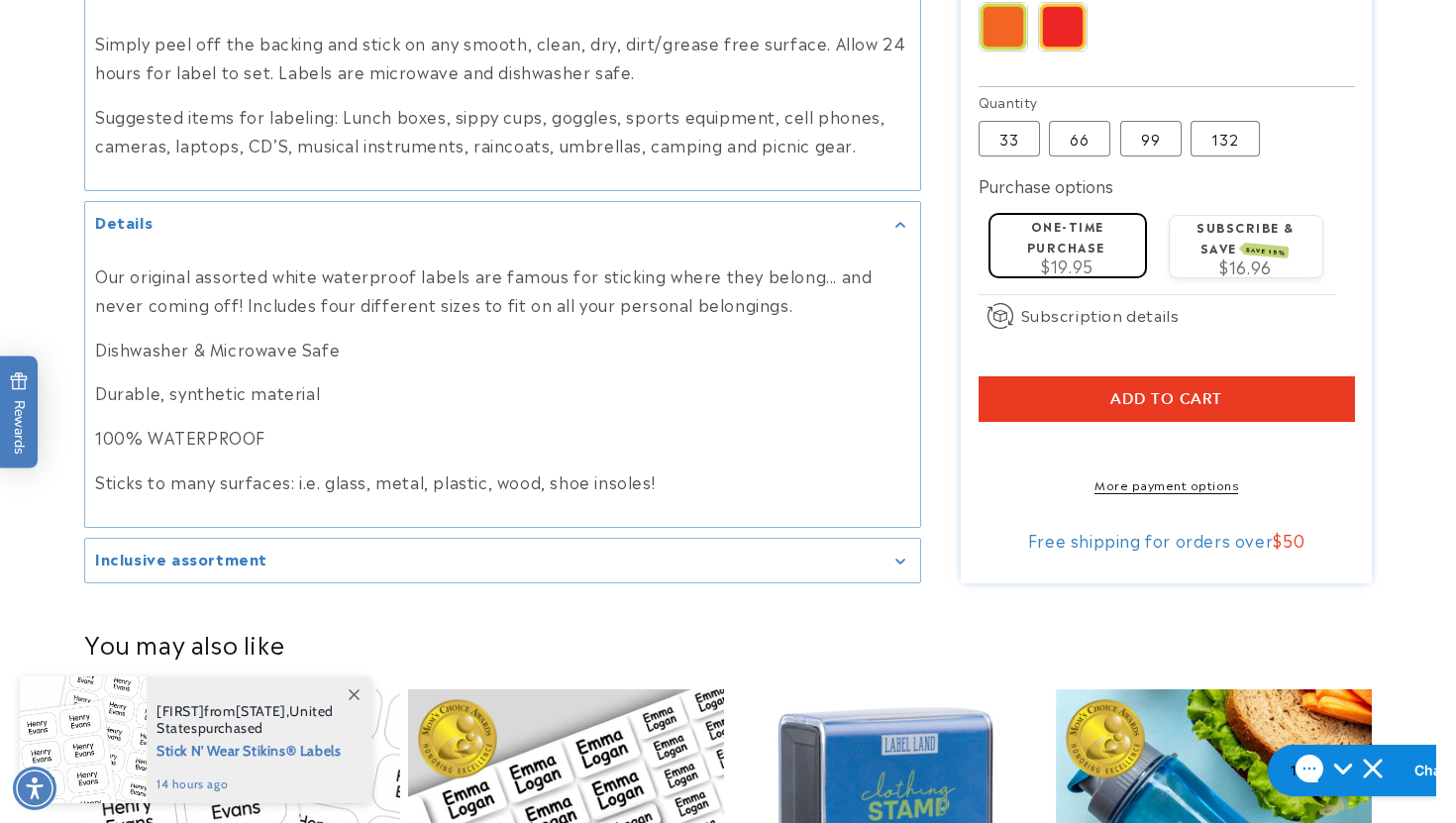 scroll, scrollTop: 1236, scrollLeft: 0, axis: vertical 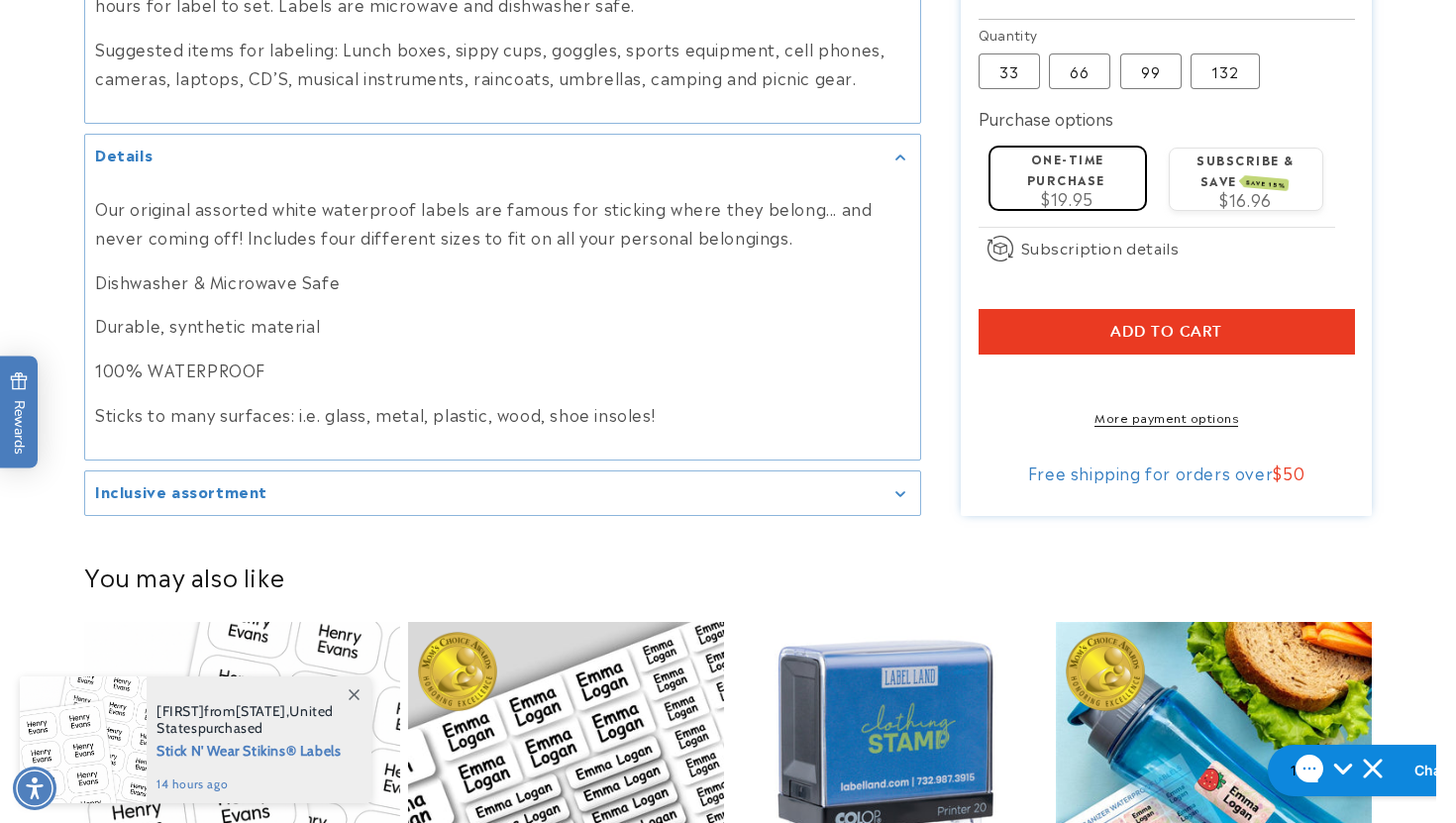 click on "Inclusive assortment" at bounding box center [502, 493] 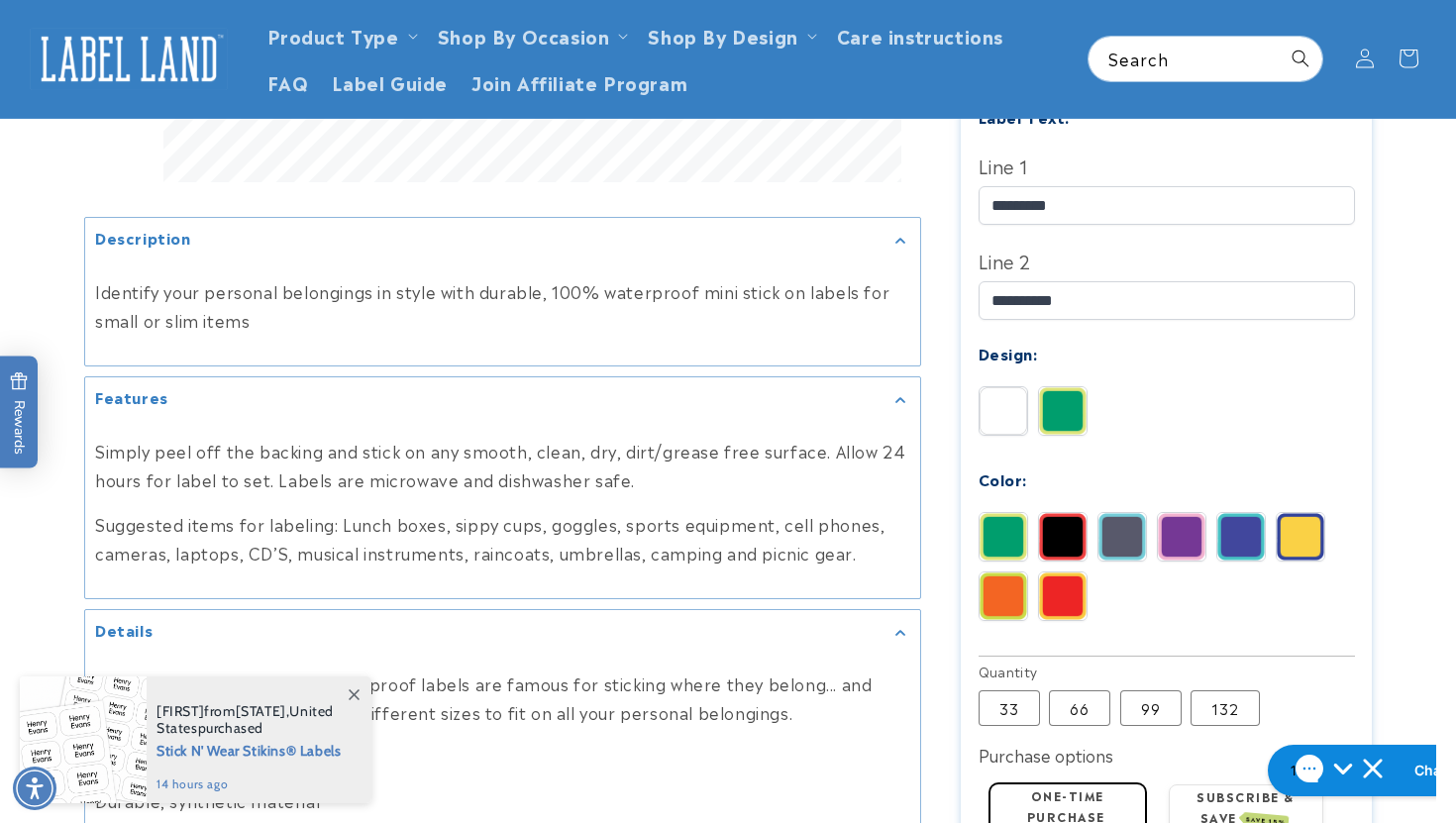 scroll, scrollTop: 421, scrollLeft: 0, axis: vertical 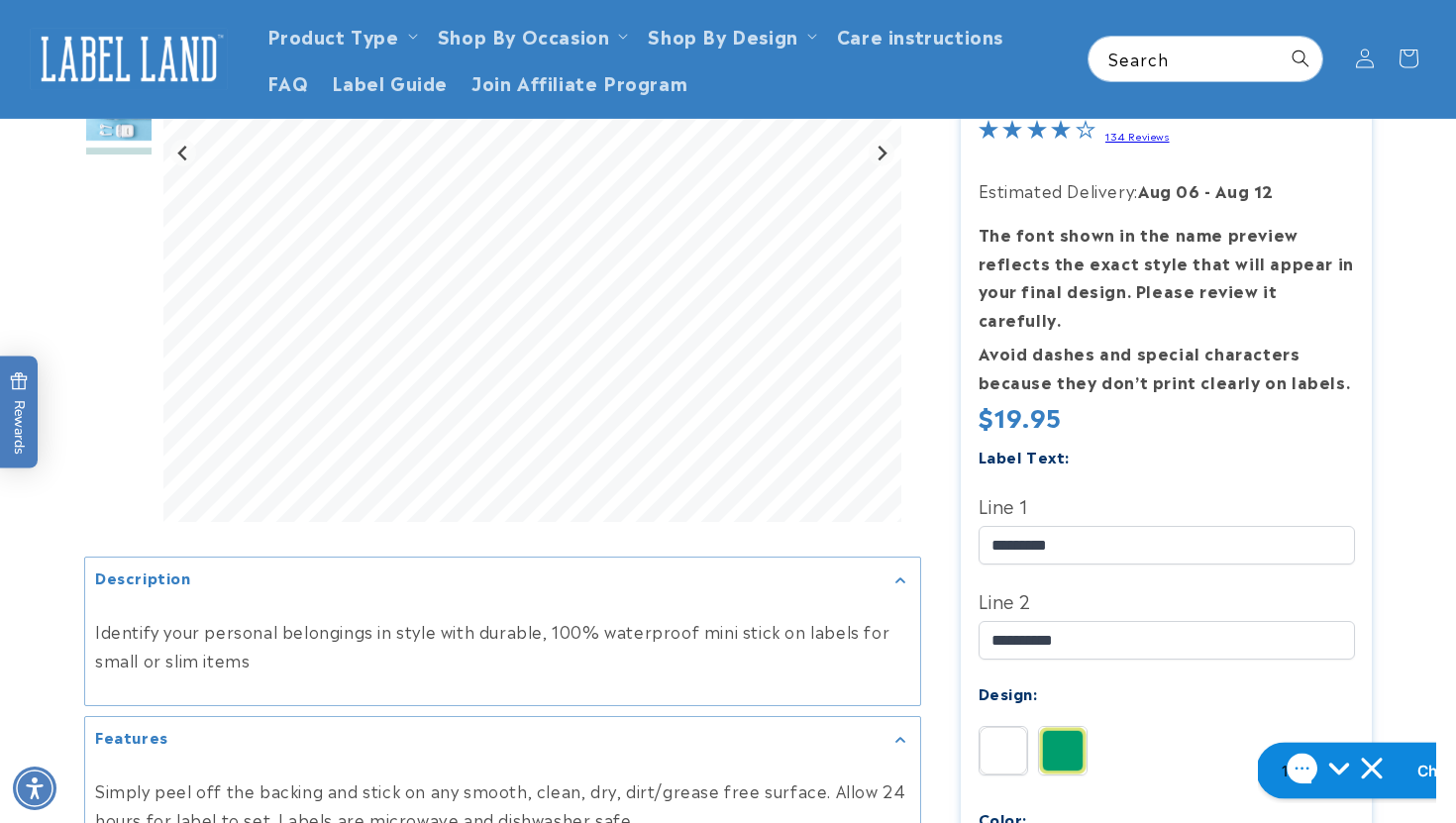 click at bounding box center (1371, 771) 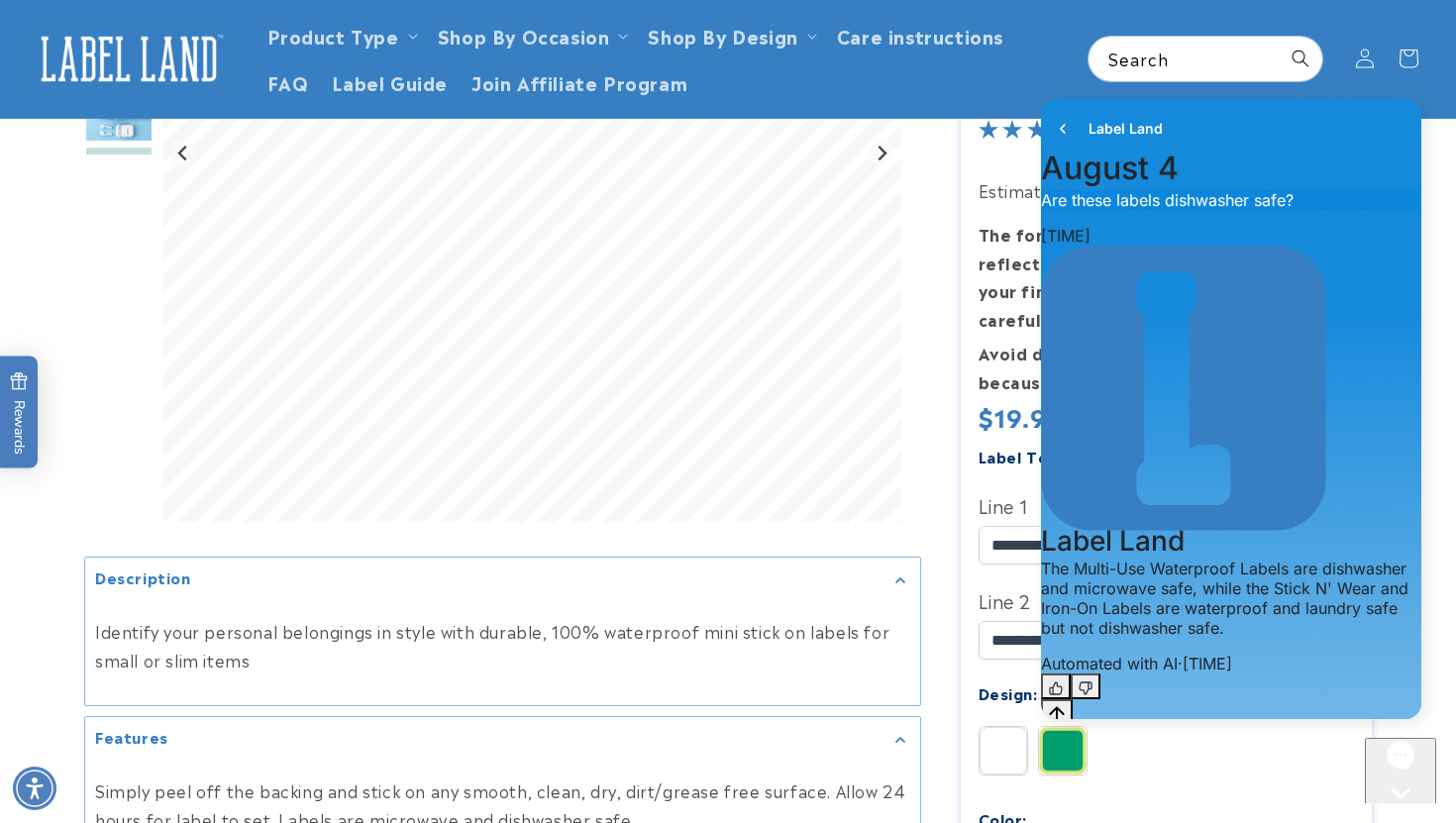 click at bounding box center [1130, 748] 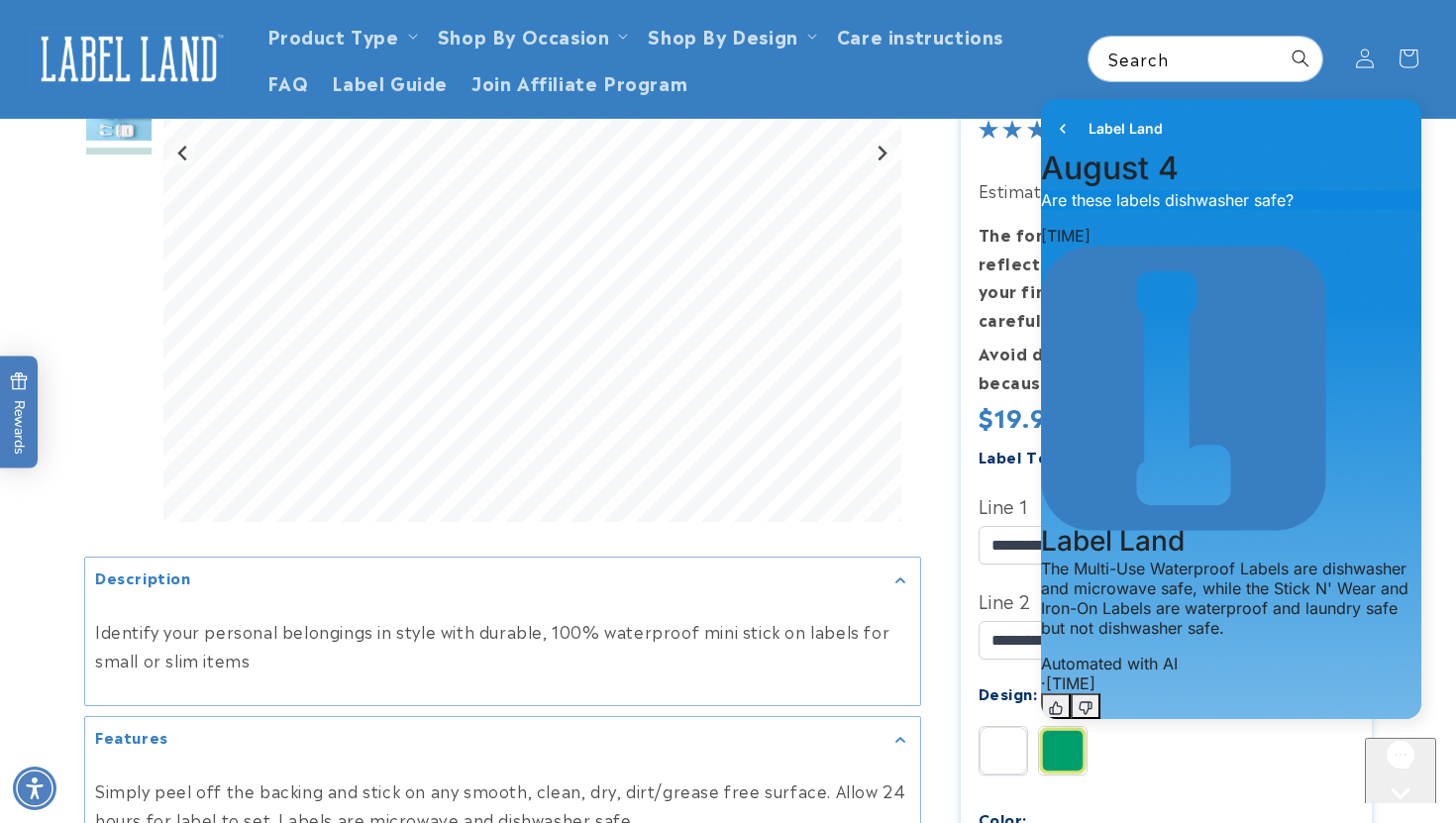scroll, scrollTop: 126, scrollLeft: 0, axis: vertical 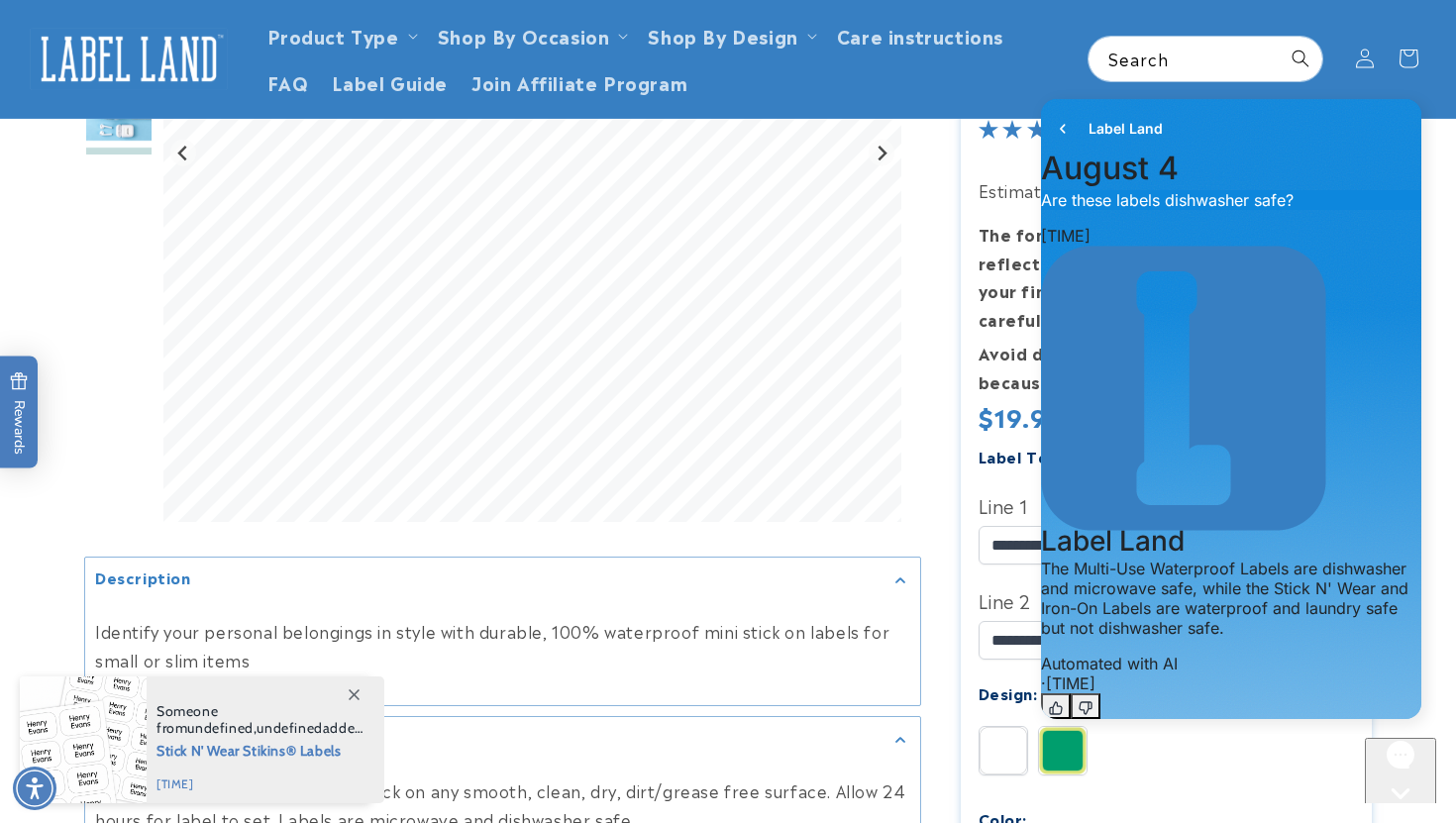 click at bounding box center (1401, 830) 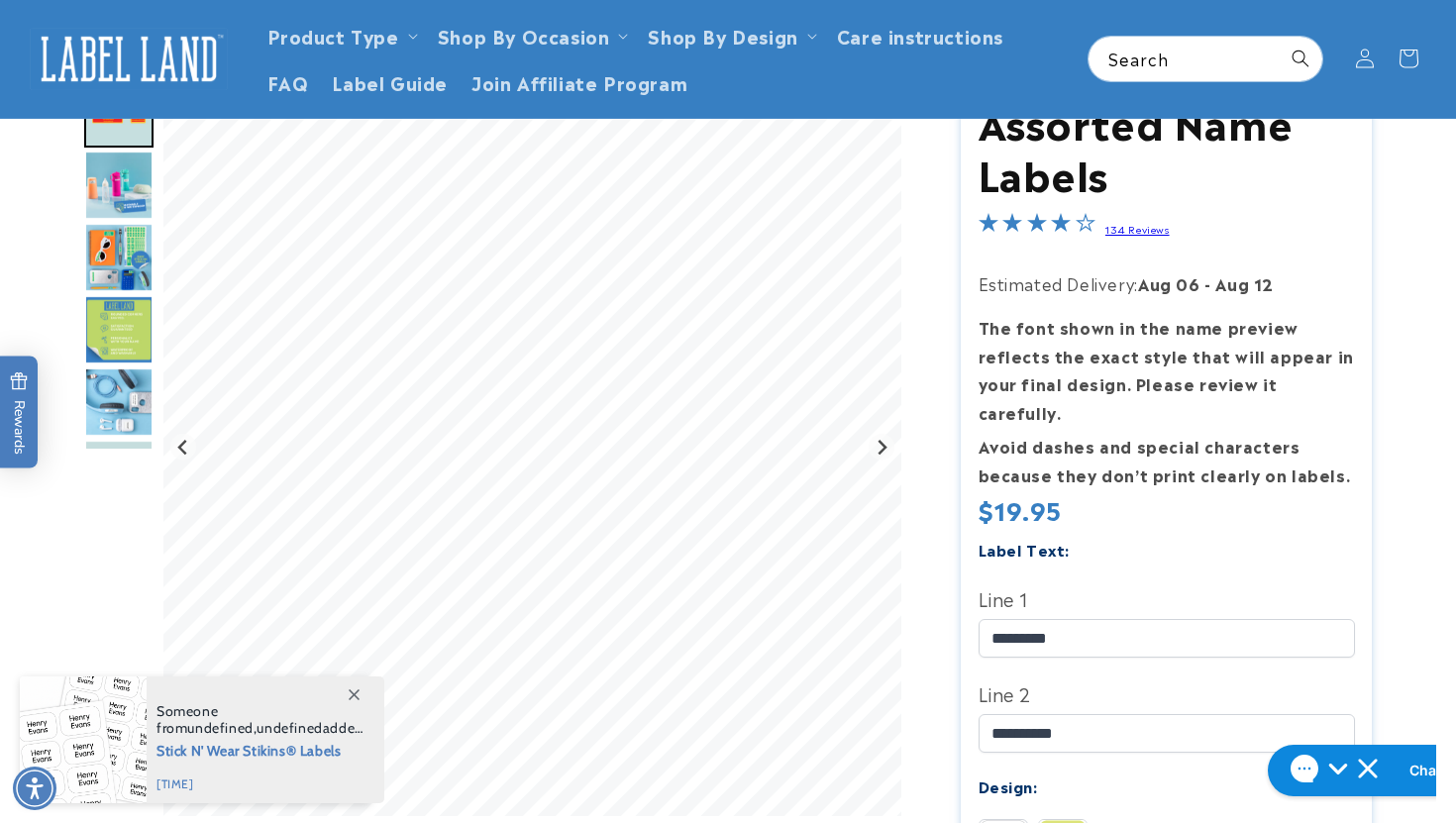 scroll, scrollTop: 0, scrollLeft: 0, axis: both 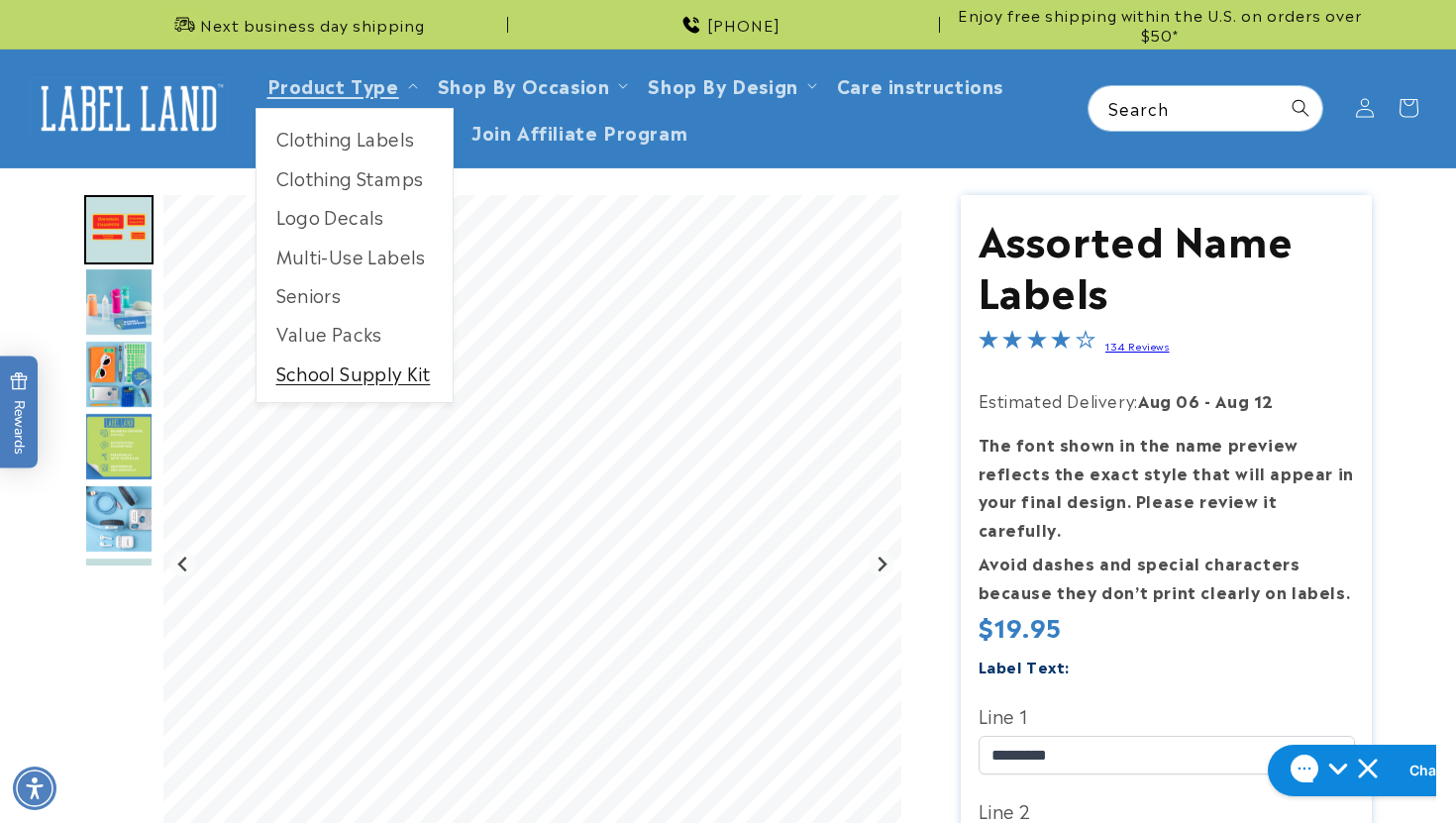 click on "School Supply Kit" at bounding box center [355, 372] 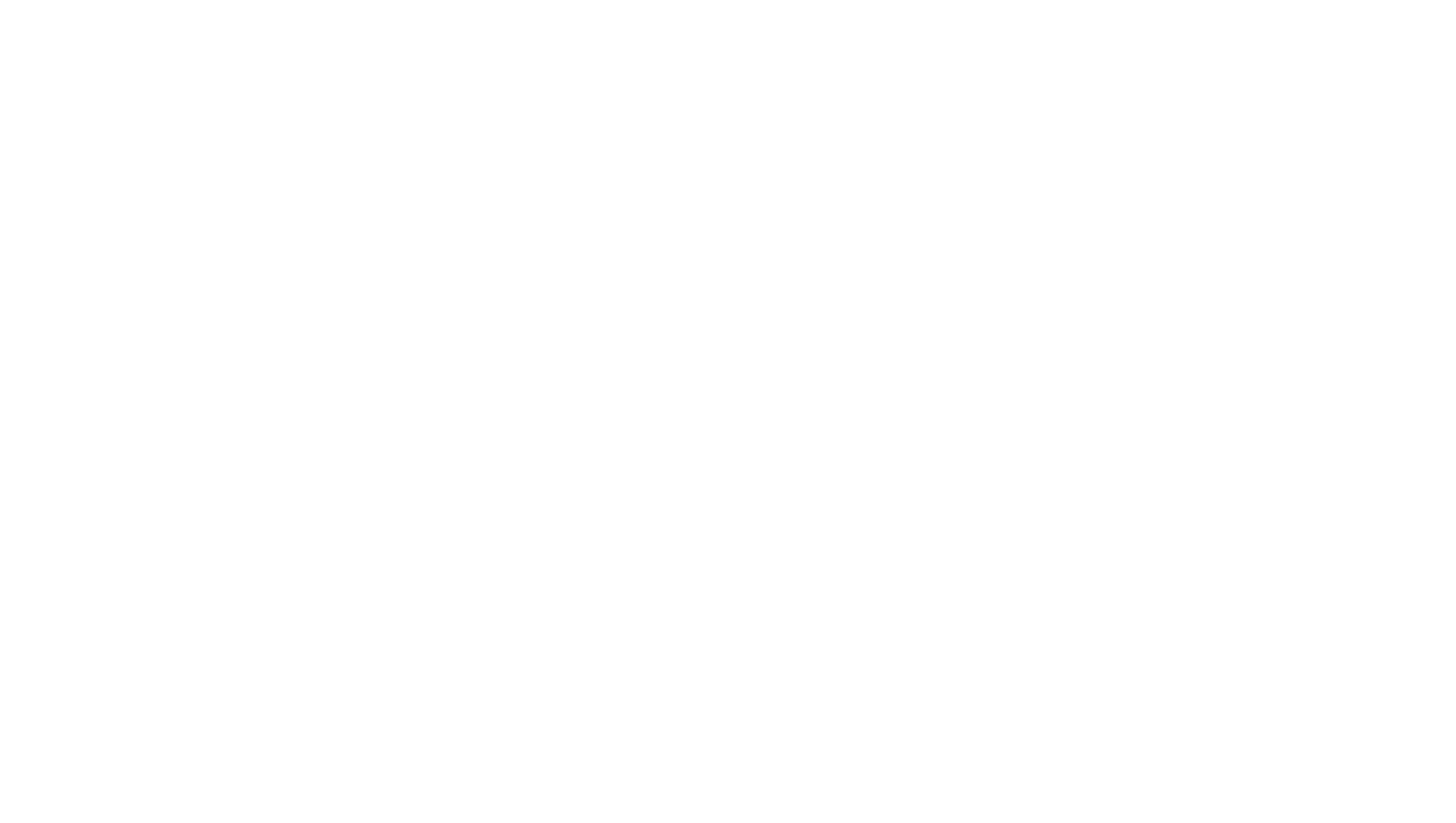 scroll, scrollTop: 0, scrollLeft: 0, axis: both 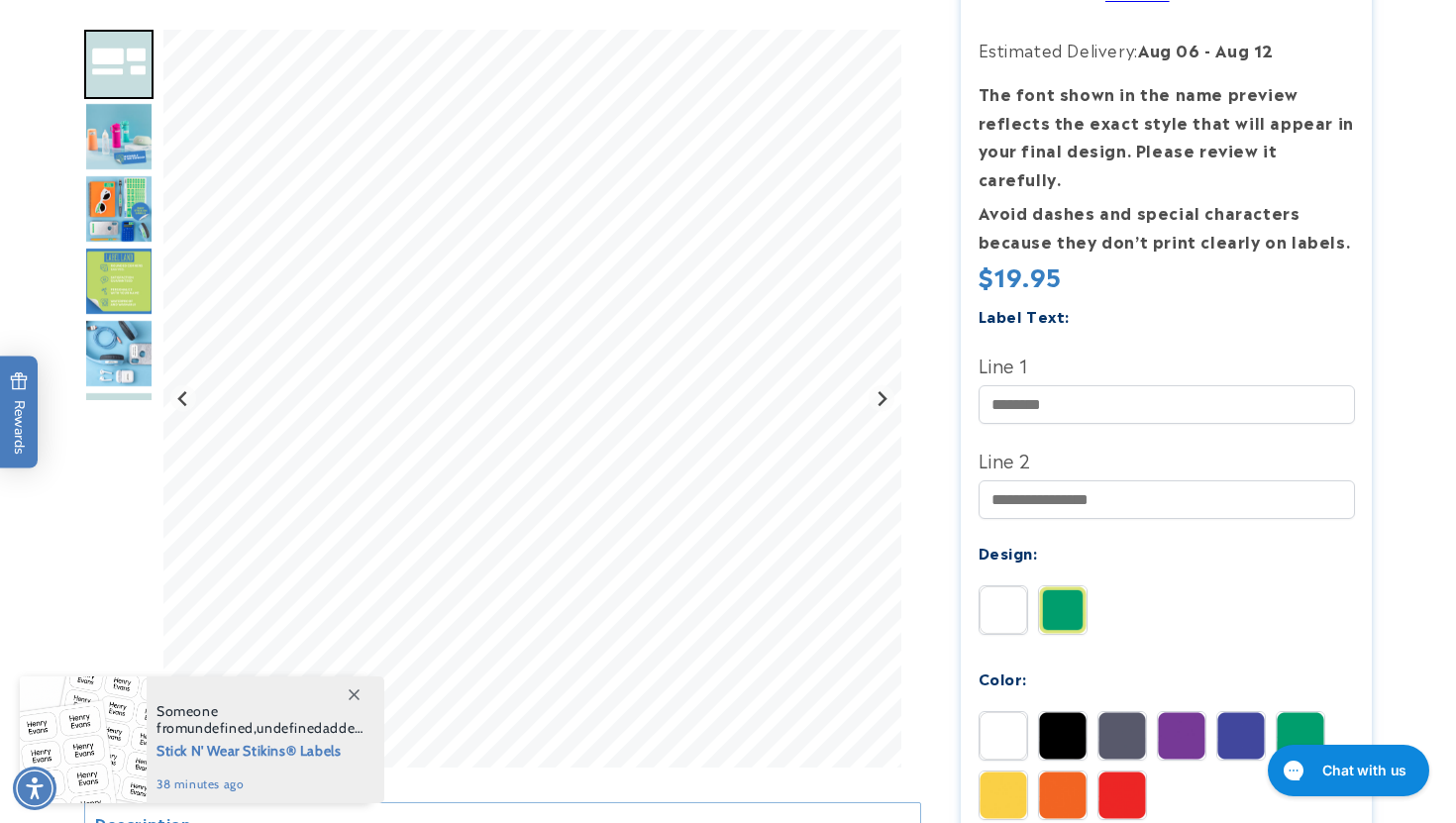 click at bounding box center [1122, 795] 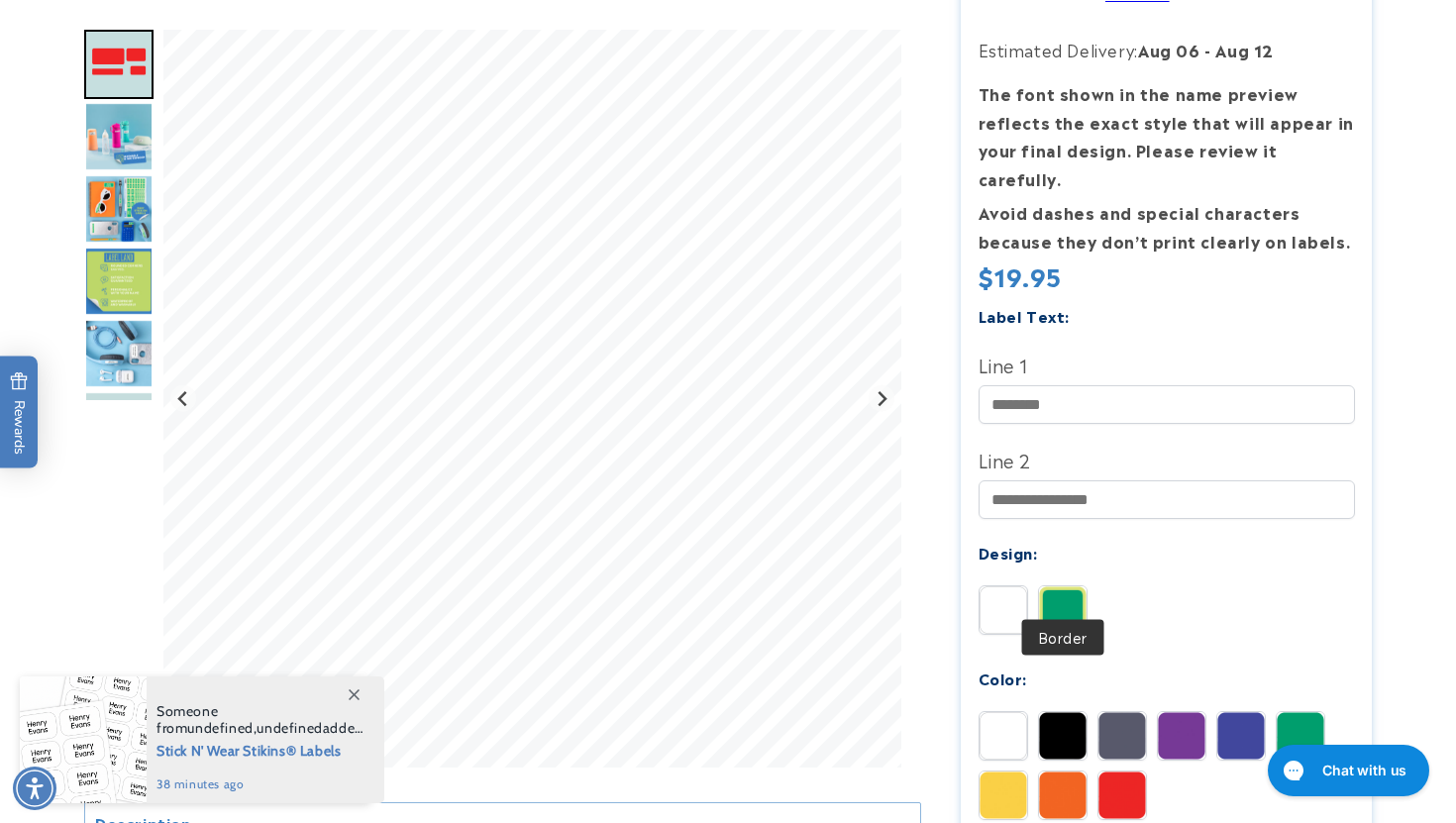 click at bounding box center [1063, 610] 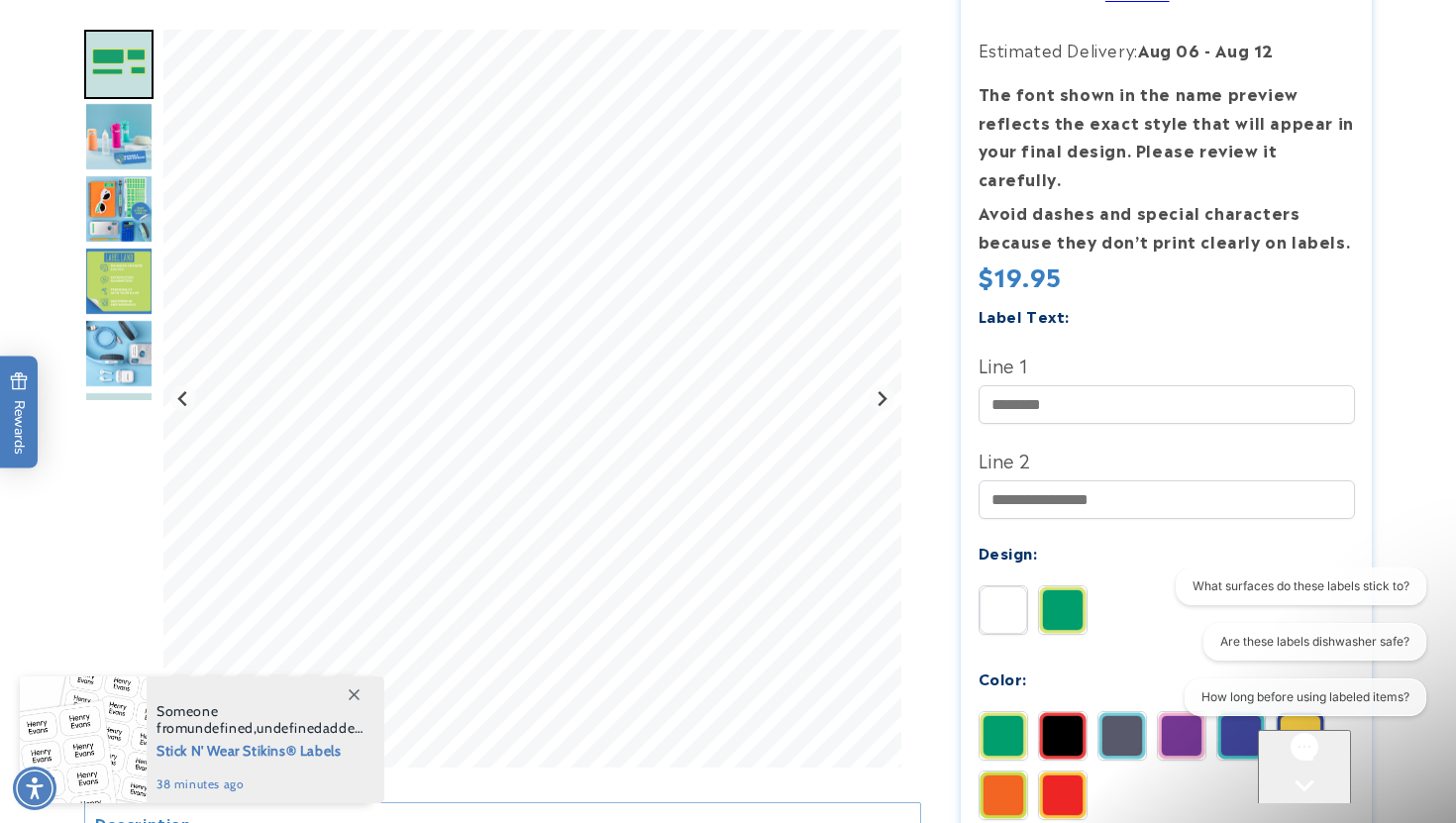 scroll, scrollTop: 0, scrollLeft: 0, axis: both 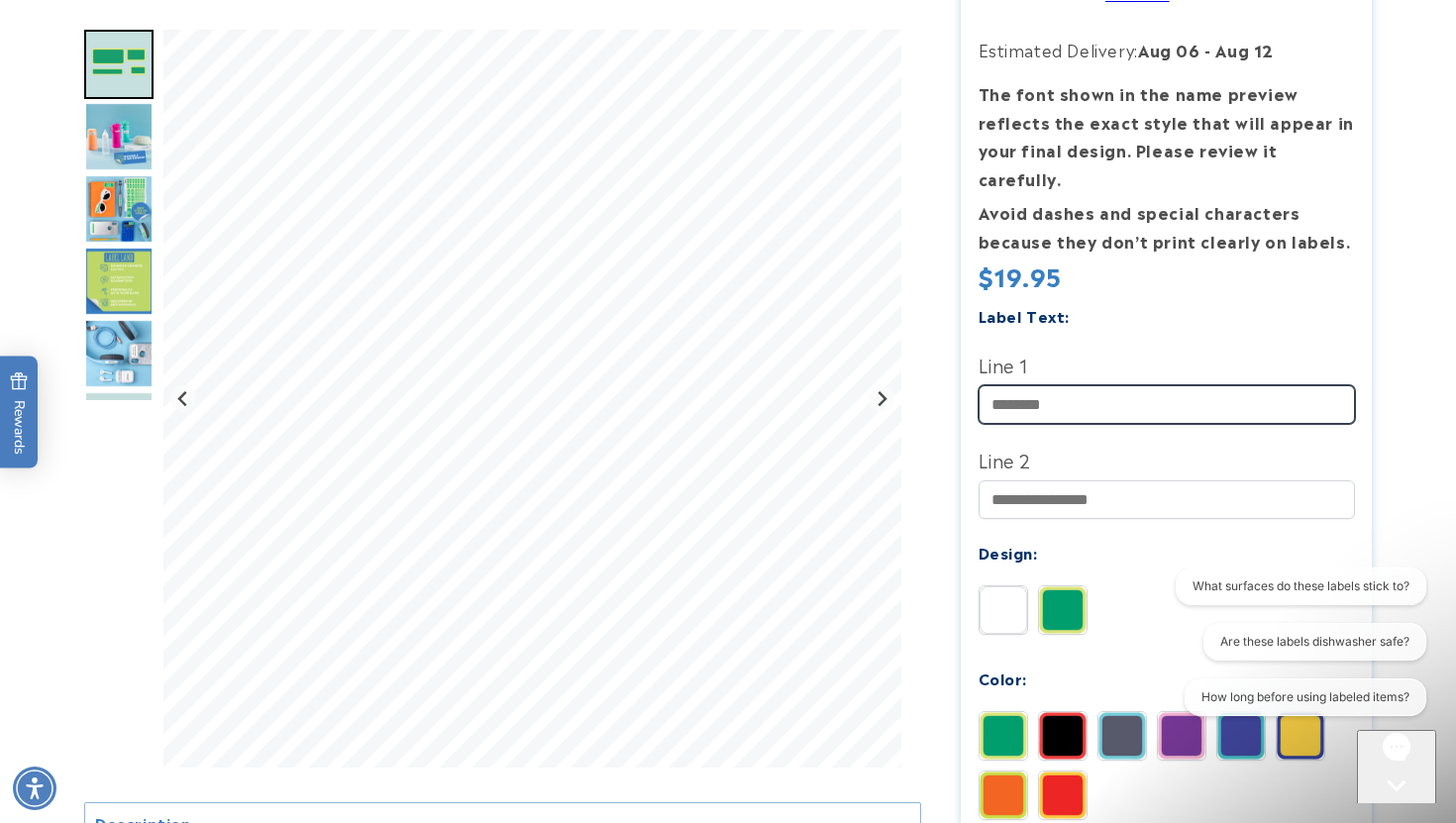 click on "Line 1" at bounding box center (1167, 404) 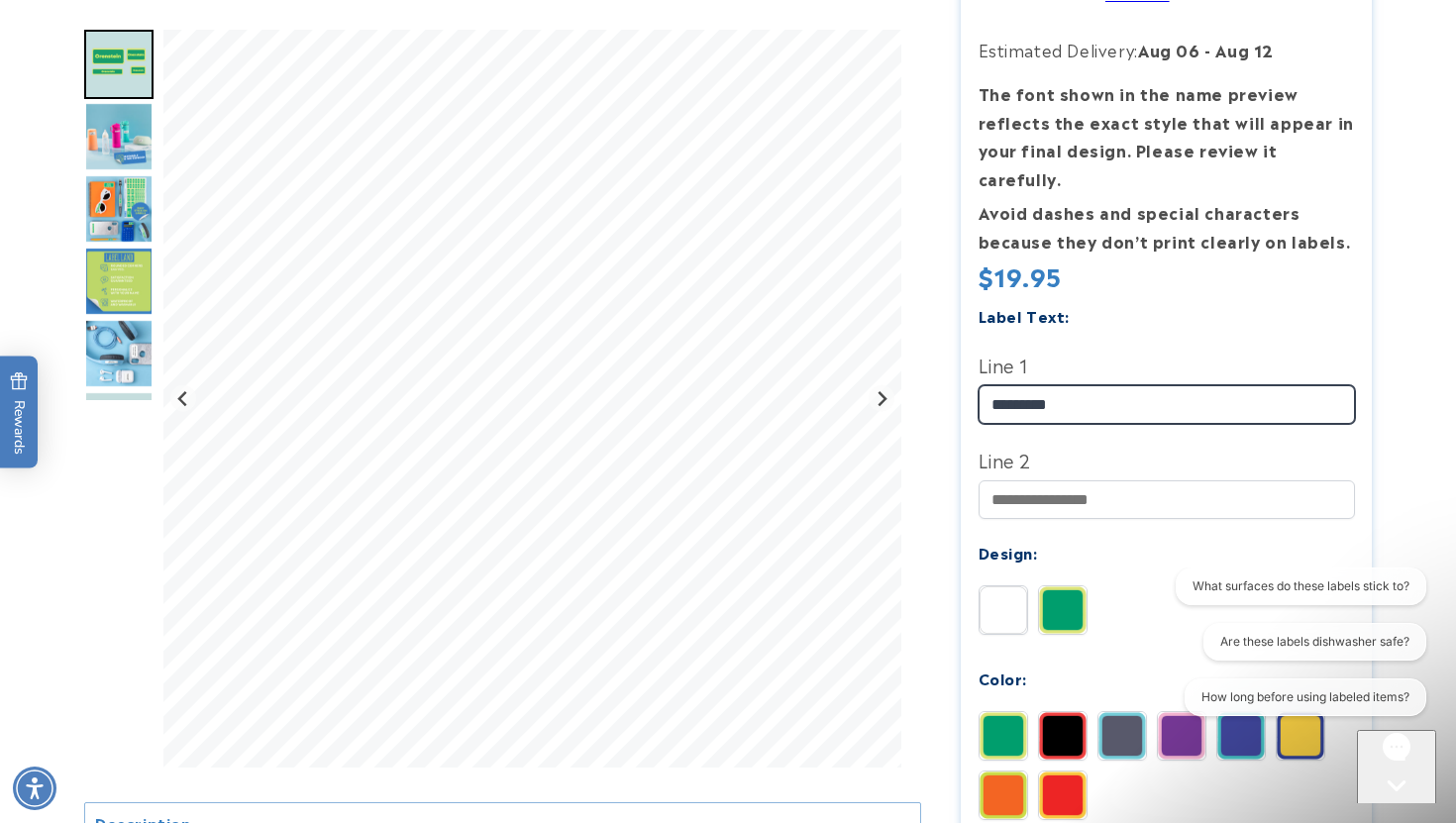 type on "*********" 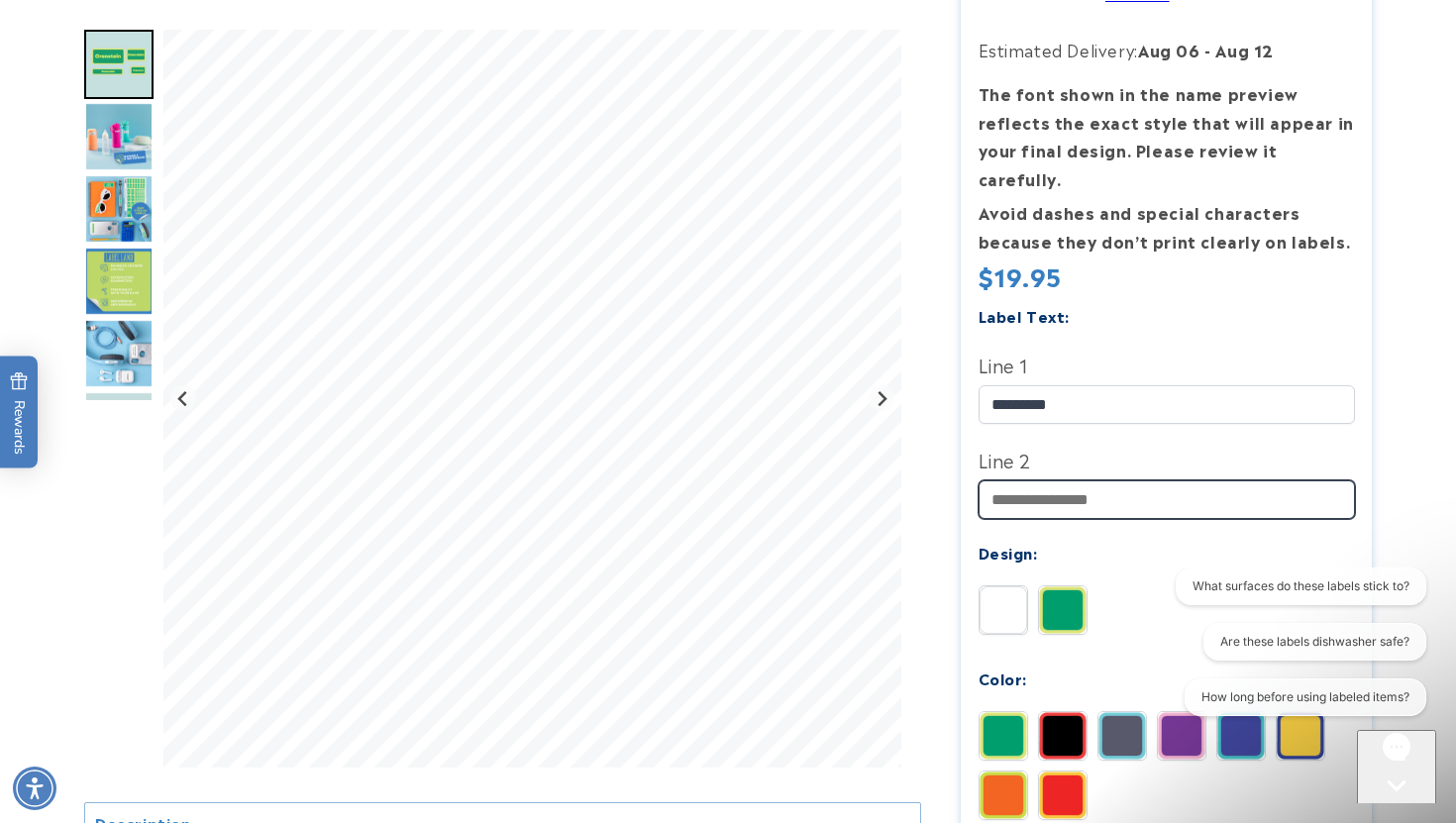 click on "Line 2" at bounding box center (1167, 499) 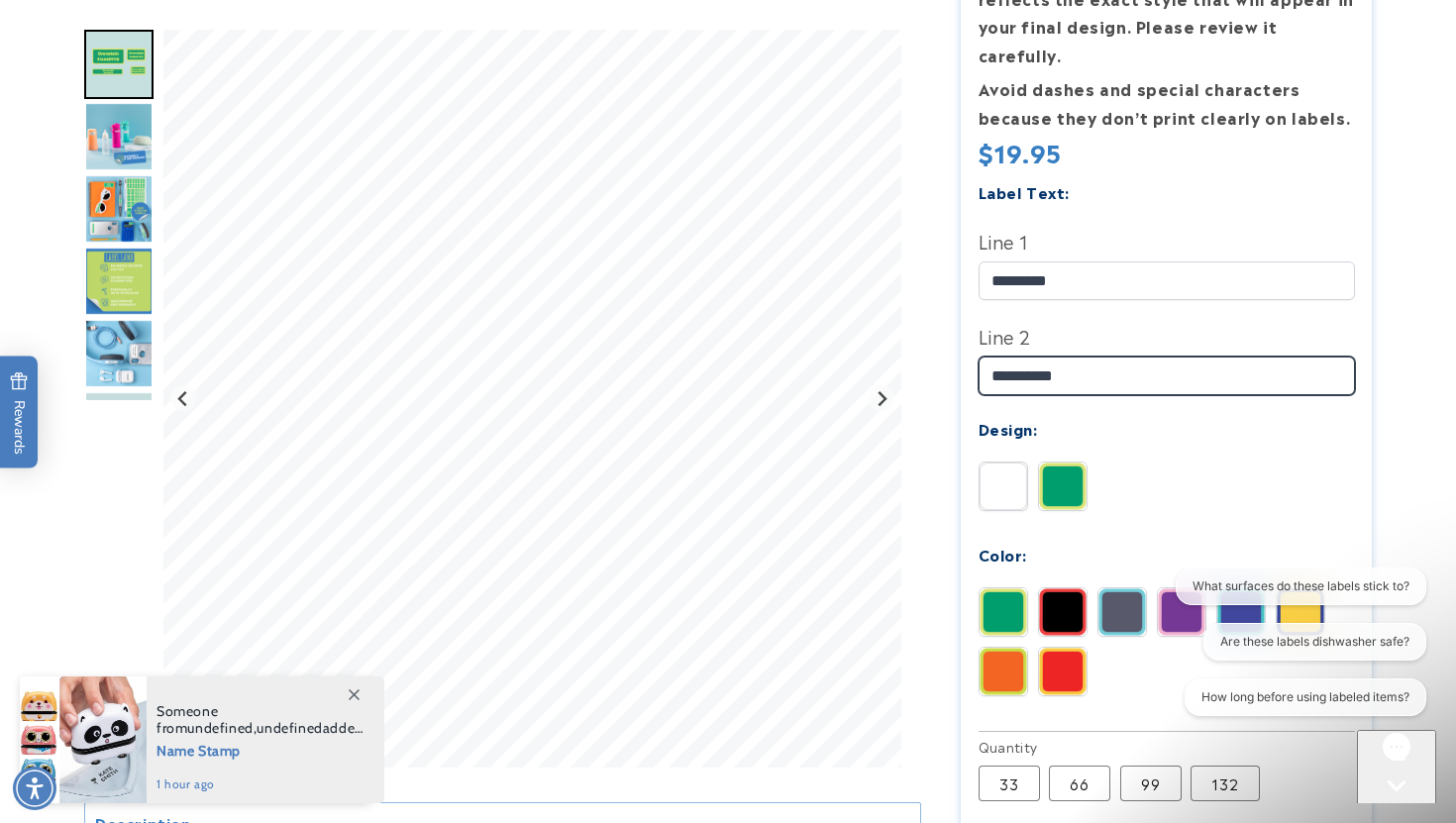 scroll, scrollTop: 475, scrollLeft: 0, axis: vertical 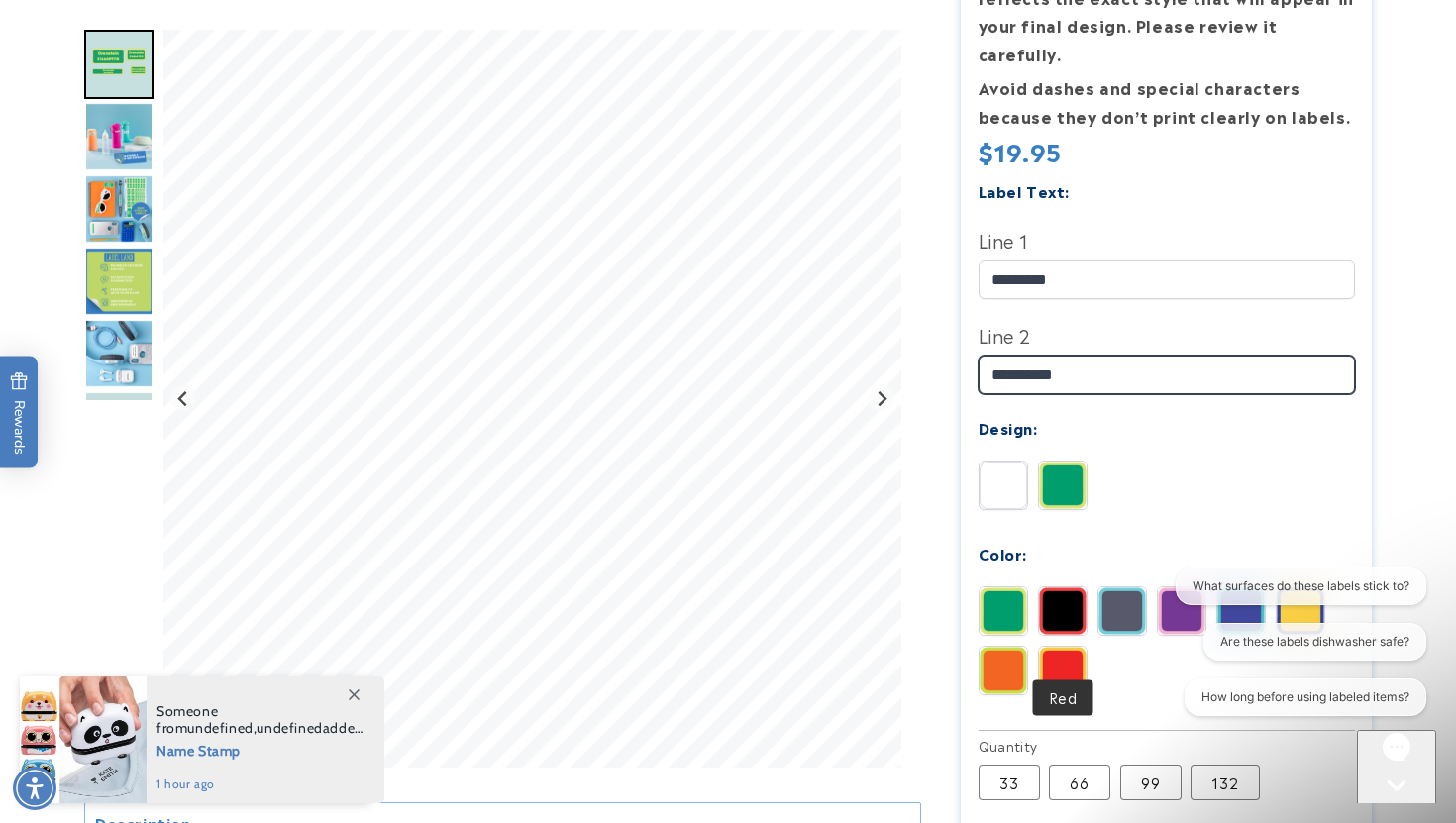 type on "**********" 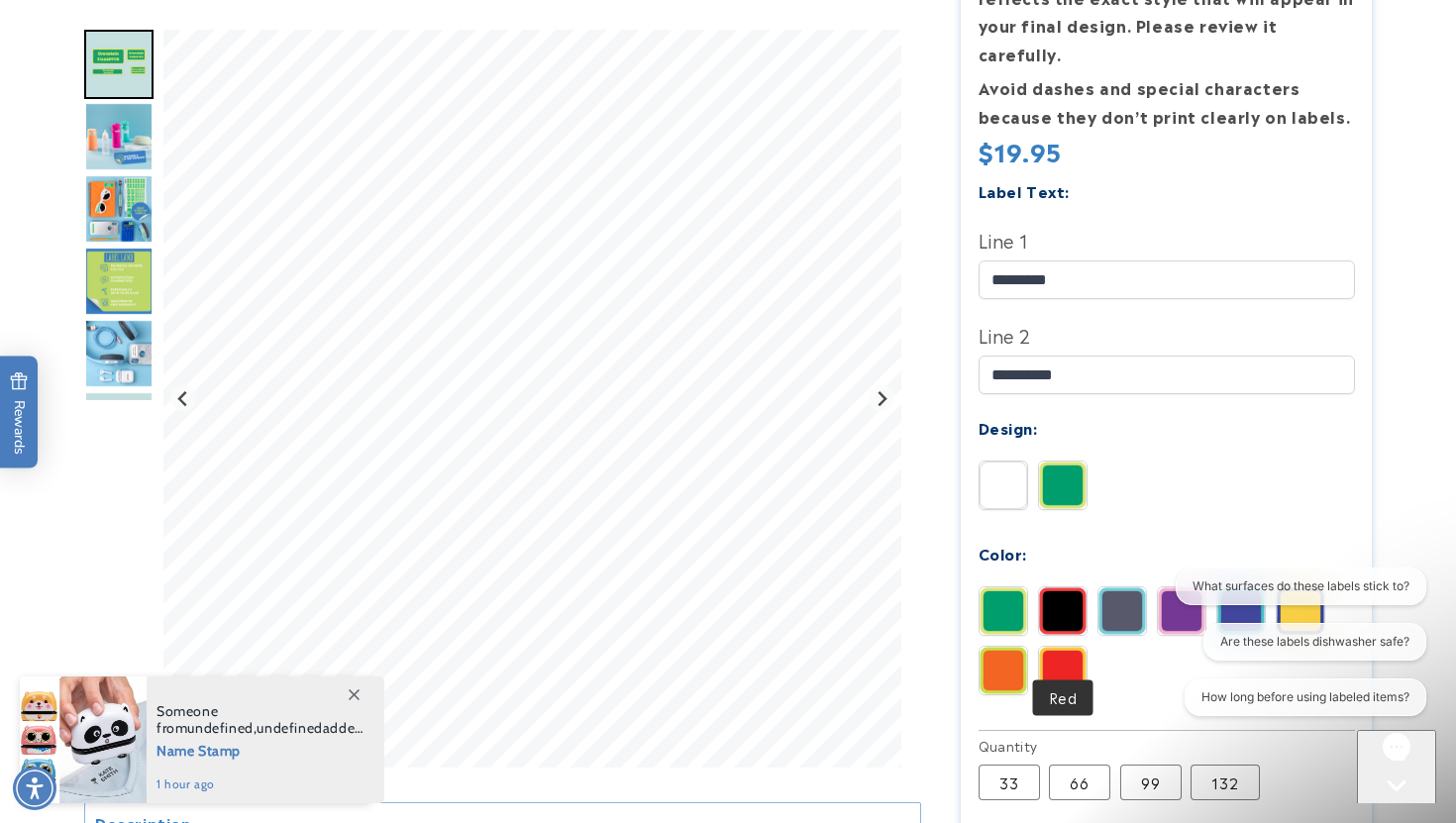 click at bounding box center [1063, 670] 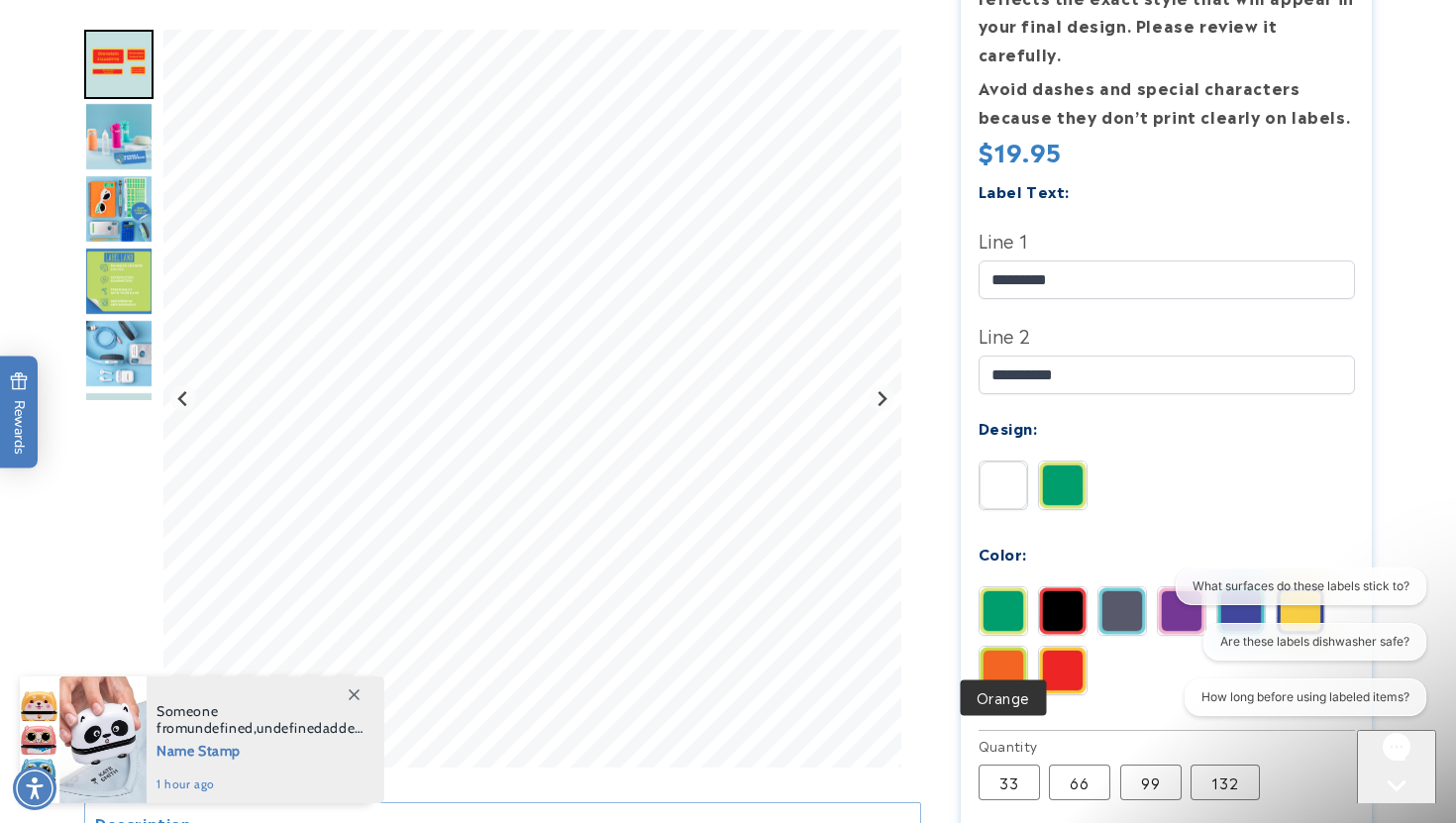 click at bounding box center (1003, 670) 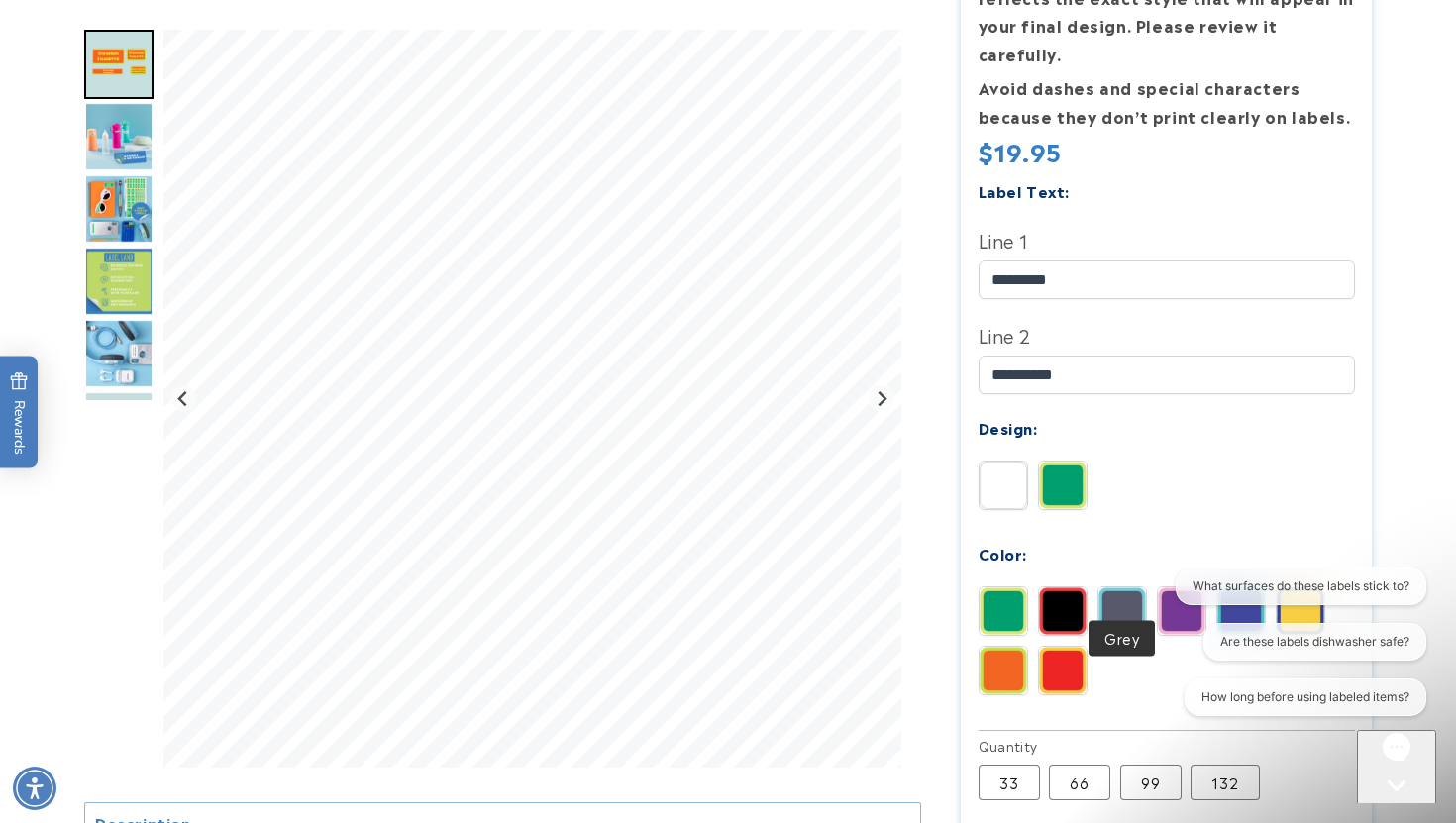click at bounding box center (1122, 611) 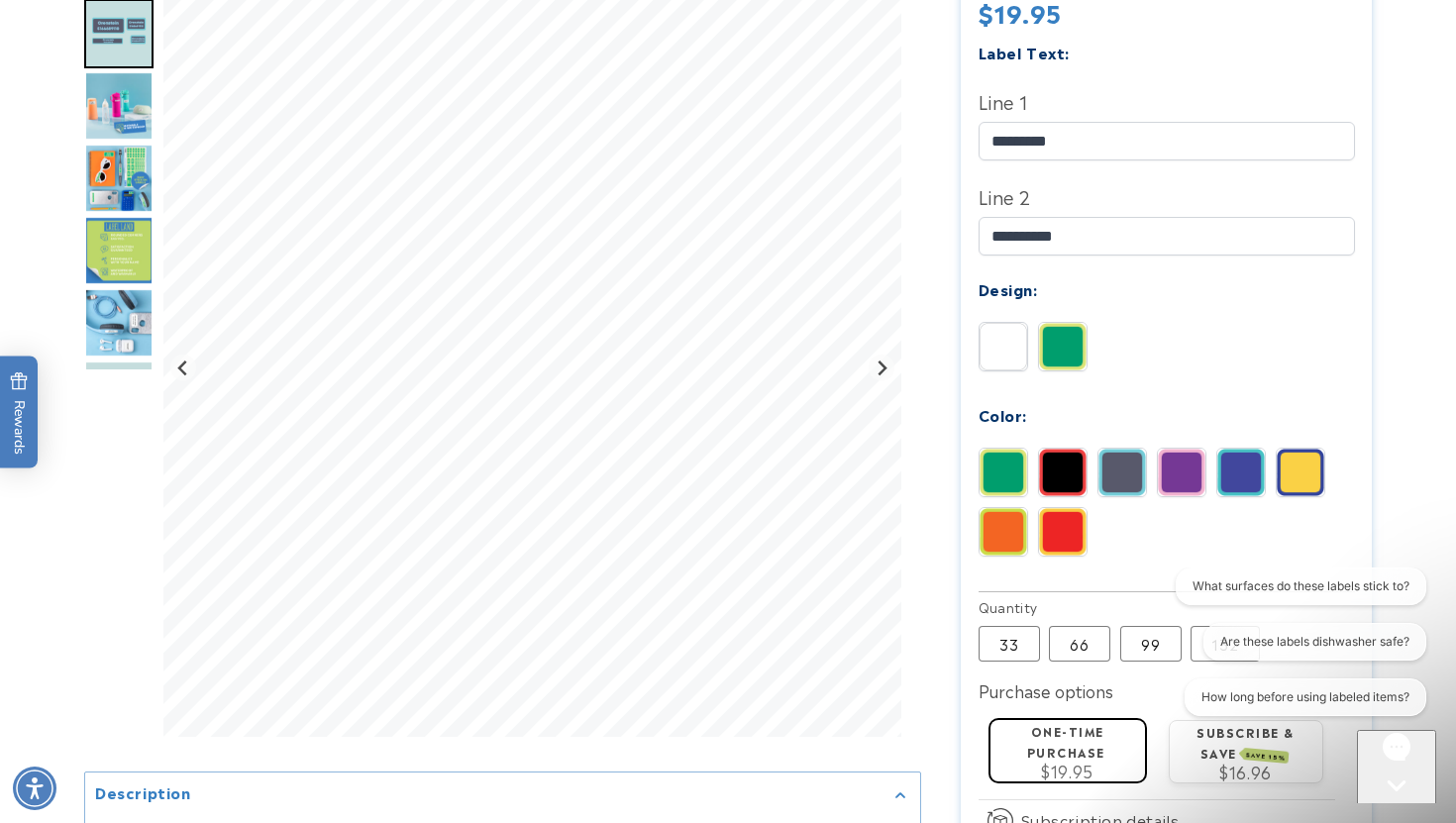 scroll, scrollTop: 626, scrollLeft: 0, axis: vertical 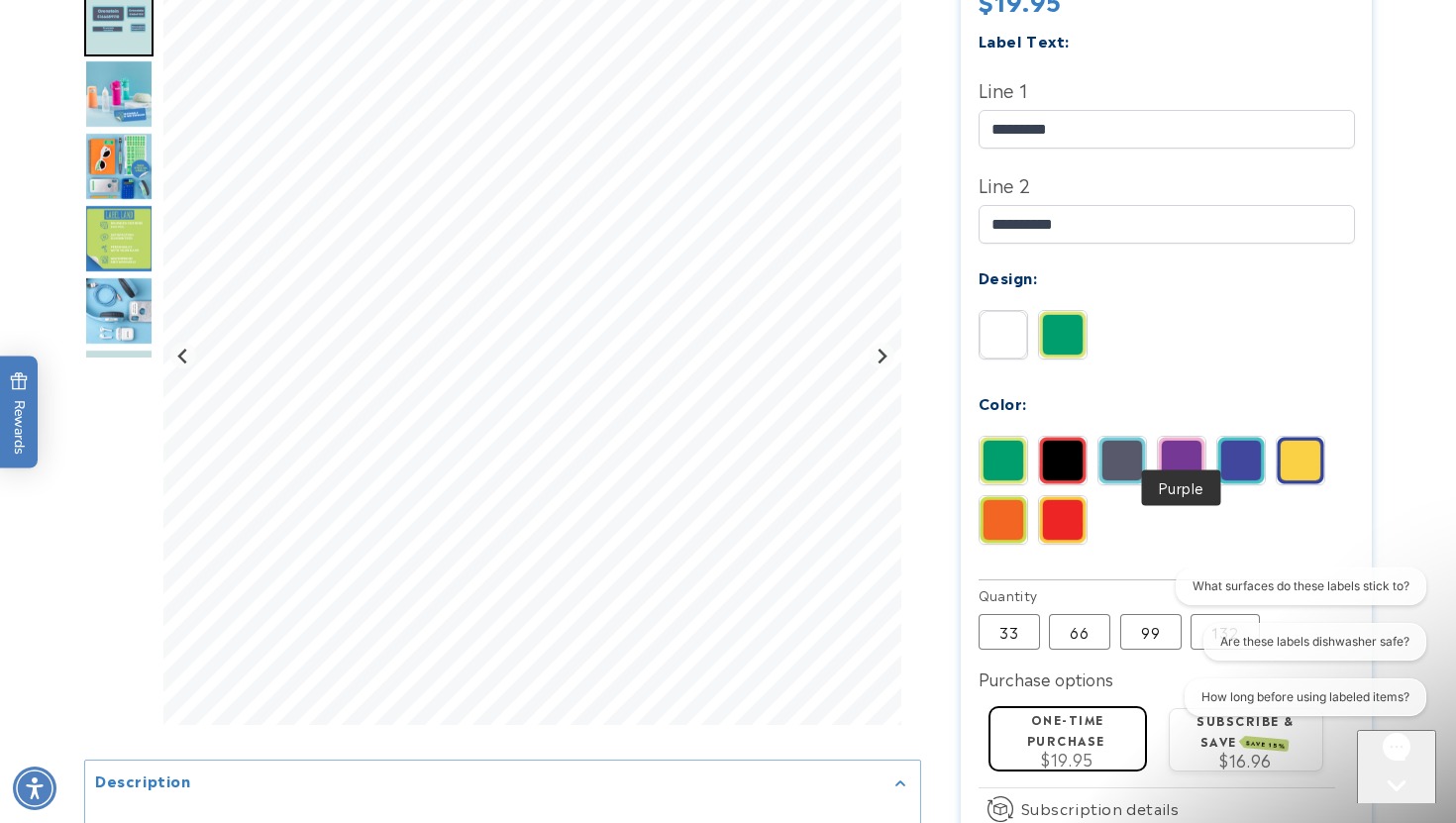 click at bounding box center (1182, 461) 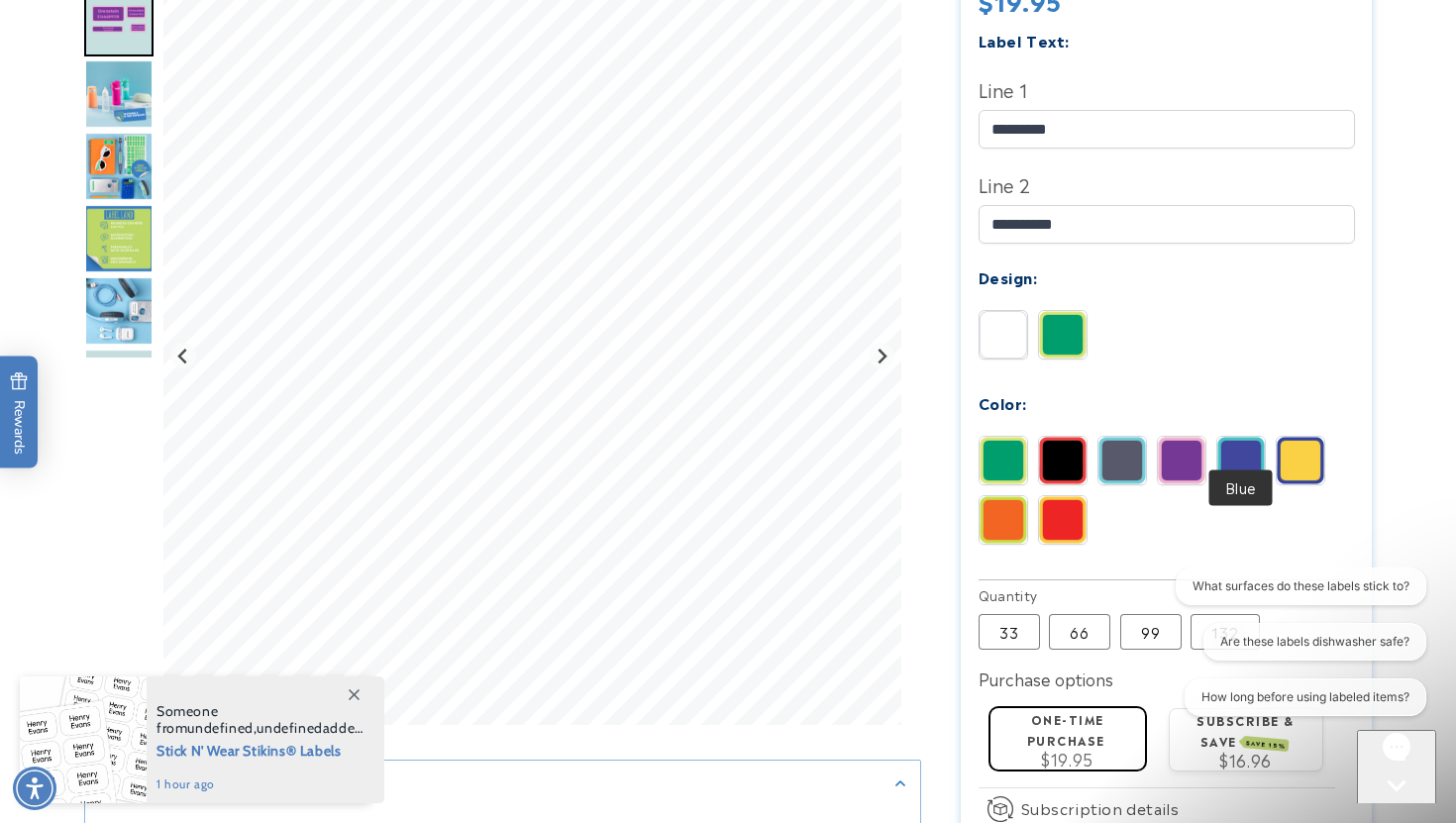 click at bounding box center (1241, 461) 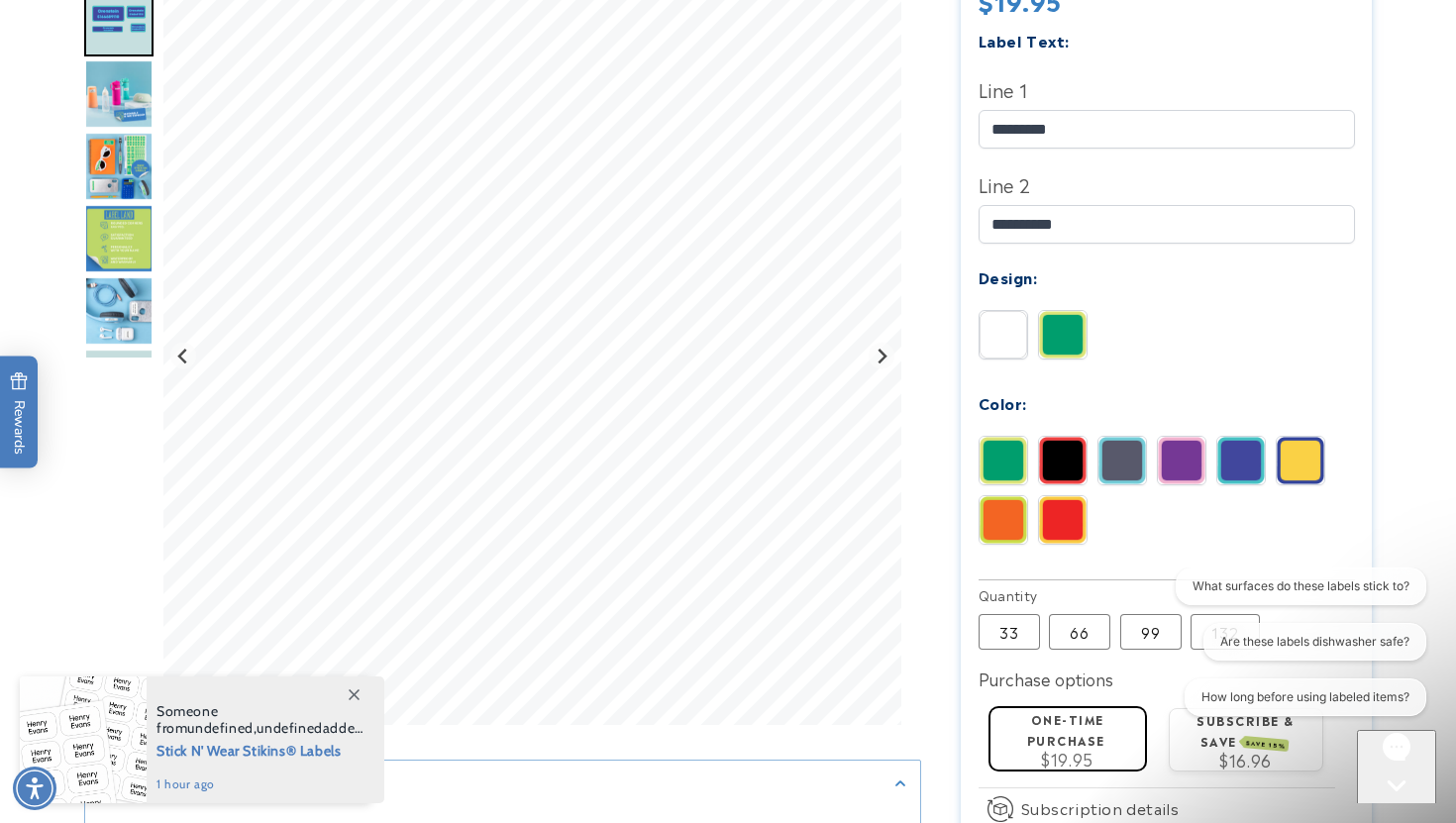 click at bounding box center (1300, 461) 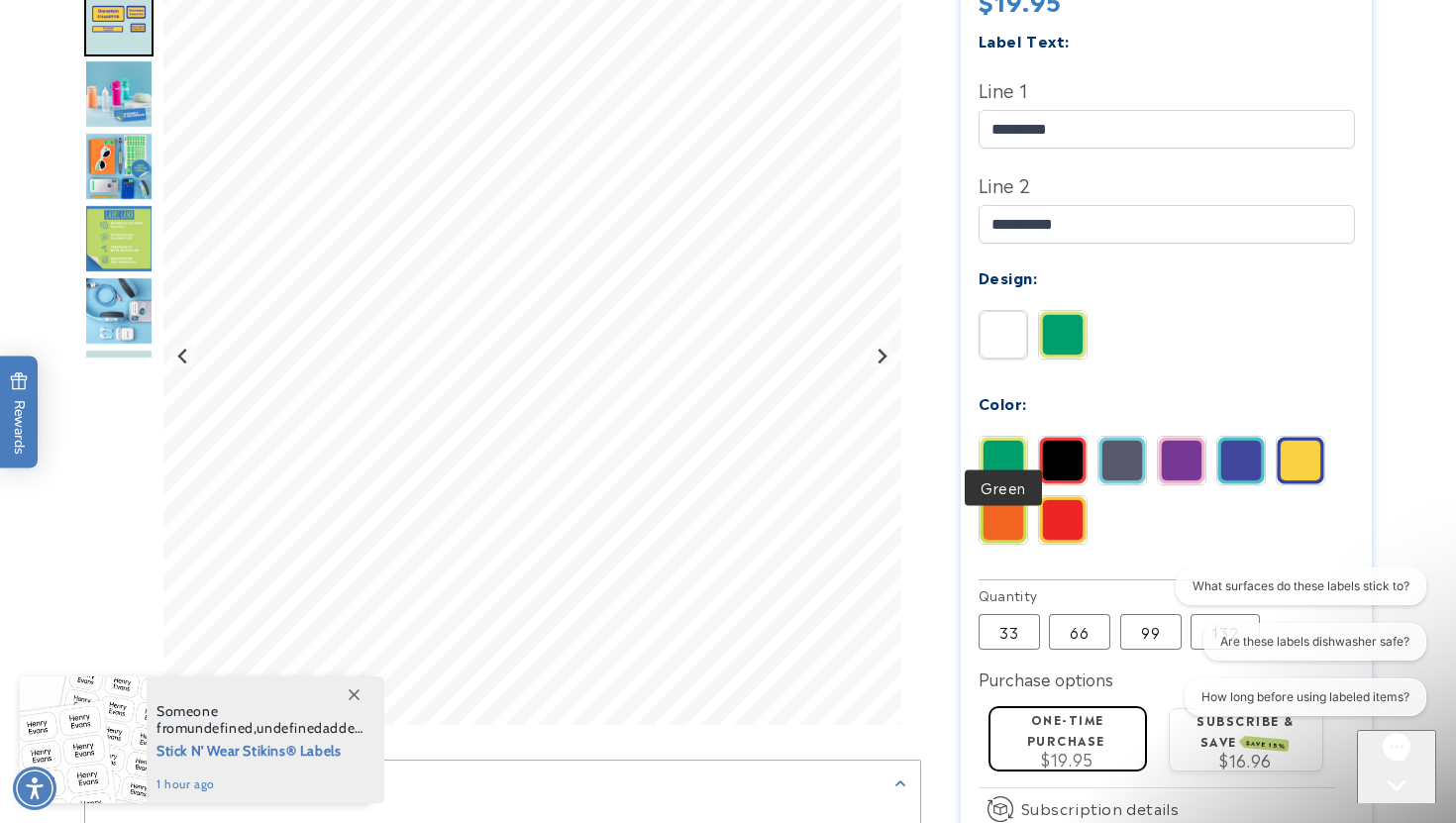 click at bounding box center (1003, 461) 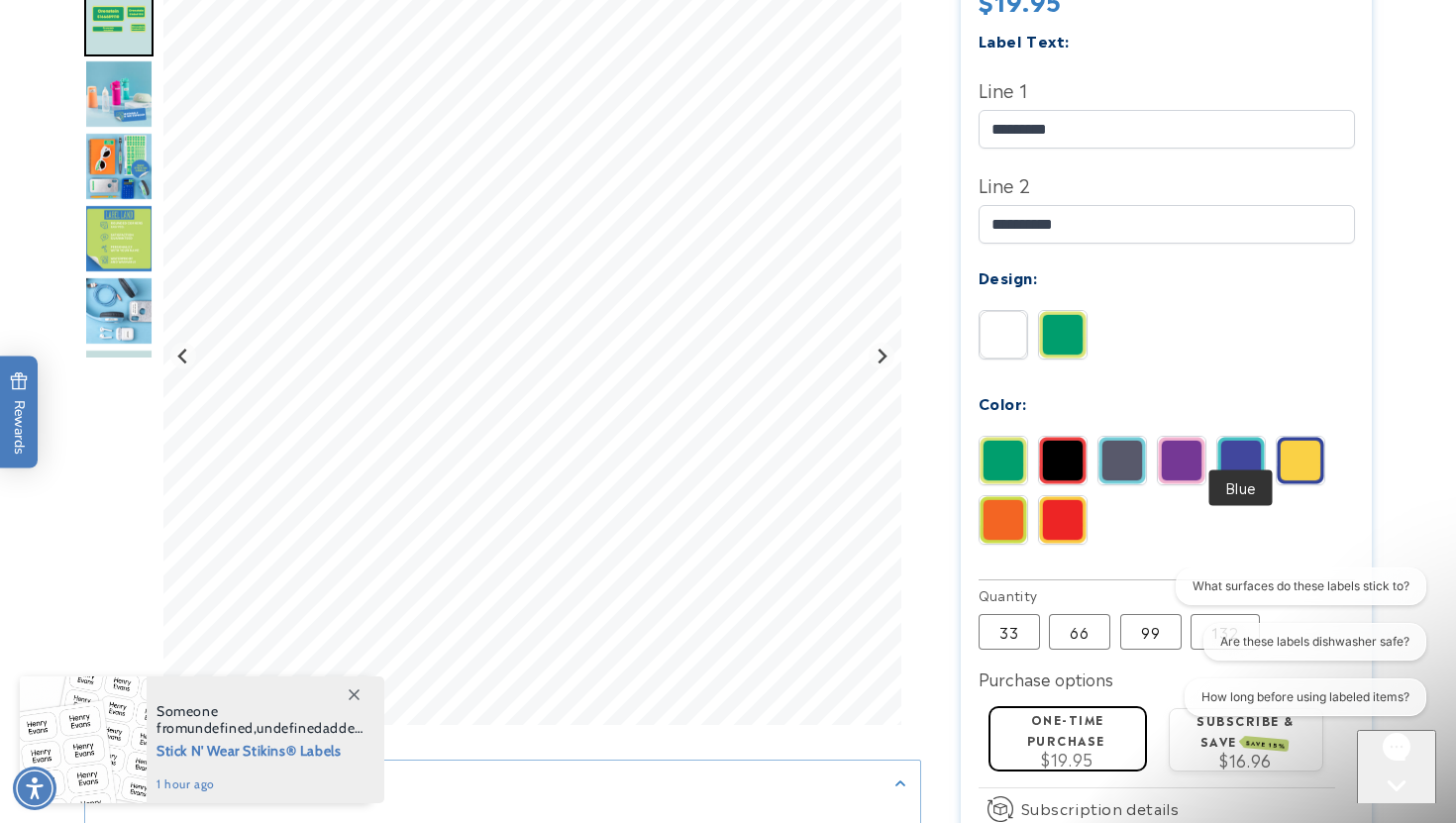click at bounding box center (1241, 461) 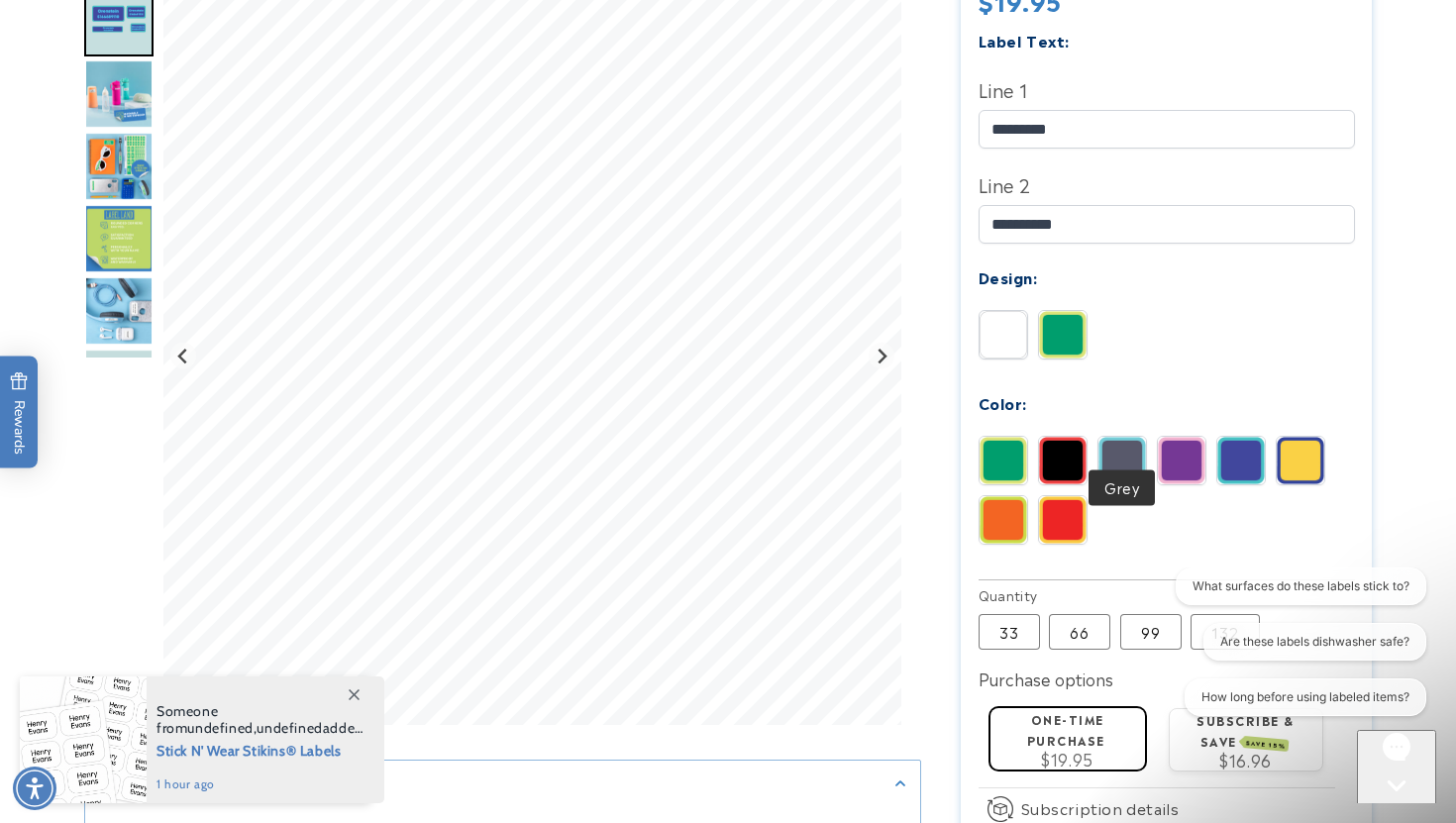 click at bounding box center [1122, 461] 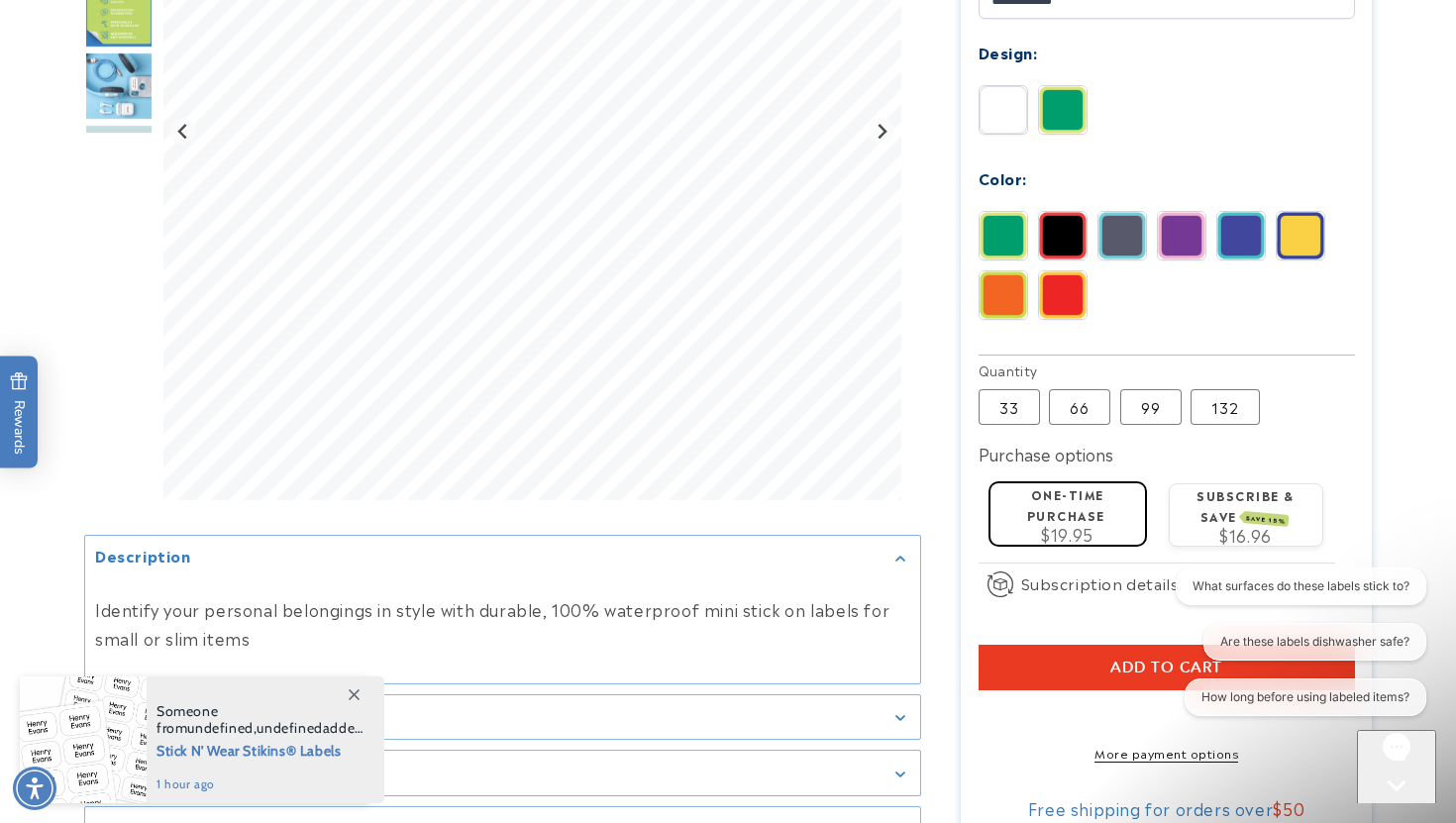 scroll, scrollTop: 993, scrollLeft: 0, axis: vertical 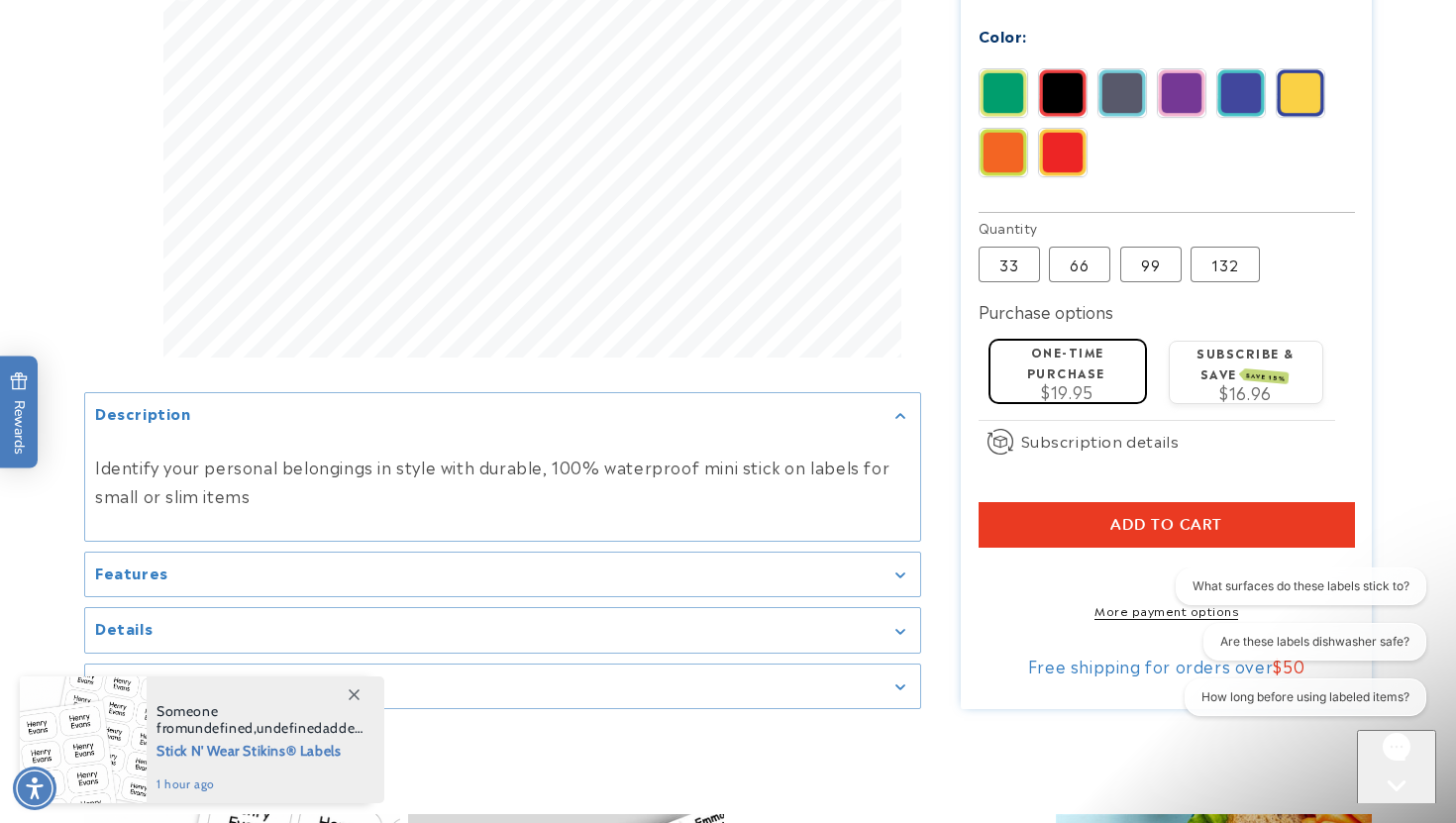 click on "One-time purchase" 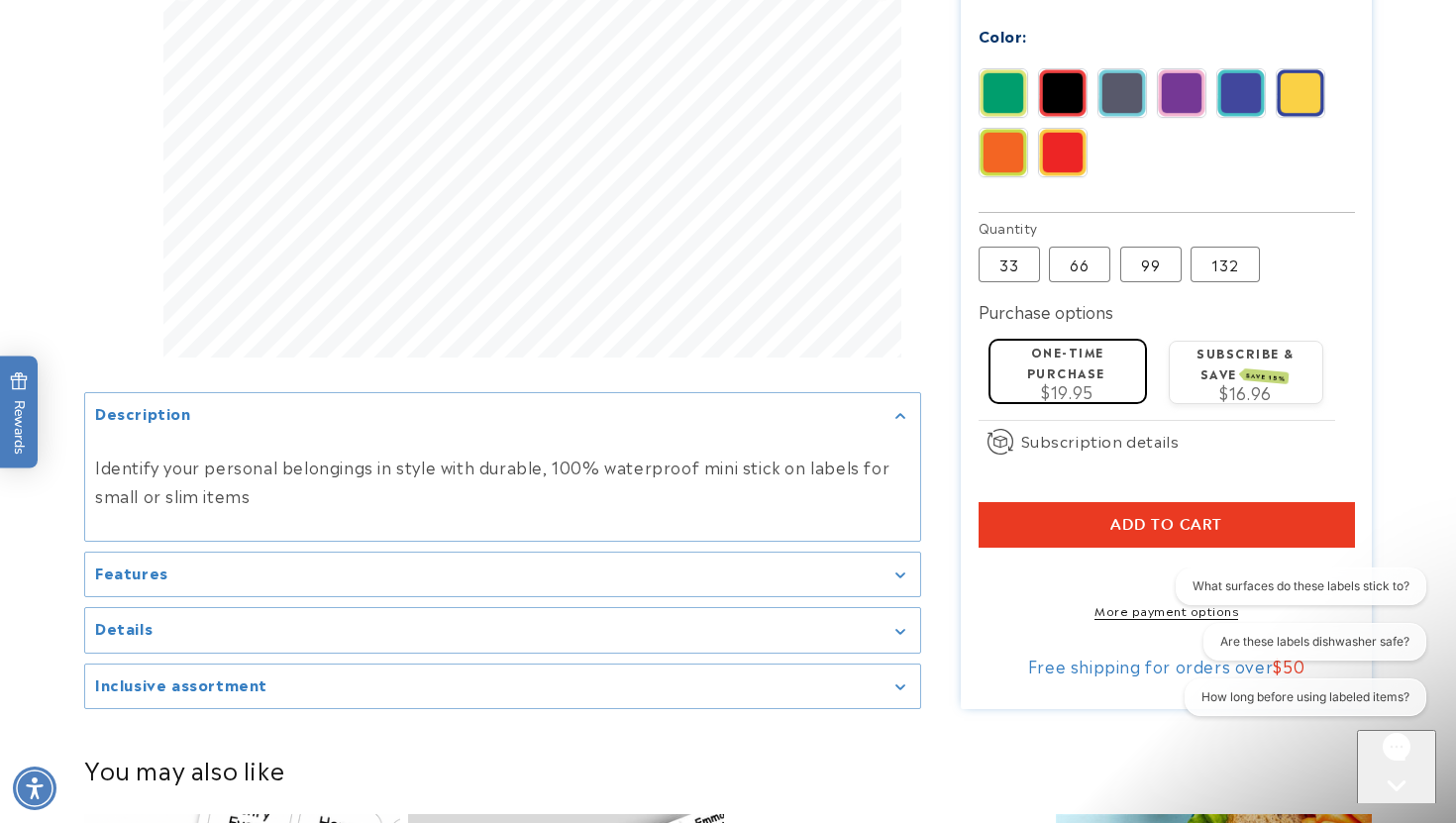click on "Add to cart" at bounding box center (1167, 525) 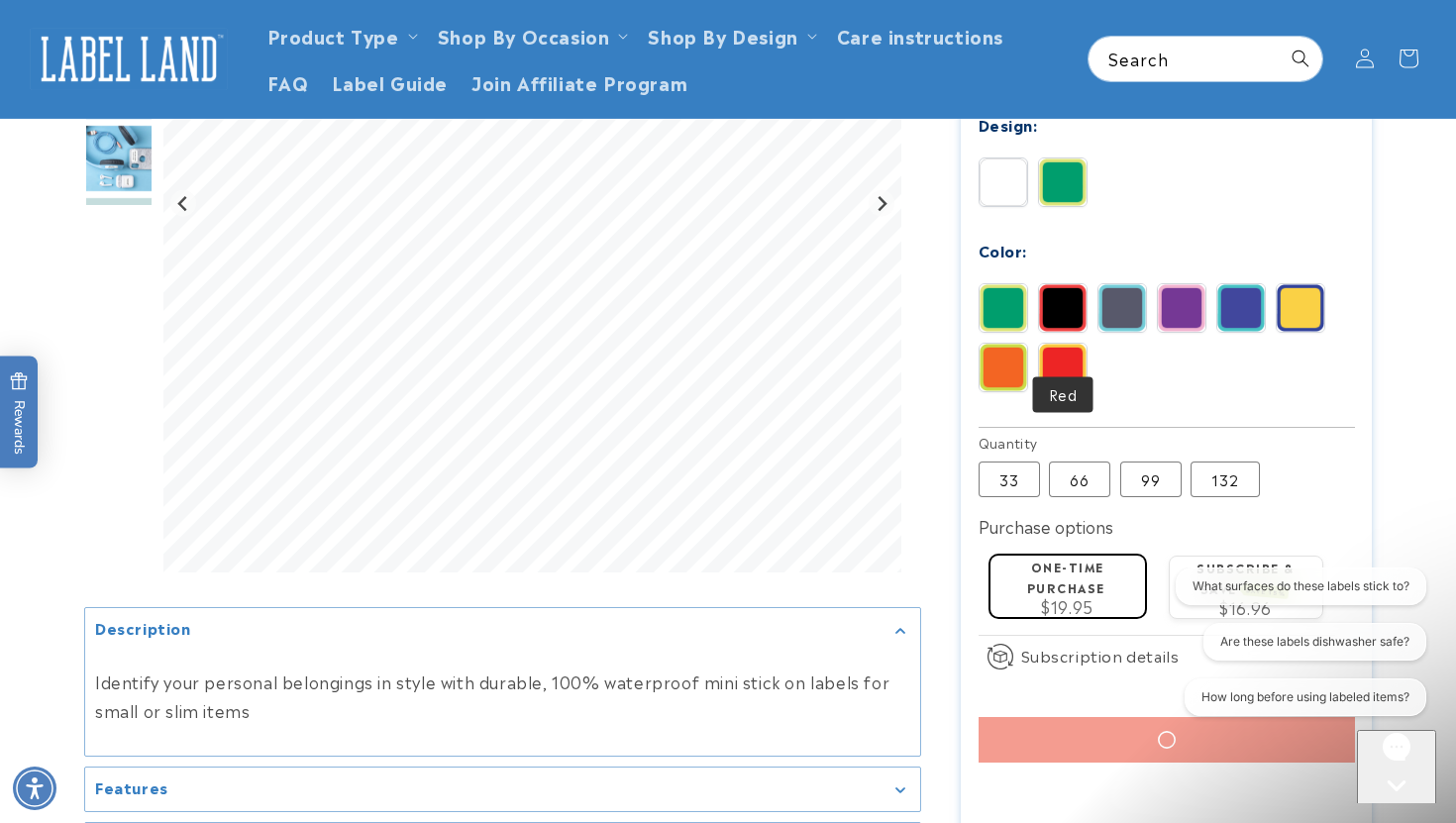 scroll, scrollTop: 462, scrollLeft: 0, axis: vertical 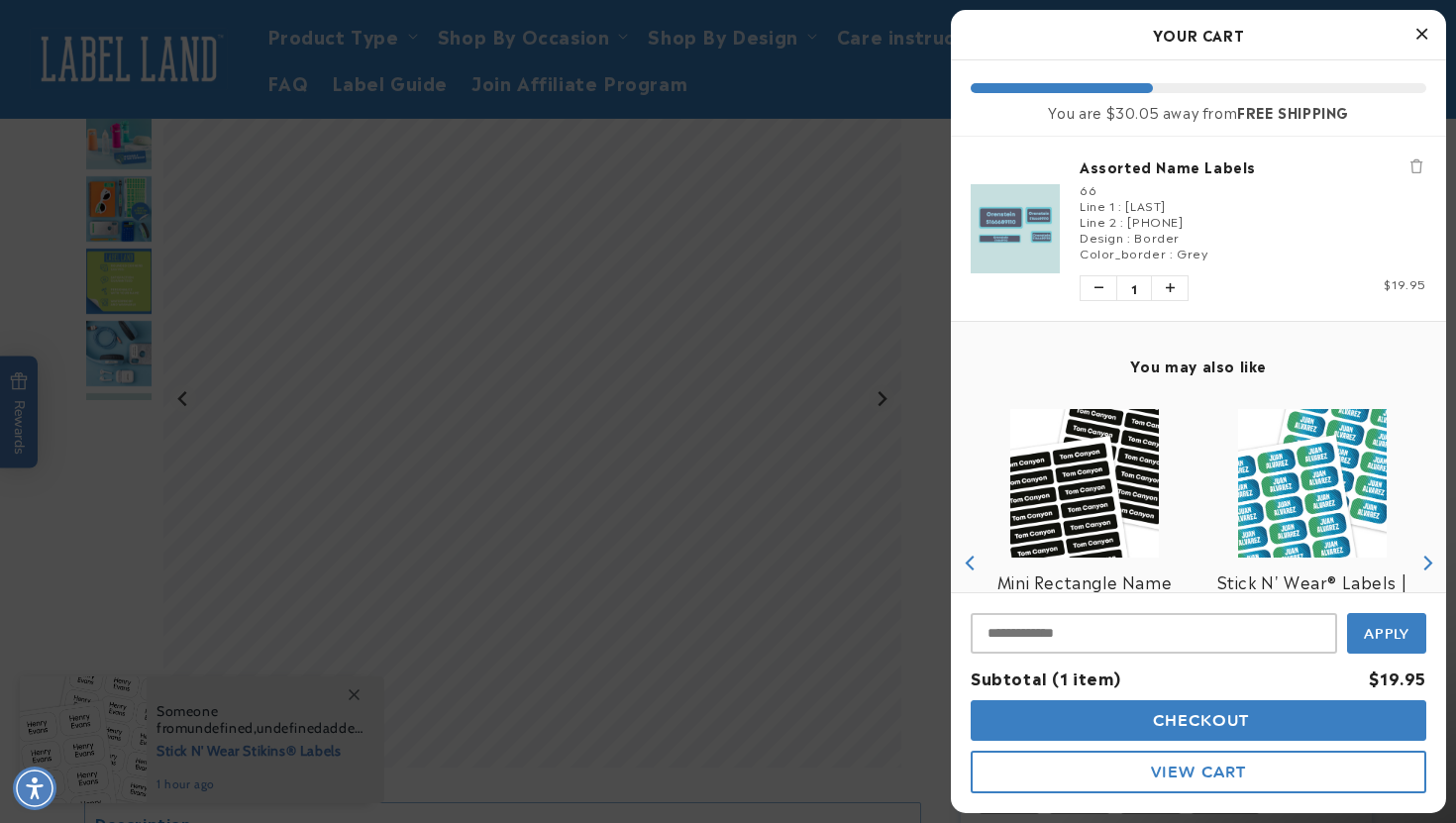 click at bounding box center (728, 411) 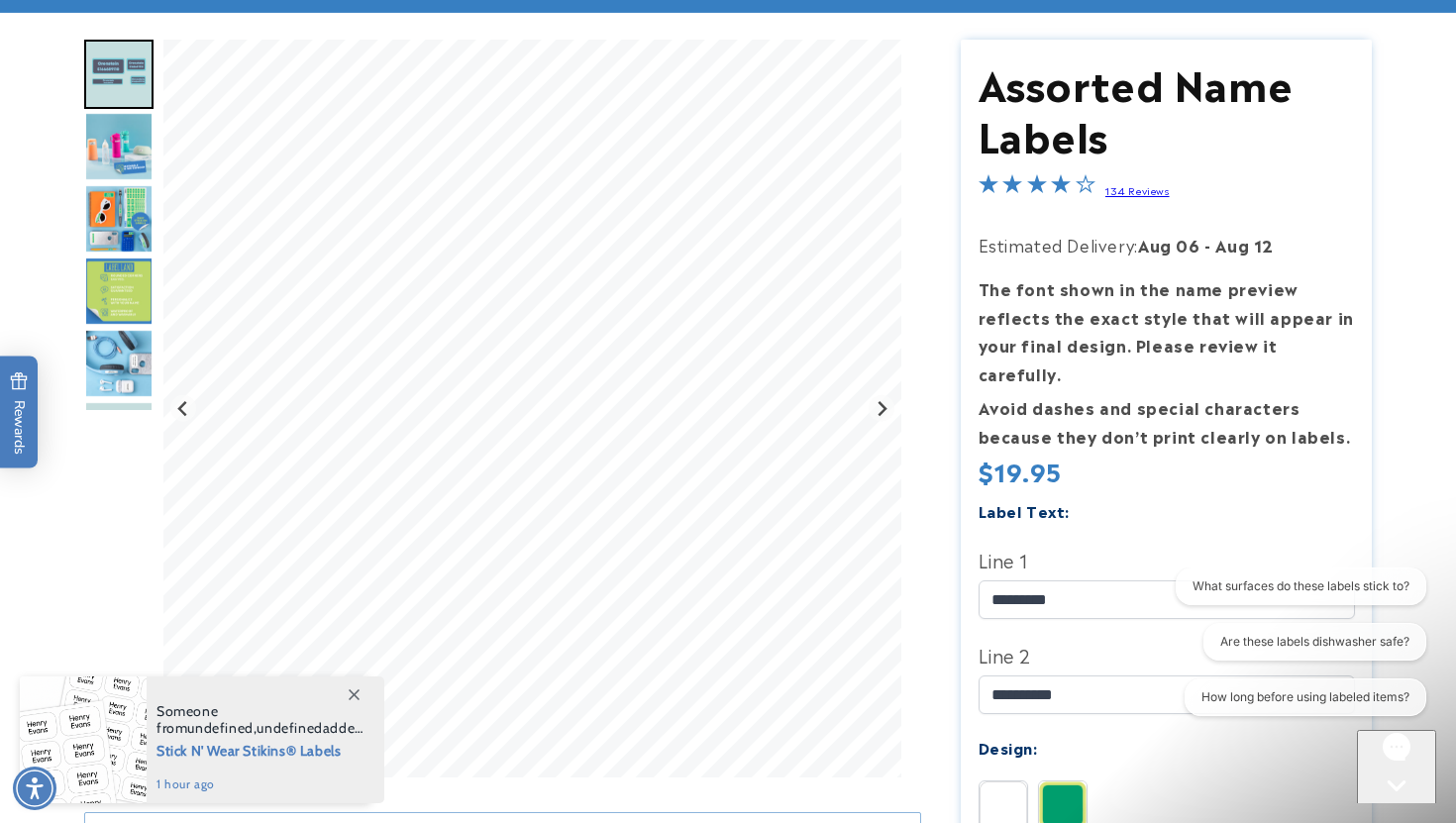 scroll, scrollTop: 0, scrollLeft: 0, axis: both 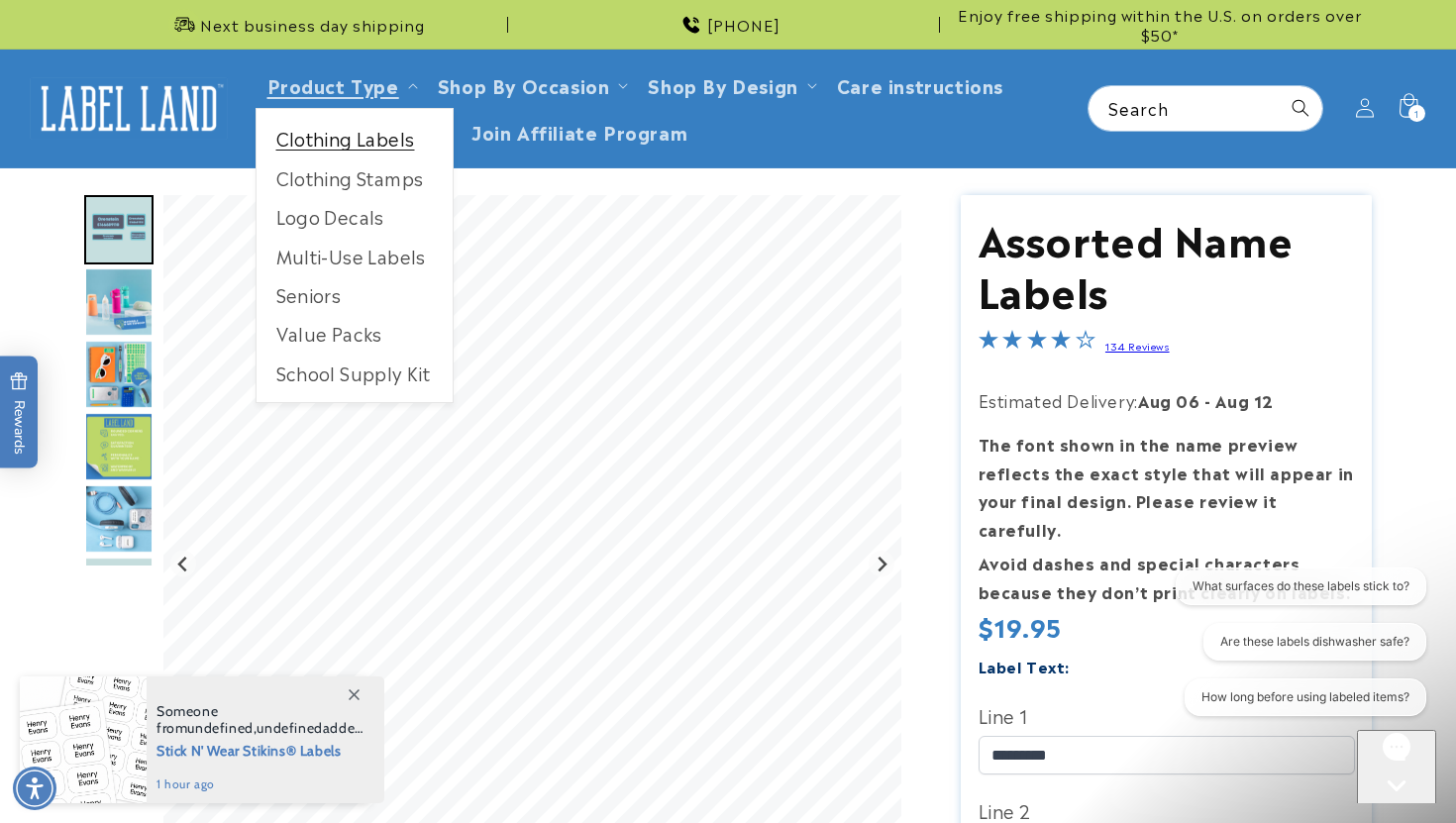 click on "Clothing Labels" at bounding box center (355, 138) 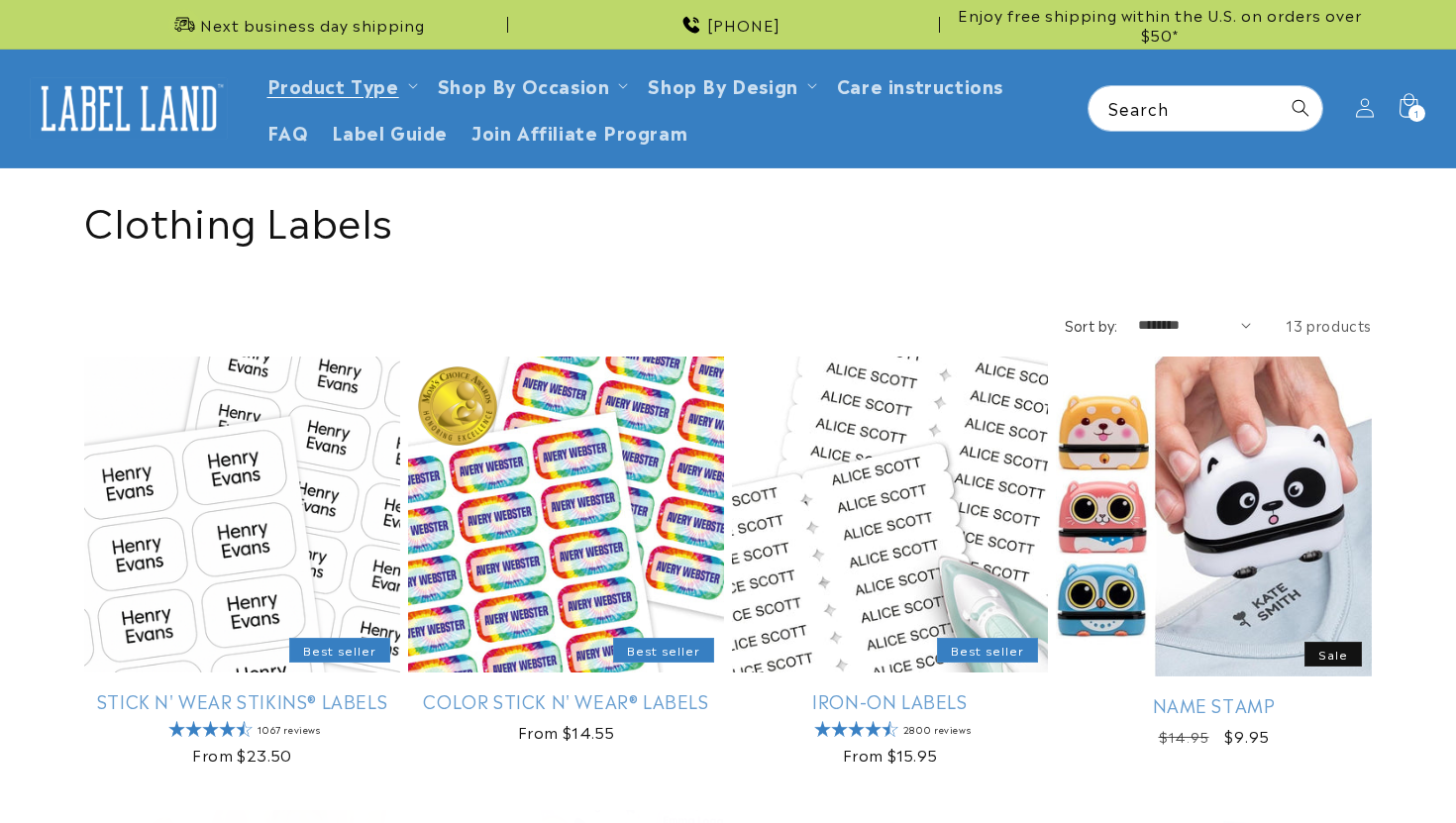 scroll, scrollTop: 0, scrollLeft: 0, axis: both 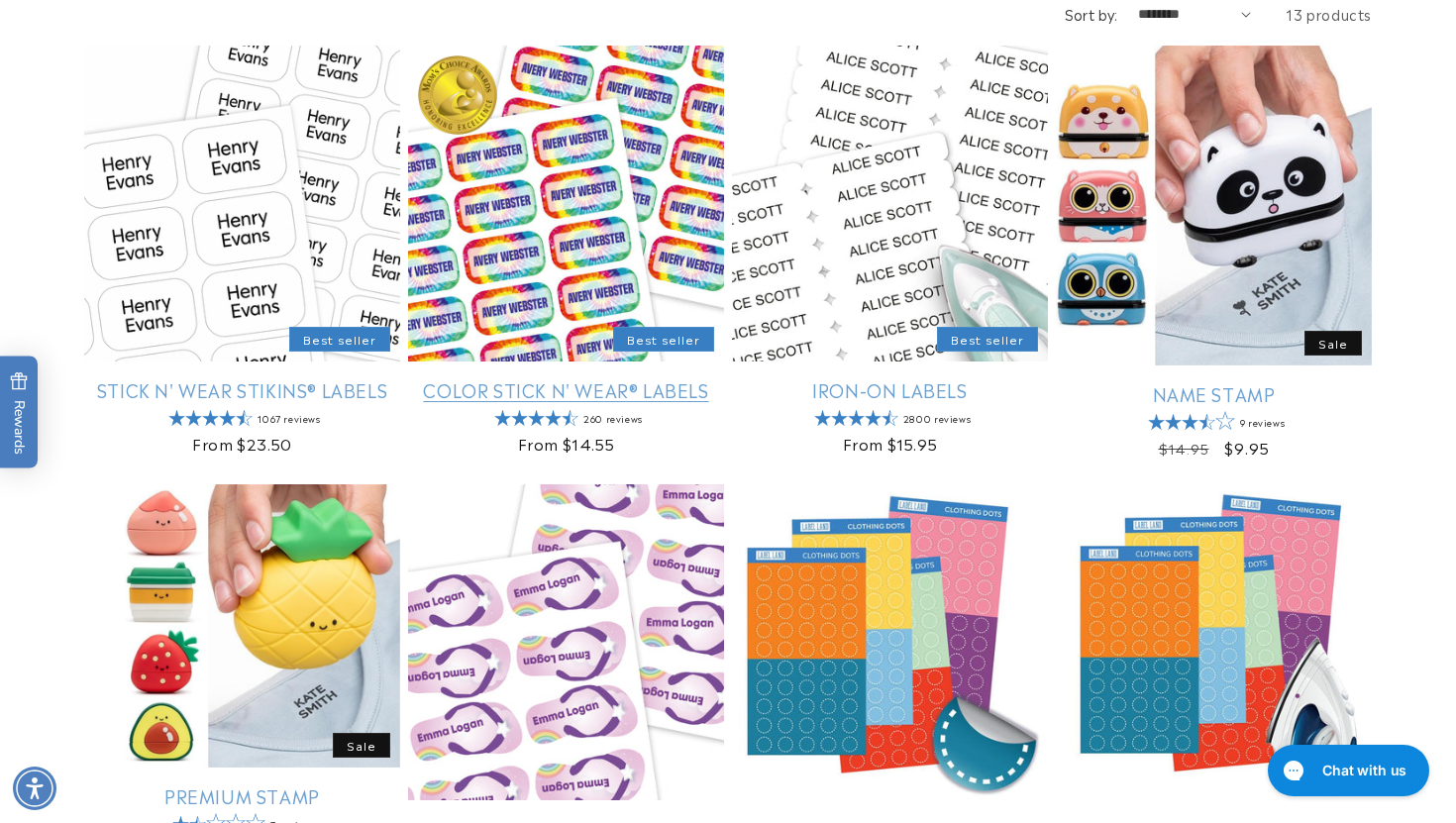 click on "Color Stick N' Wear® Labels" at bounding box center [566, 389] 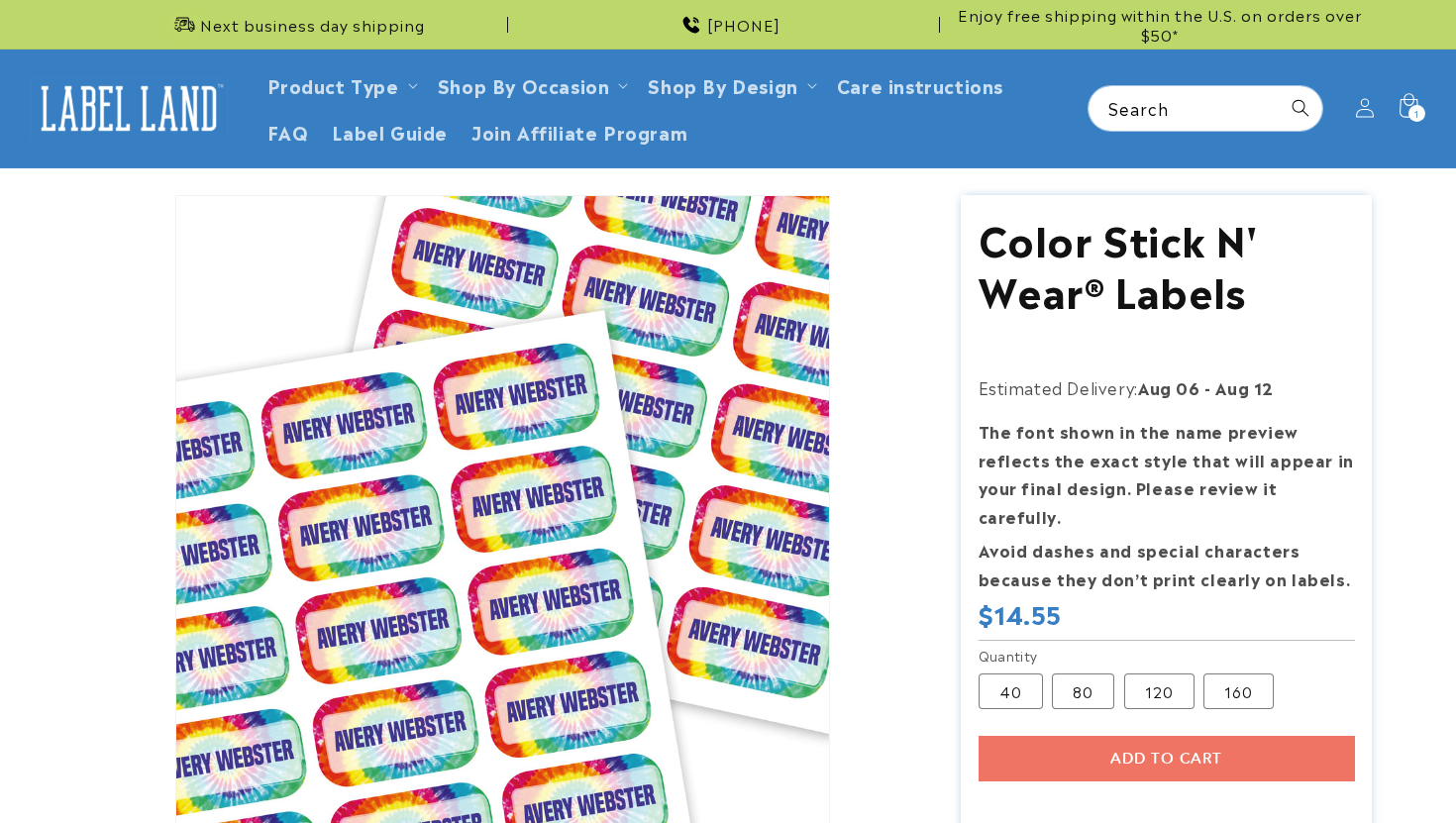 scroll, scrollTop: 0, scrollLeft: 0, axis: both 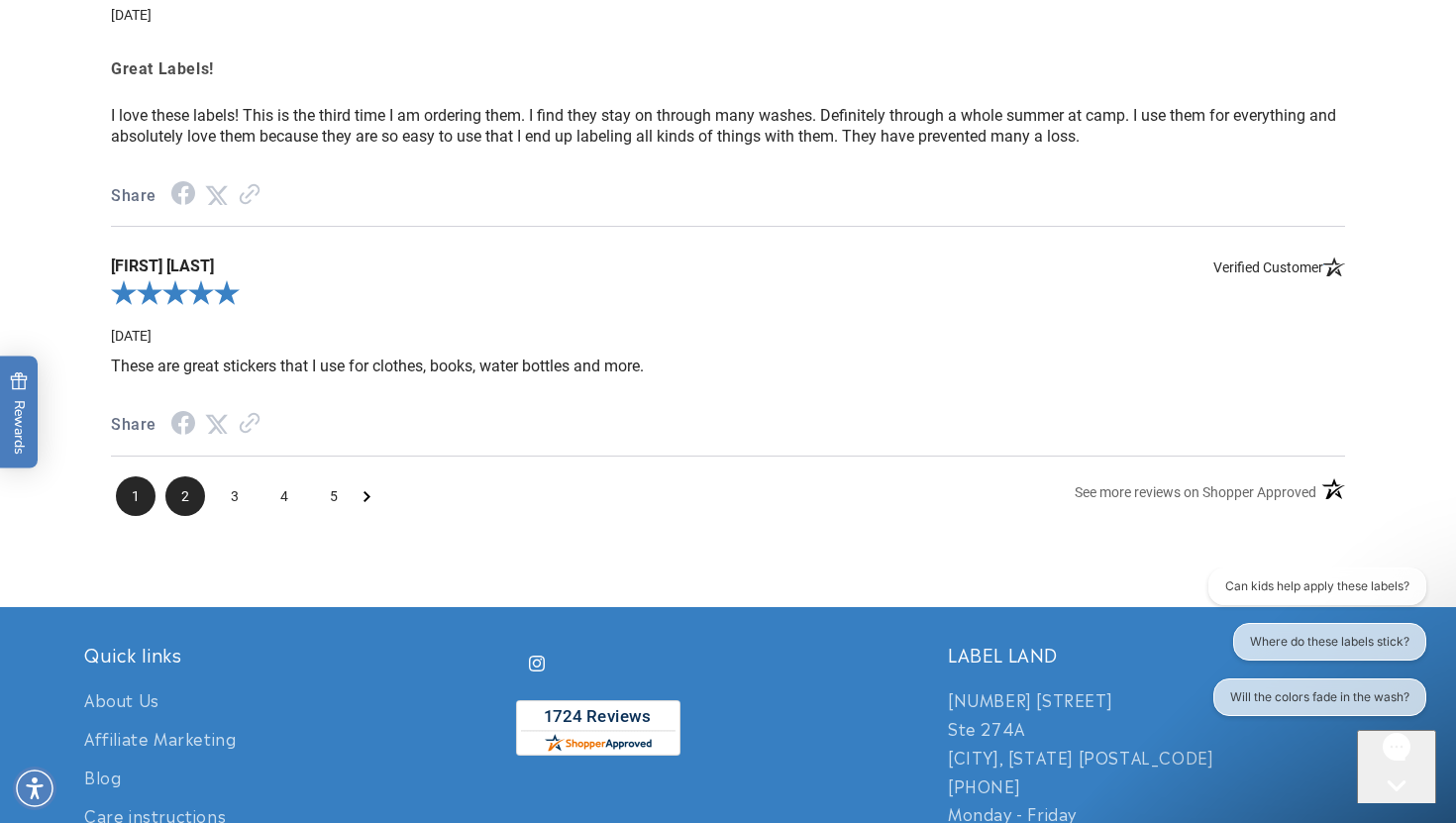 click on "2" at bounding box center (185, 496) 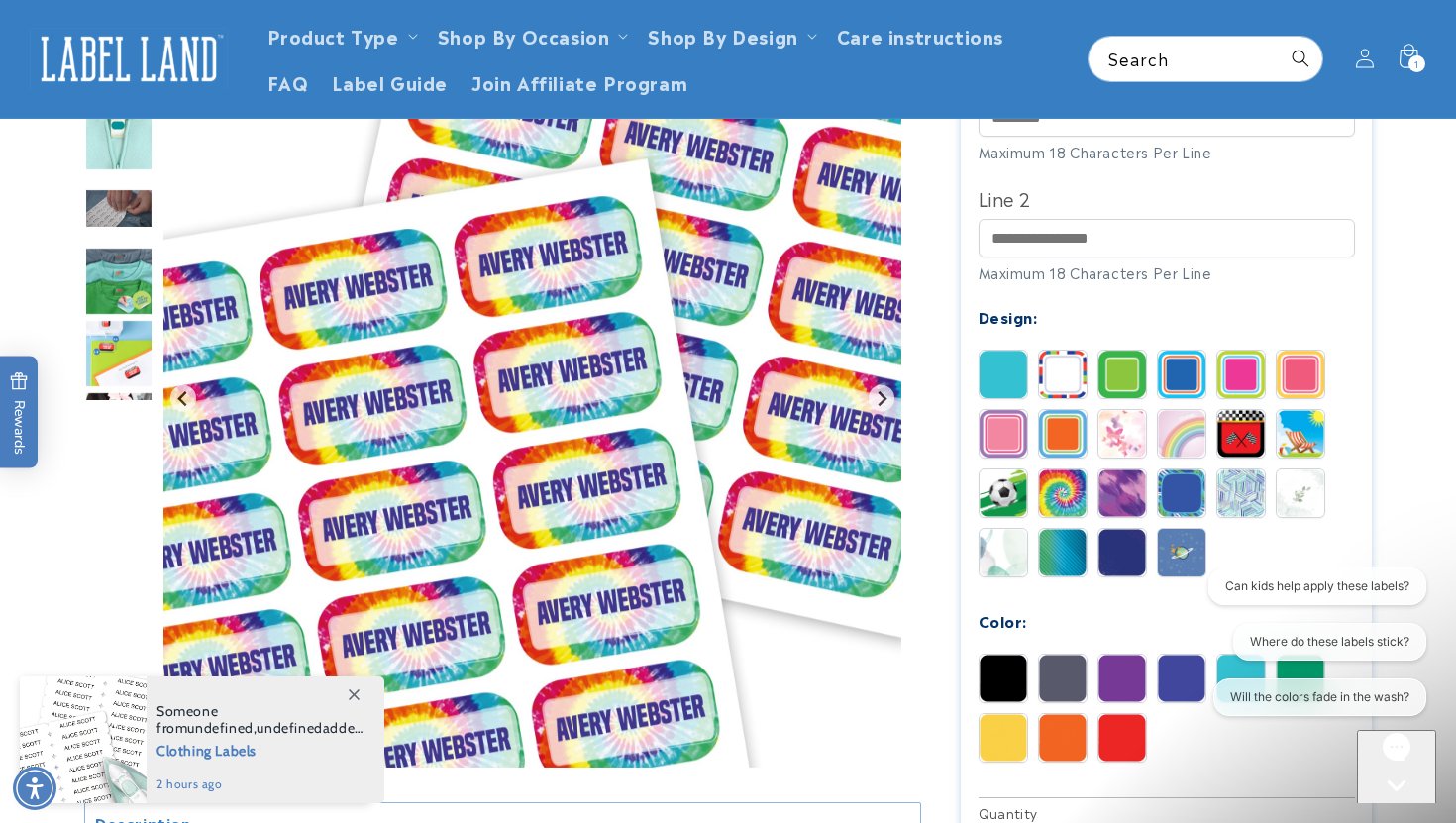 scroll, scrollTop: 0, scrollLeft: 0, axis: both 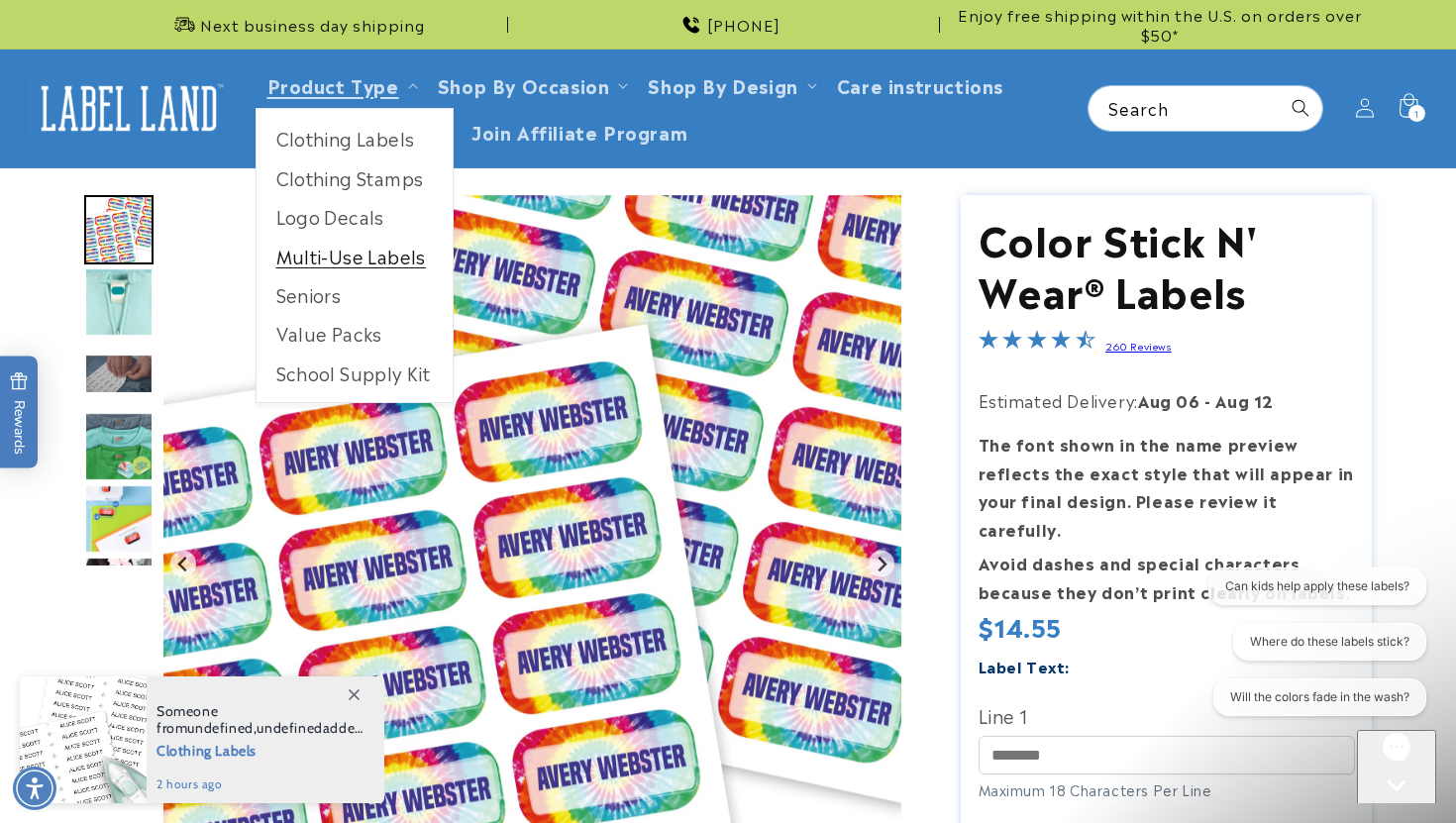 click on "Multi-Use Labels" at bounding box center (355, 256) 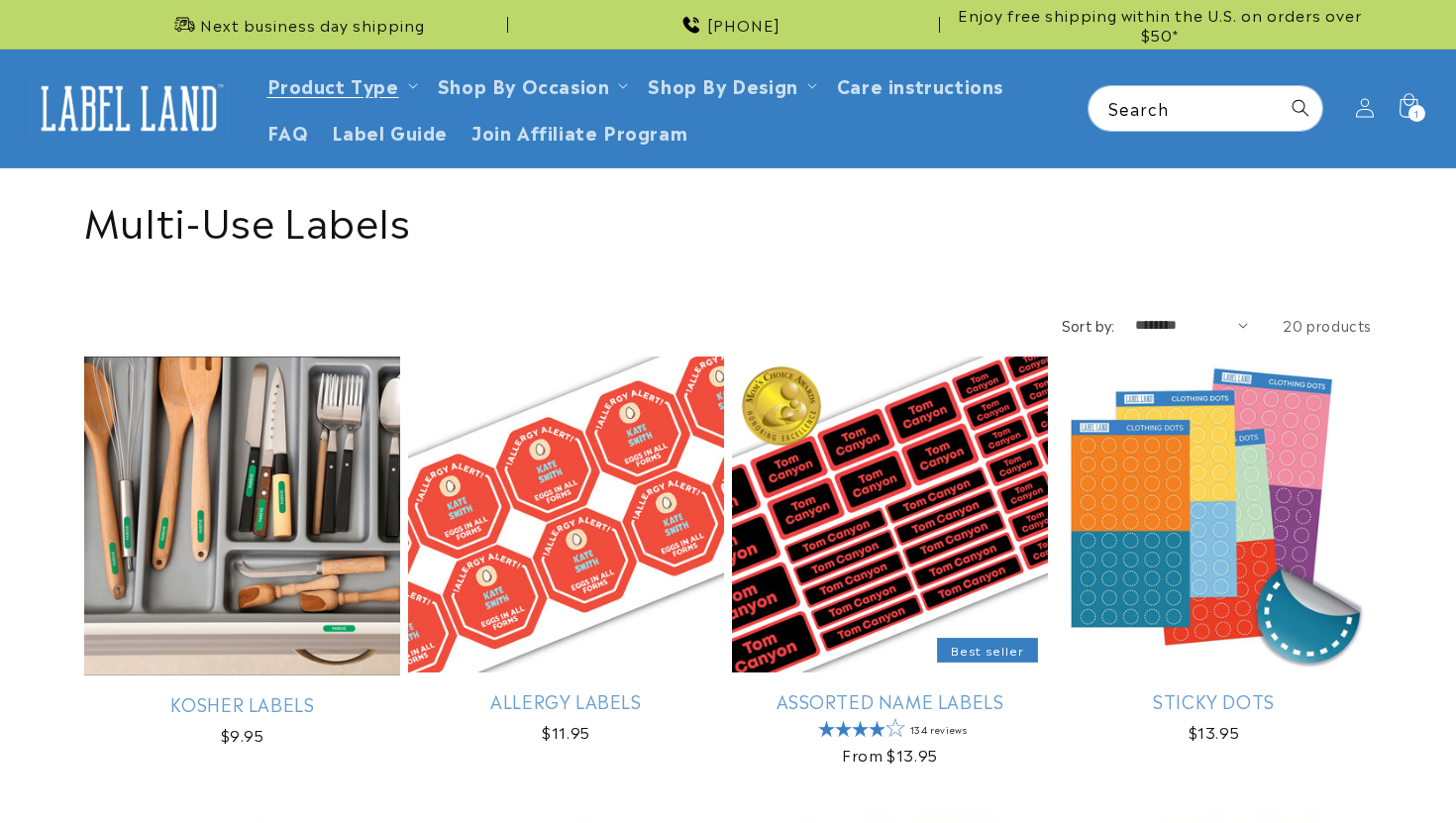 scroll, scrollTop: 0, scrollLeft: 0, axis: both 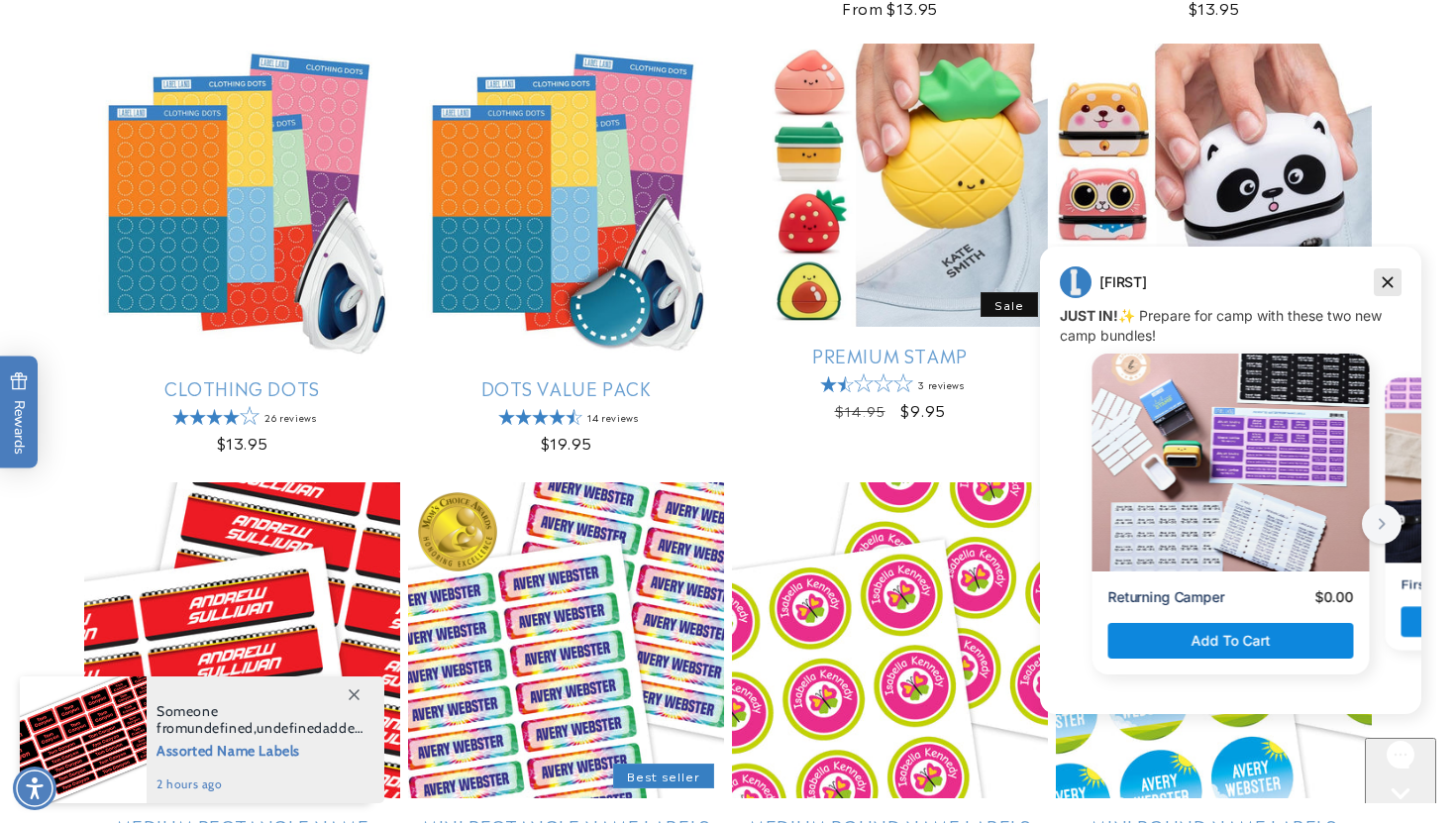 click 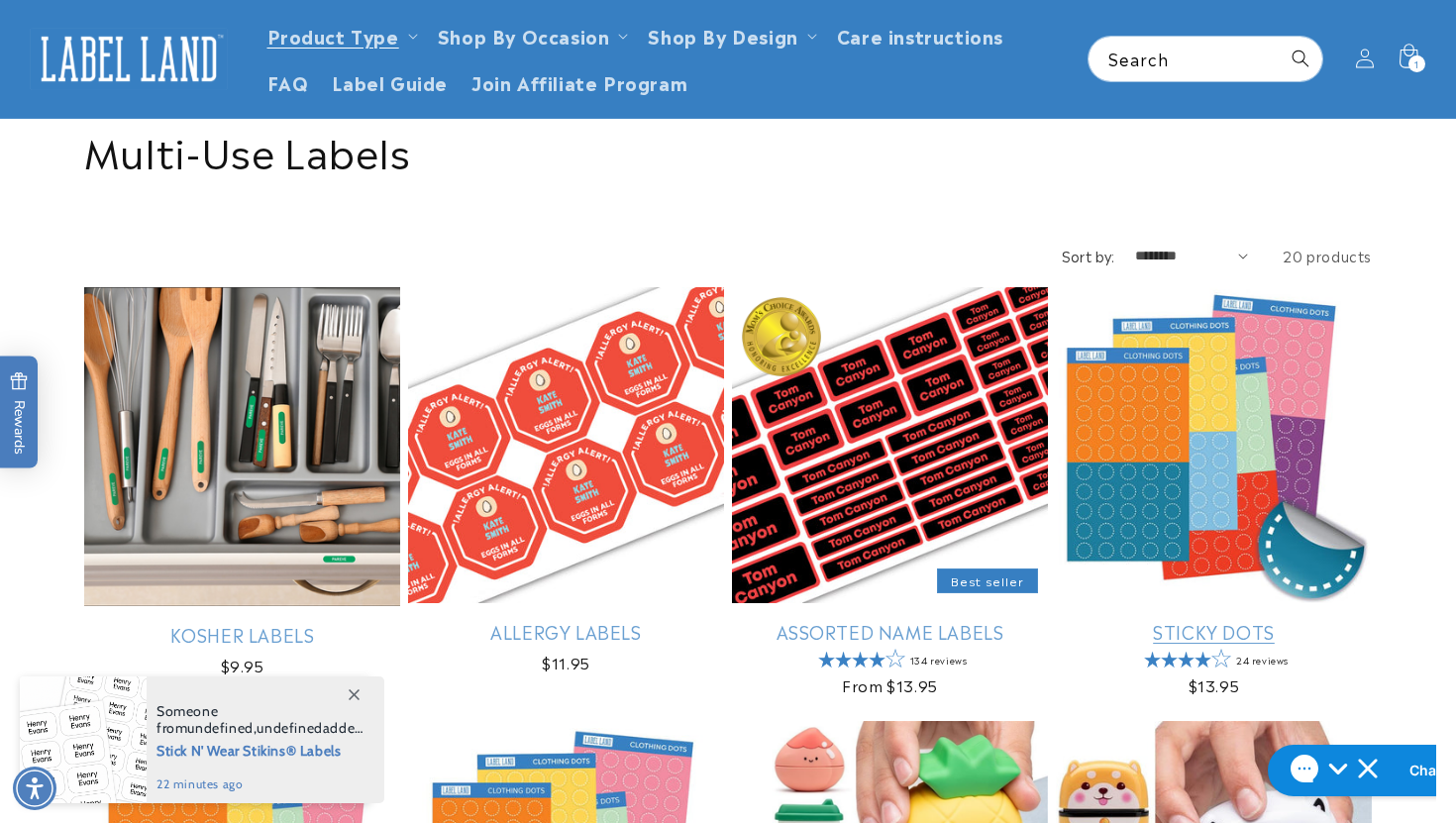 scroll, scrollTop: 67, scrollLeft: 0, axis: vertical 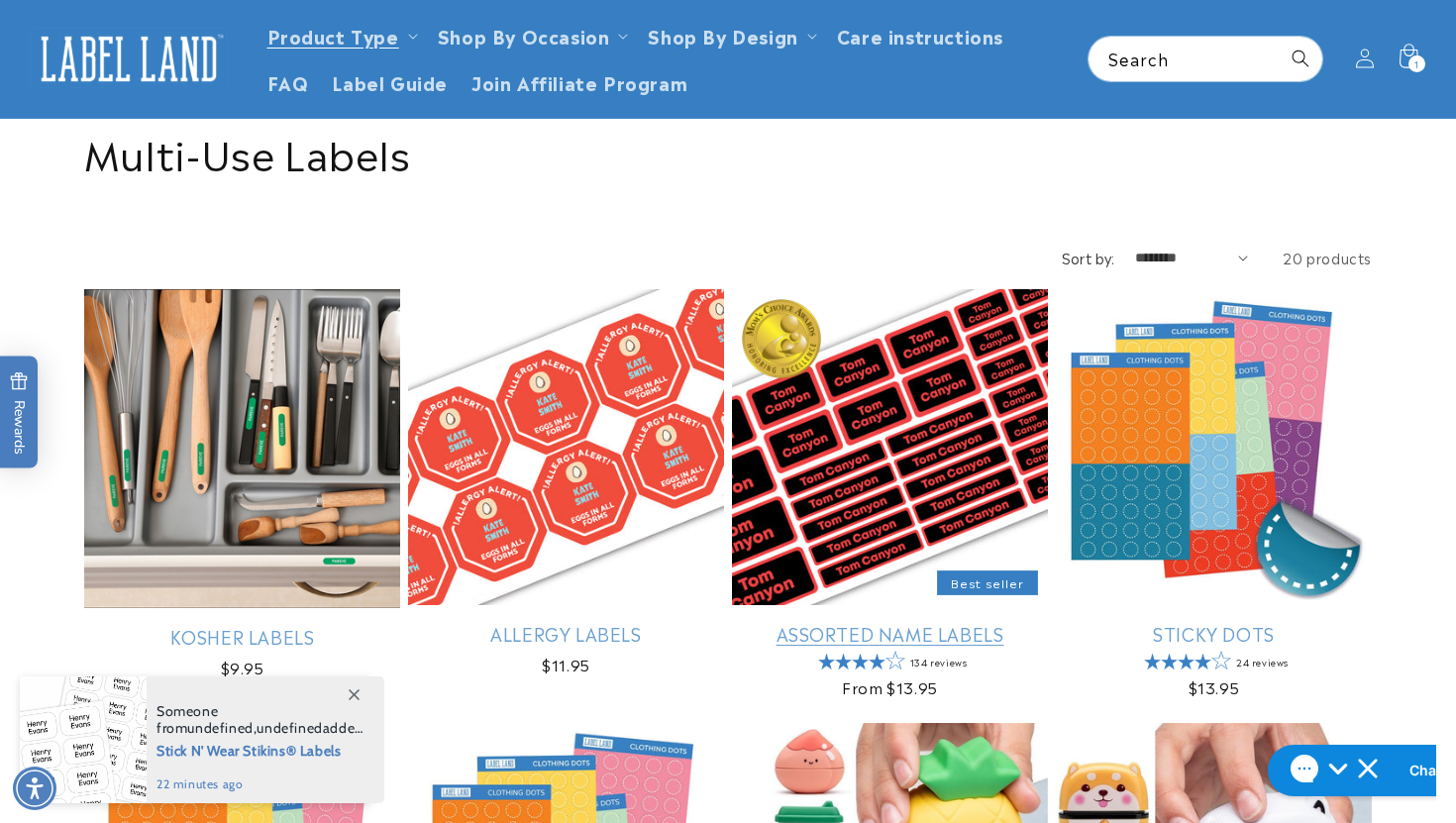 click on "Assorted Name Labels" at bounding box center [889, 633] 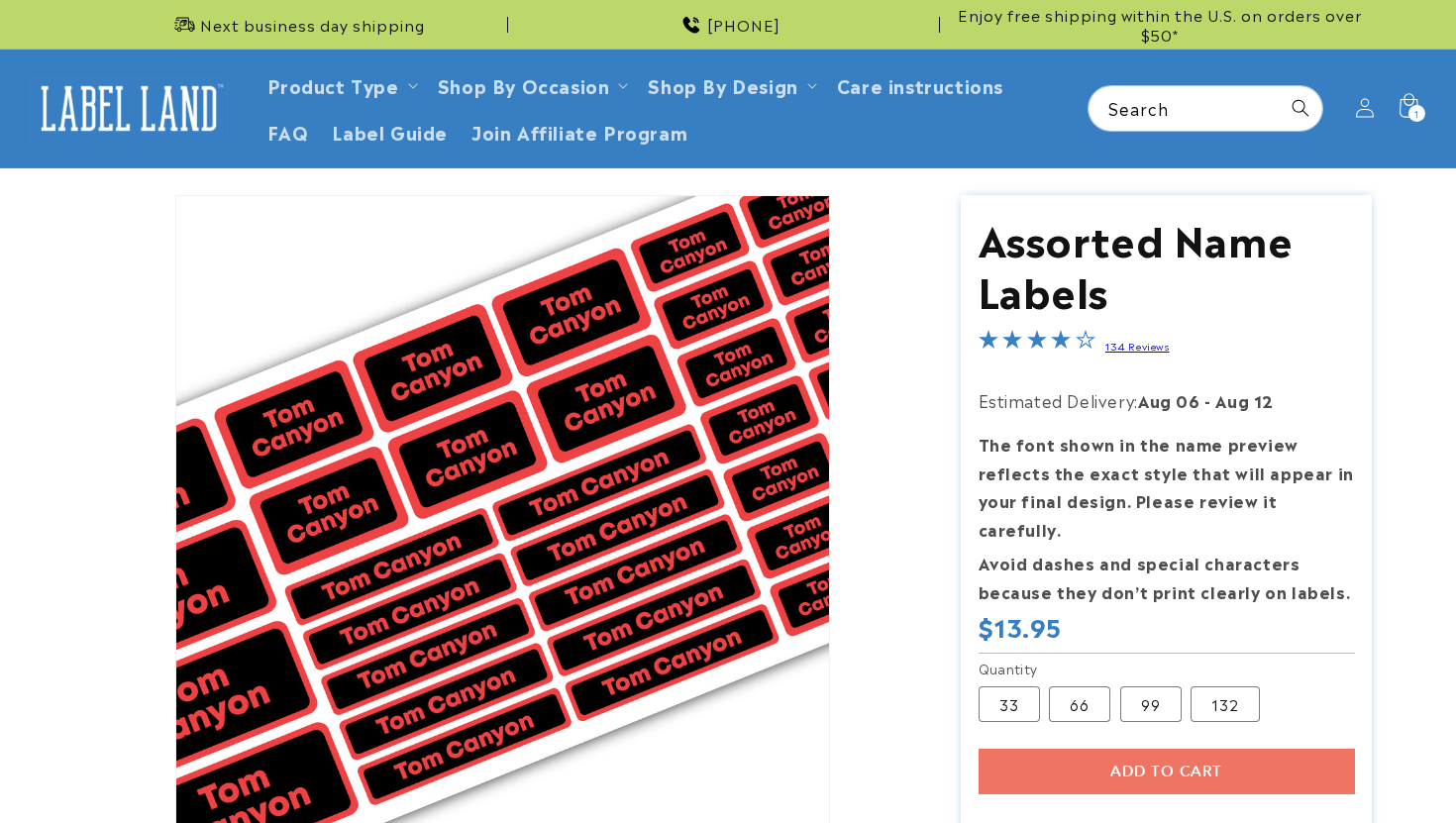 scroll, scrollTop: 0, scrollLeft: 0, axis: both 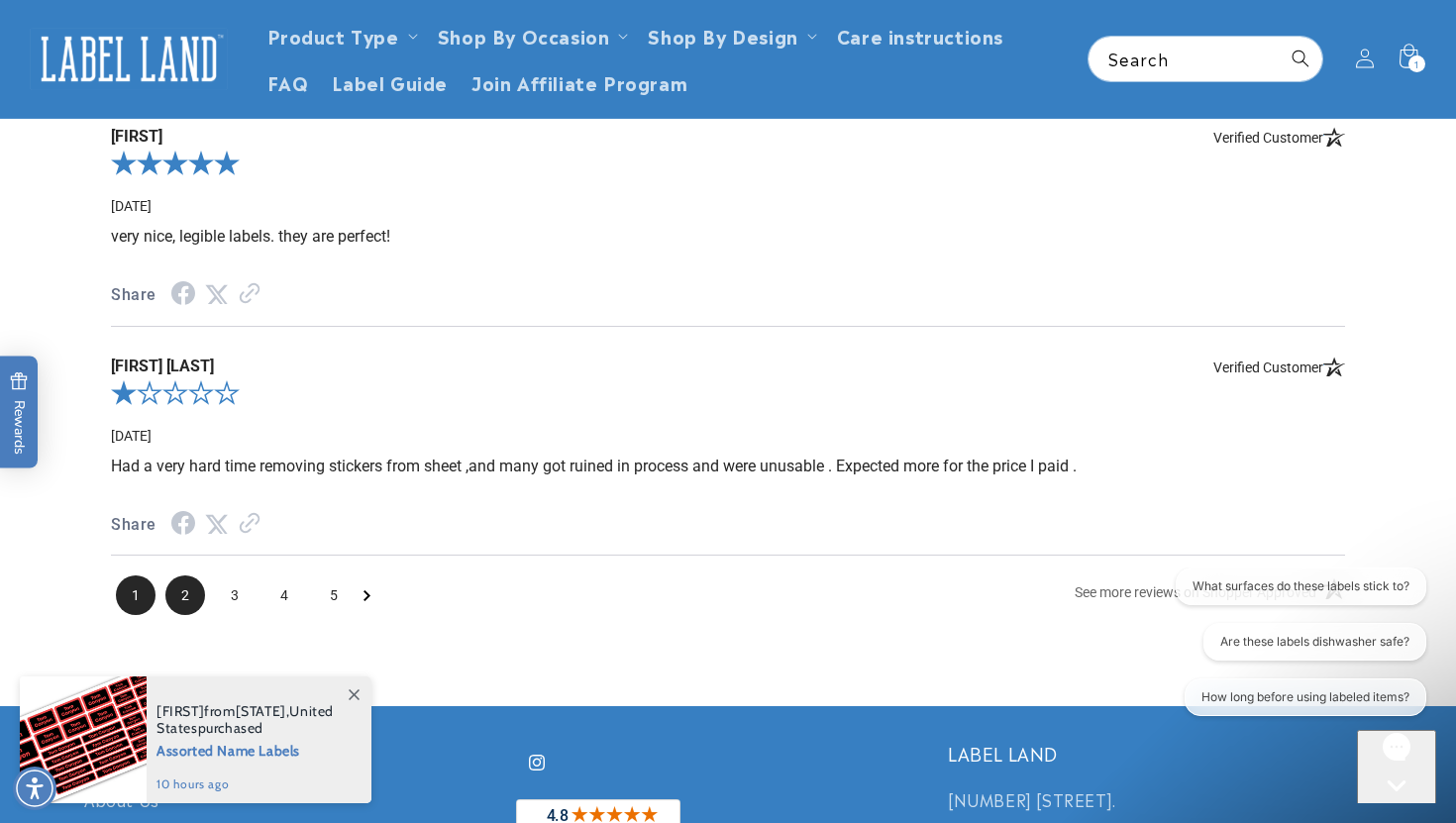 click on "2" at bounding box center [185, 595] 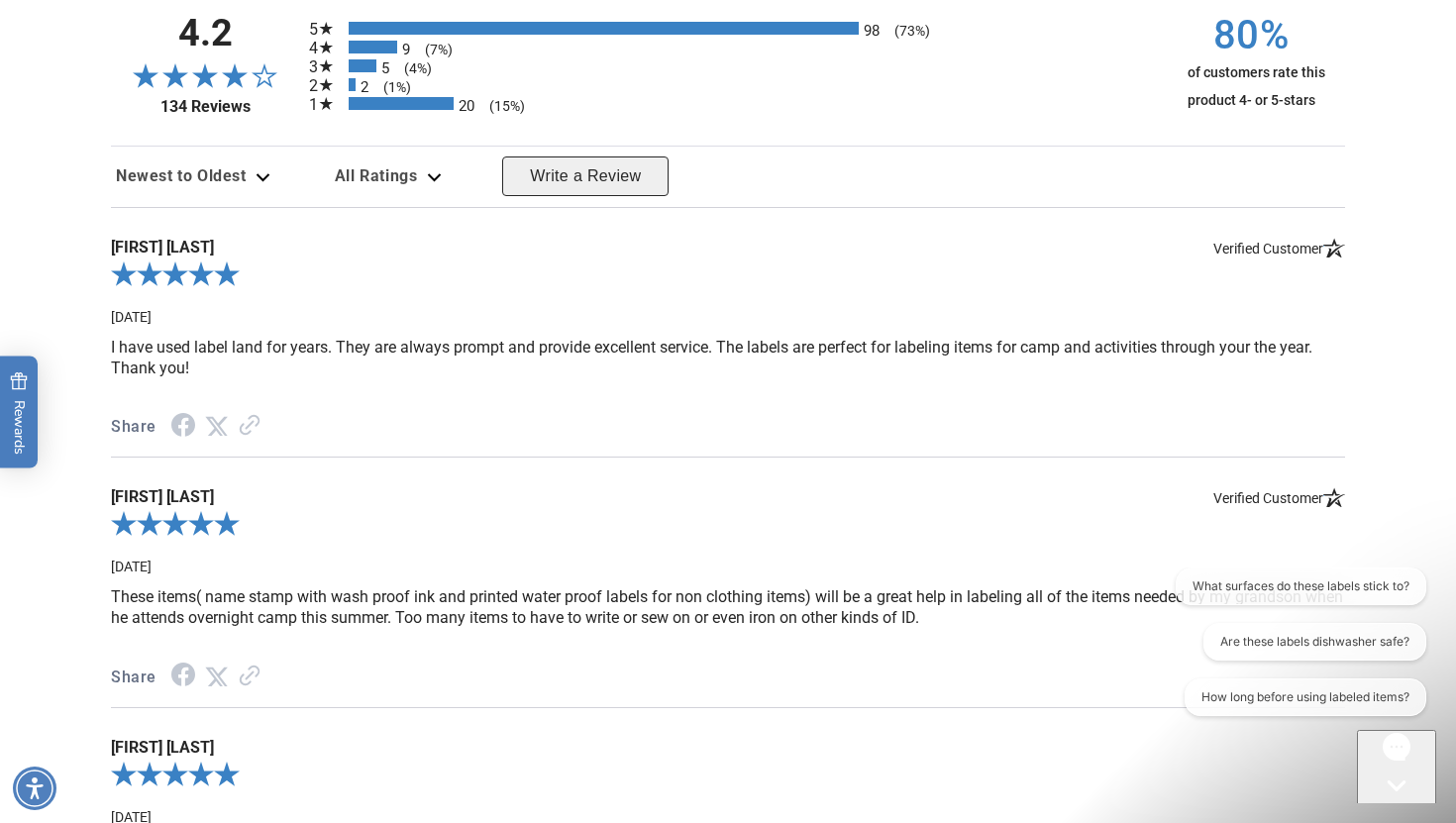 scroll, scrollTop: 2344, scrollLeft: 0, axis: vertical 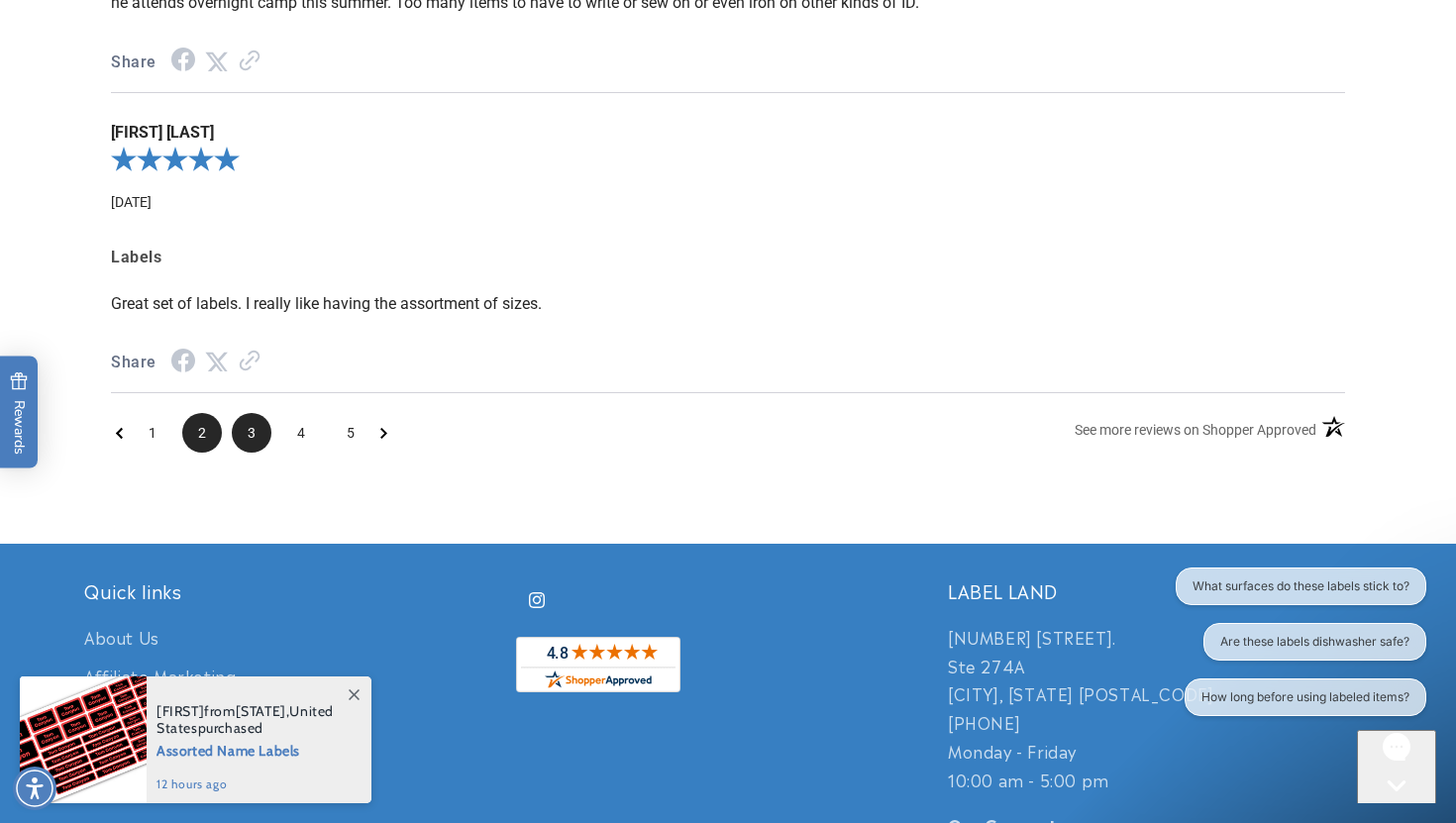 click on "3" at bounding box center (252, 433) 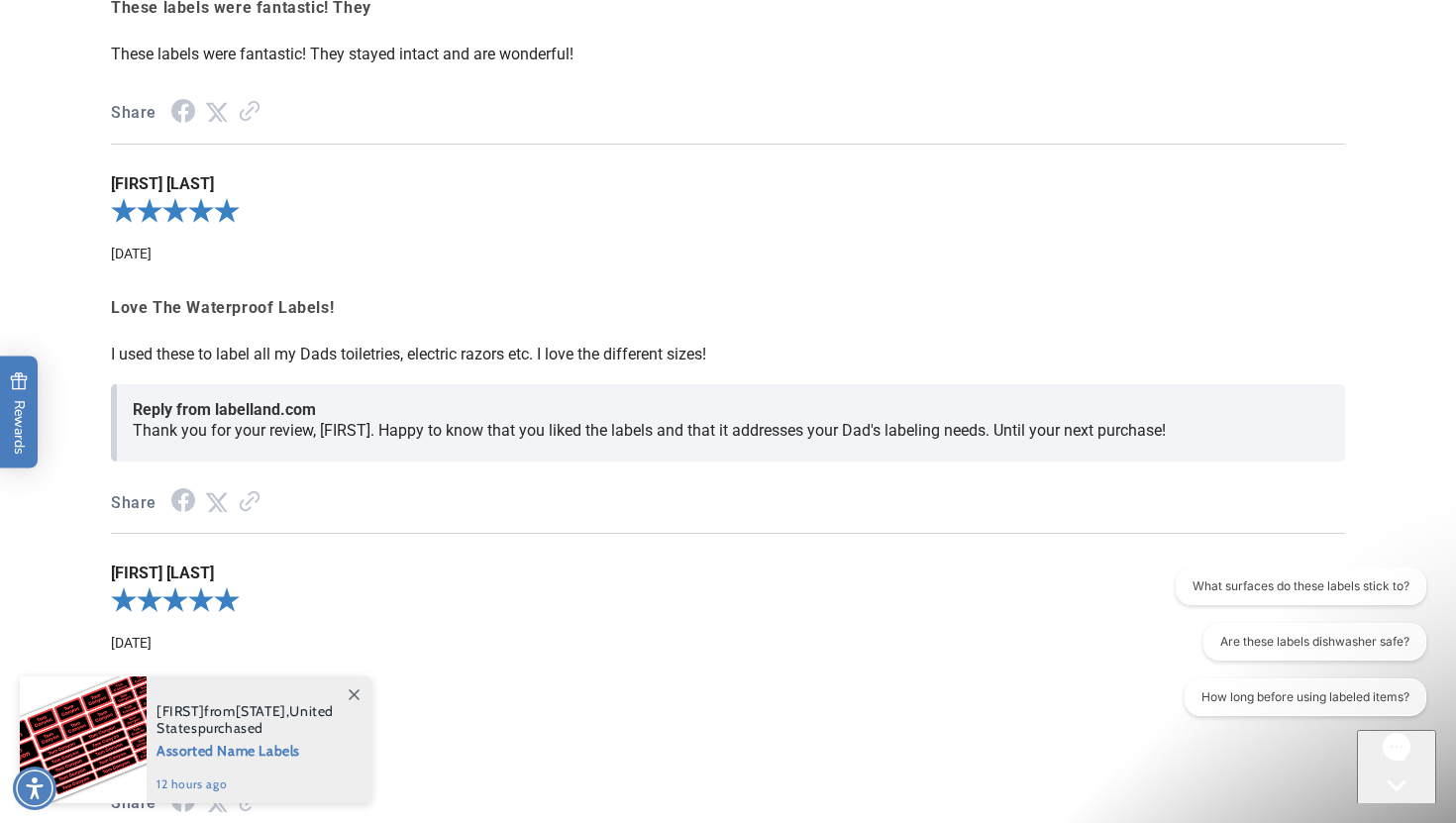 scroll, scrollTop: 2777, scrollLeft: 0, axis: vertical 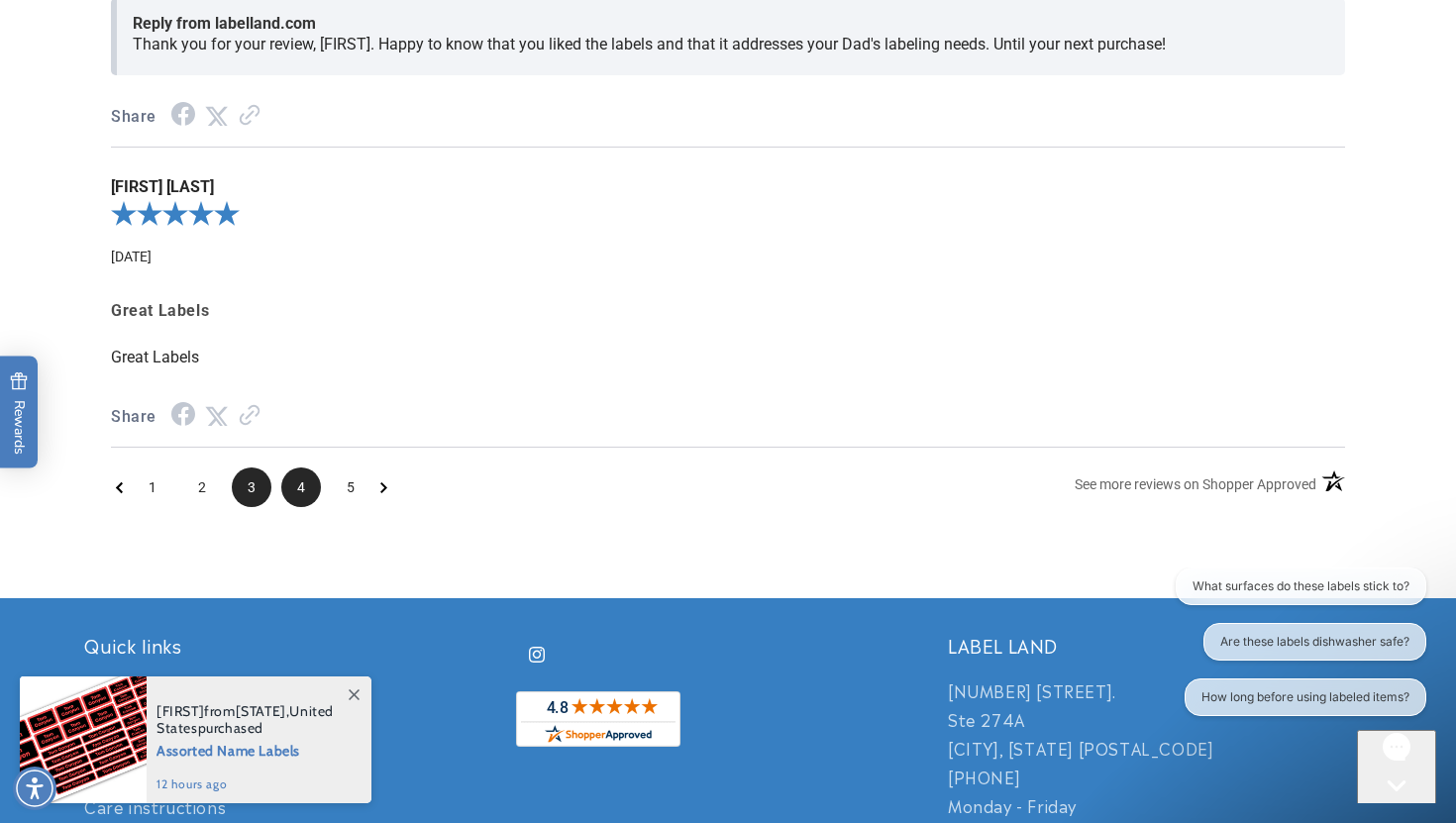 click on "4" at bounding box center (301, 487) 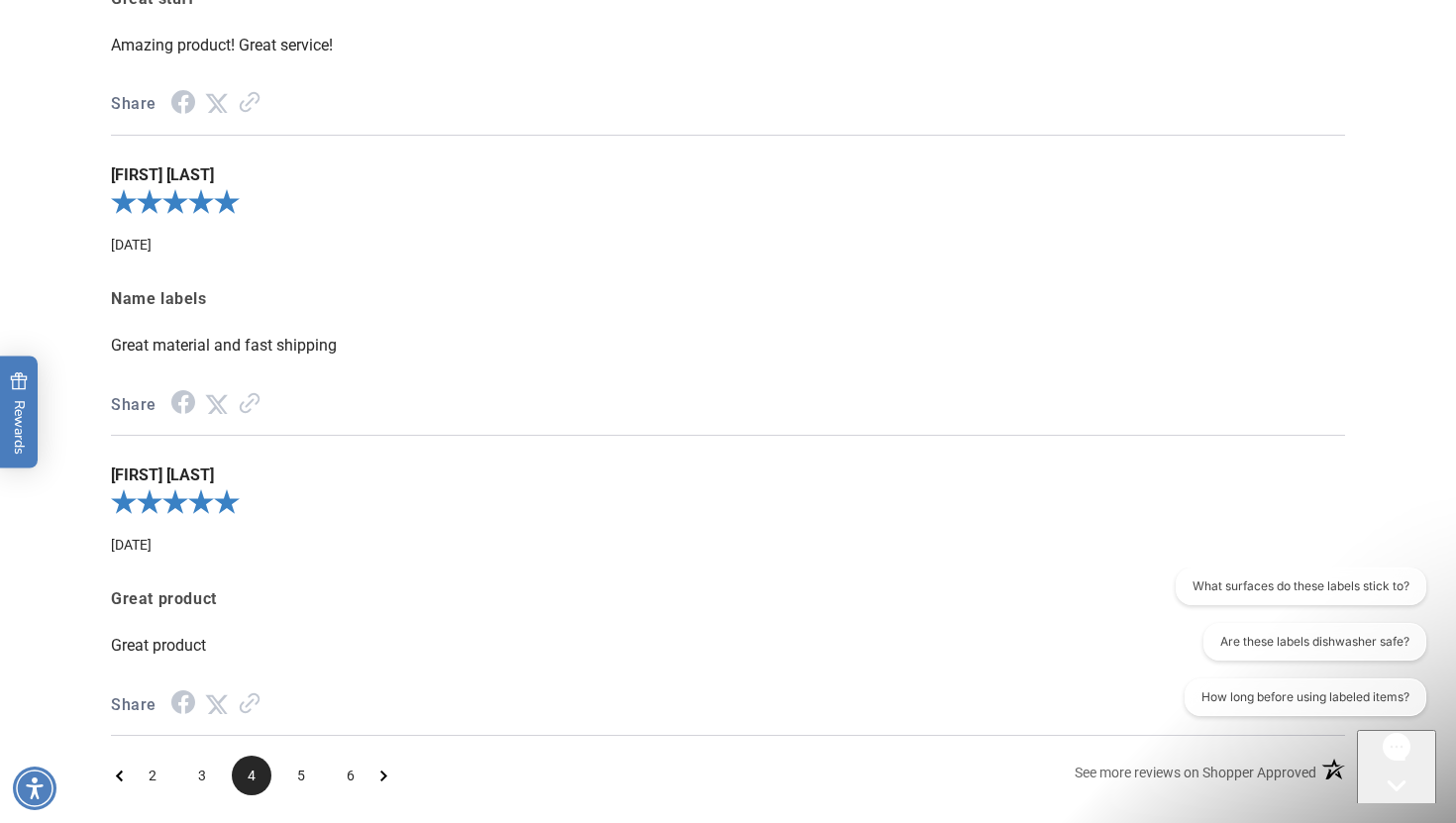 scroll, scrollTop: 2879, scrollLeft: 0, axis: vertical 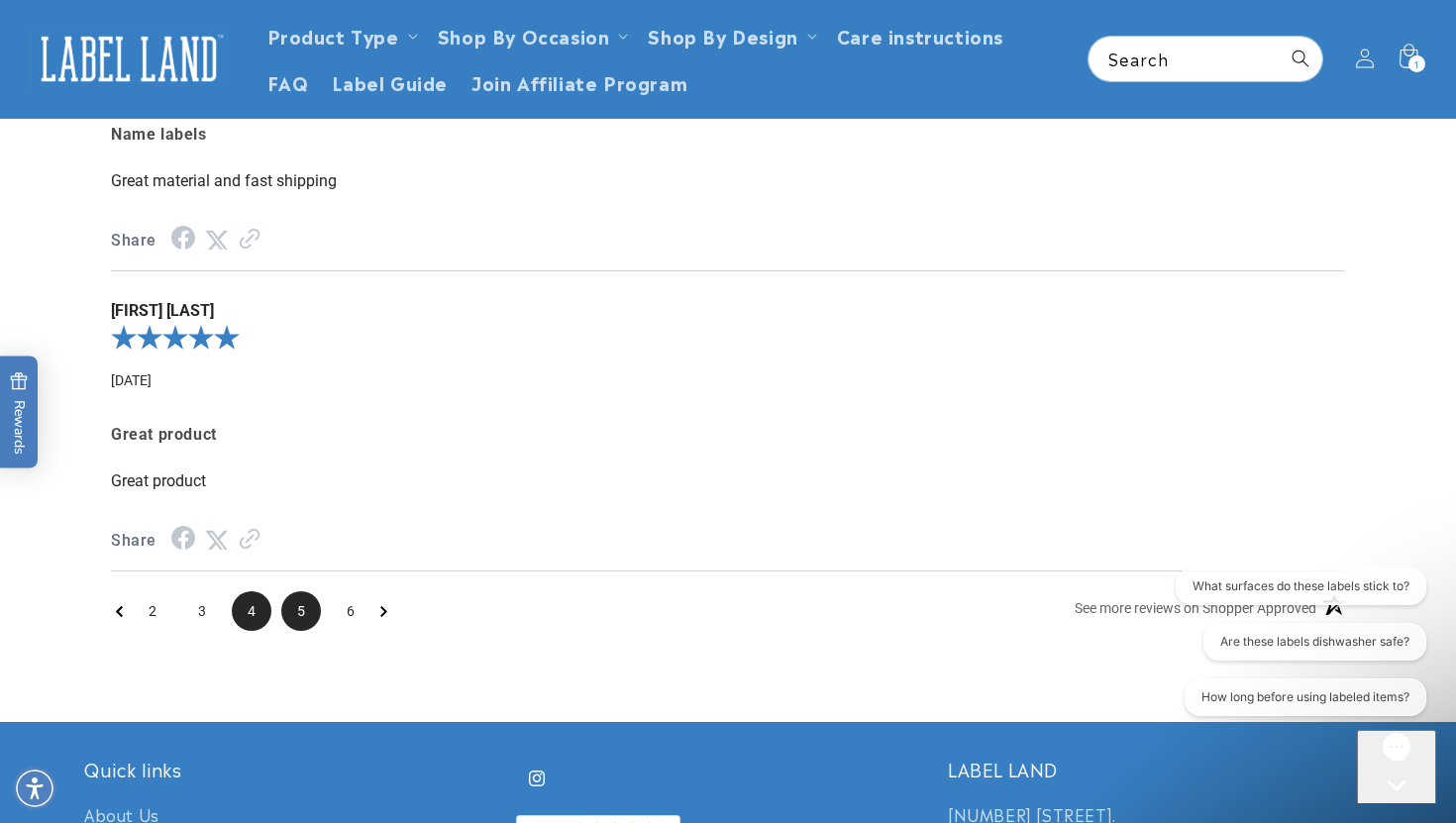 click on "5" at bounding box center [301, 611] 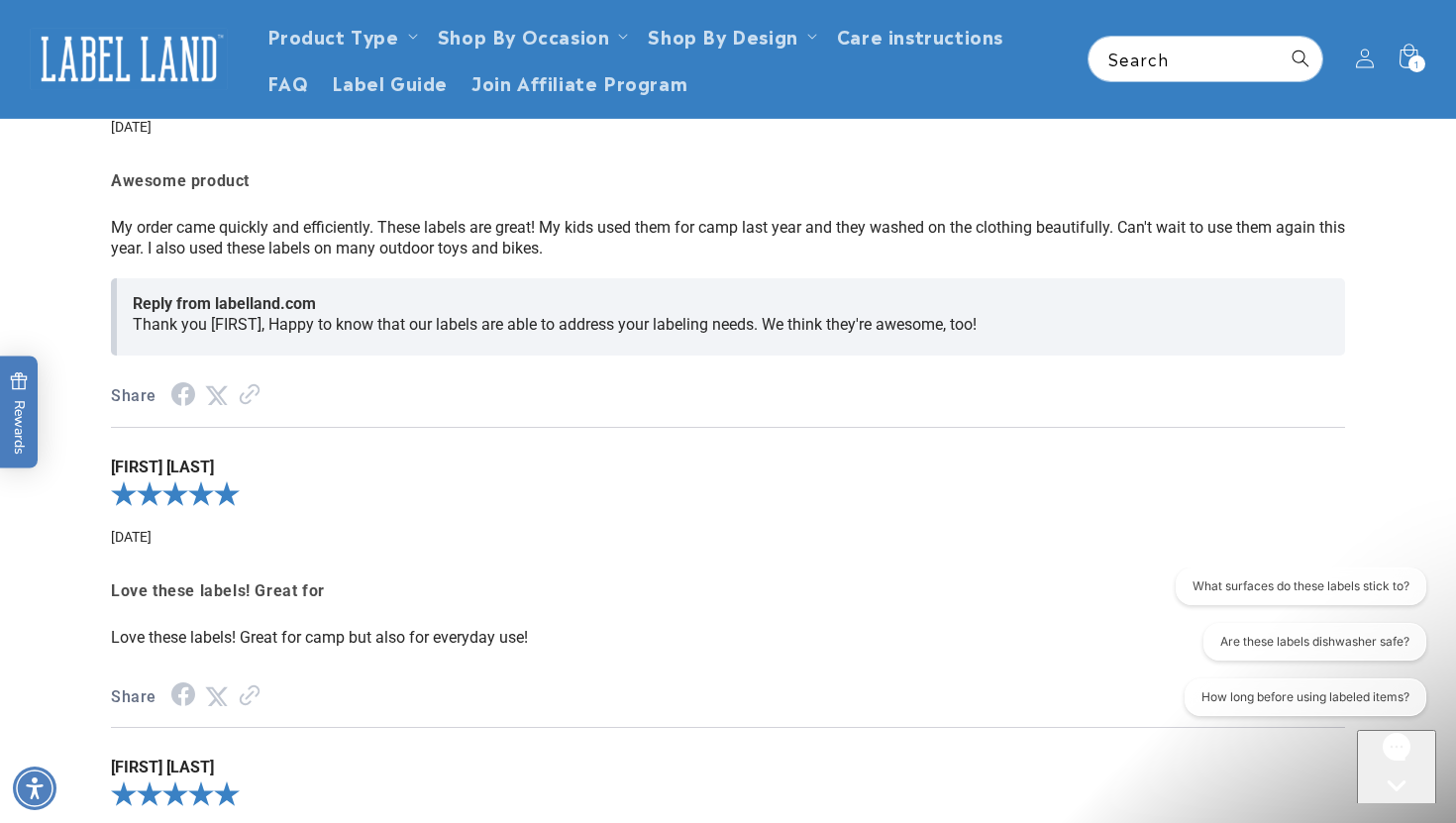 scroll, scrollTop: 2526, scrollLeft: 0, axis: vertical 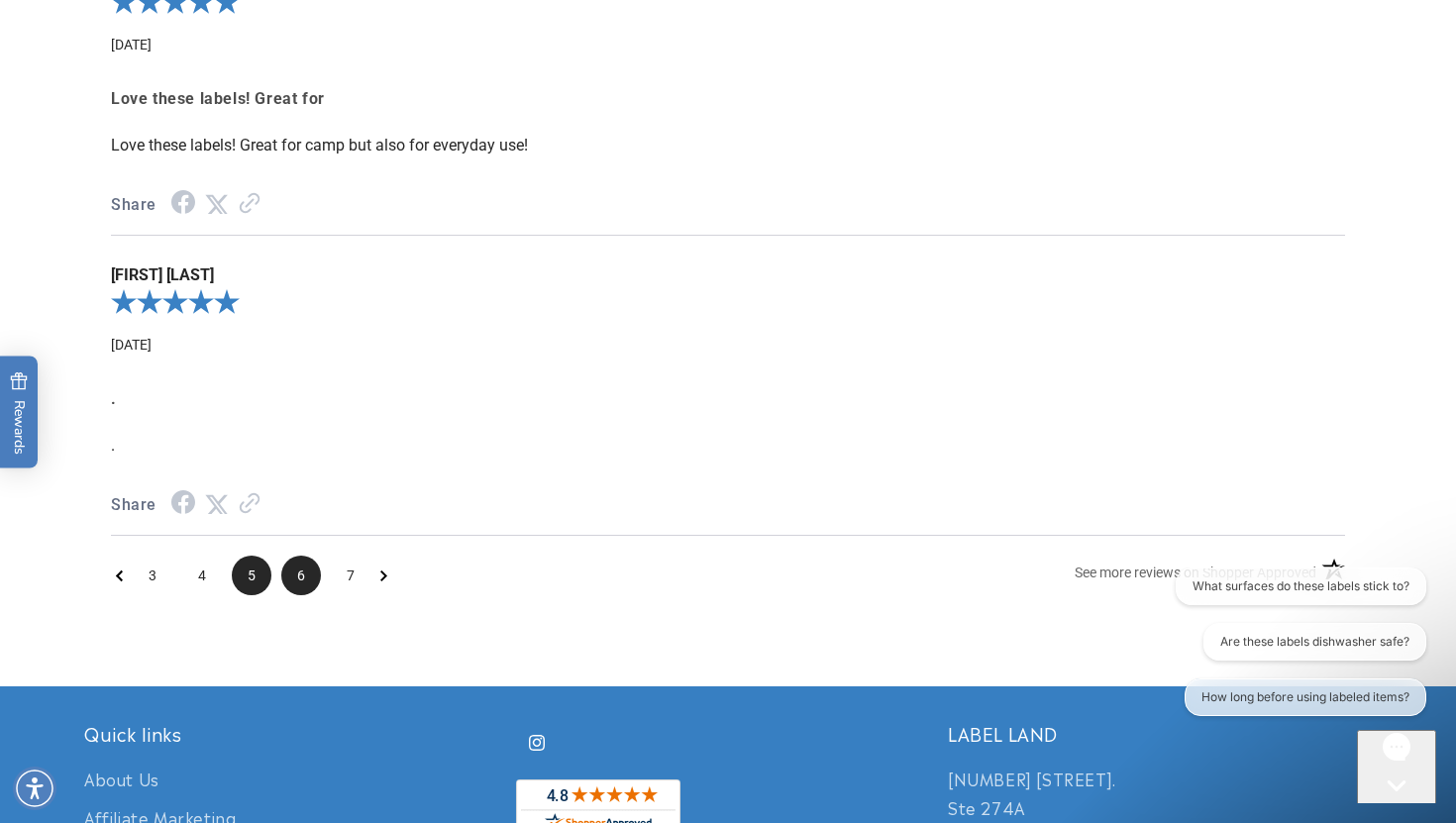click on "6" at bounding box center (301, 575) 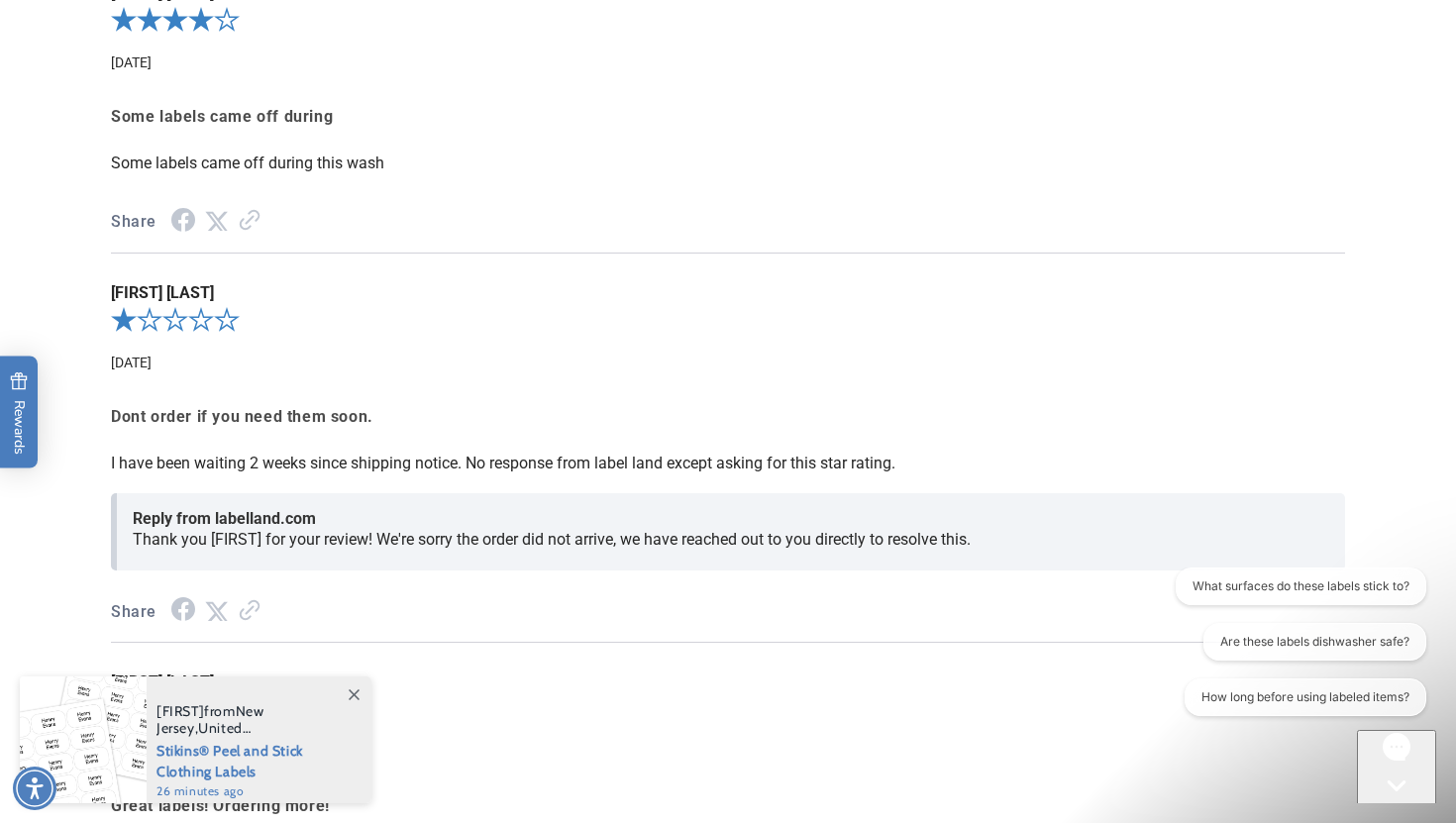 scroll, scrollTop: 2648, scrollLeft: 0, axis: vertical 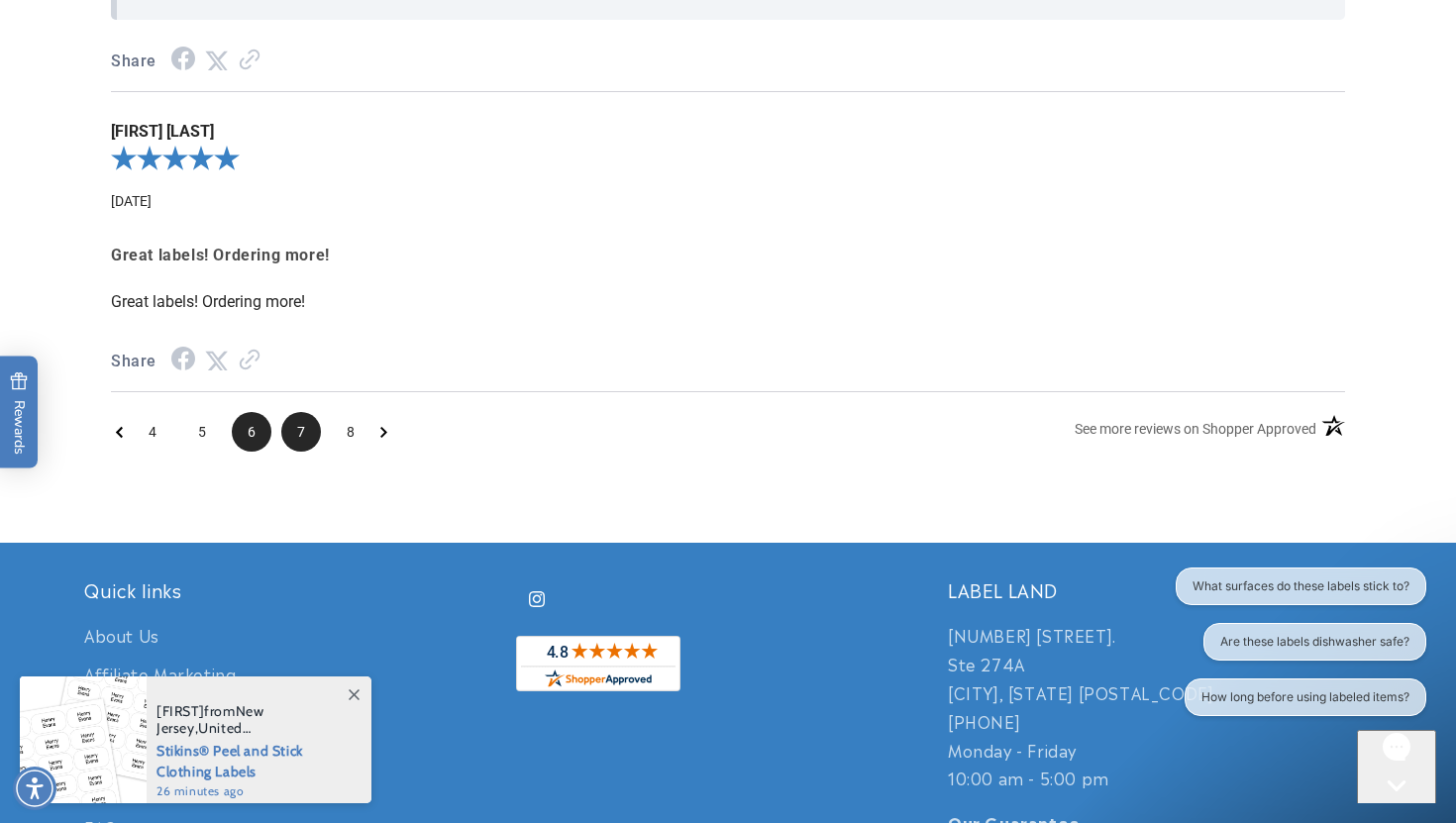 click on "7" at bounding box center (301, 432) 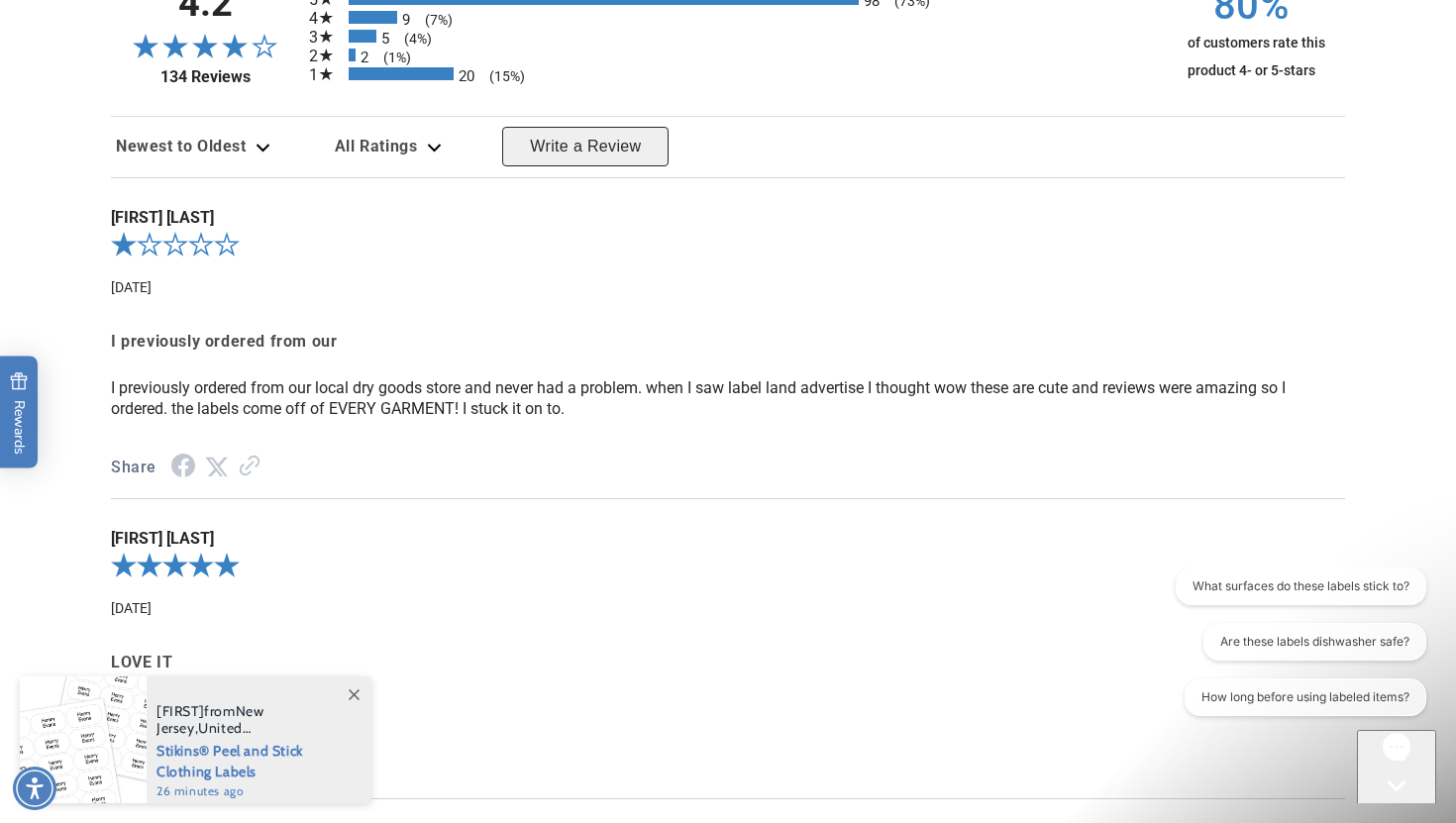 scroll, scrollTop: 2470, scrollLeft: 0, axis: vertical 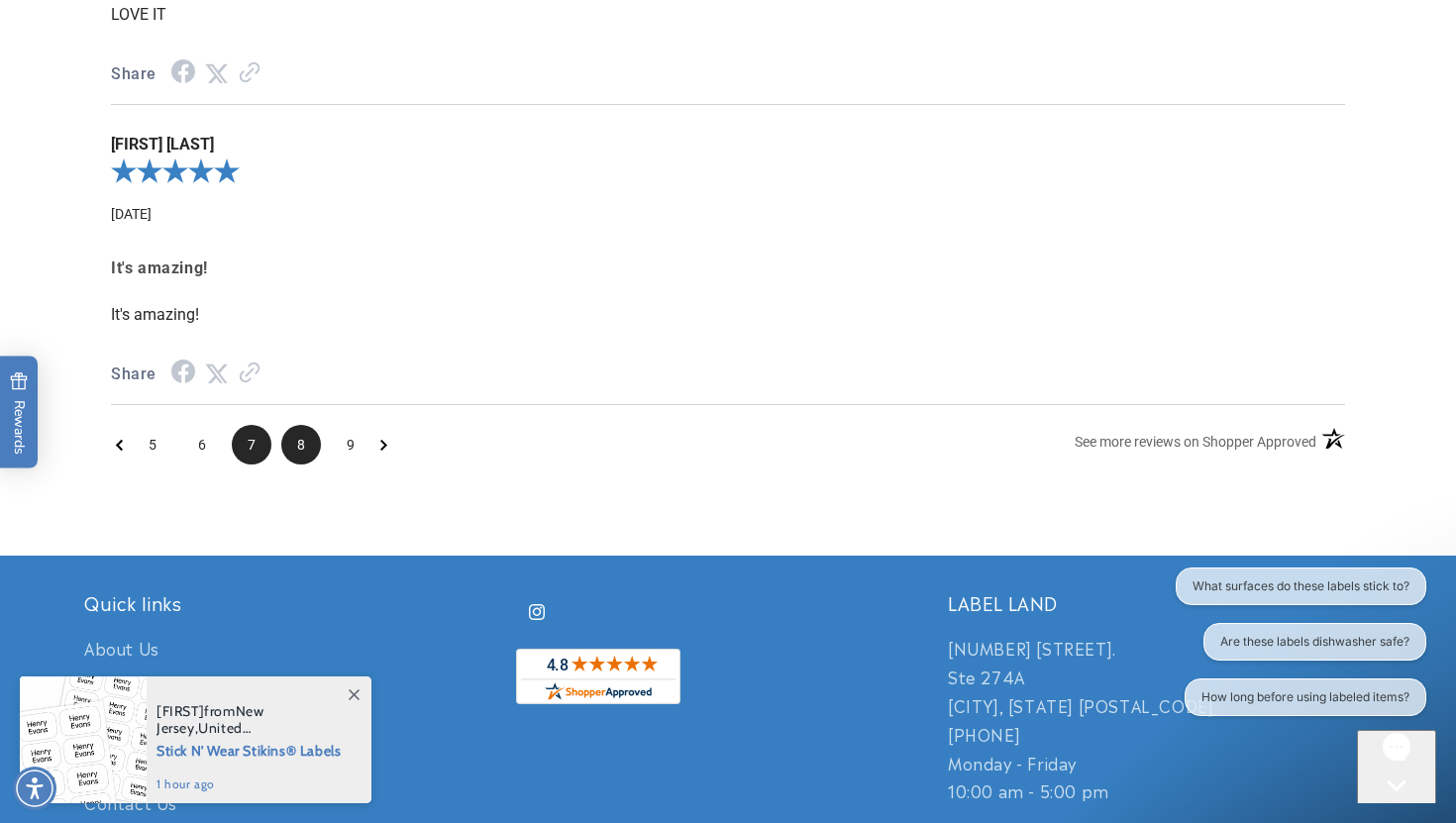 click on "8" at bounding box center (301, 445) 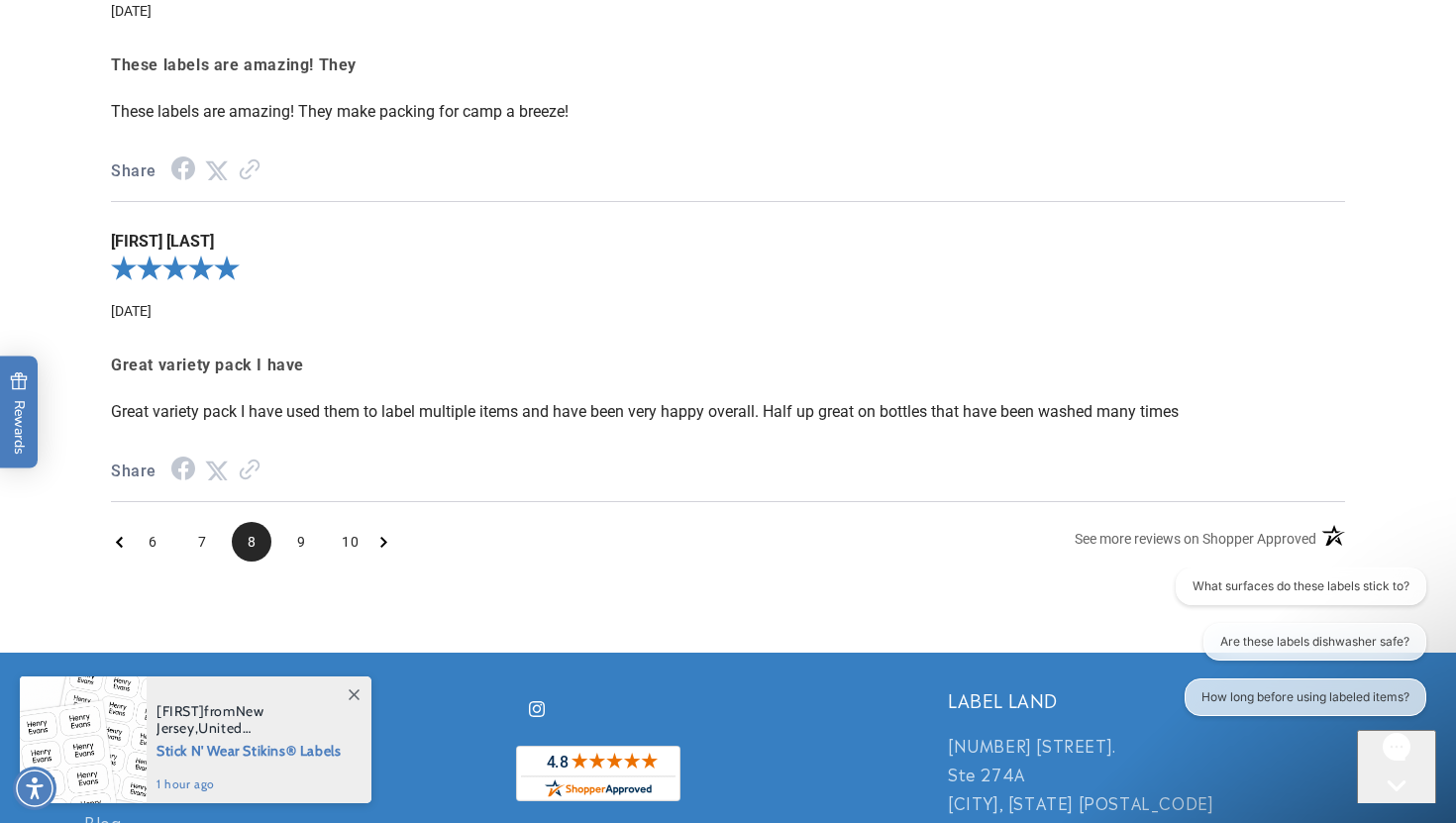 scroll, scrollTop: 2949, scrollLeft: 0, axis: vertical 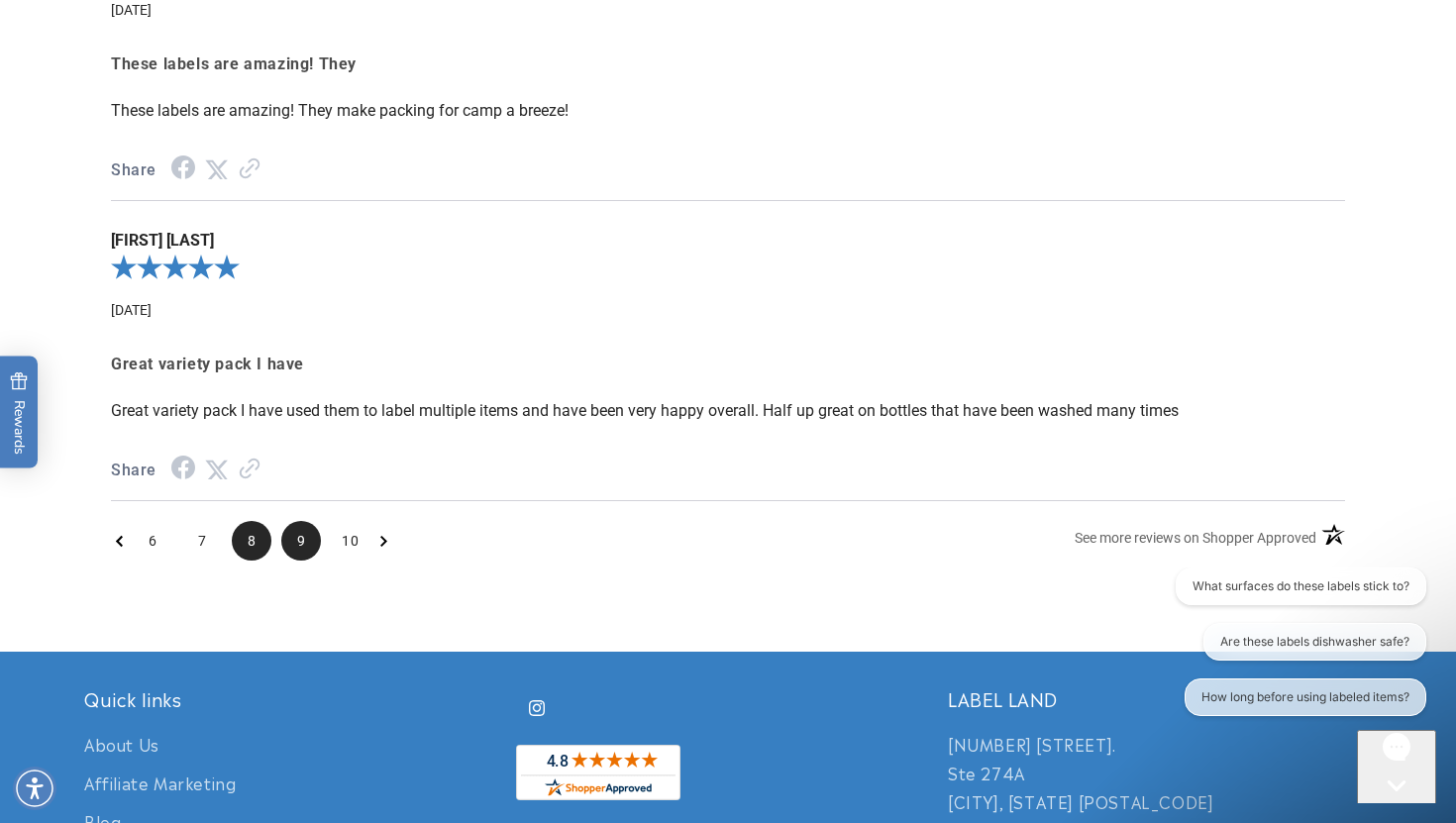 click on "9" at bounding box center (301, 541) 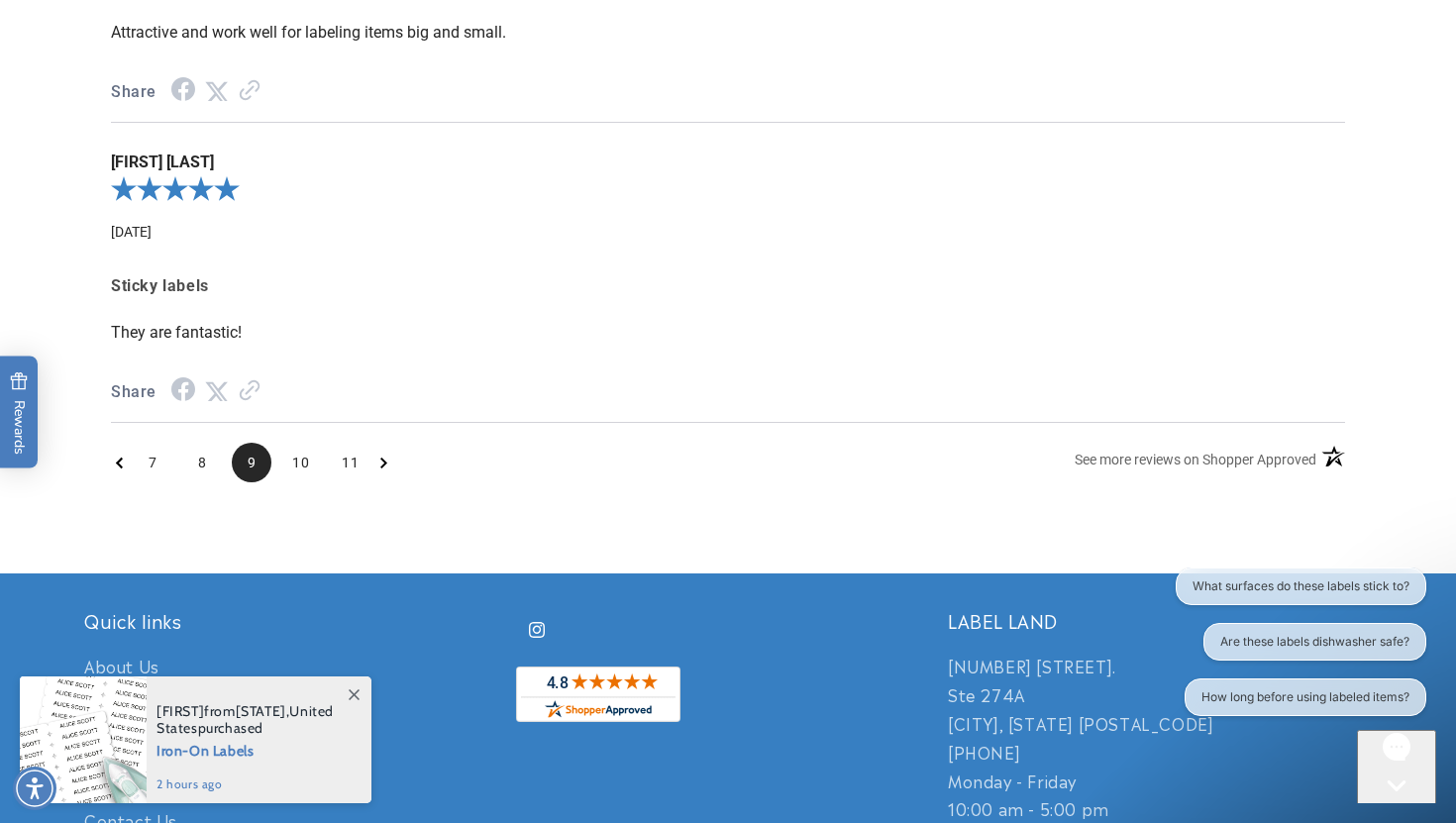 scroll, scrollTop: 3142, scrollLeft: 0, axis: vertical 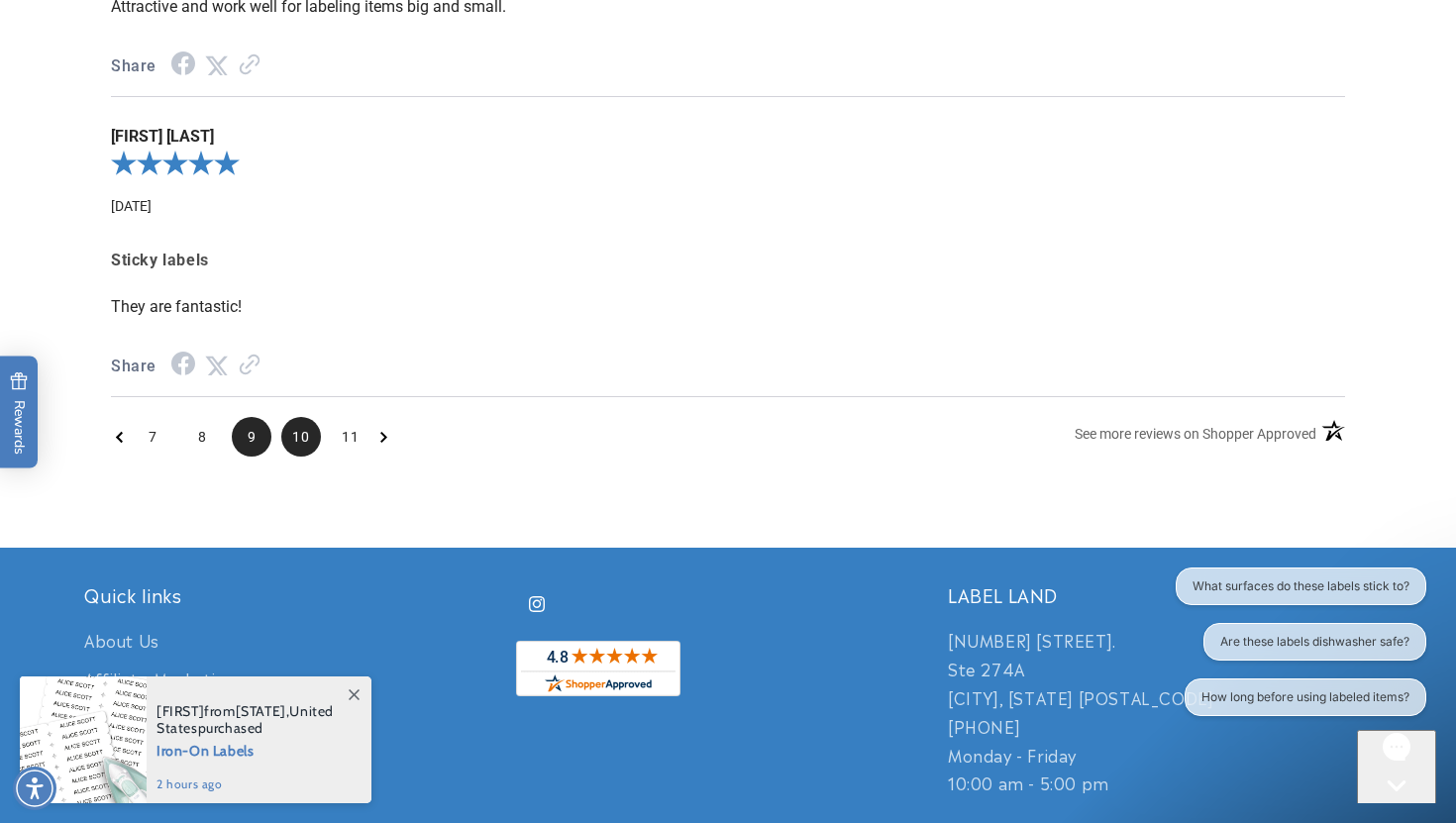 click on "10" at bounding box center (301, 437) 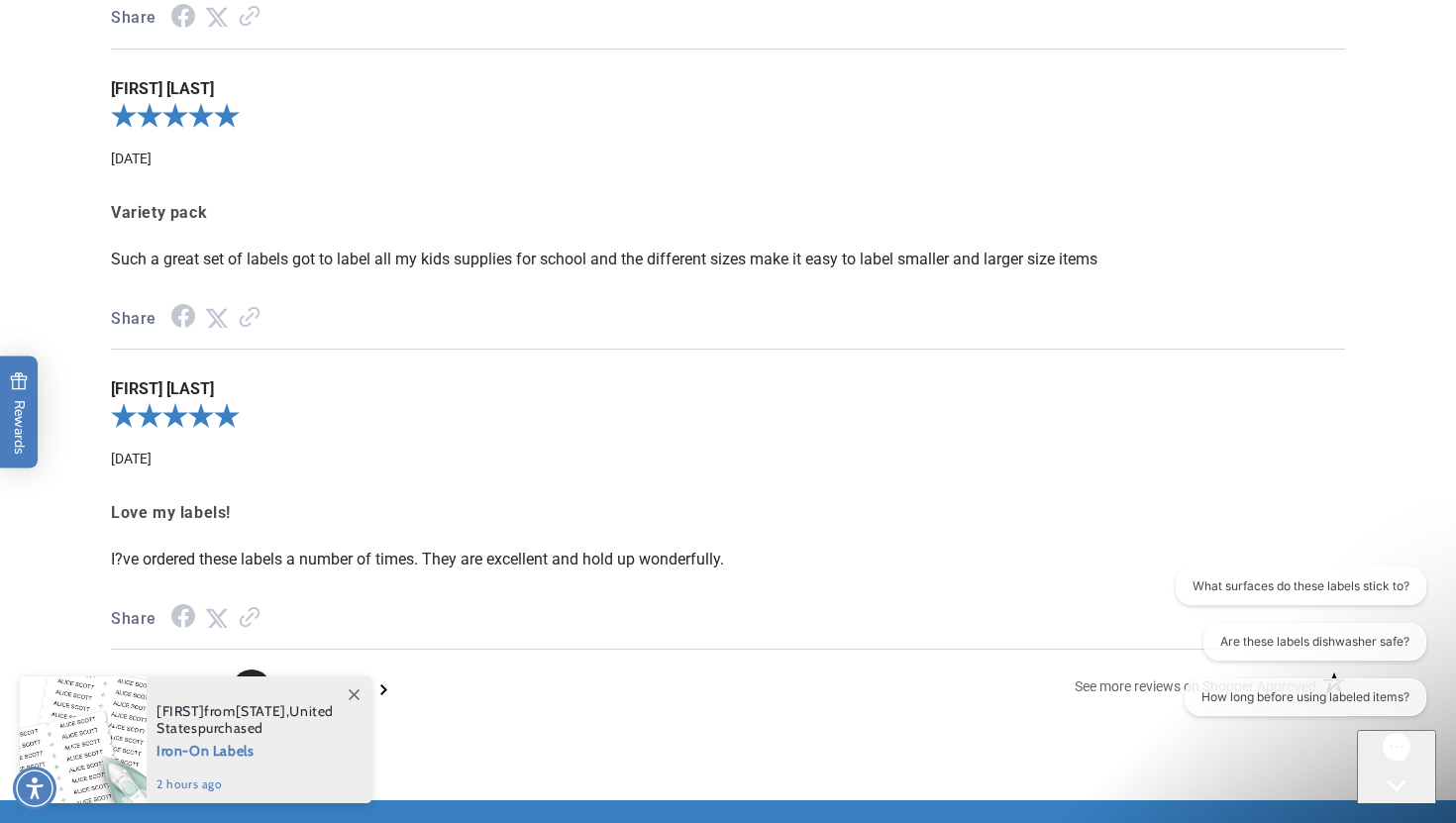 scroll, scrollTop: 2864, scrollLeft: 0, axis: vertical 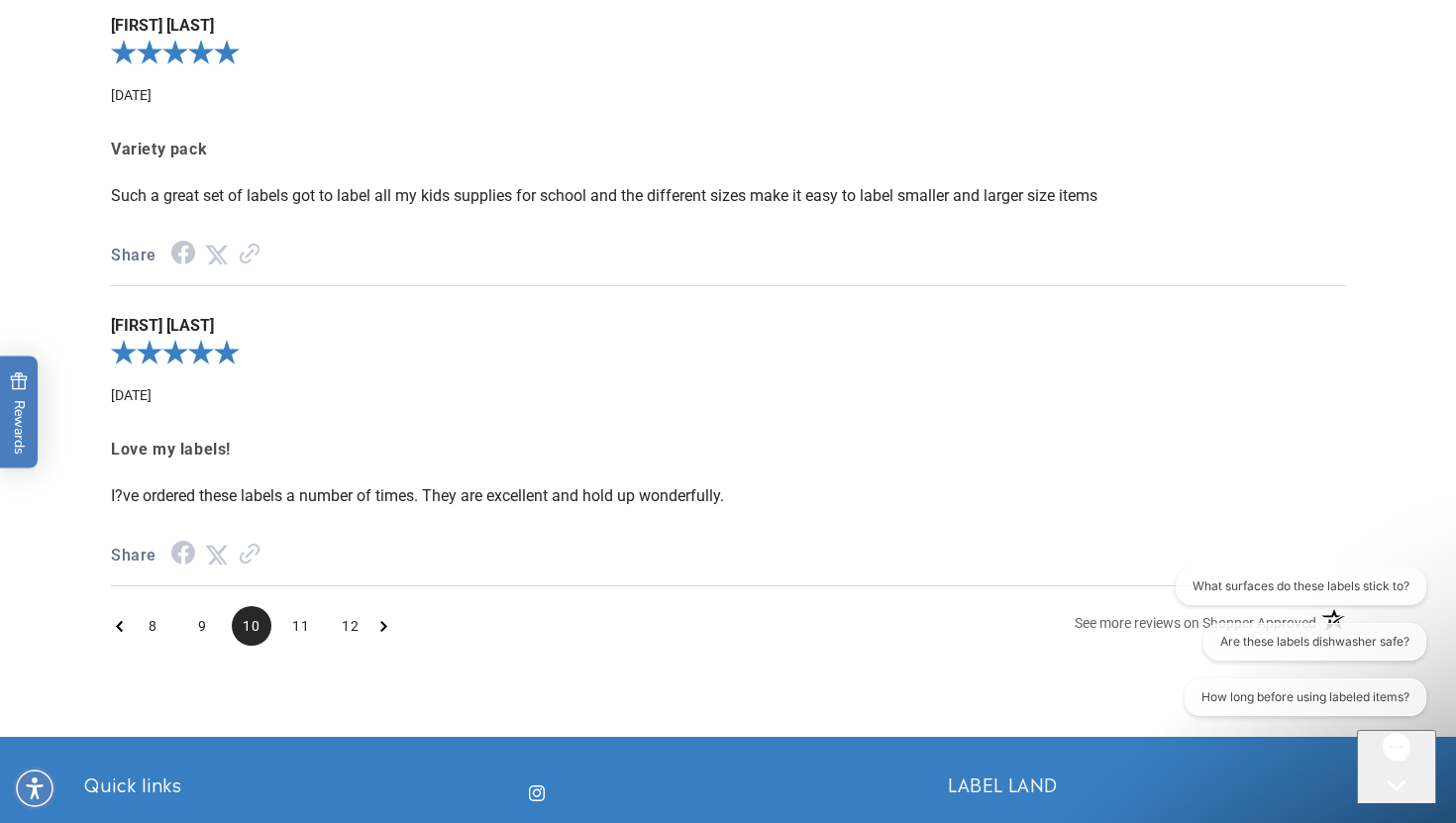 click on "8 9 10 11 12            See more reviews on Shopper Approved" at bounding box center (728, 615) 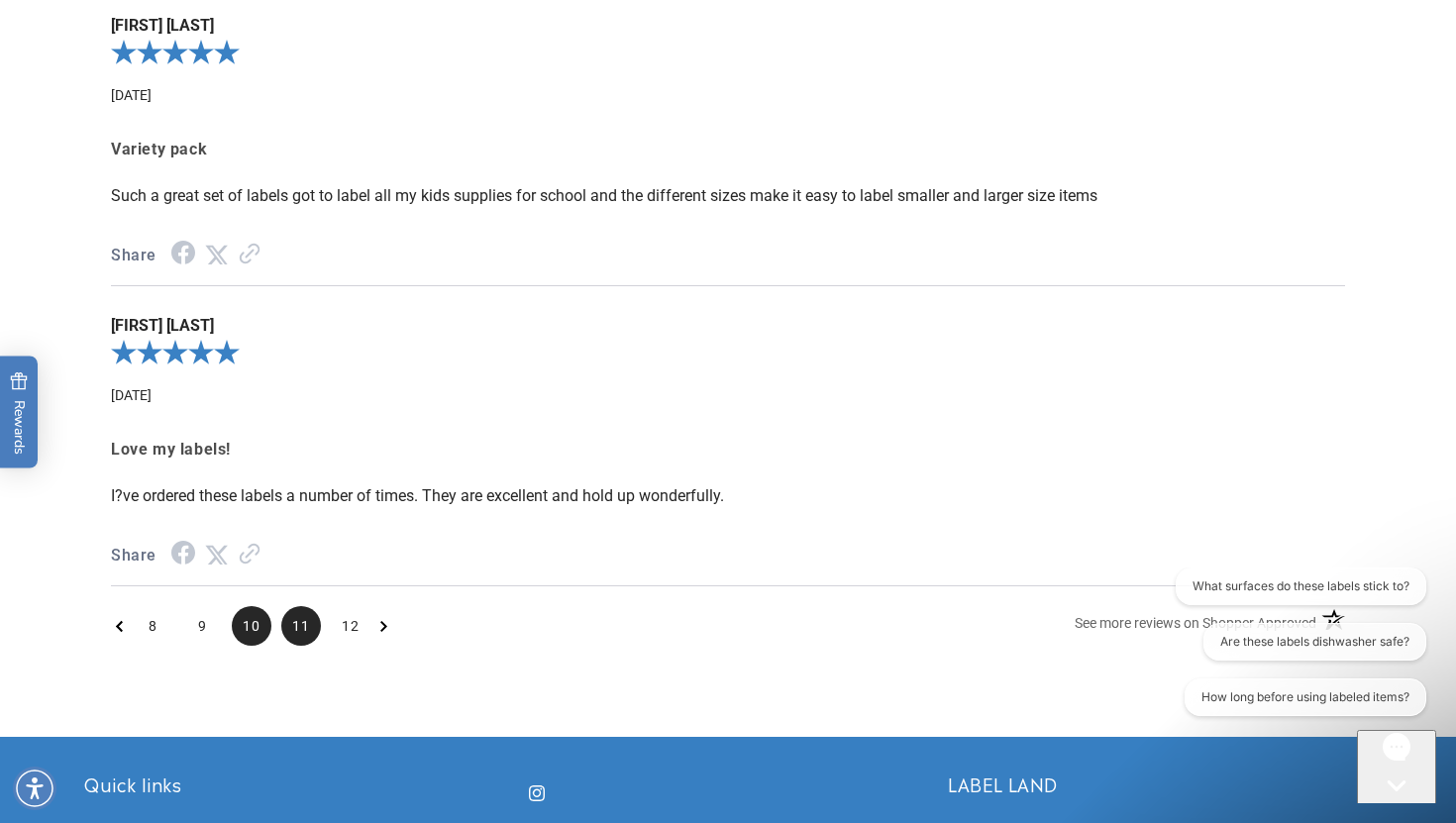 click on "11" at bounding box center [301, 626] 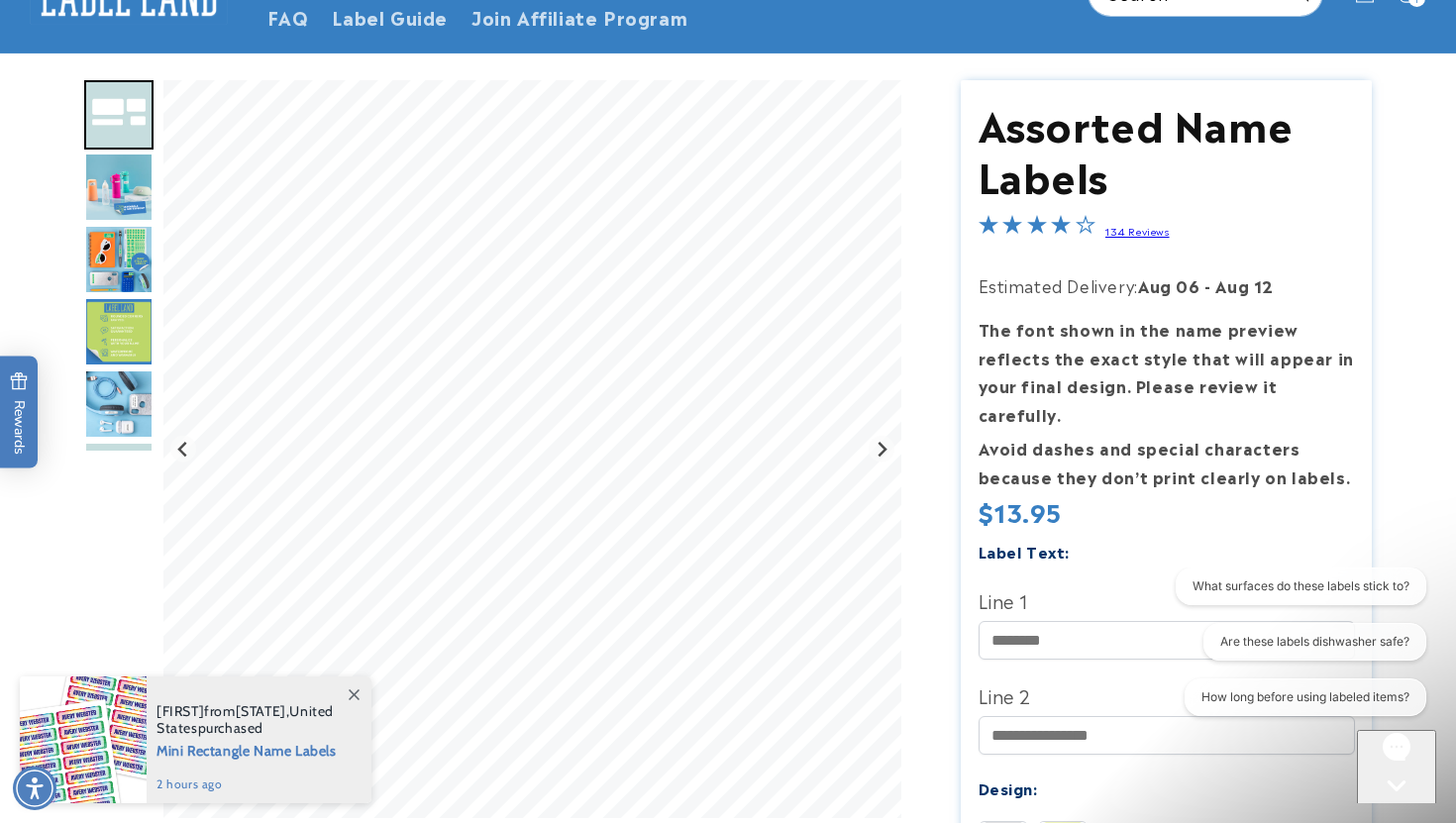 scroll, scrollTop: 117, scrollLeft: 0, axis: vertical 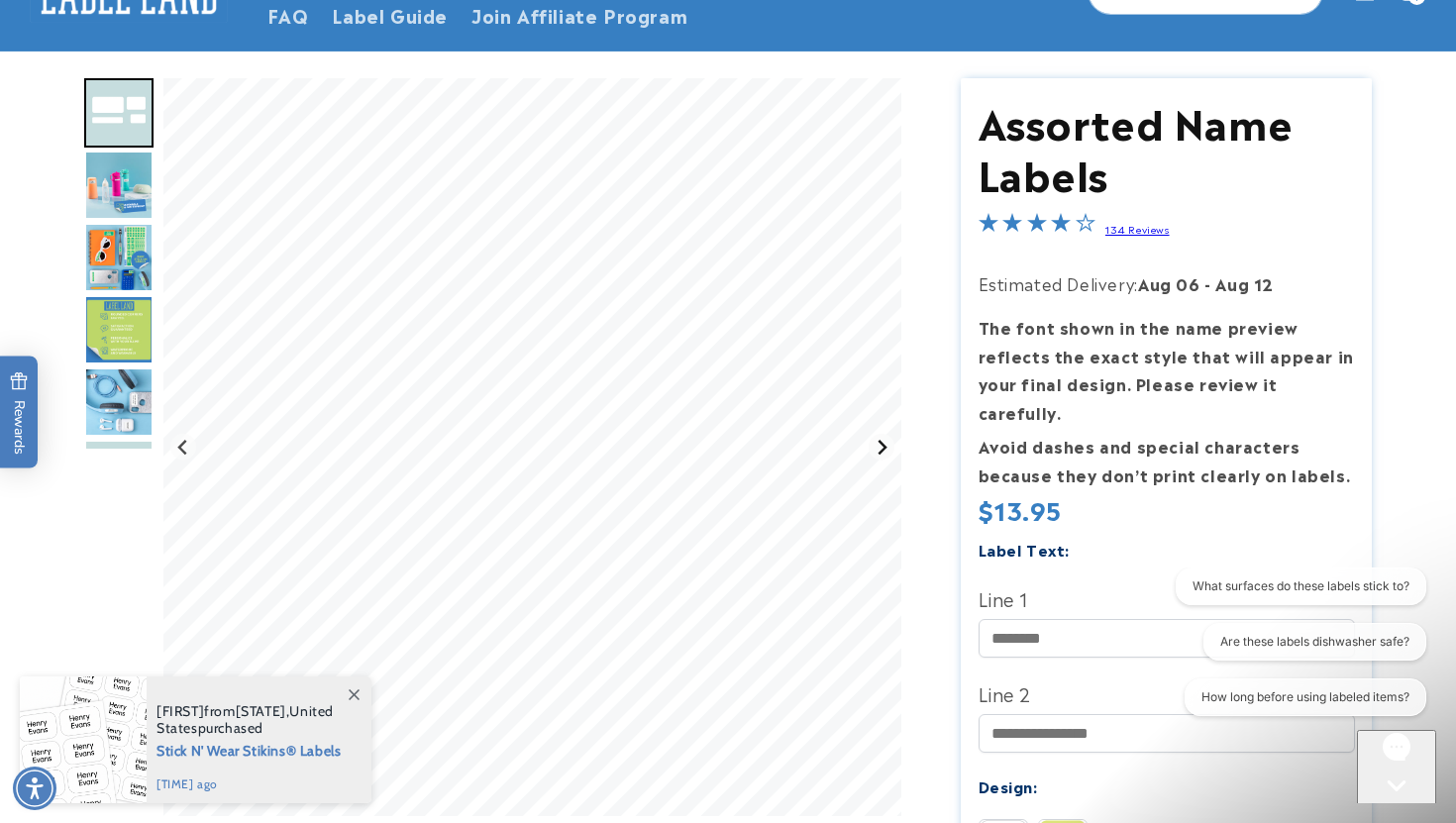 click 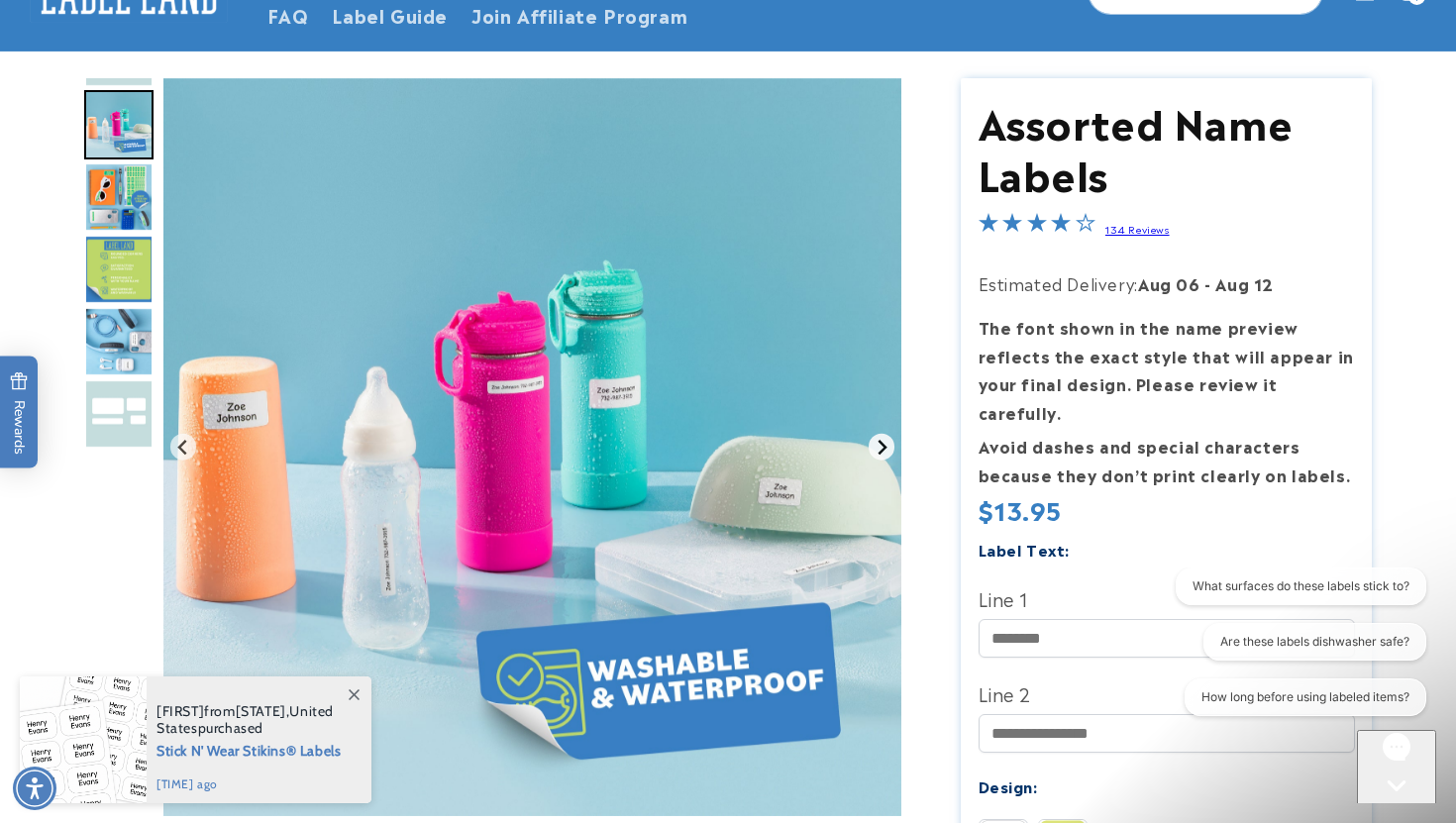 click 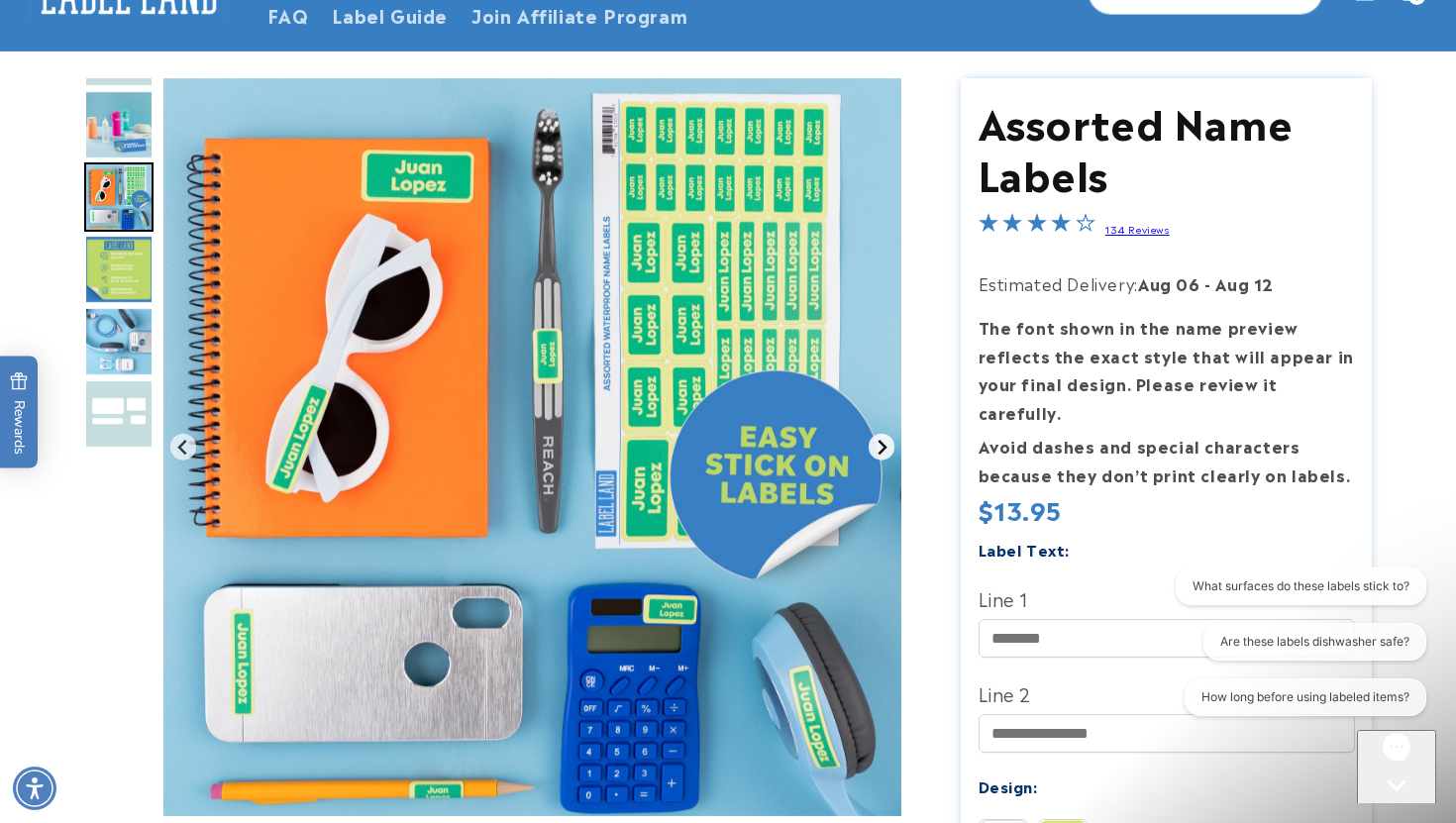 click 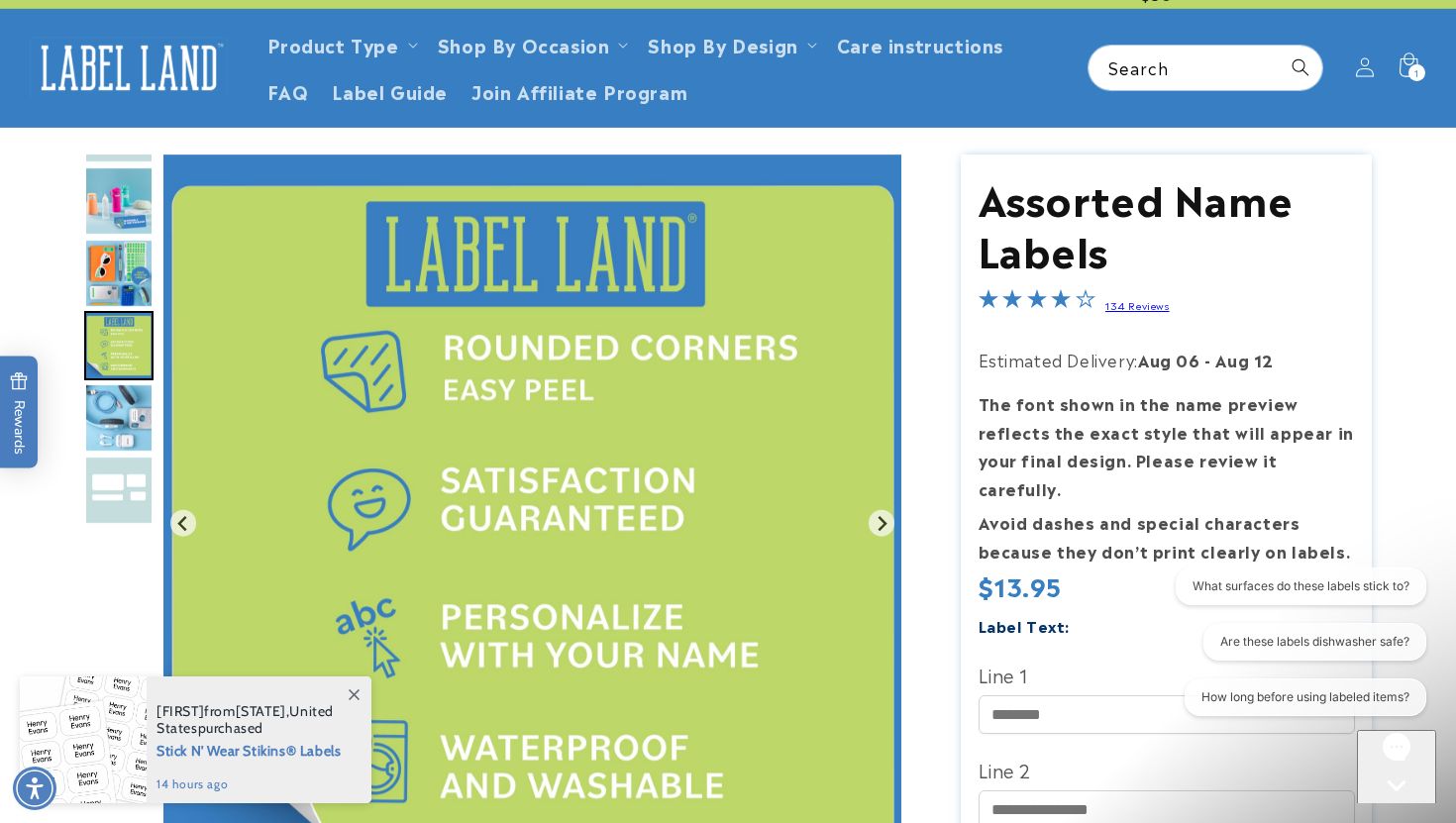 scroll, scrollTop: 0, scrollLeft: 0, axis: both 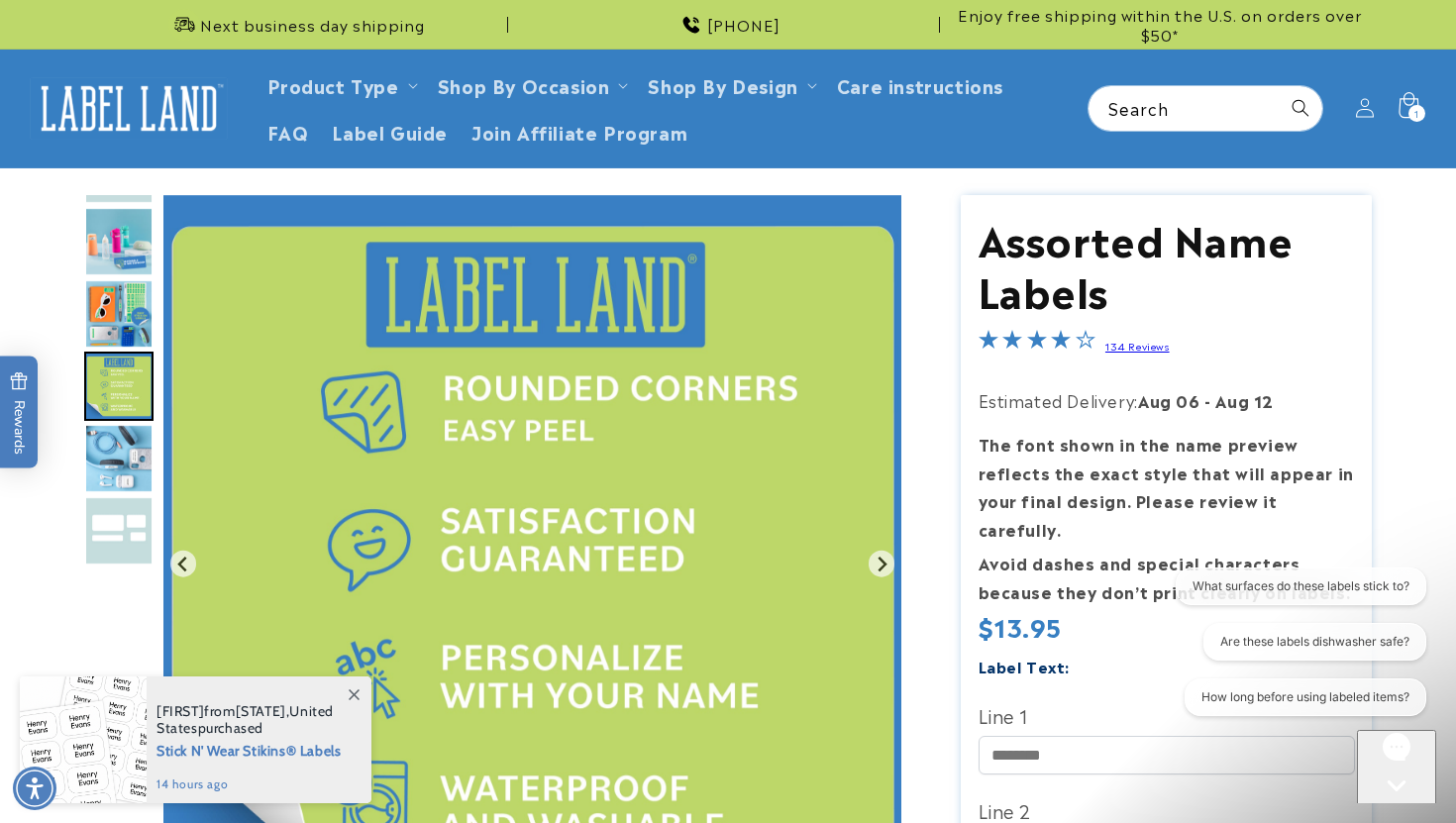click on "1" at bounding box center (1416, 113) 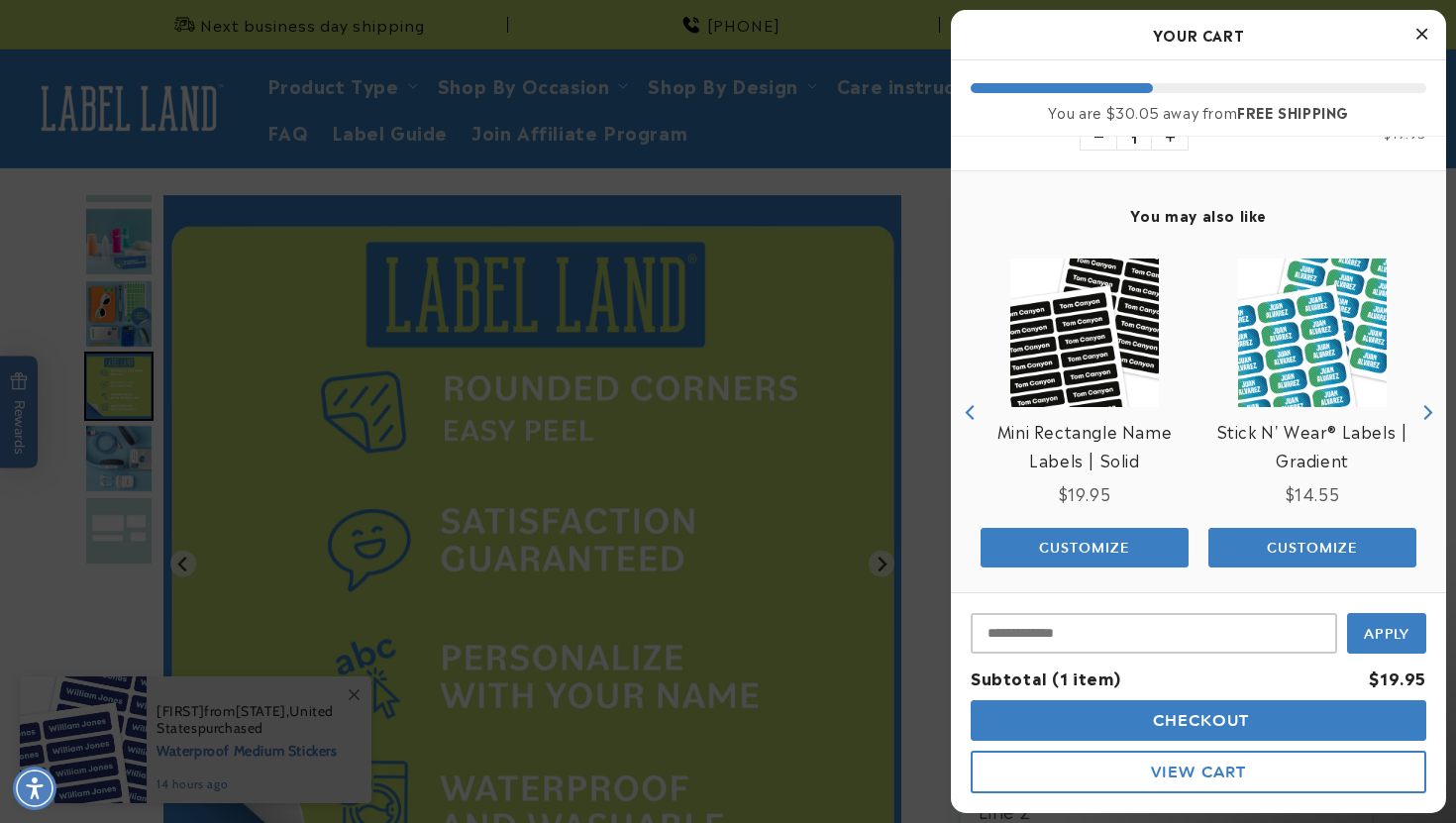 scroll, scrollTop: 163, scrollLeft: 0, axis: vertical 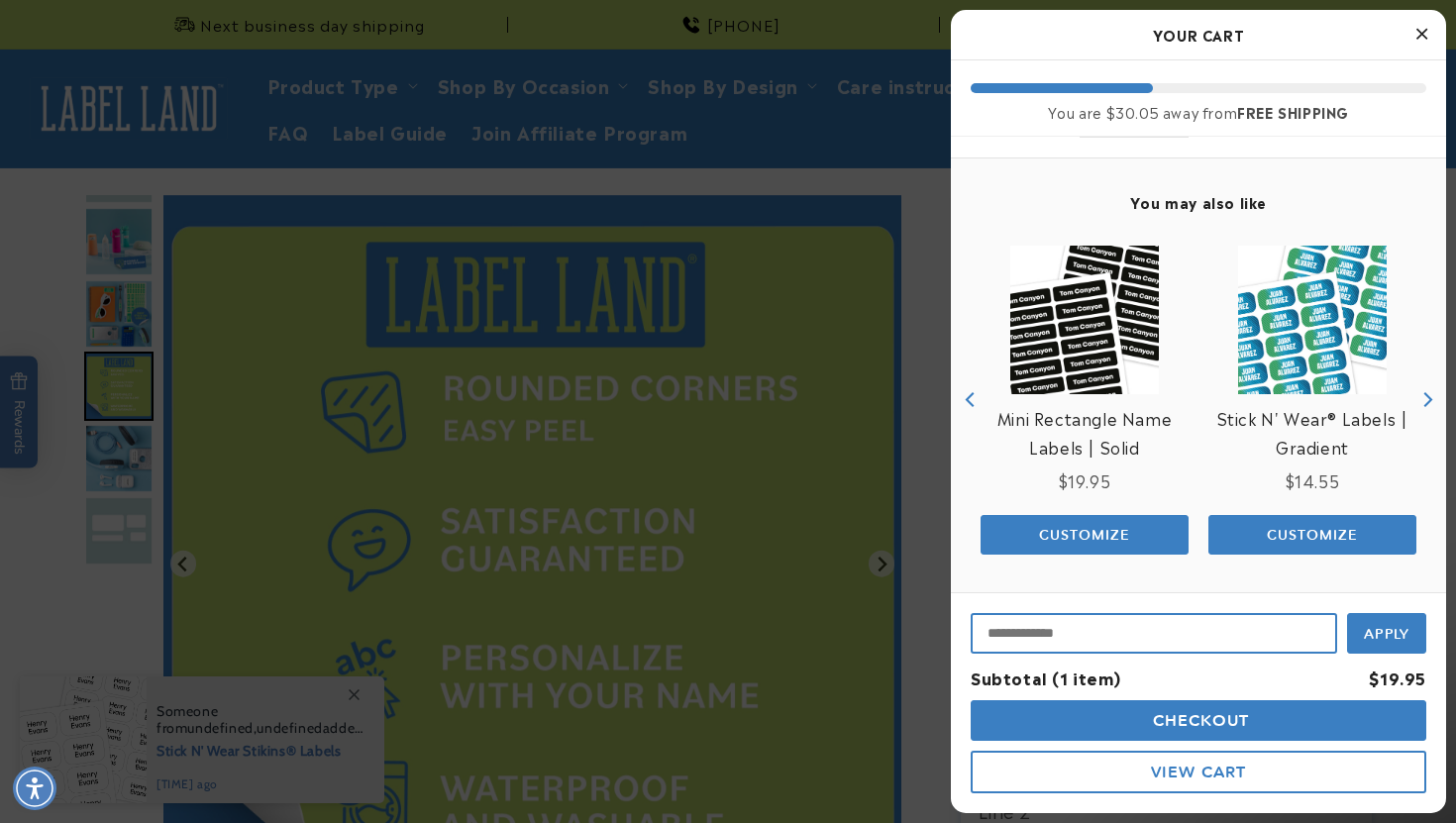 click at bounding box center (1154, 633) 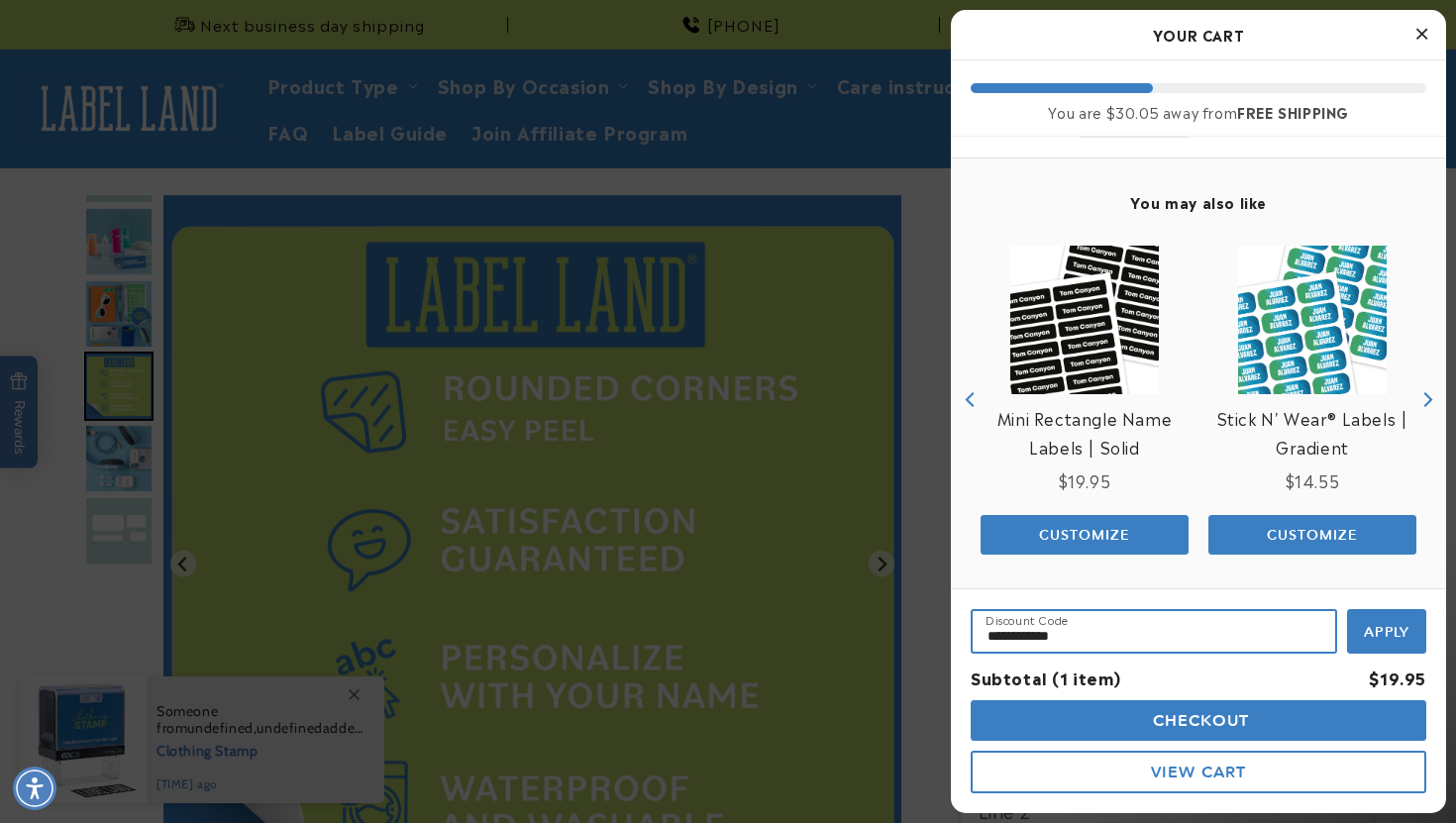 type on "**********" 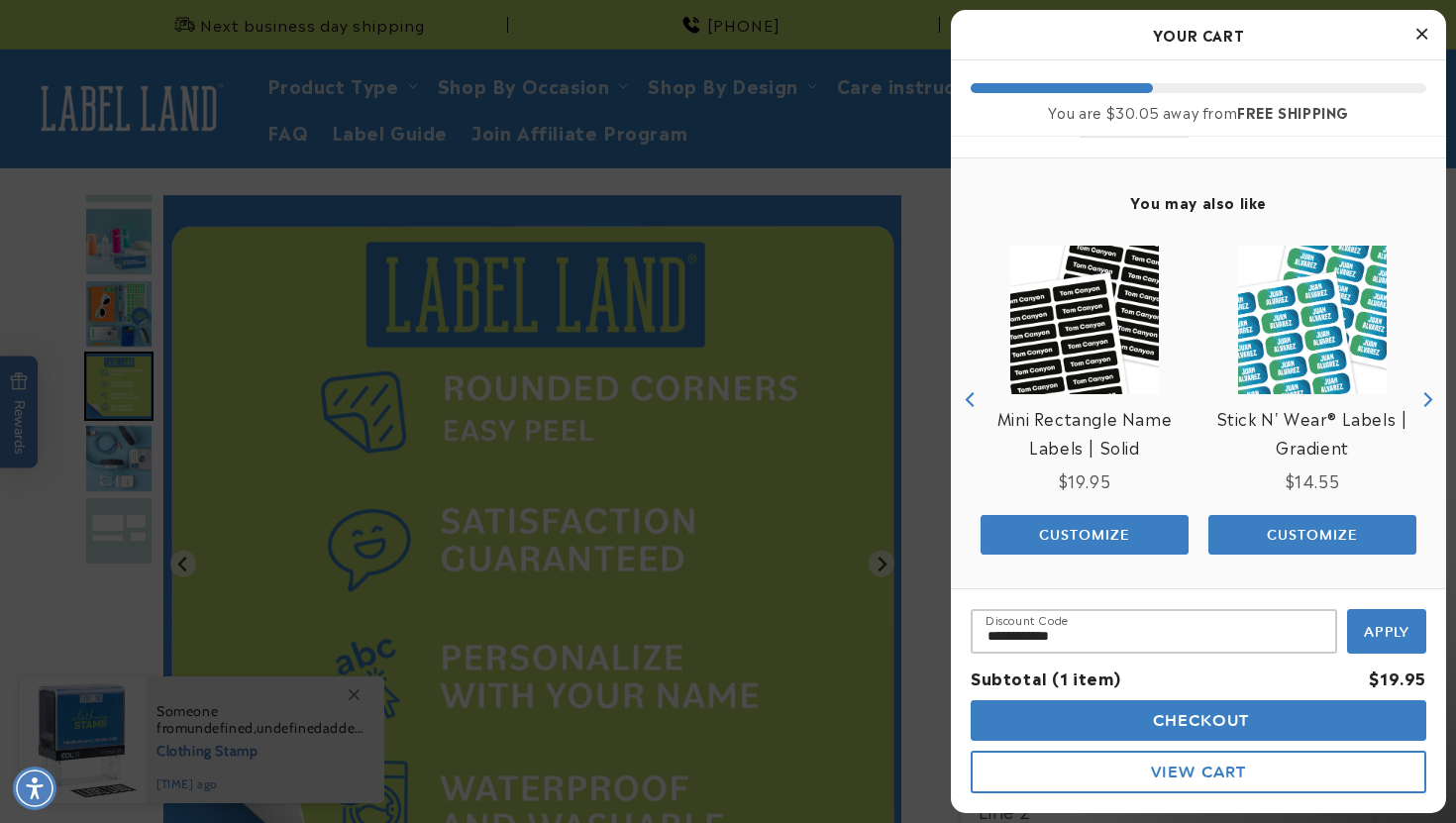 click on "Apply" at bounding box center (1387, 632) 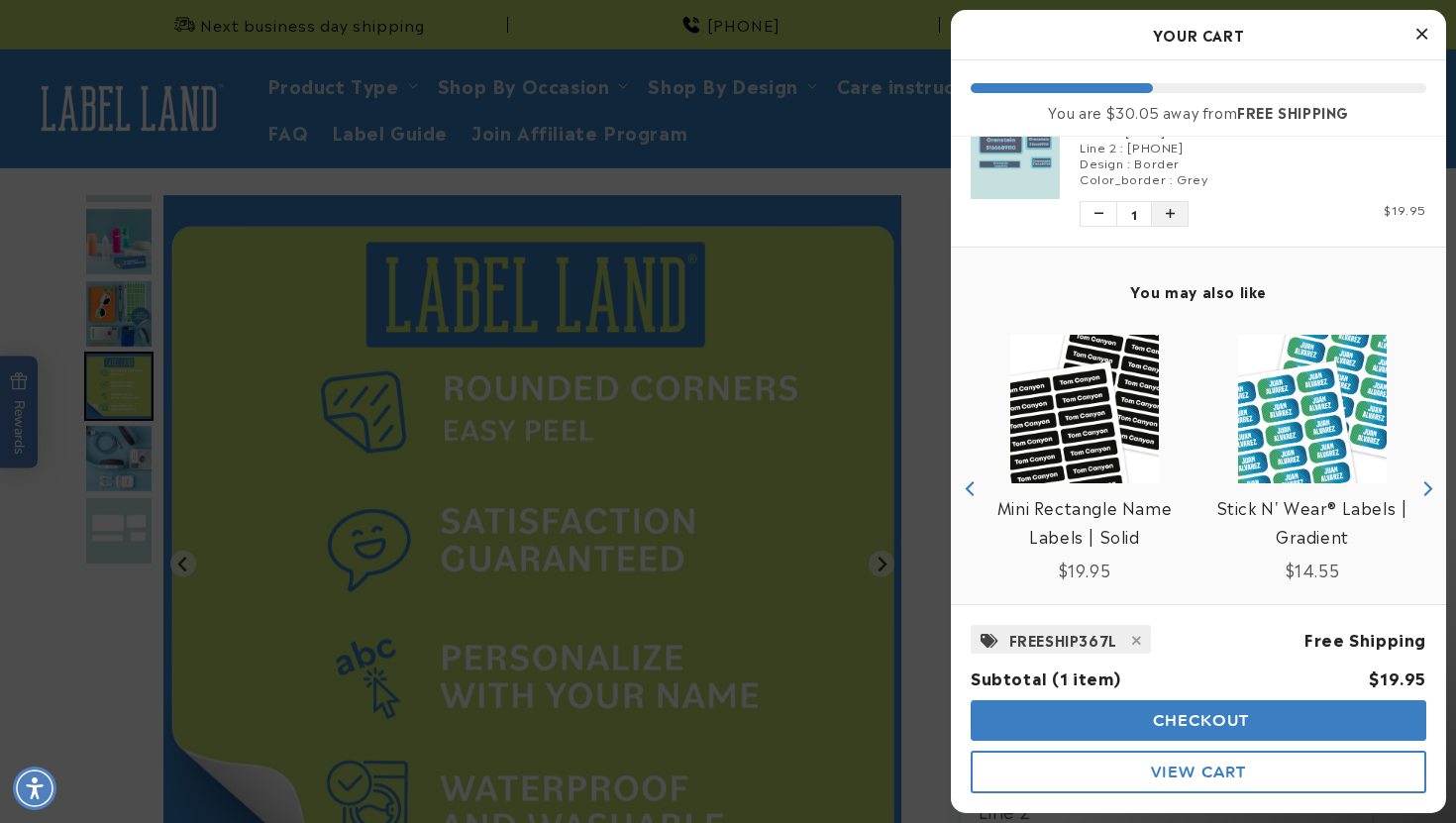 scroll, scrollTop: 152, scrollLeft: 0, axis: vertical 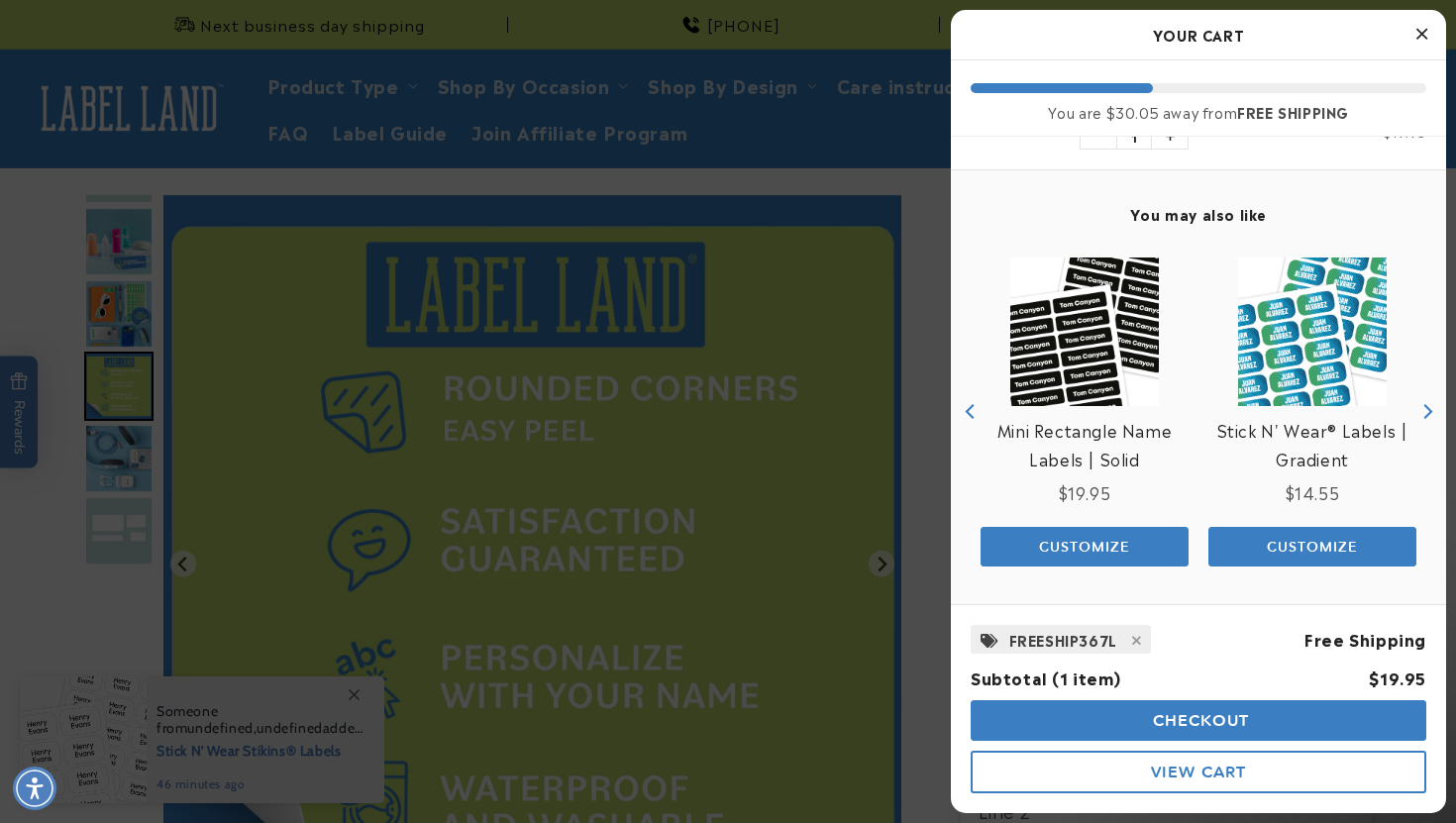 click on "Checkout" at bounding box center (1198, 720) 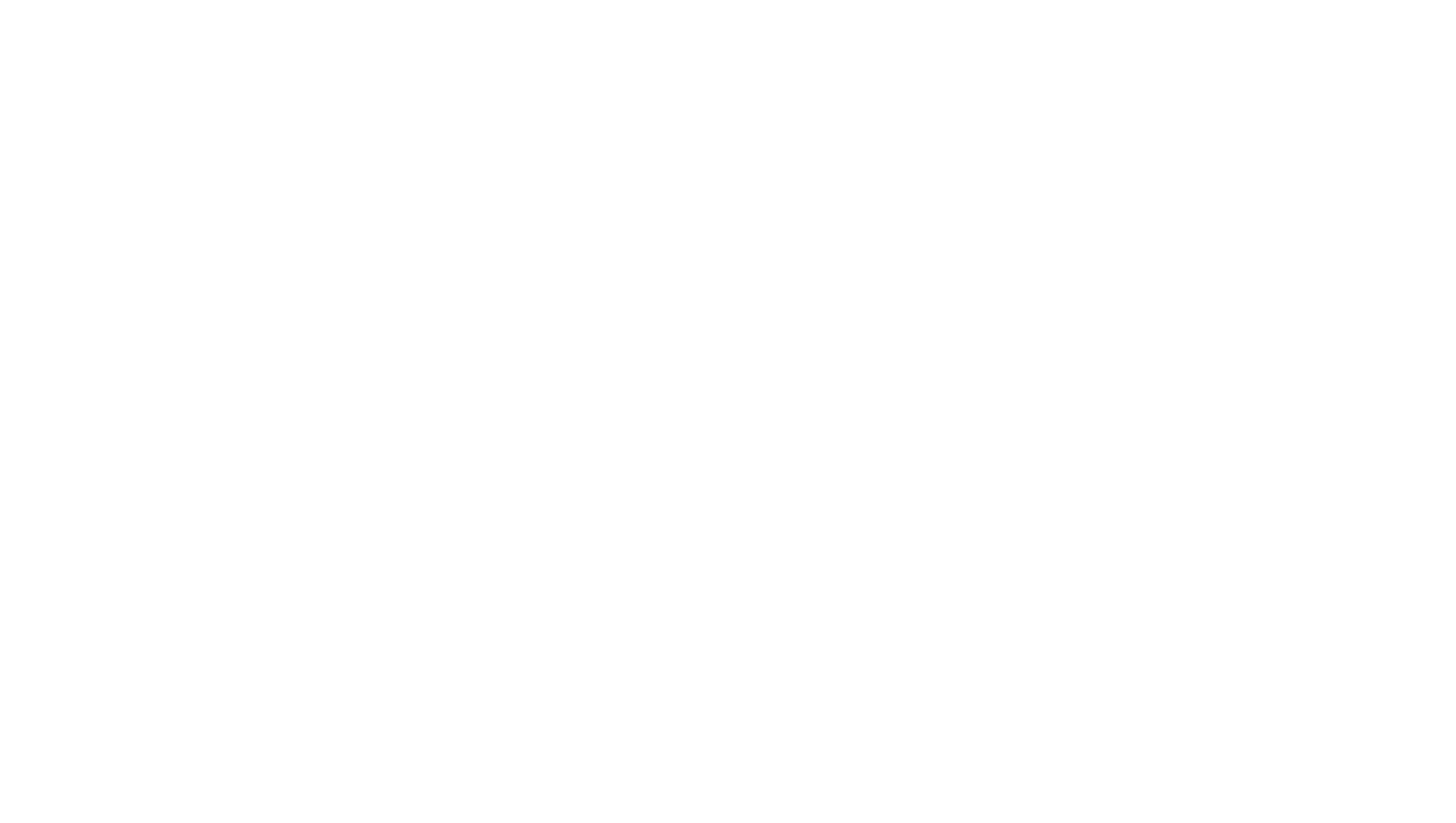 scroll, scrollTop: 0, scrollLeft: 0, axis: both 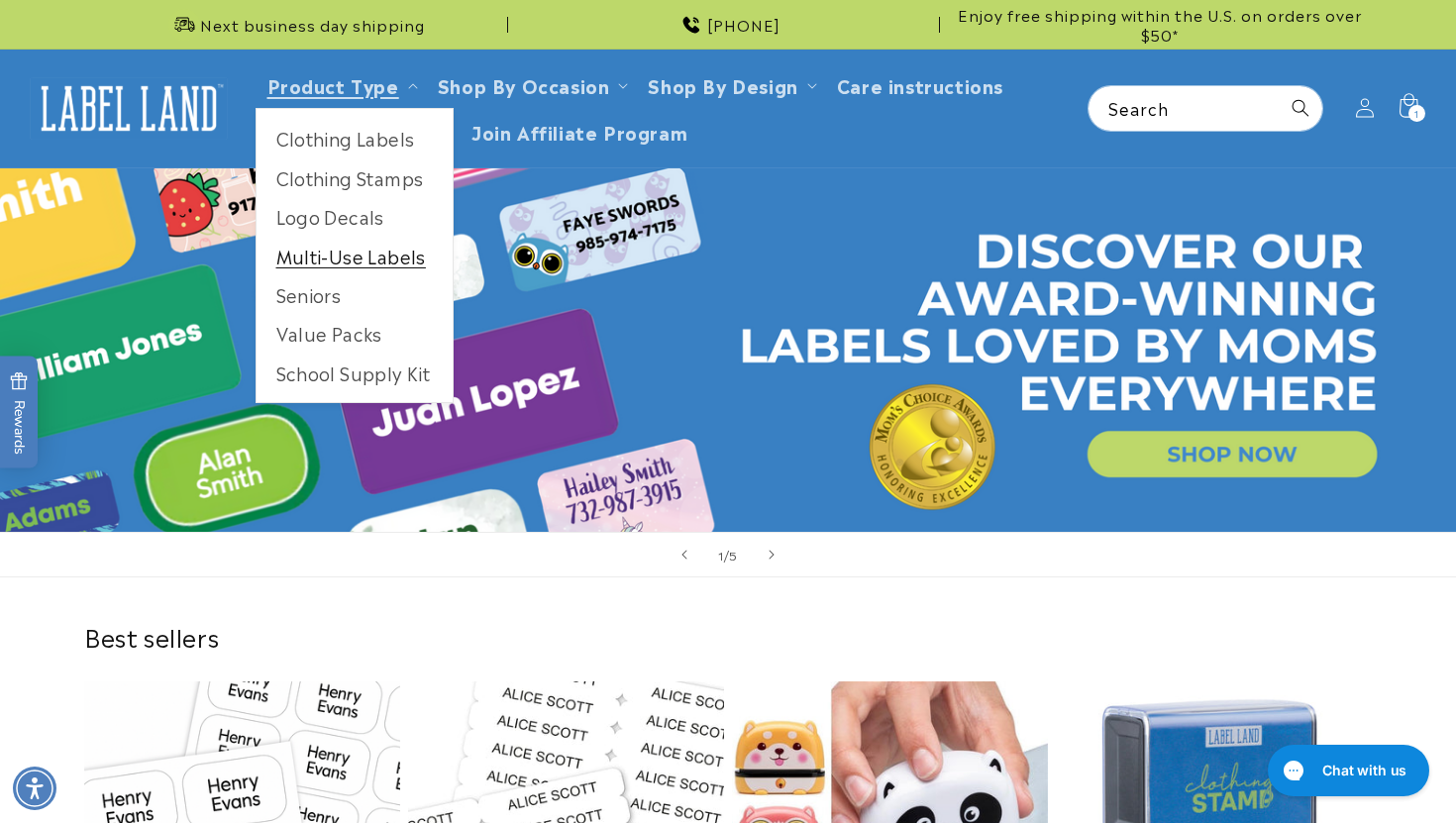 click on "Multi-Use Labels" at bounding box center [355, 256] 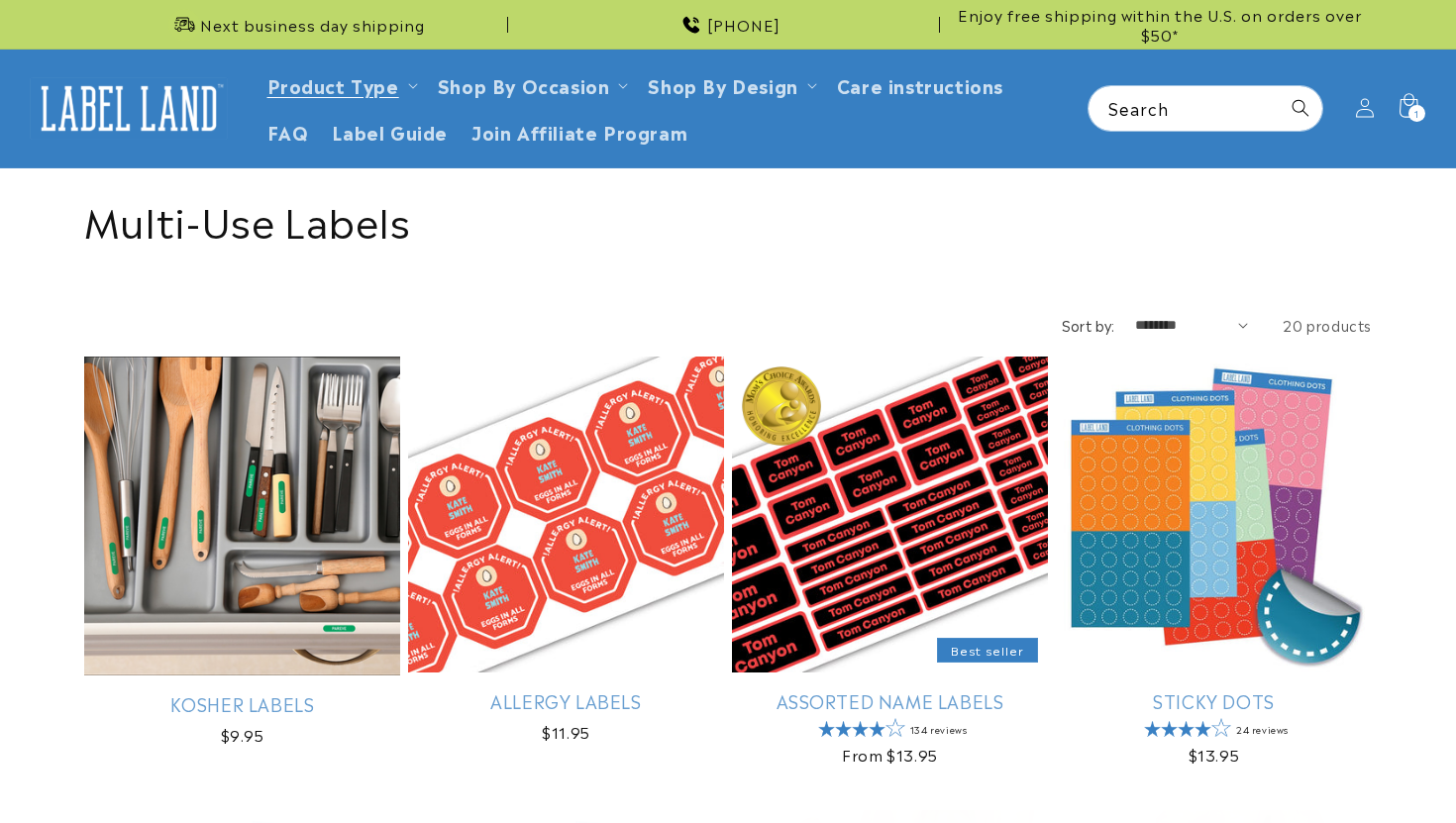 scroll, scrollTop: 0, scrollLeft: 0, axis: both 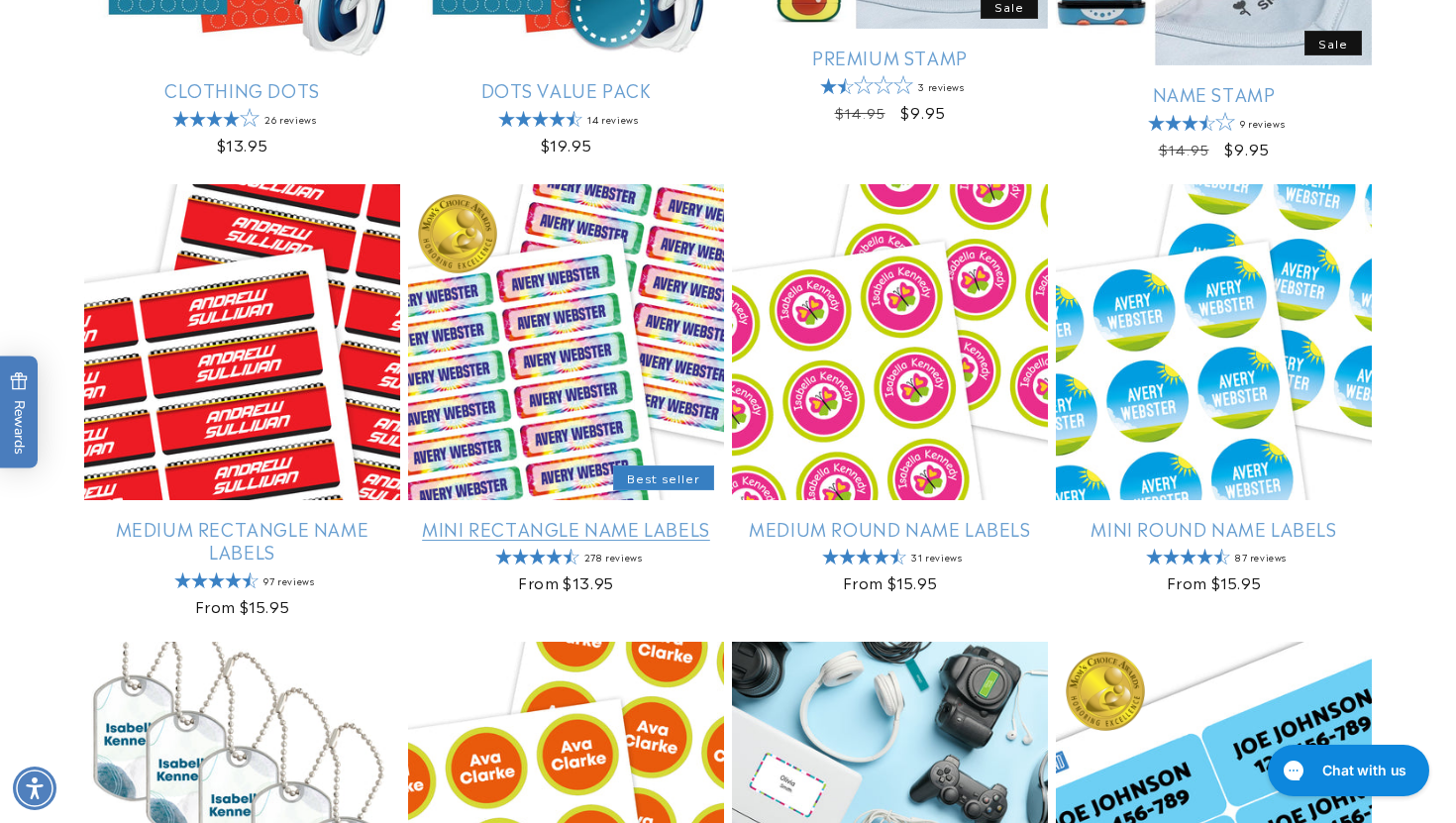 click on "Mini Rectangle Name Labels" at bounding box center (566, 528) 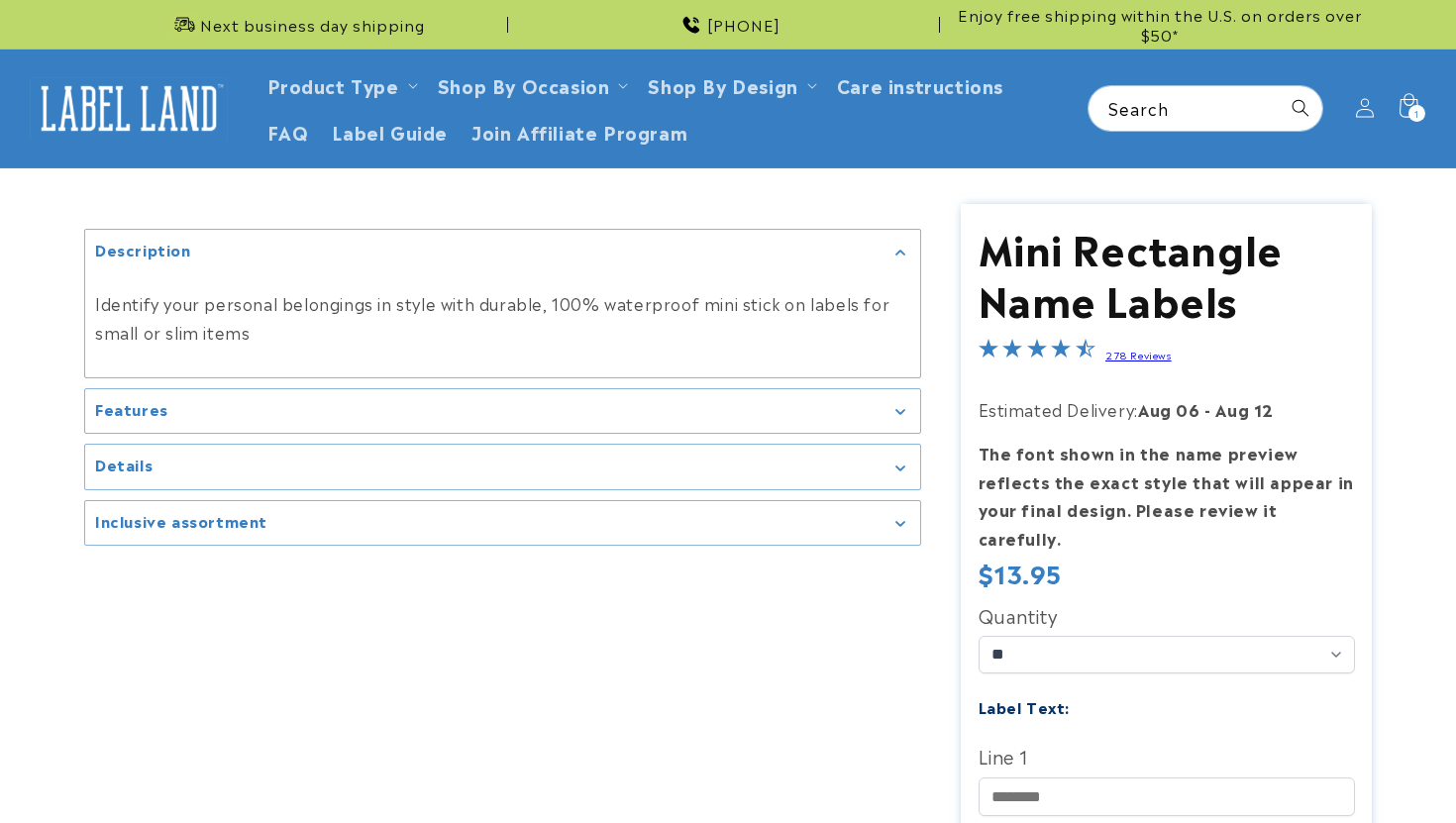 scroll, scrollTop: 0, scrollLeft: 0, axis: both 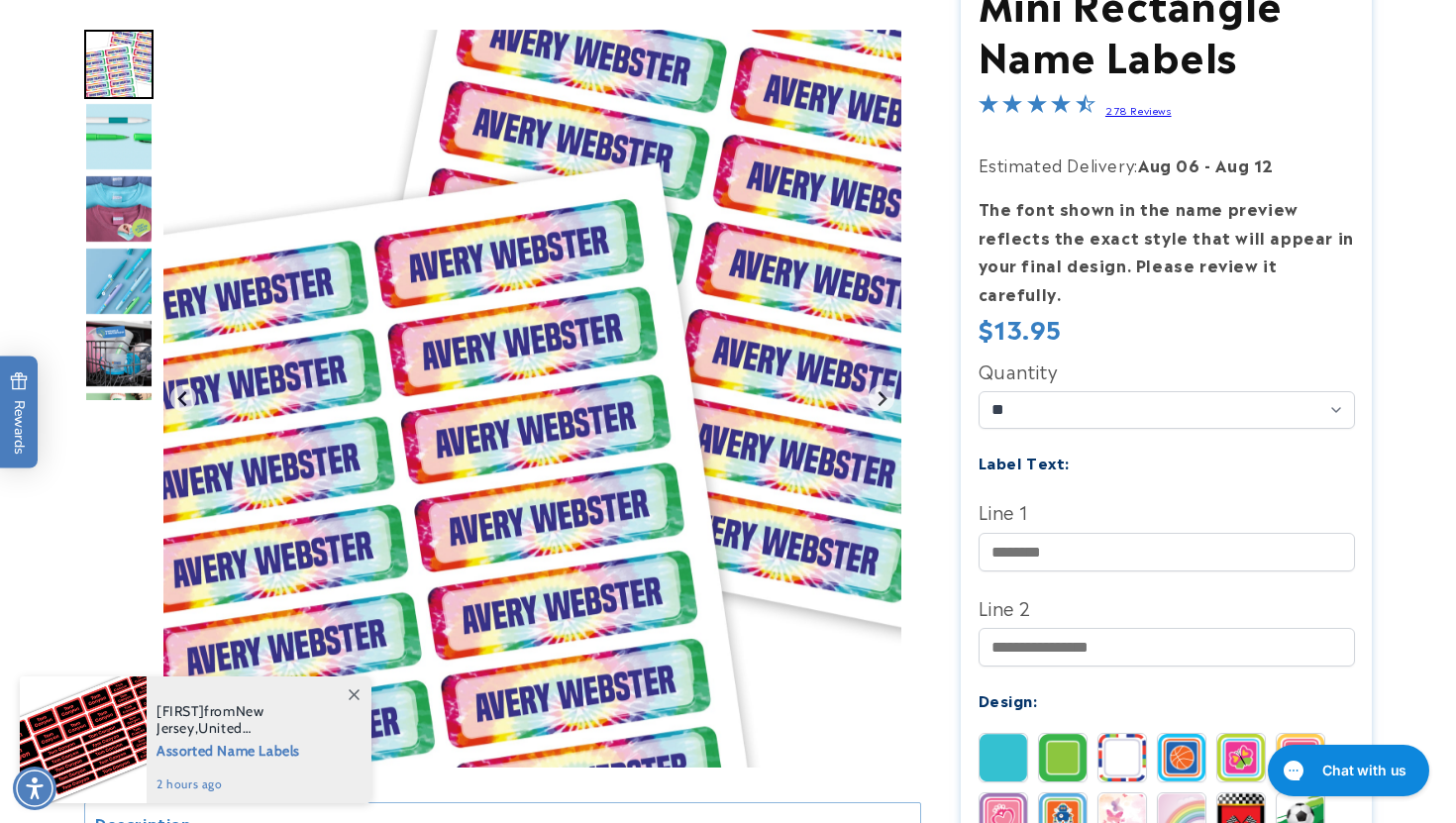 click at bounding box center (119, 354) 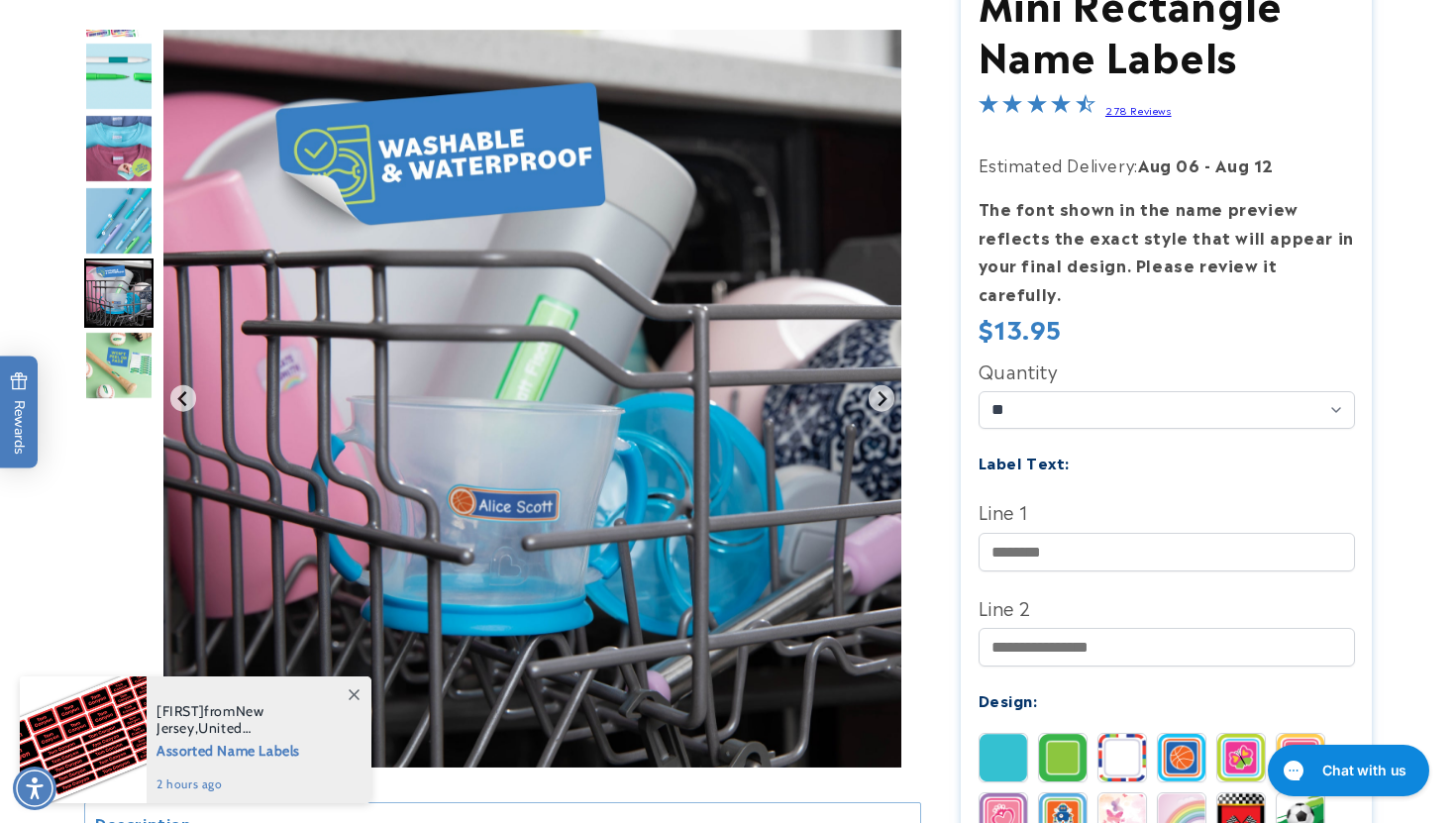 click at bounding box center [119, 293] 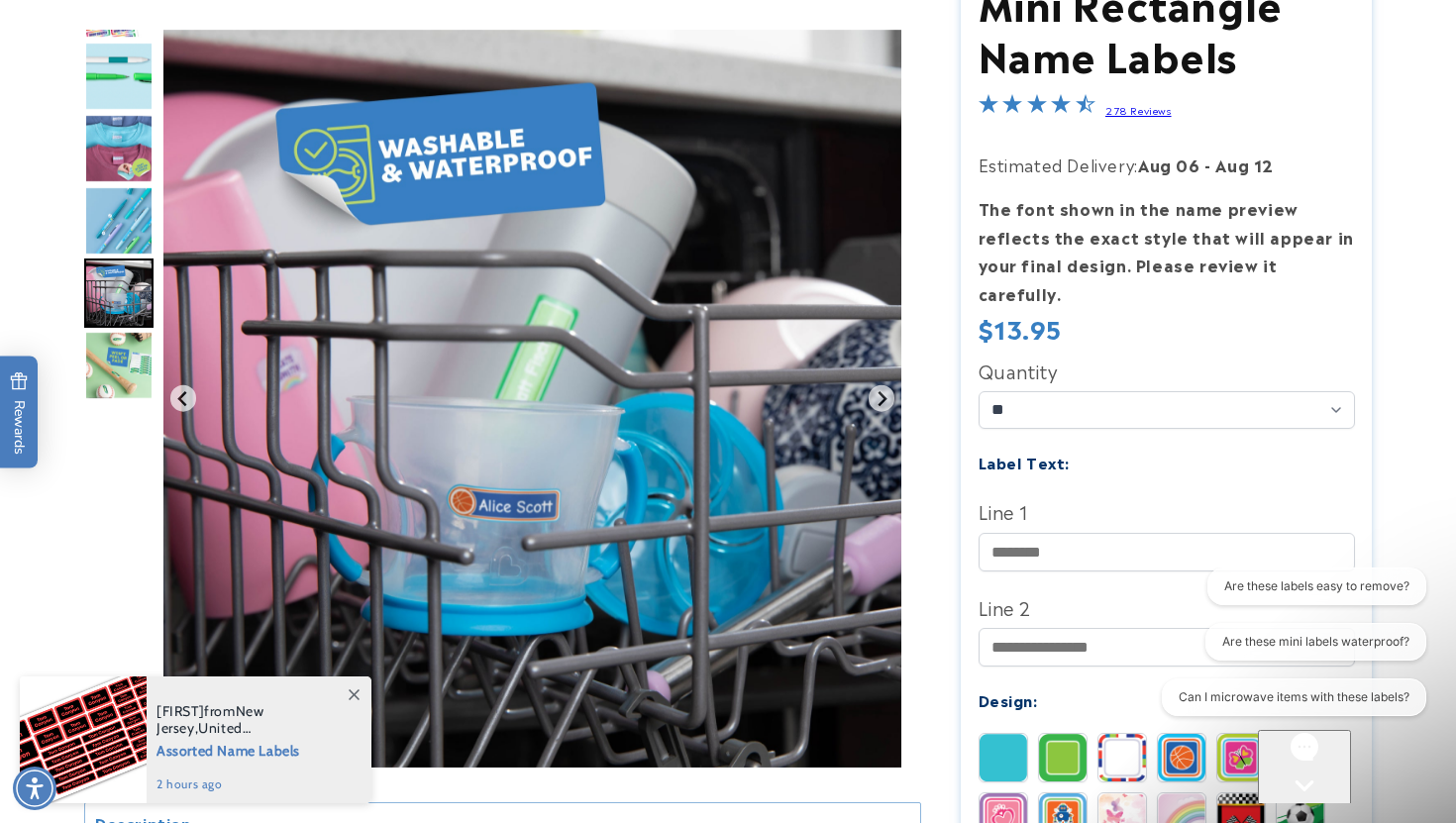 scroll, scrollTop: 0, scrollLeft: 0, axis: both 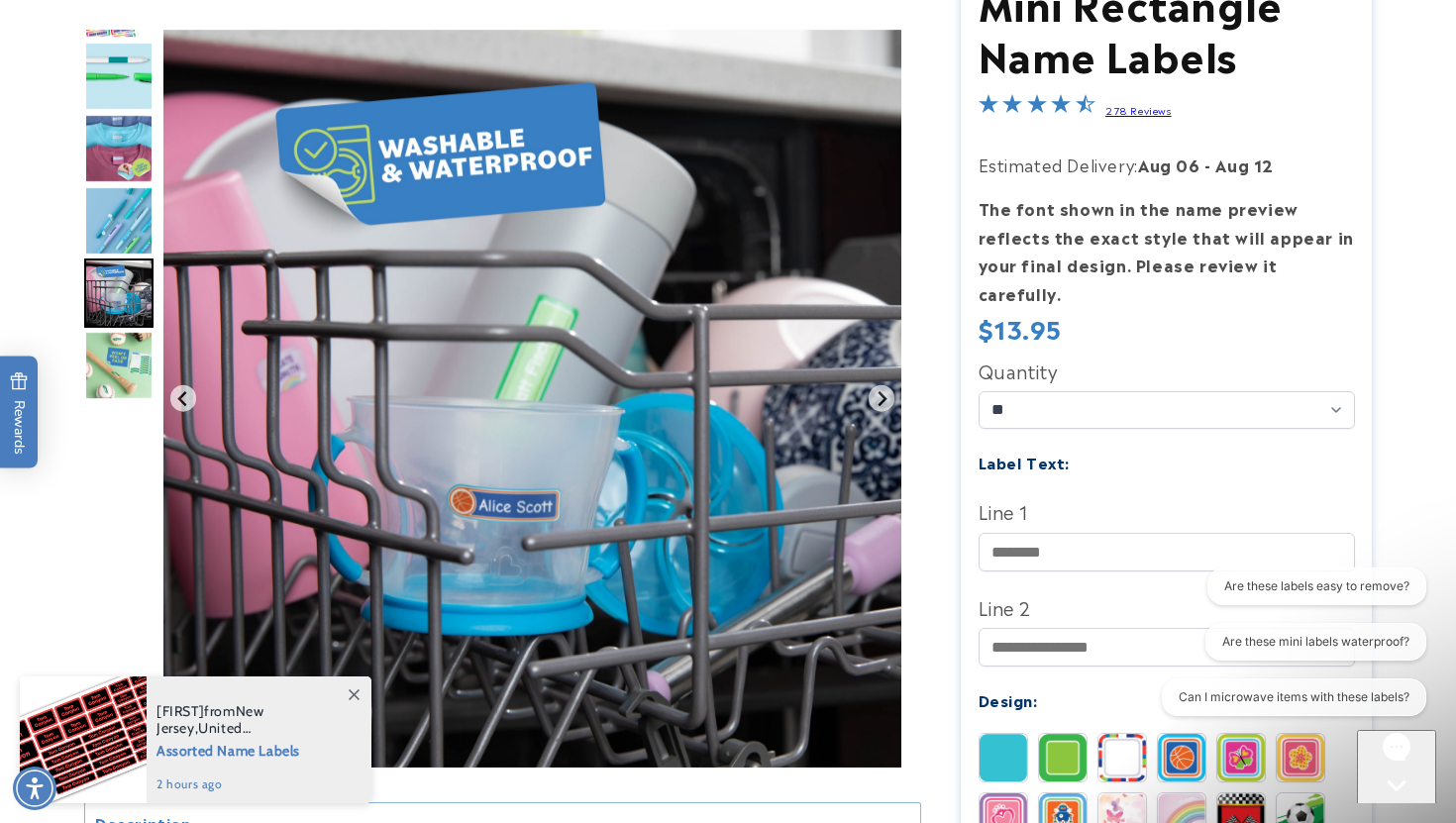 click at bounding box center [119, 221] 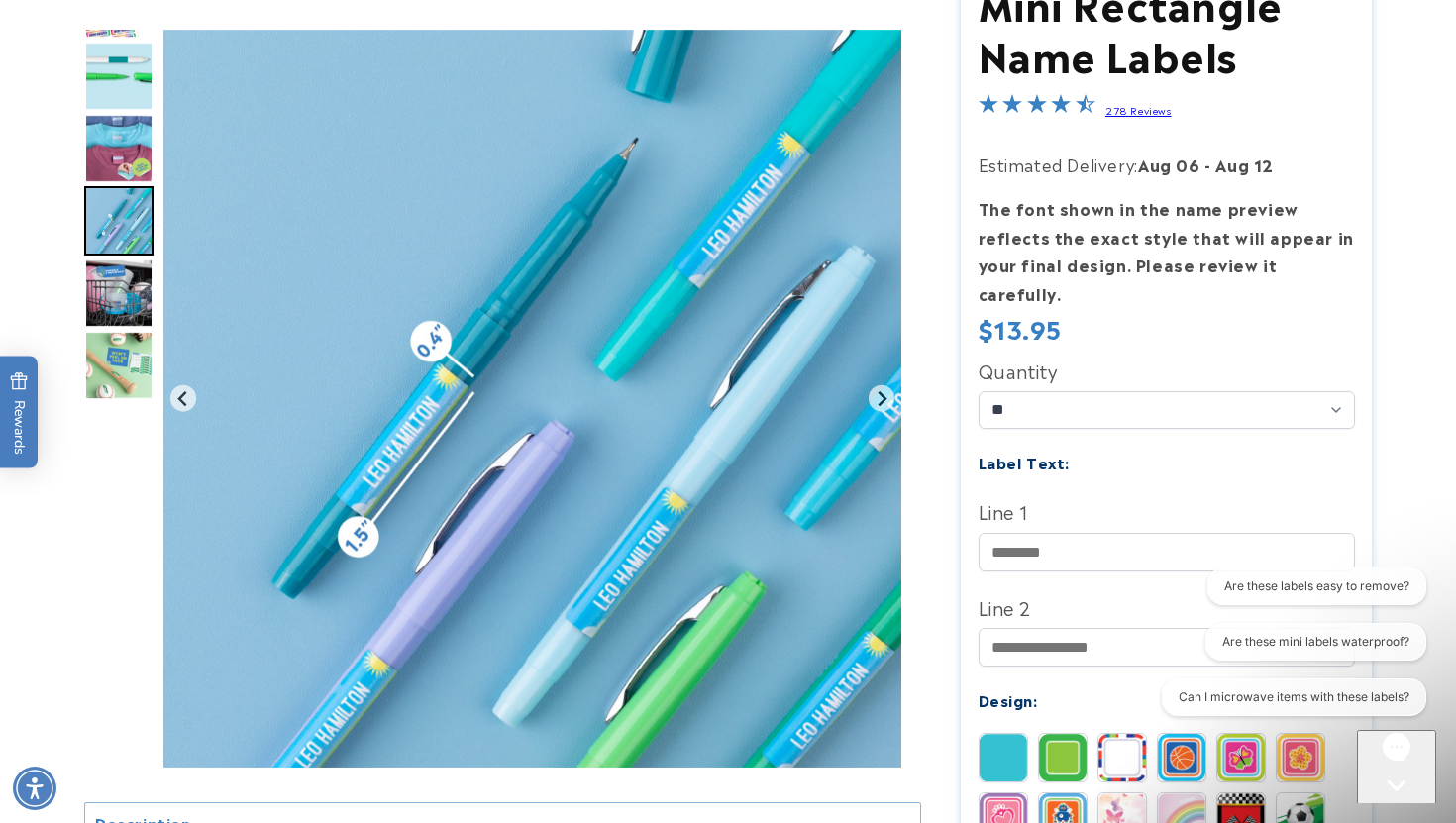 click at bounding box center (119, 149) 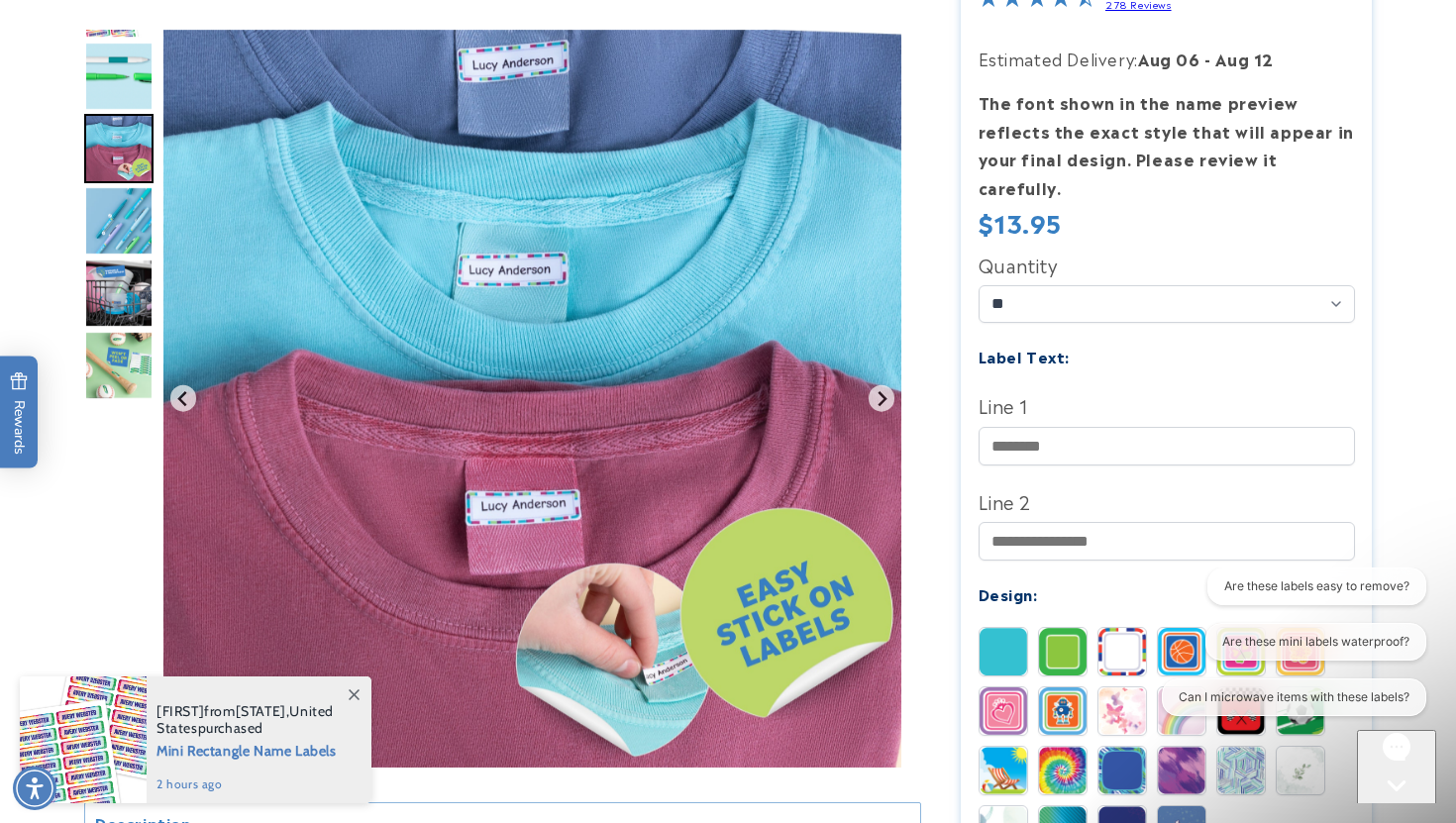 scroll, scrollTop: 0, scrollLeft: 0, axis: both 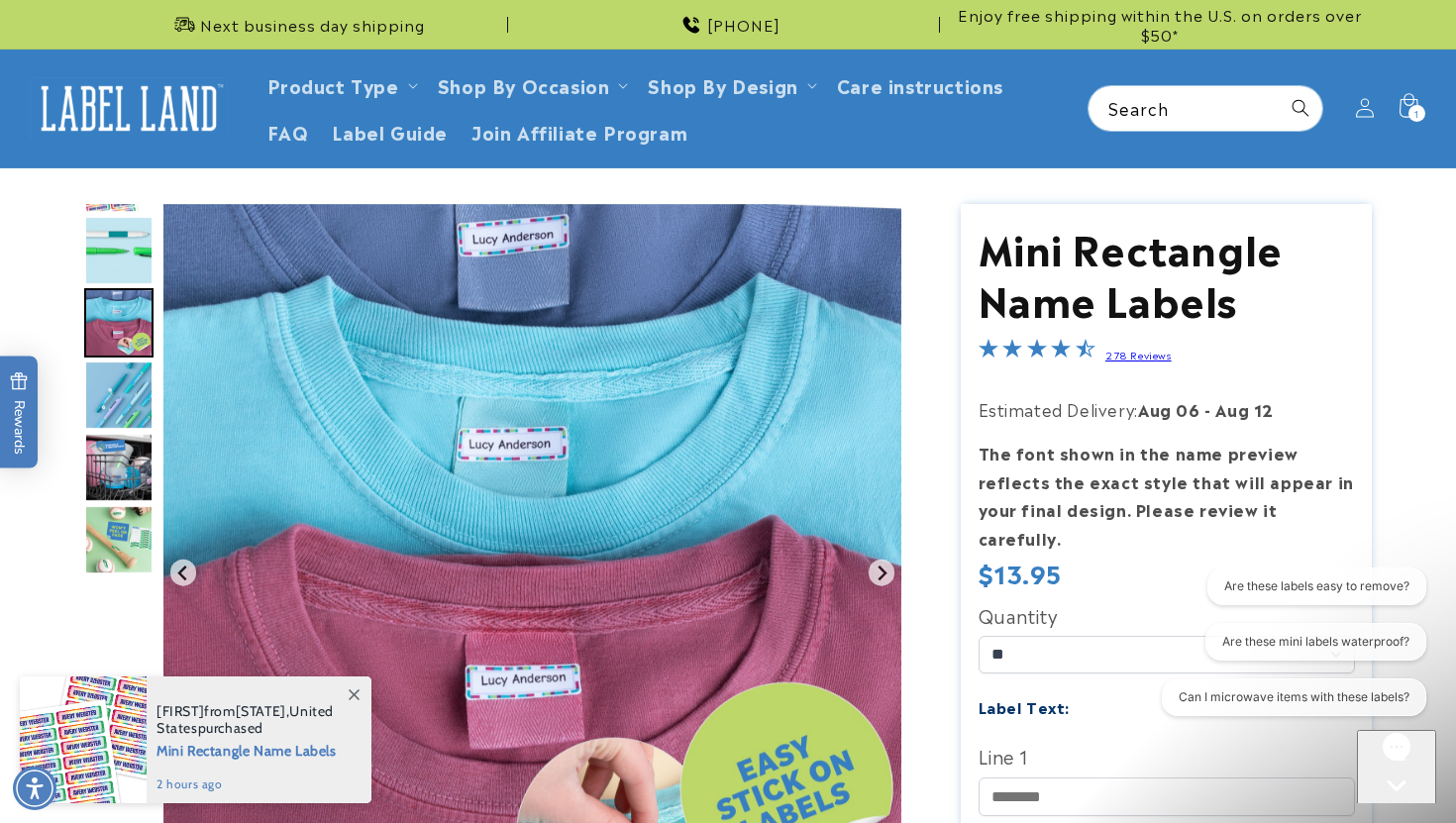 click at bounding box center (119, 251) 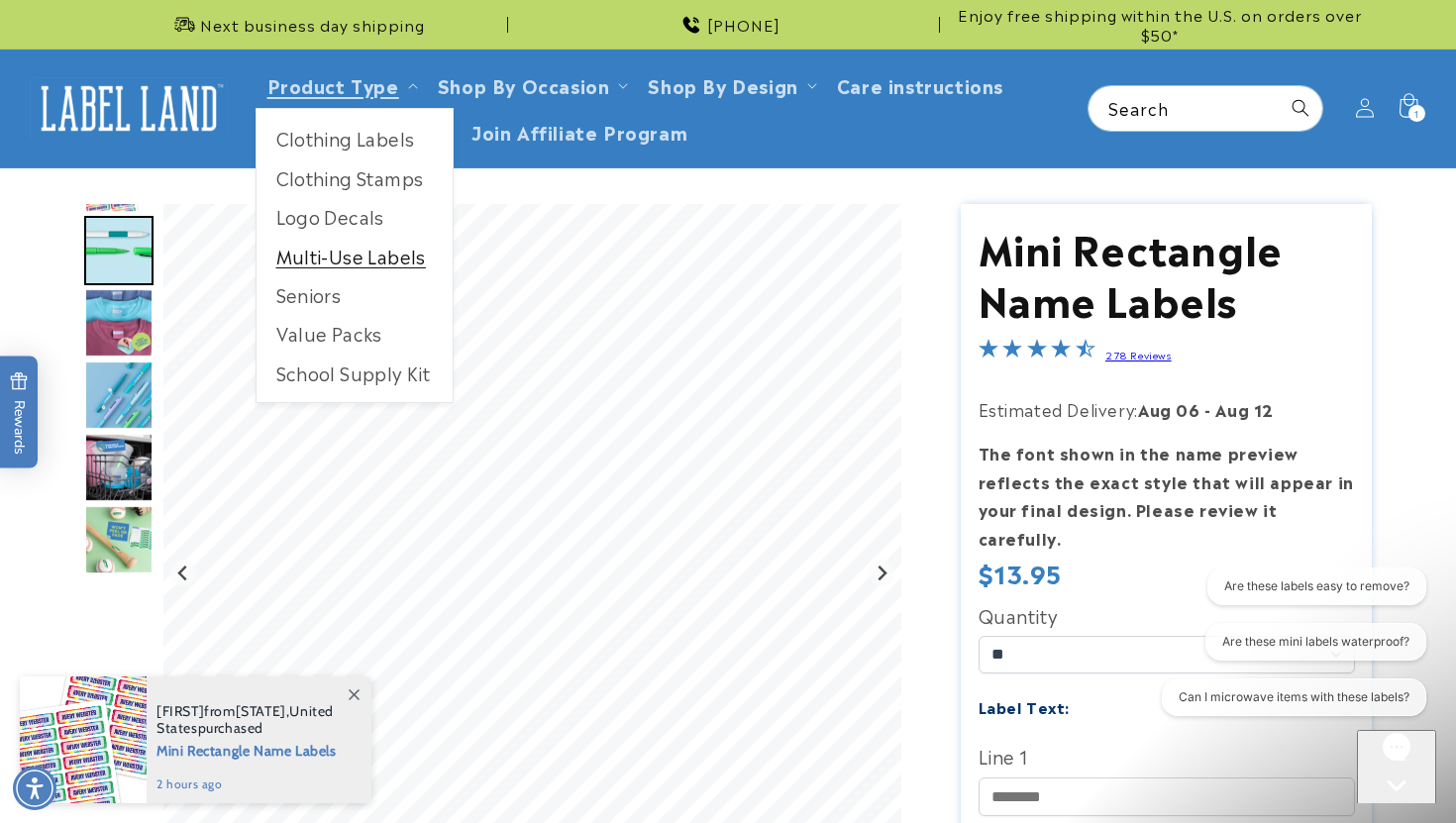 click on "Multi-Use Labels" at bounding box center [355, 256] 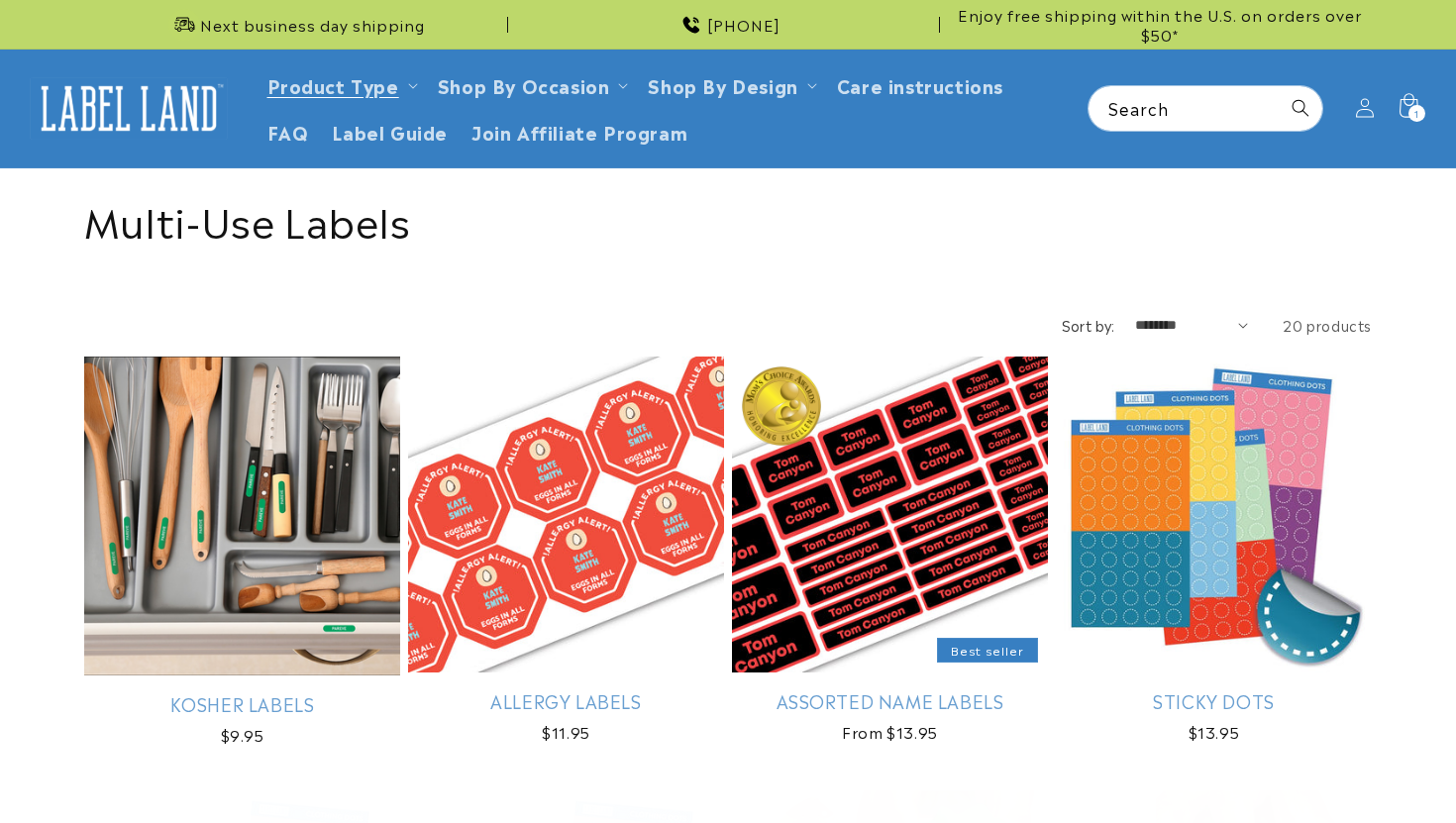scroll, scrollTop: 0, scrollLeft: 0, axis: both 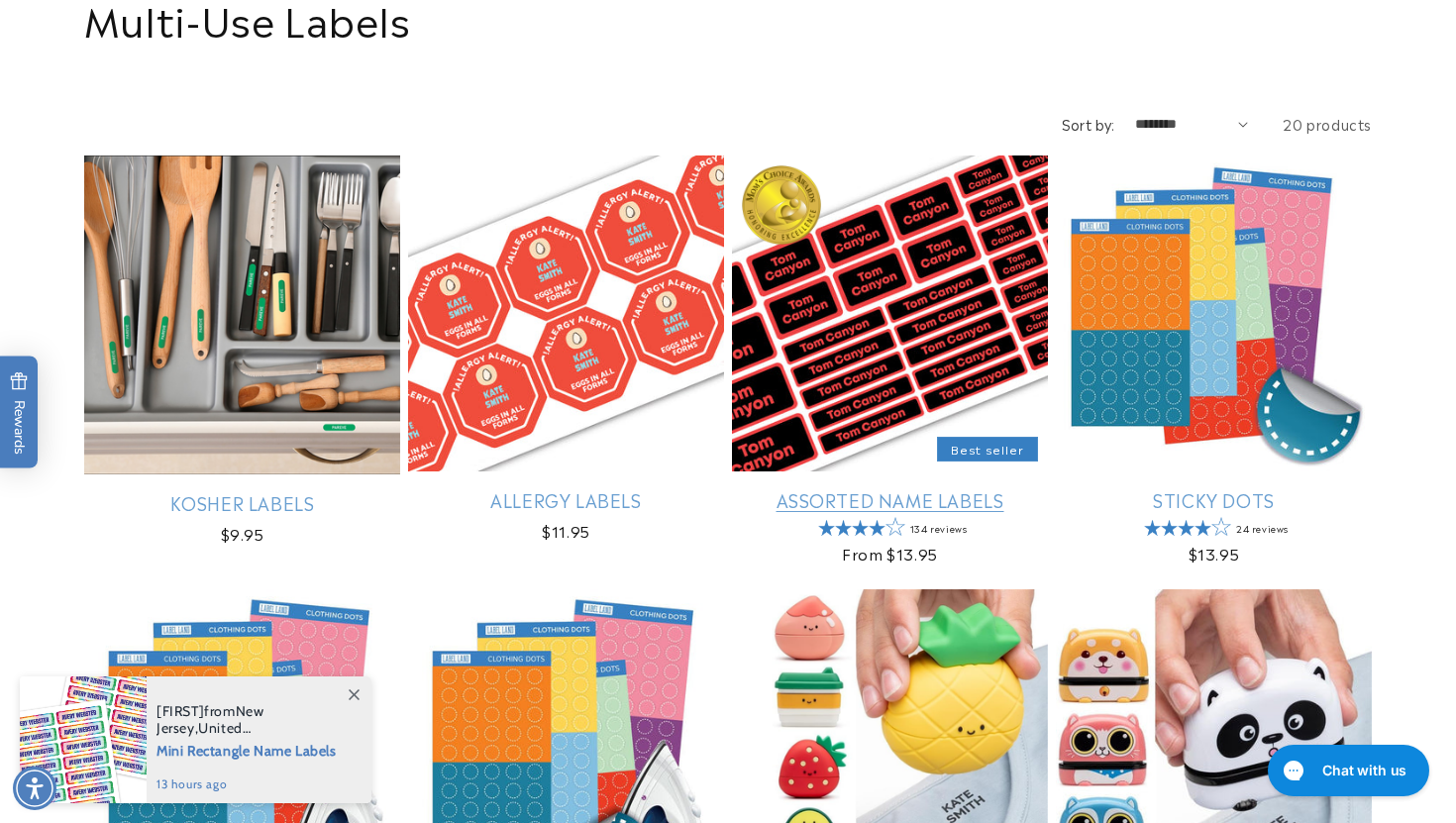 click on "Assorted Name Labels" at bounding box center (889, 499) 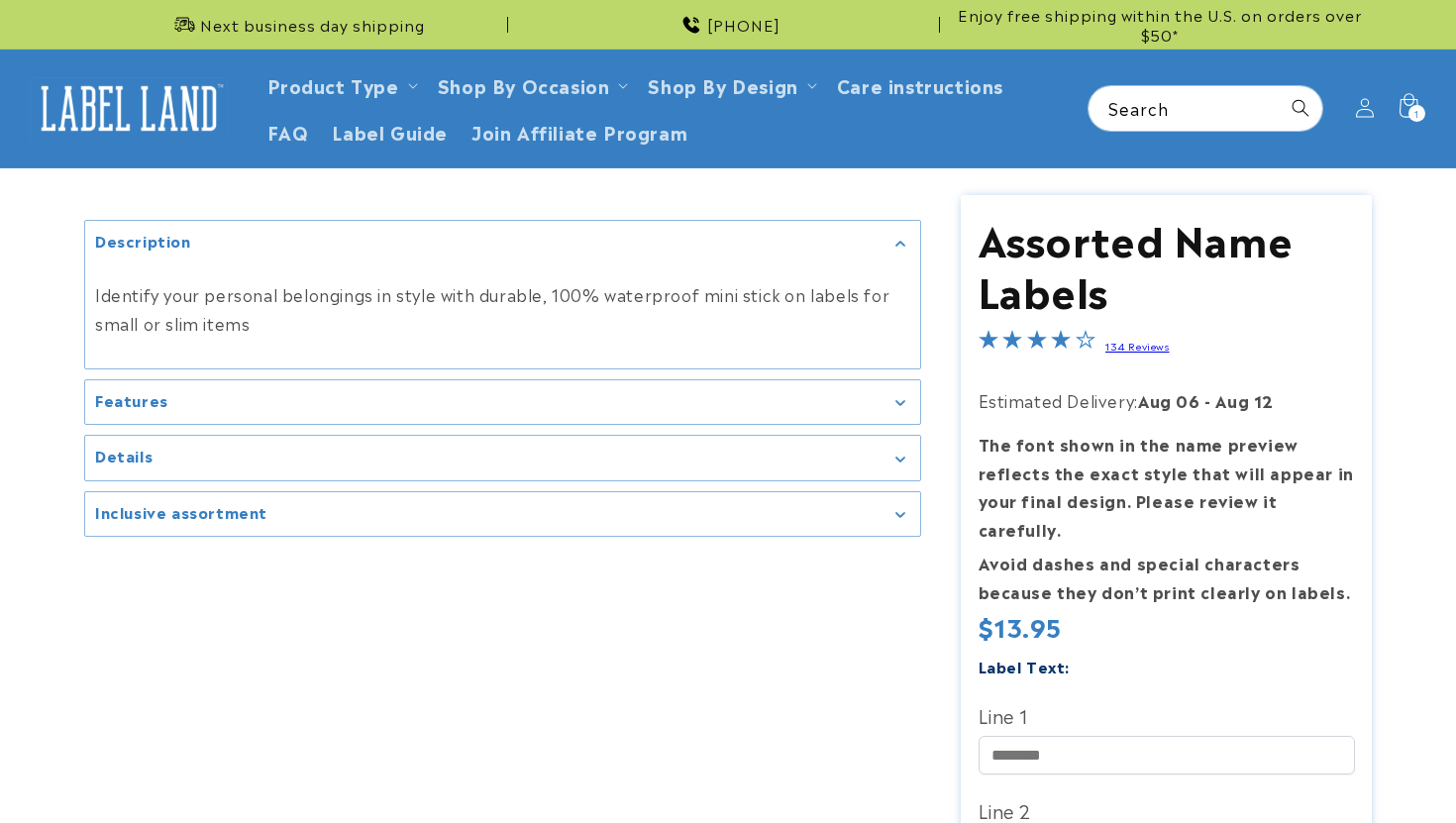 scroll, scrollTop: 0, scrollLeft: 0, axis: both 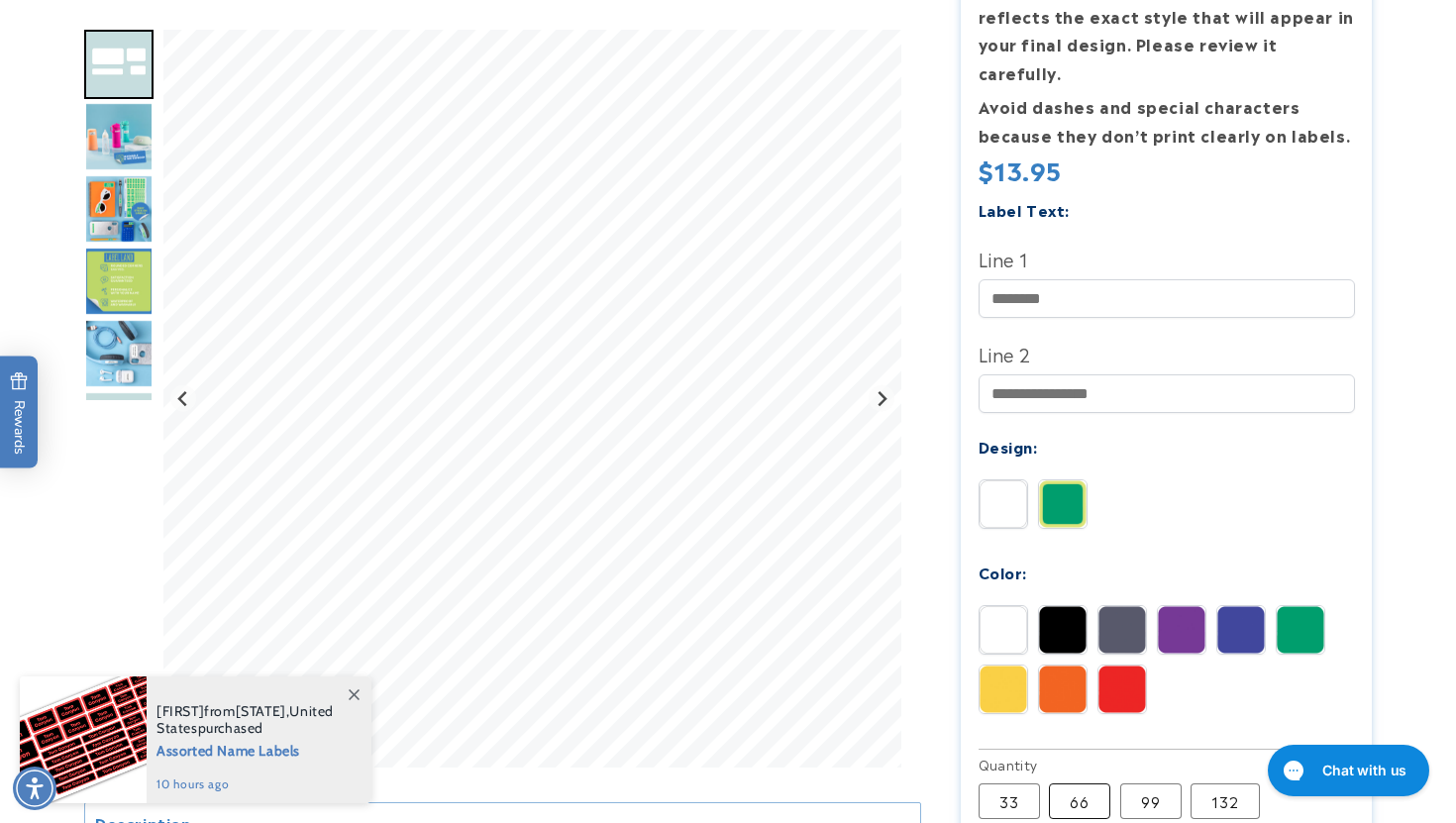 click on "66 Variant sold out or unavailable" at bounding box center (1080, 801) 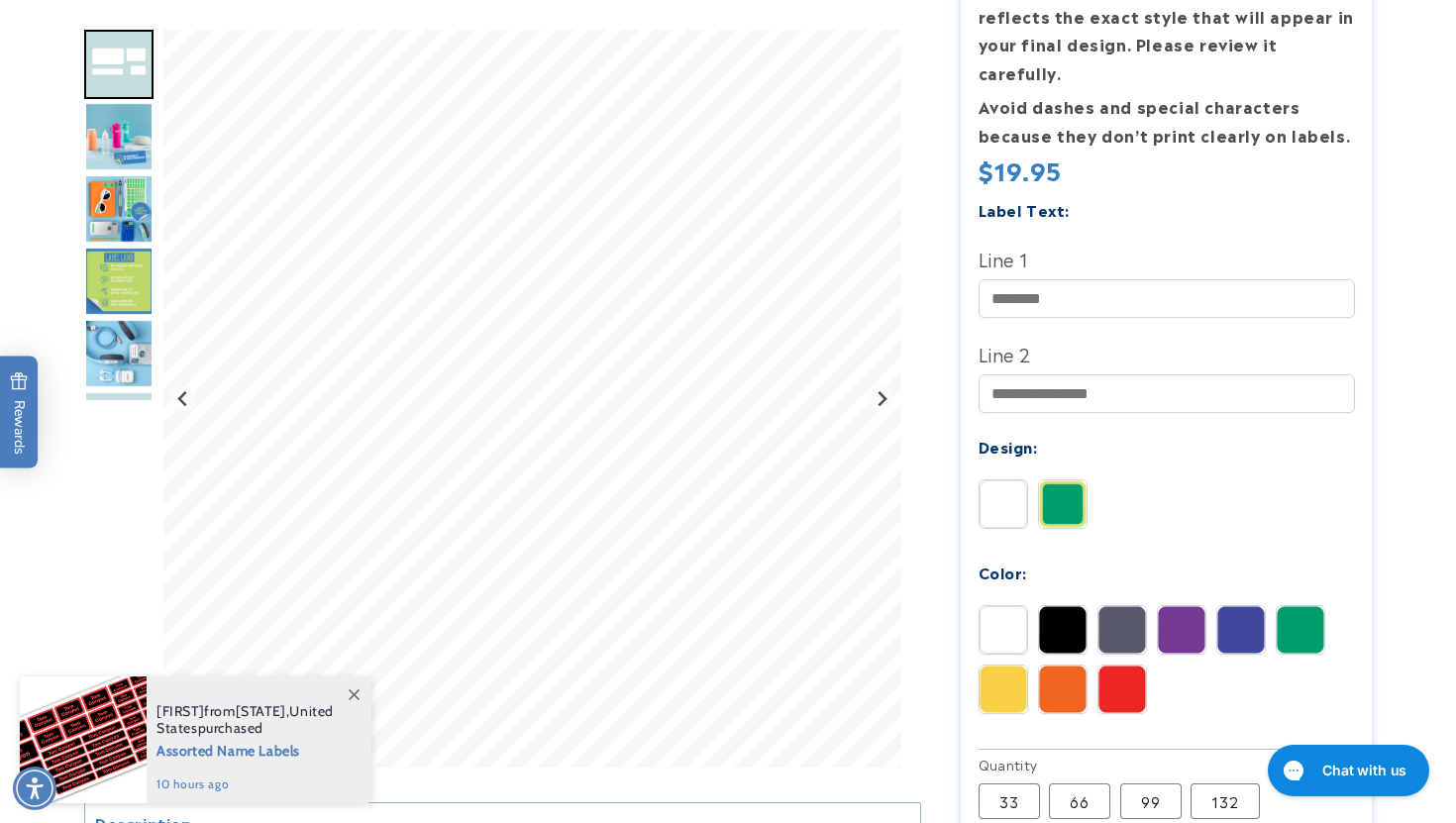 type 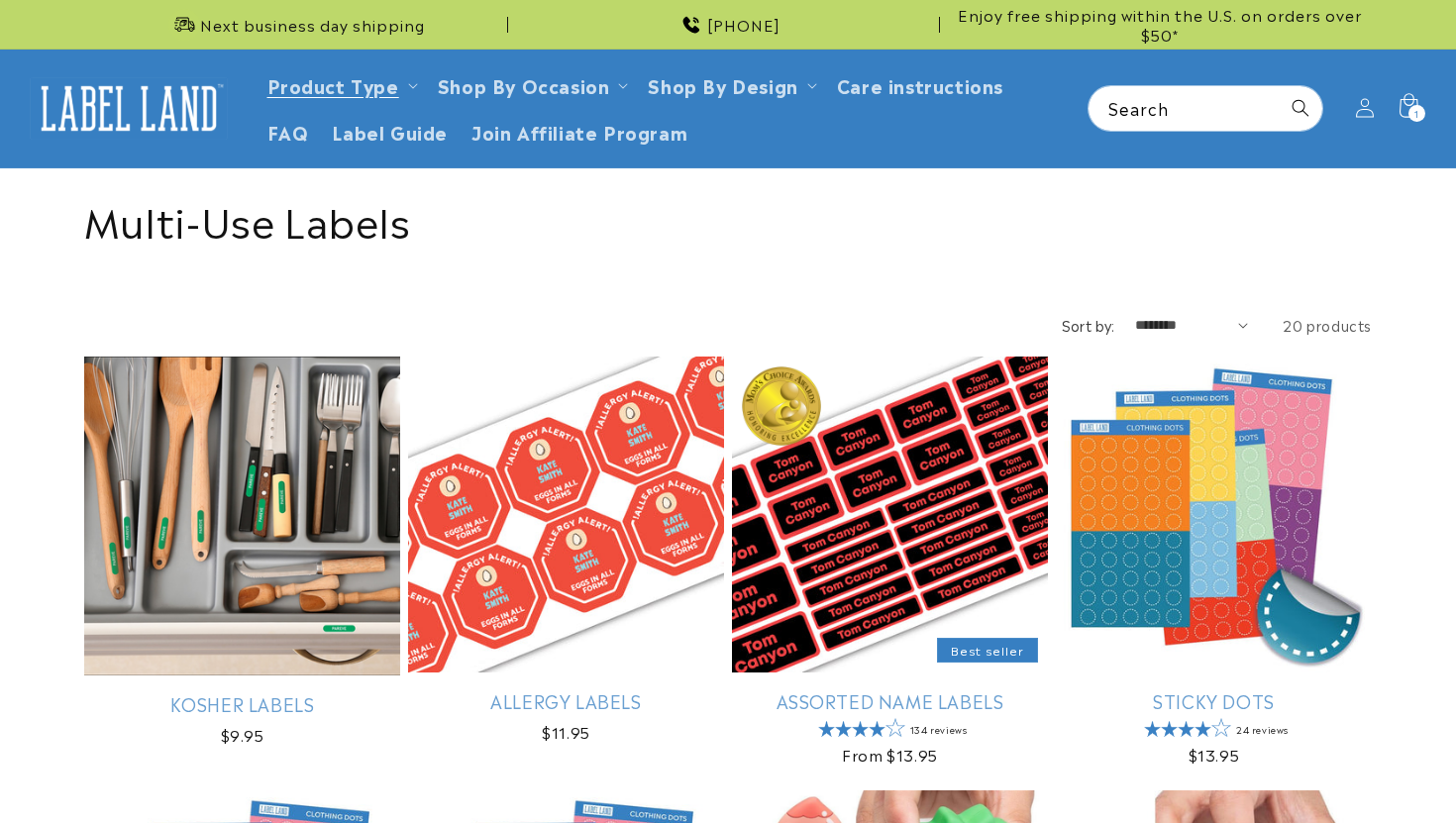 scroll, scrollTop: 204, scrollLeft: 0, axis: vertical 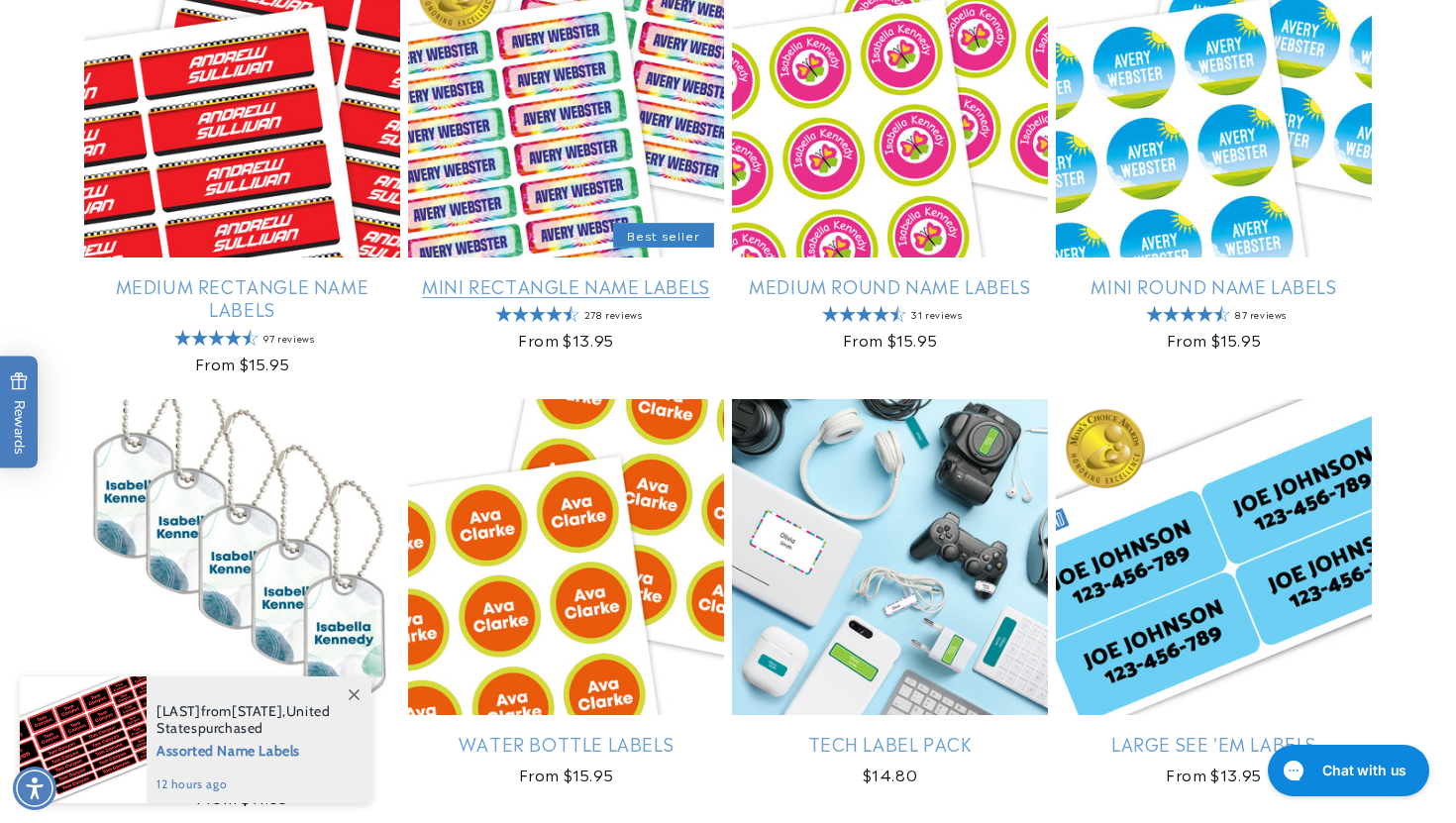 click on "Mini Rectangle Name Labels" at bounding box center (566, 285) 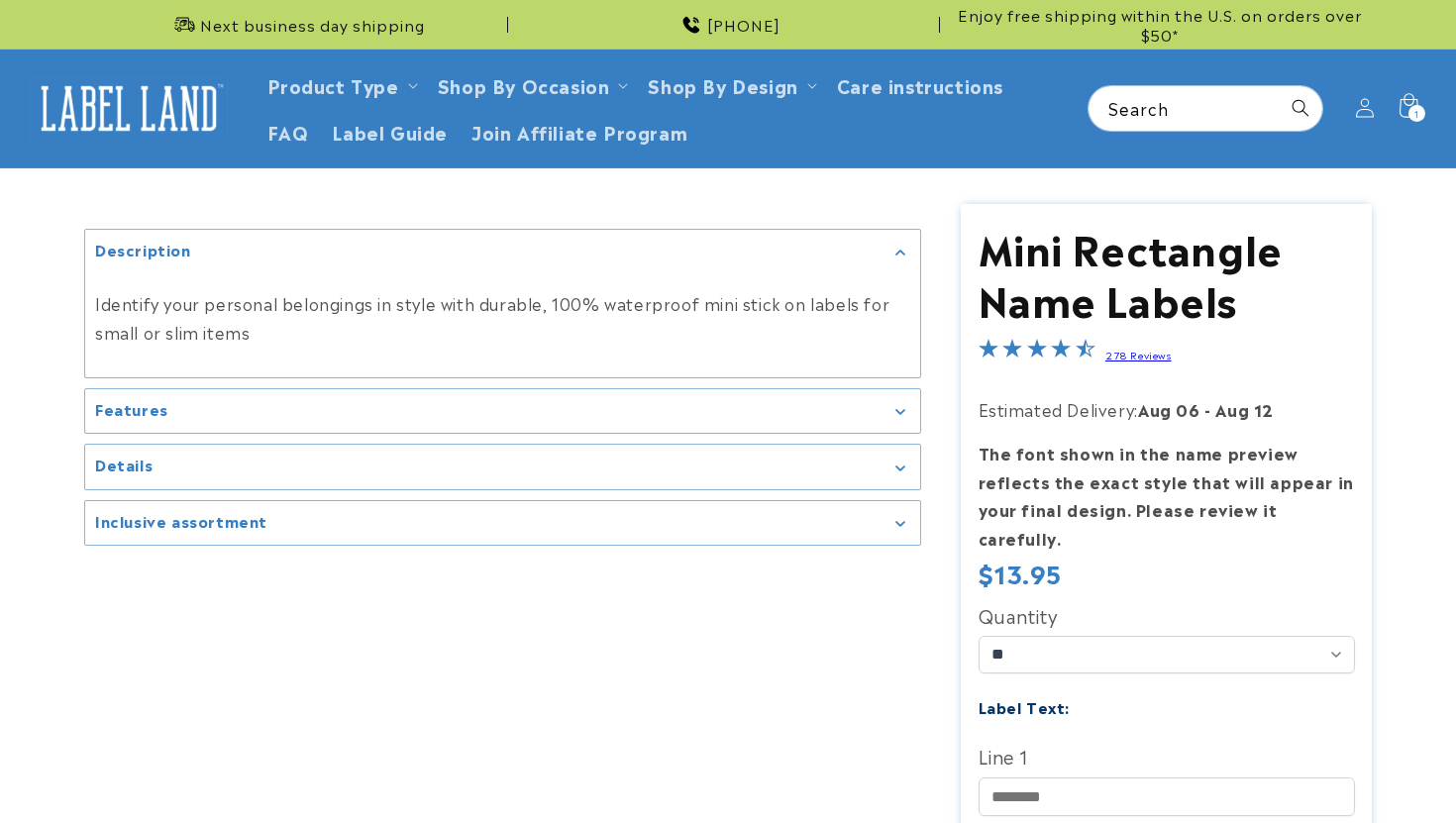scroll, scrollTop: 0, scrollLeft: 0, axis: both 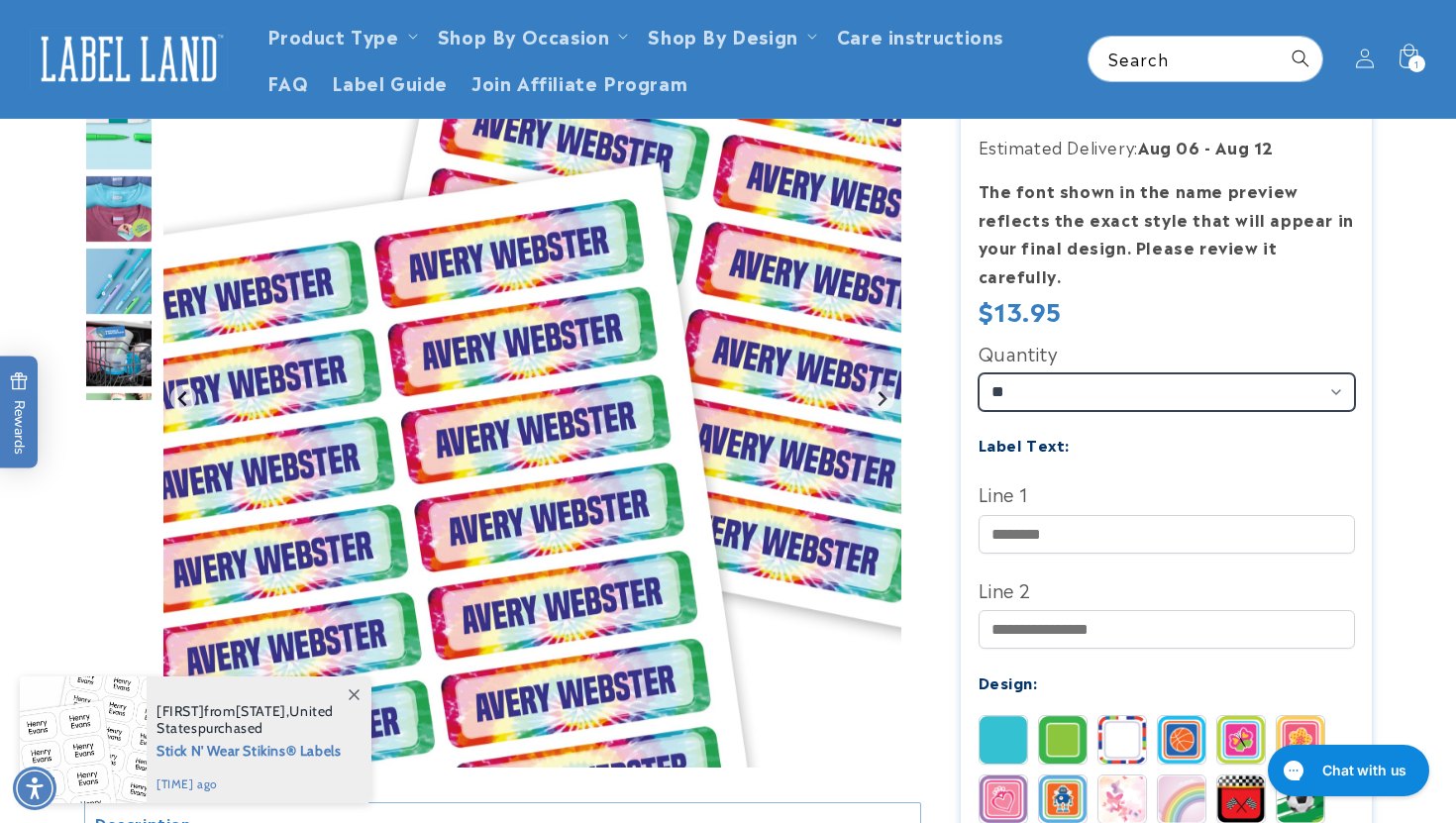 click on "**
**
**" at bounding box center [1167, 392] 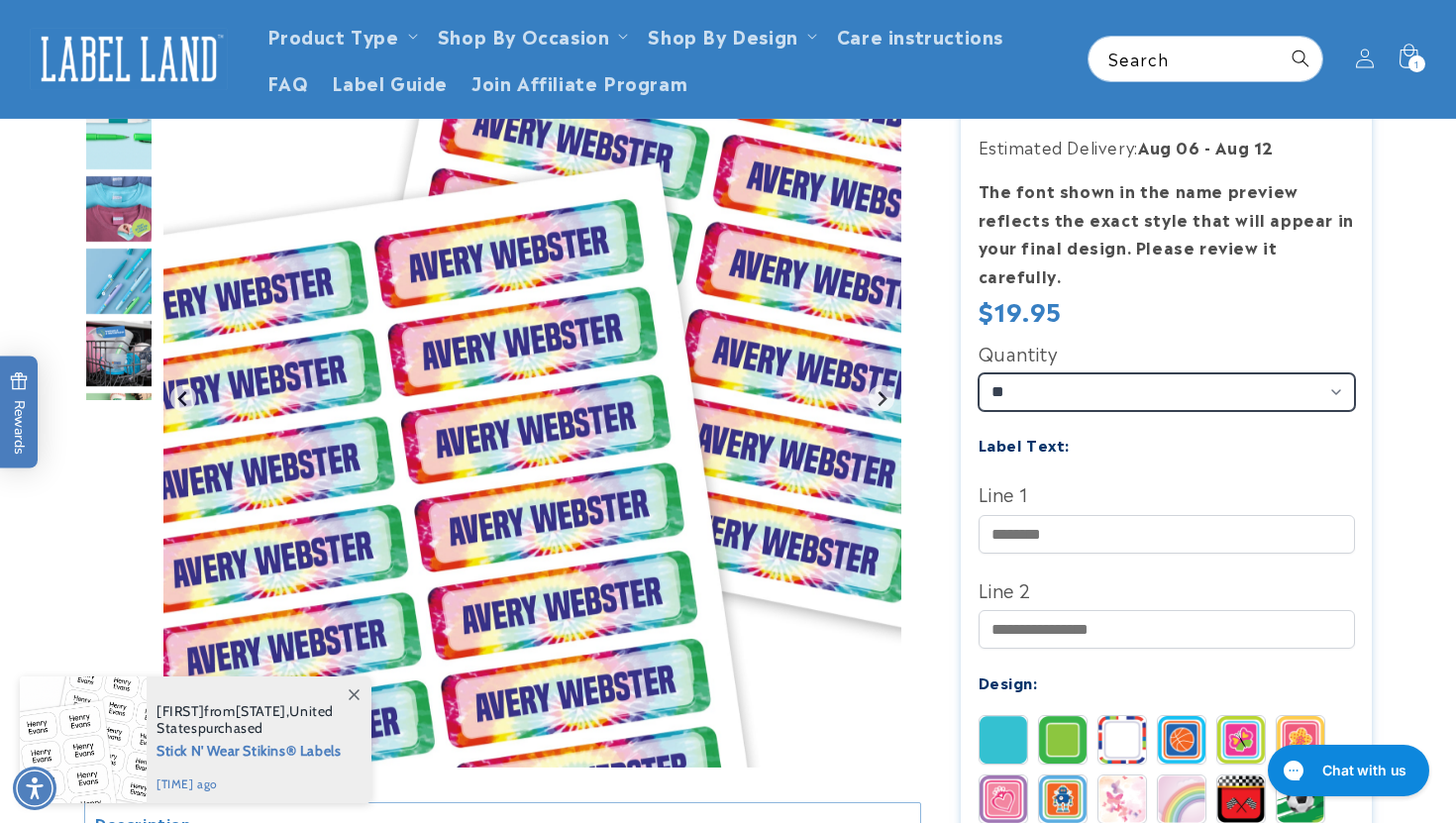 type 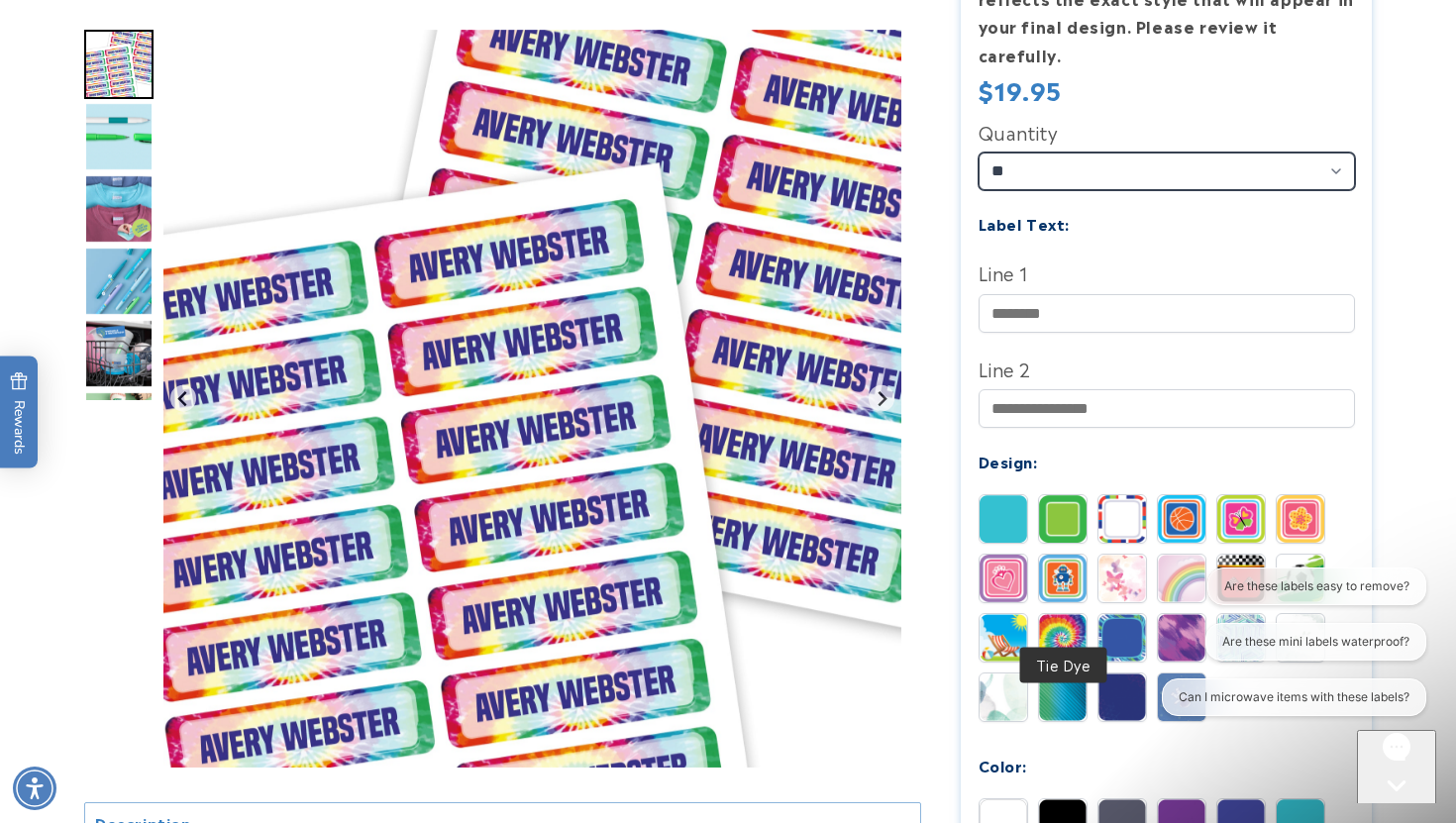 scroll, scrollTop: 484, scrollLeft: 0, axis: vertical 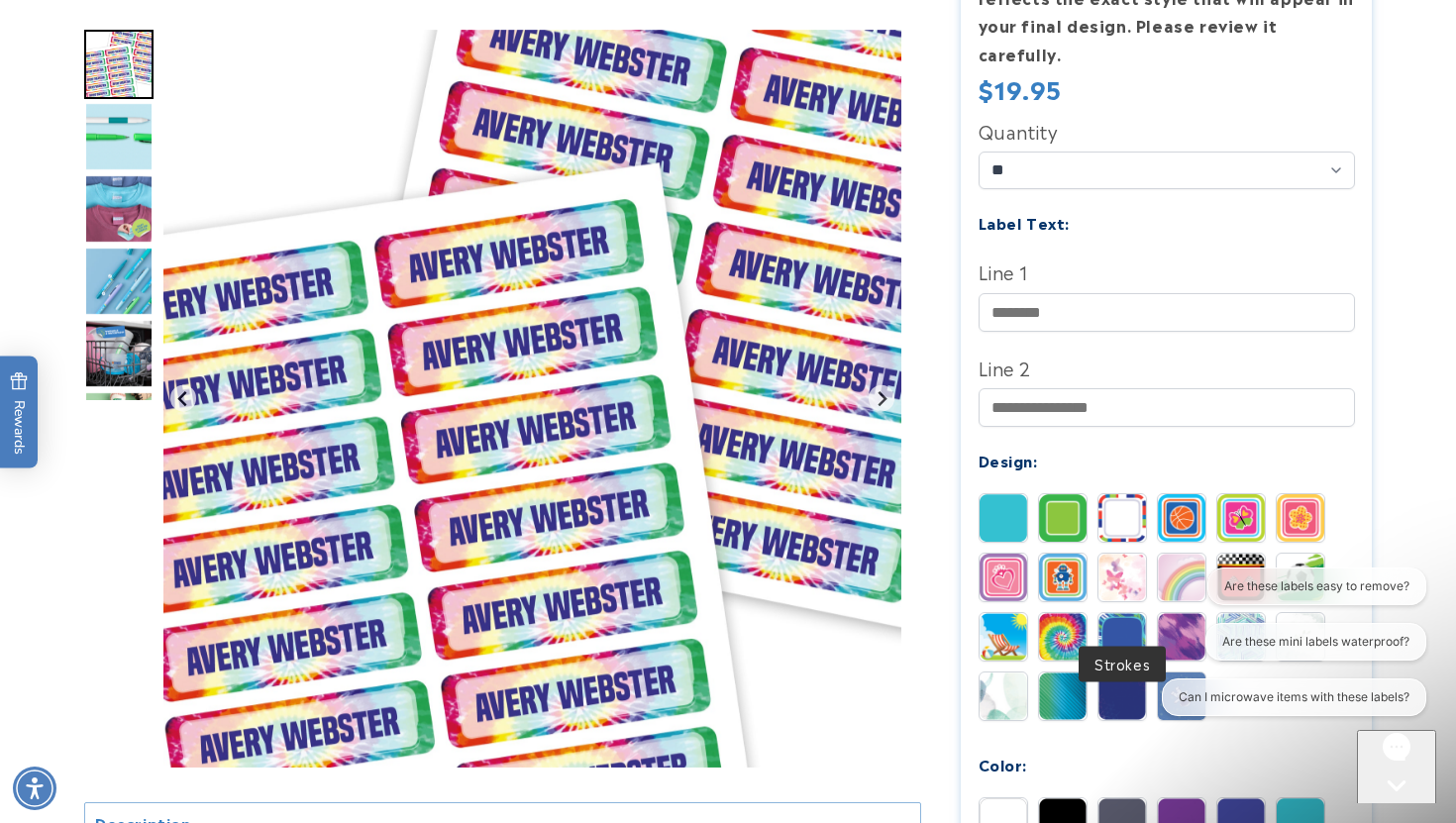 click at bounding box center (1122, 637) 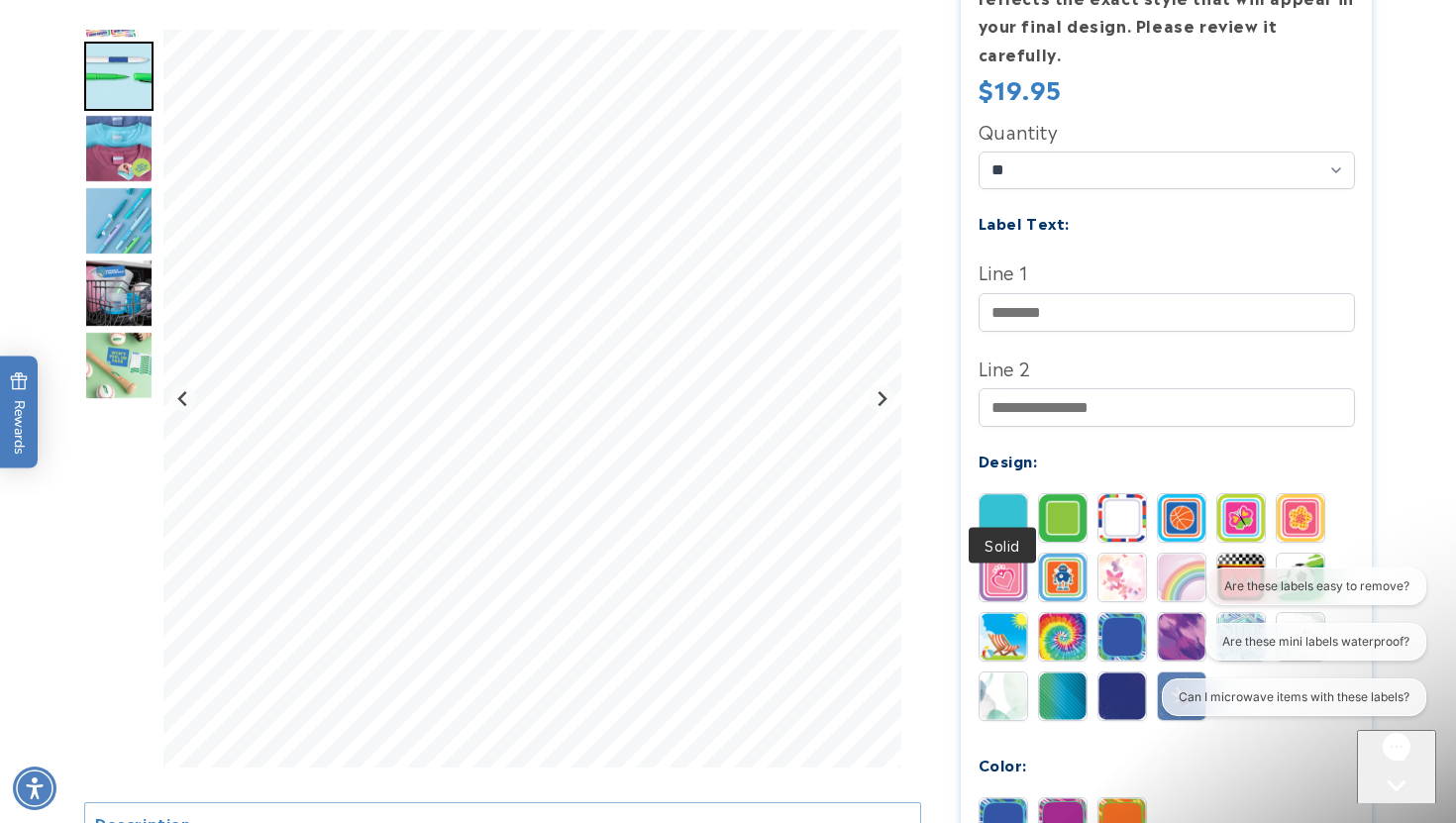 click at bounding box center [1003, 518] 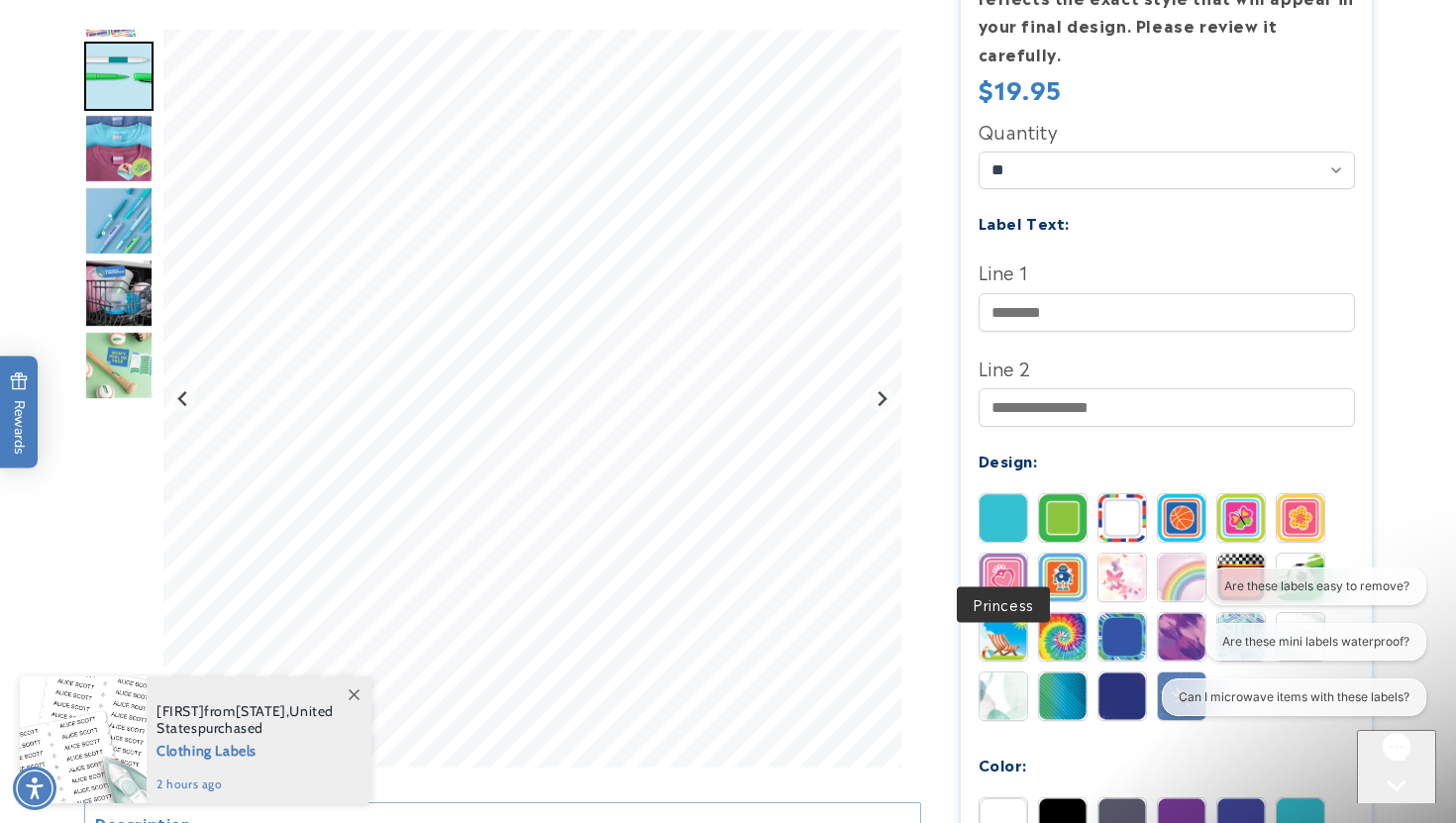 click at bounding box center (1003, 577) 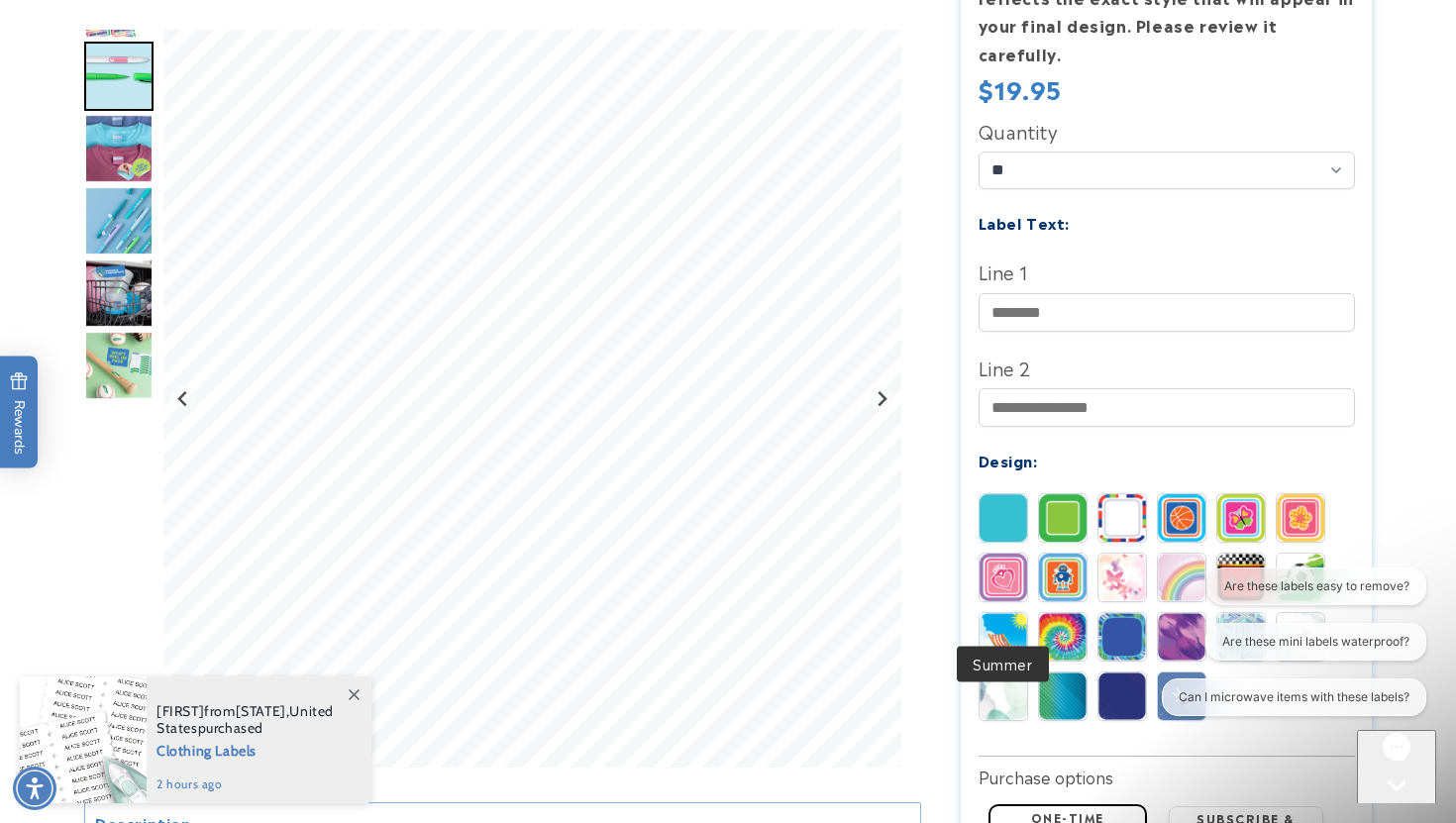 click at bounding box center [1003, 637] 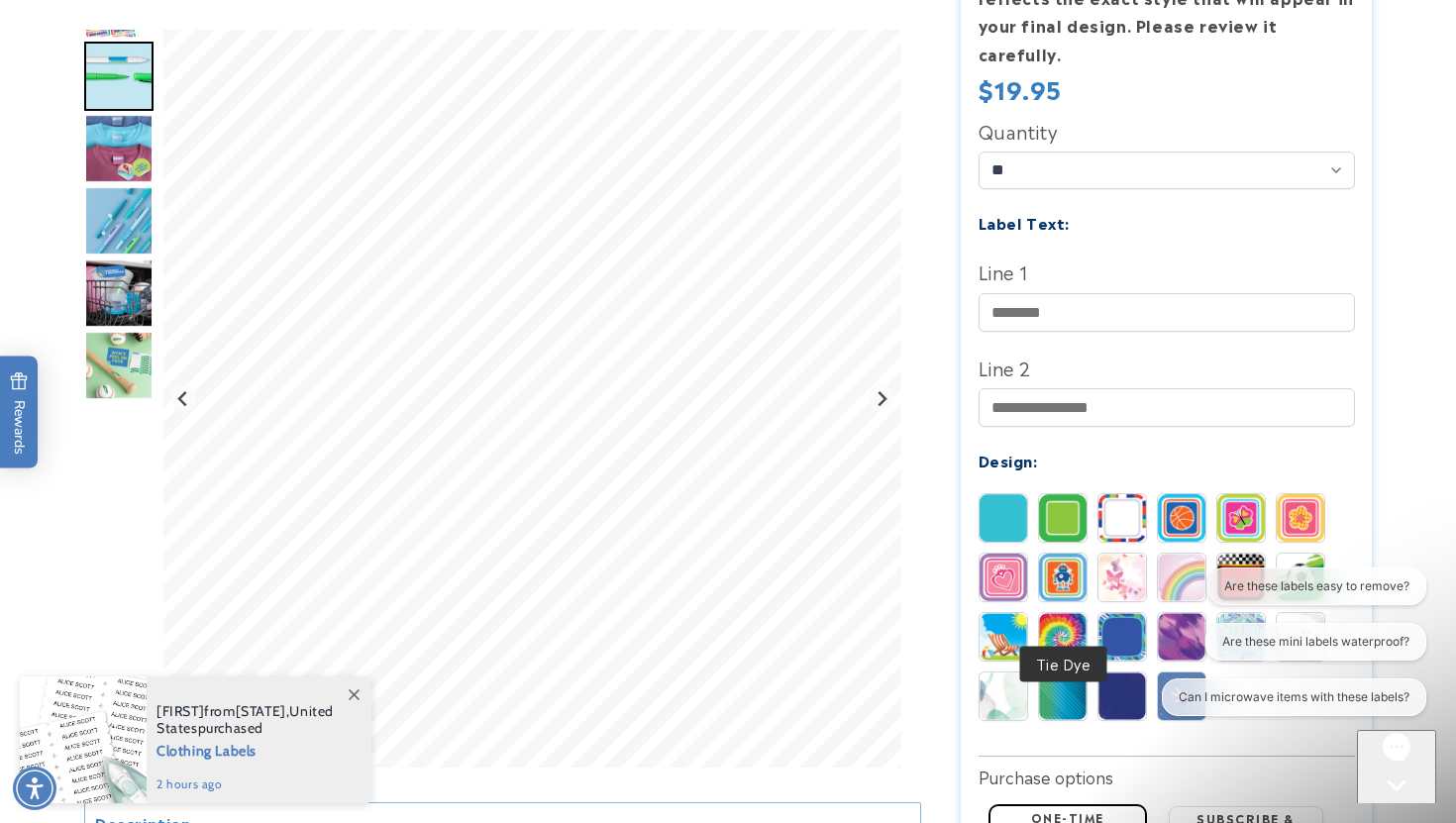 click at bounding box center (1063, 637) 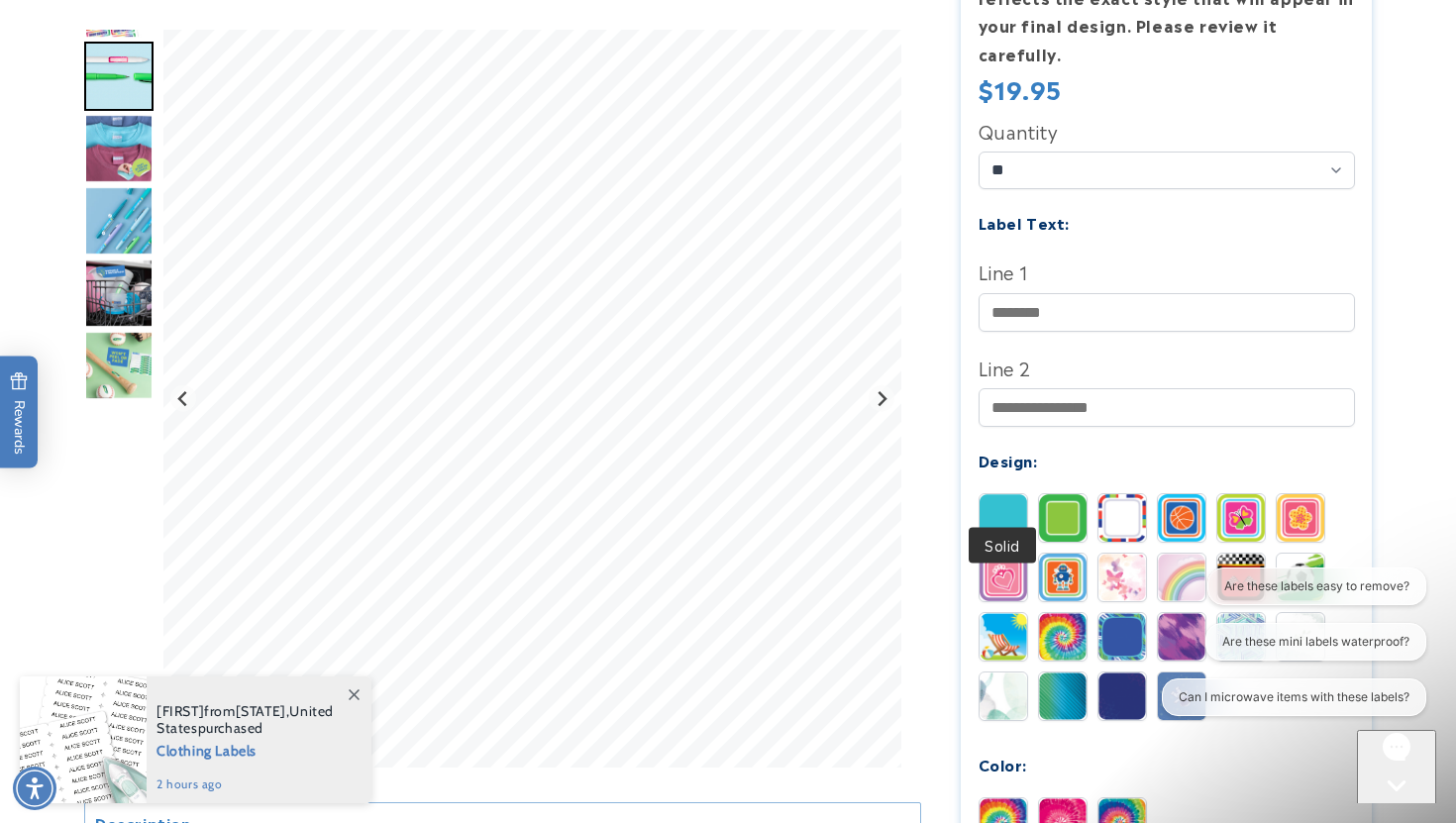 click at bounding box center (1003, 518) 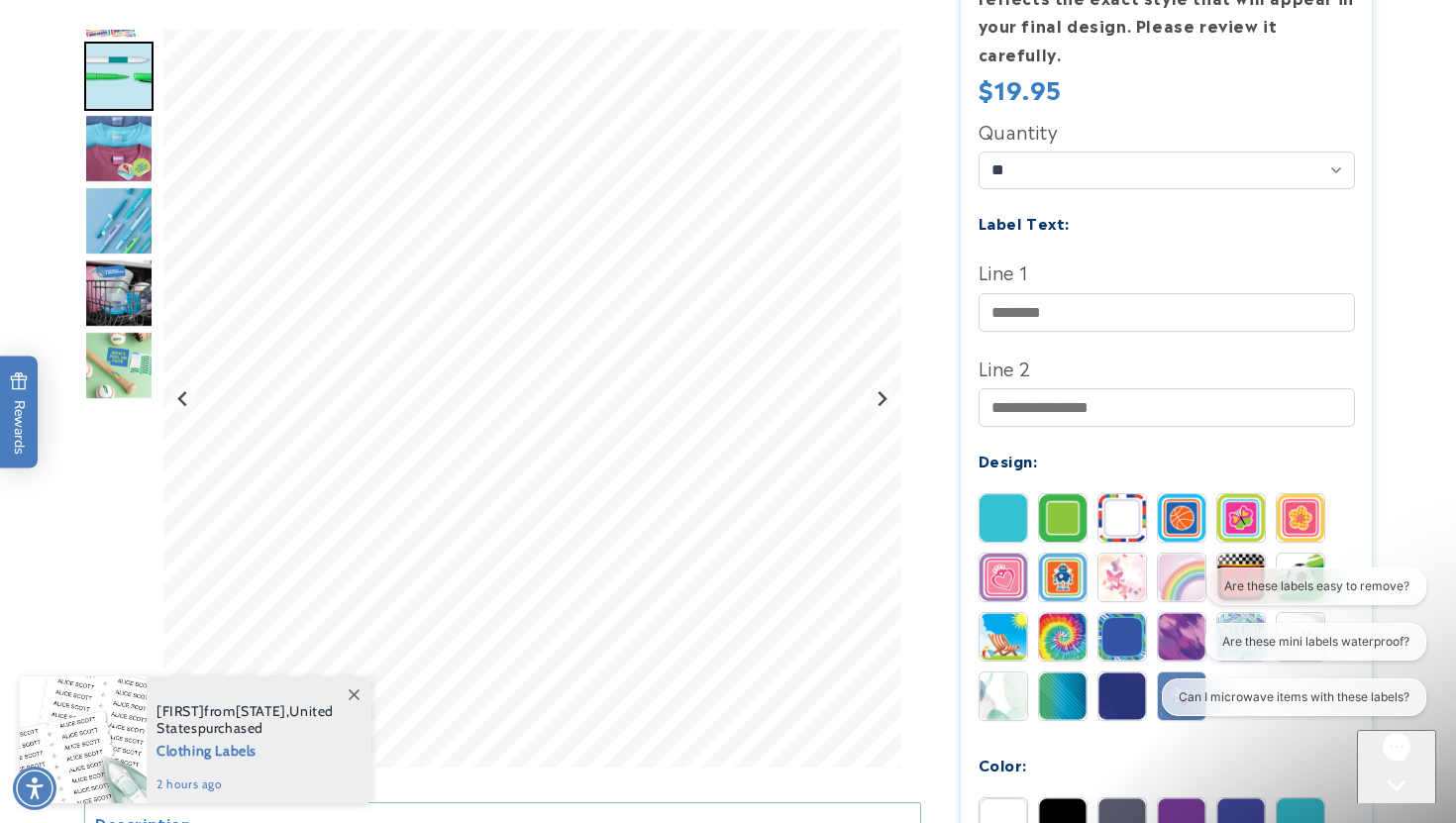 click at bounding box center [119, 293] 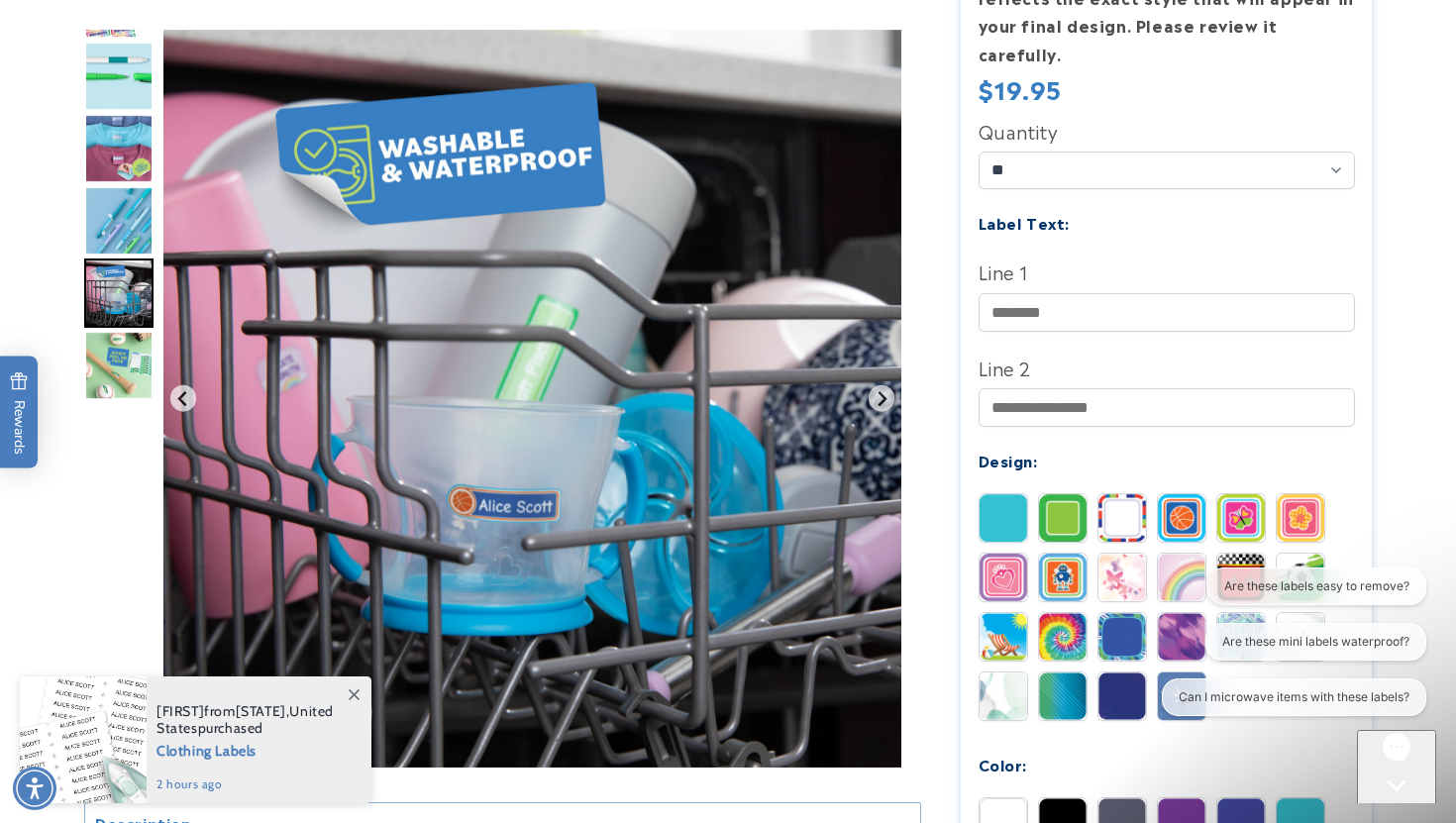 click at bounding box center [119, 365] 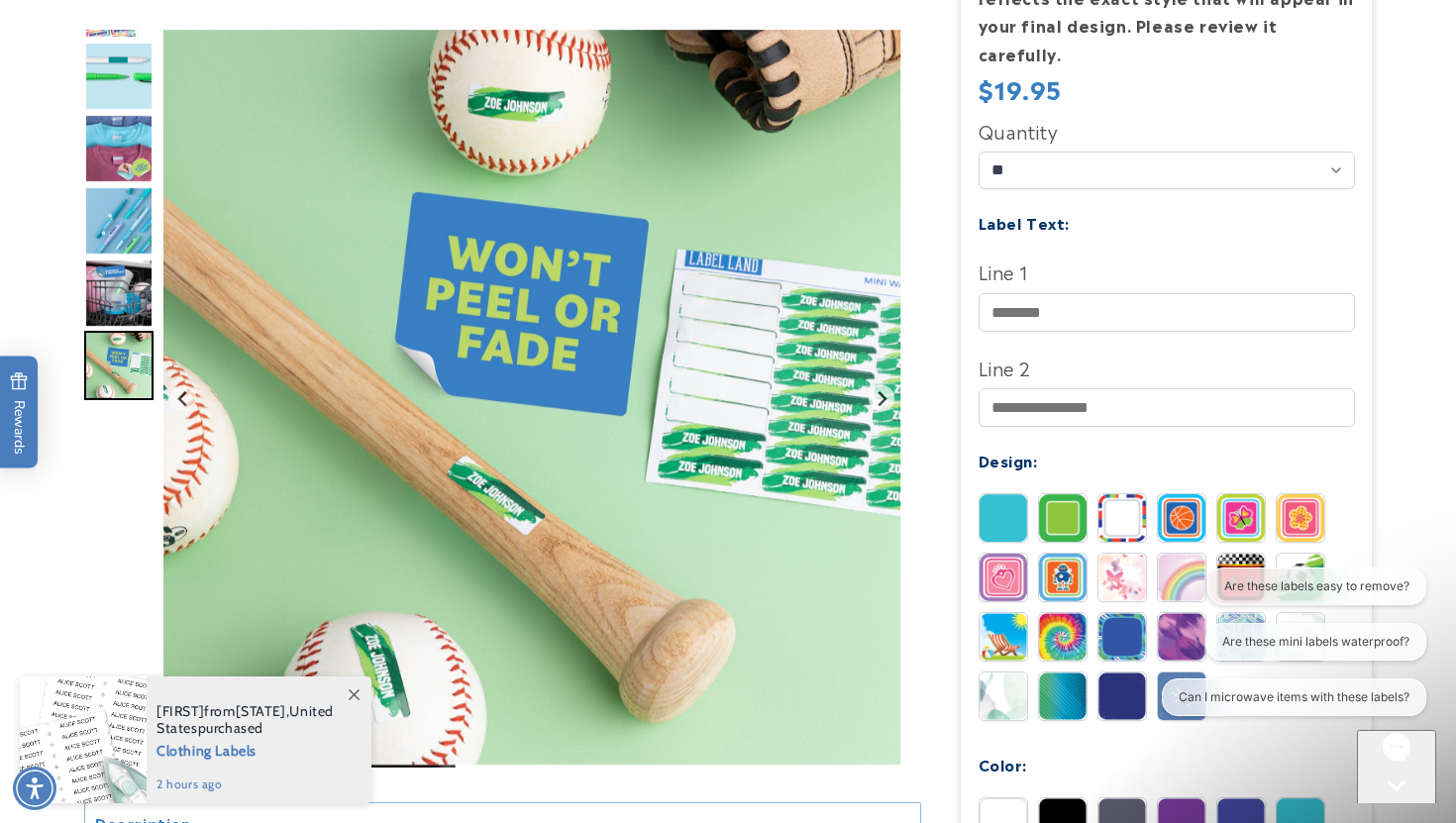 click at bounding box center [119, 293] 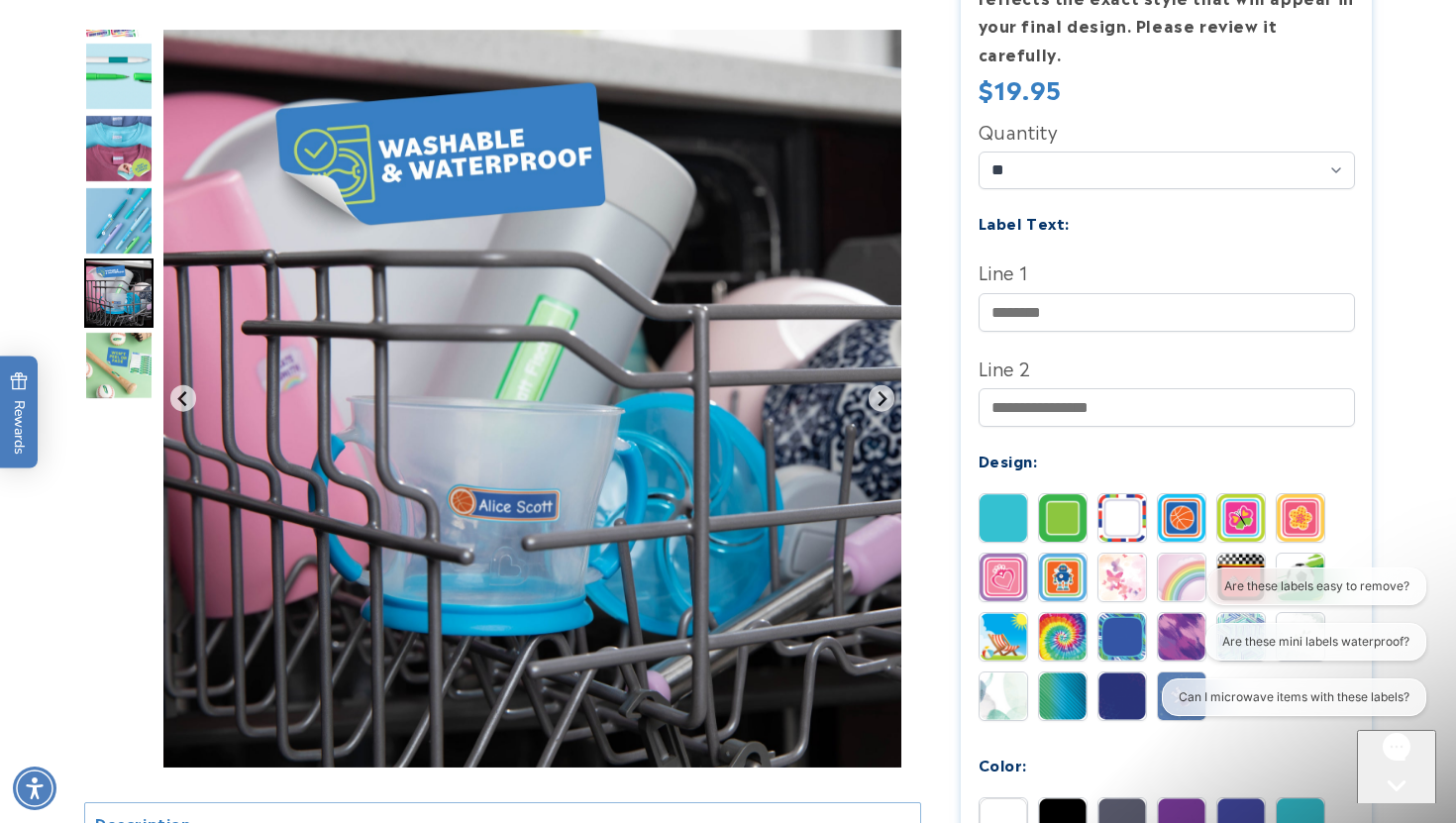 click at bounding box center (119, 221) 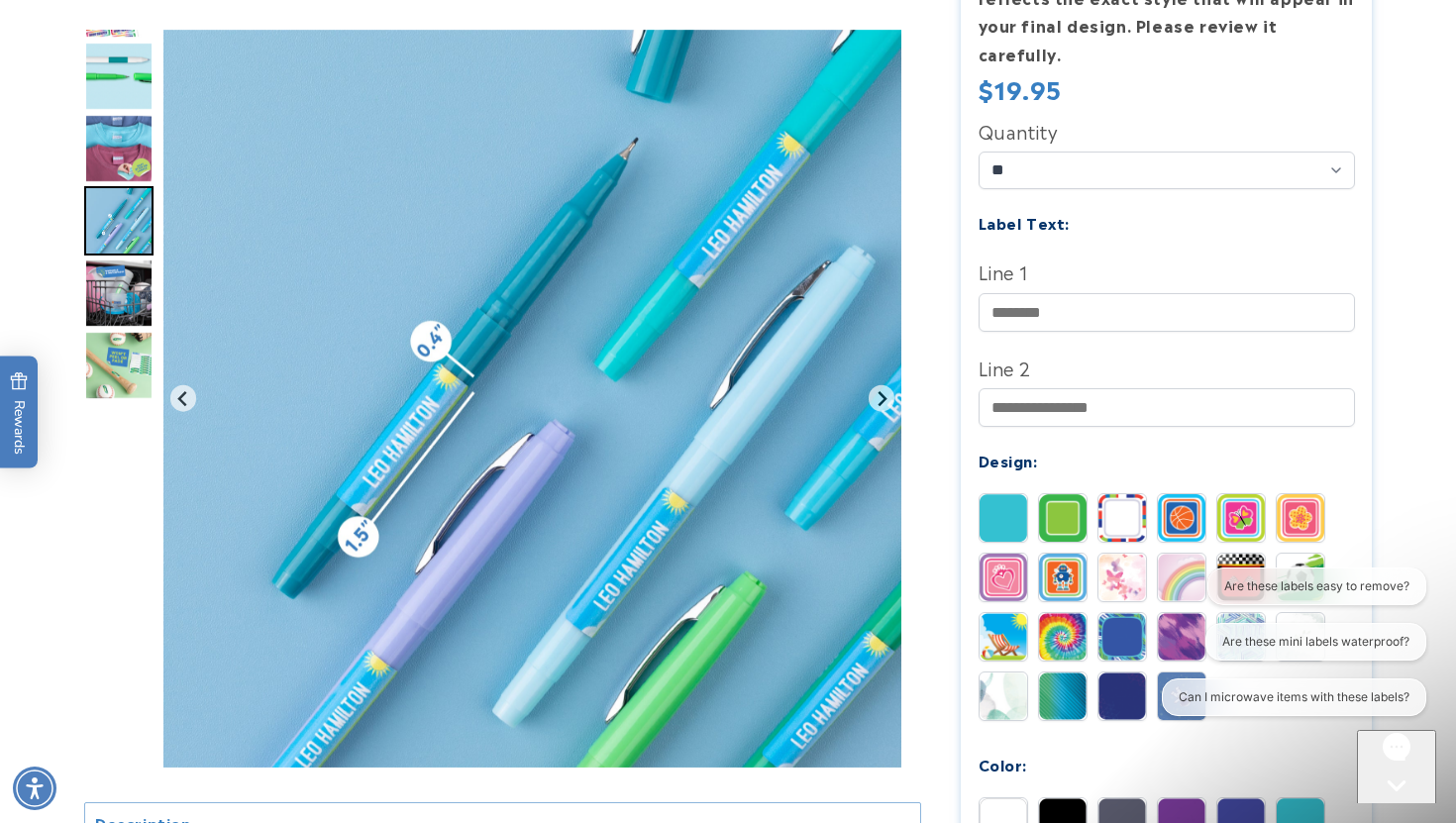 click at bounding box center (119, 149) 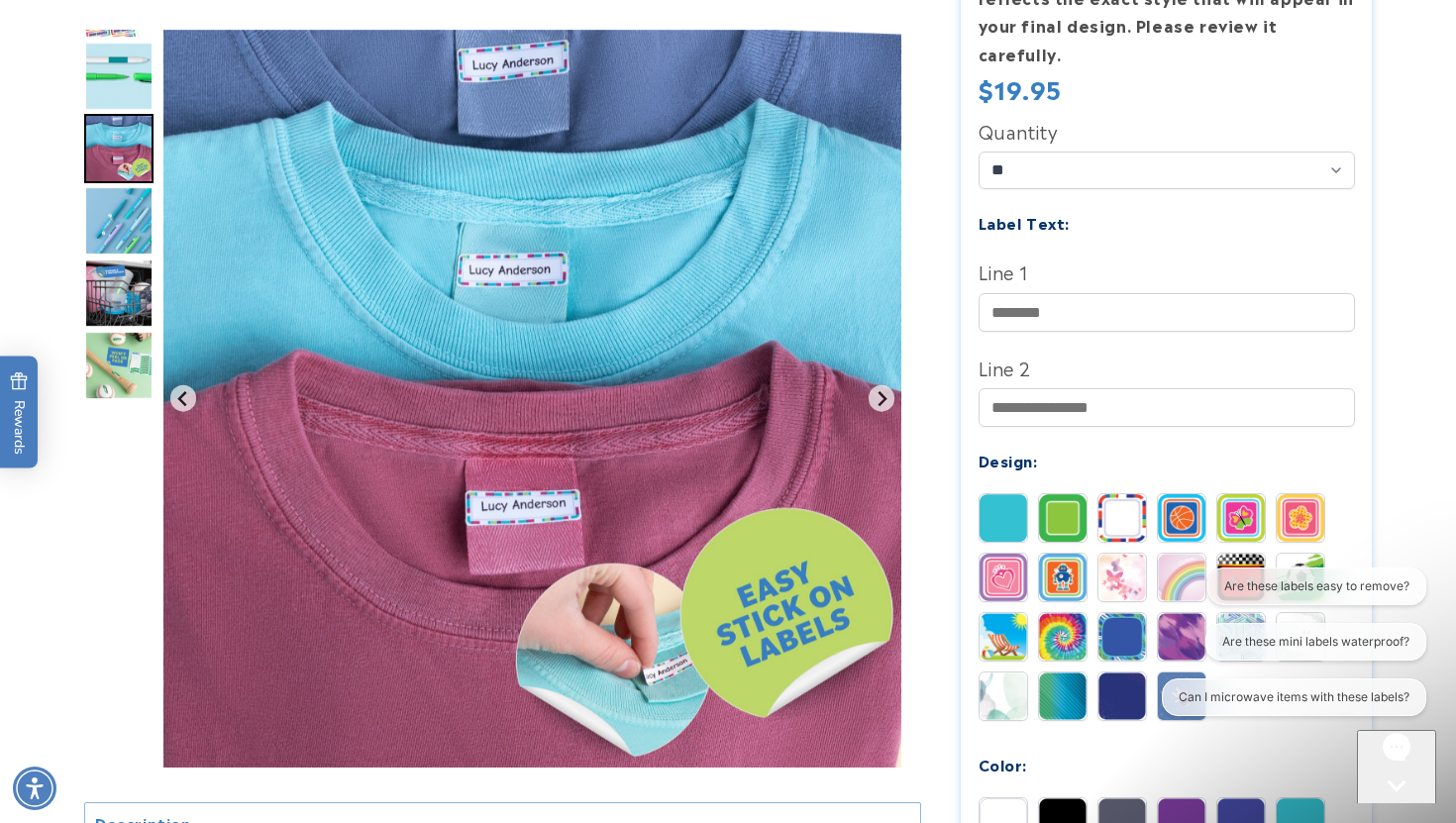 click at bounding box center [119, 154] 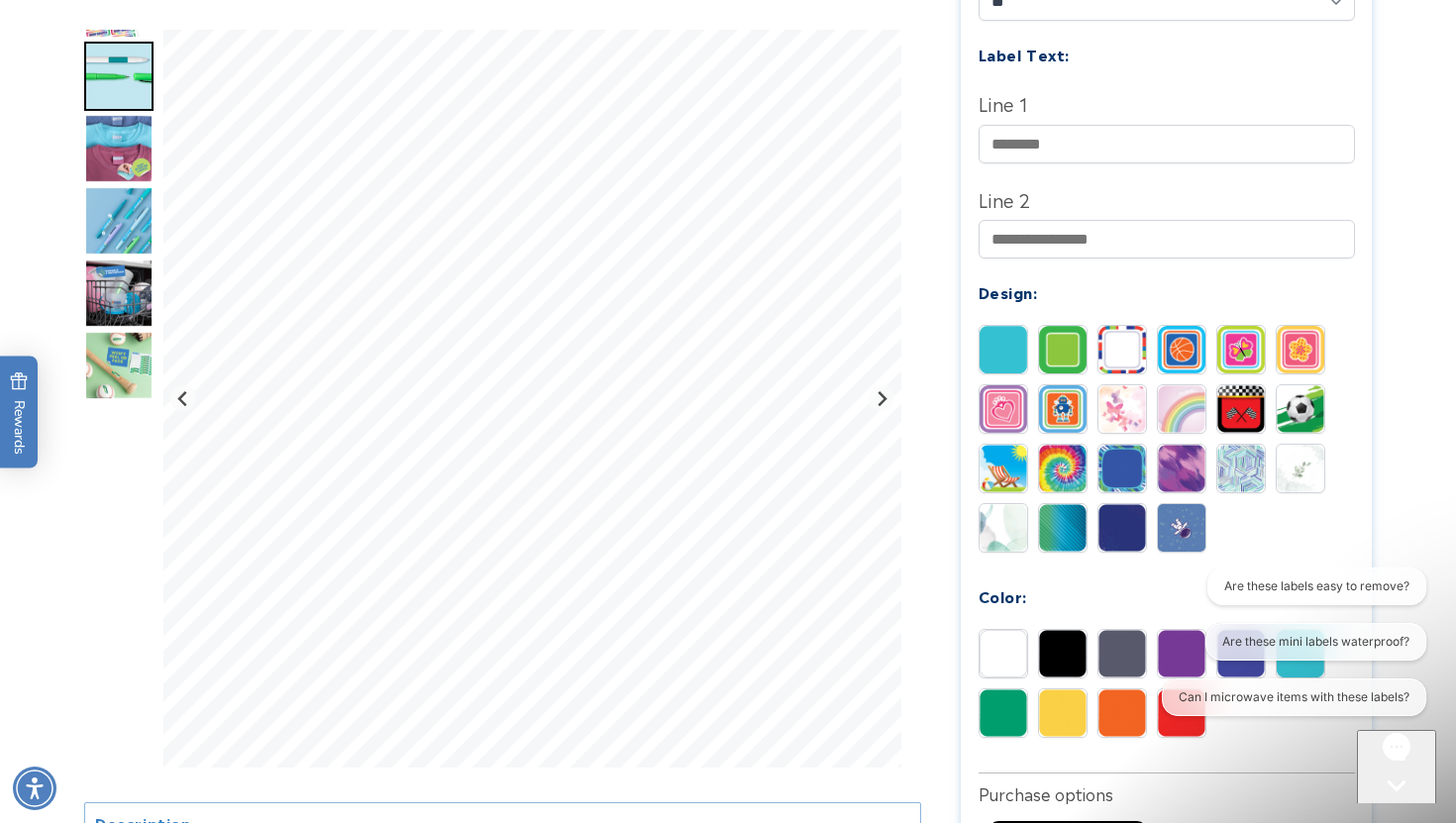 scroll, scrollTop: 668, scrollLeft: 0, axis: vertical 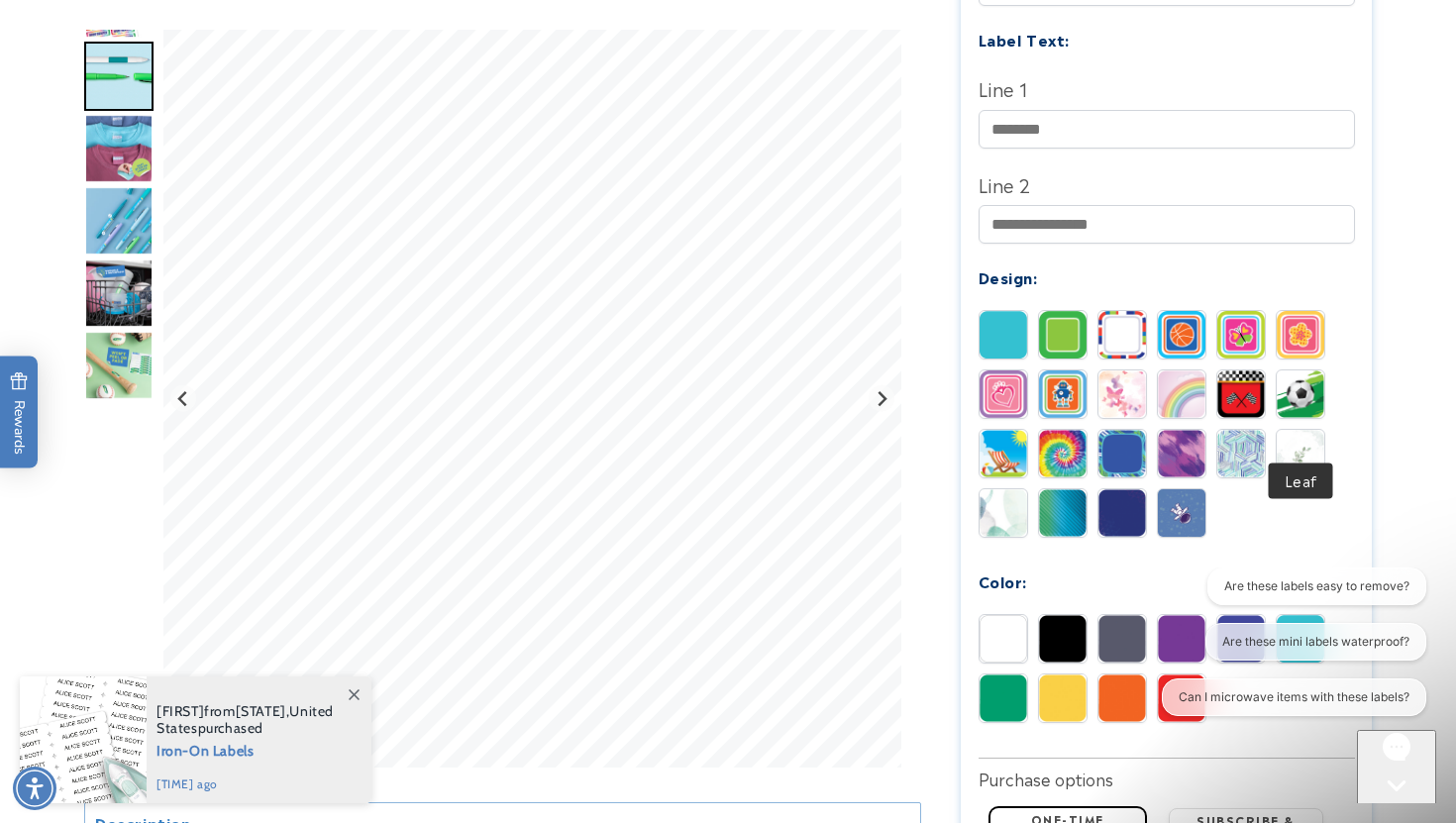 click at bounding box center (1300, 454) 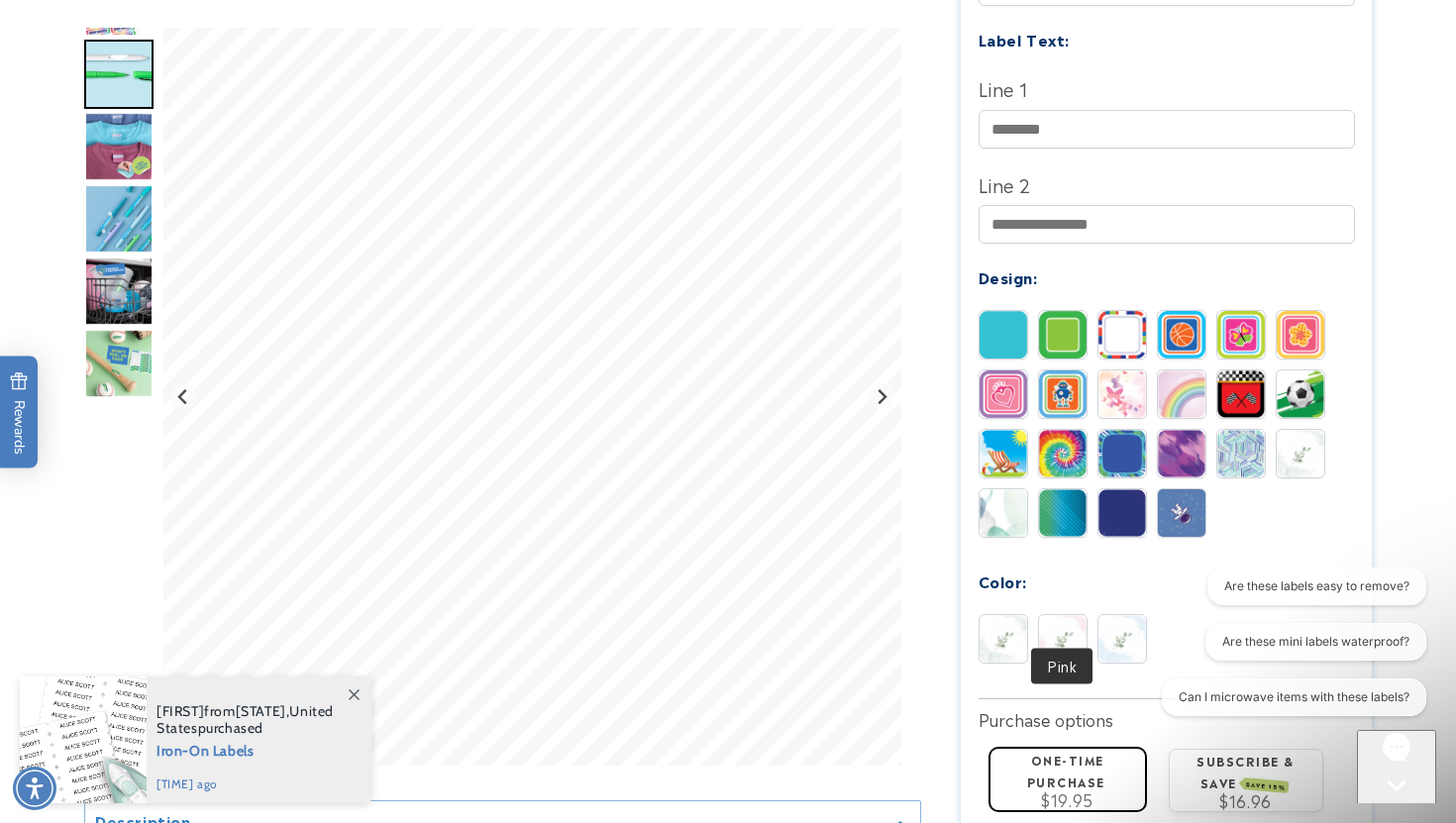 click at bounding box center [1063, 639] 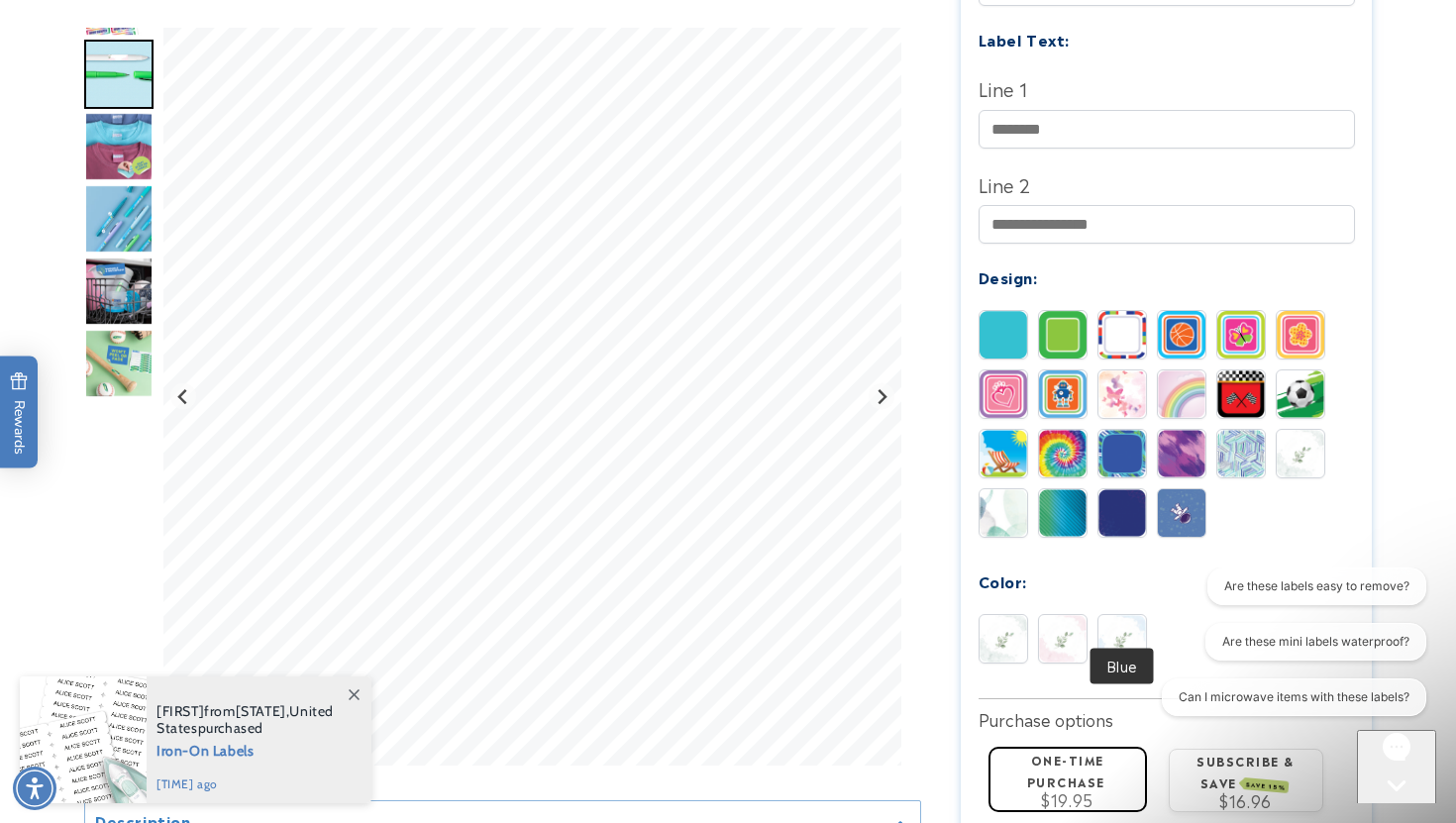 click at bounding box center (1122, 639) 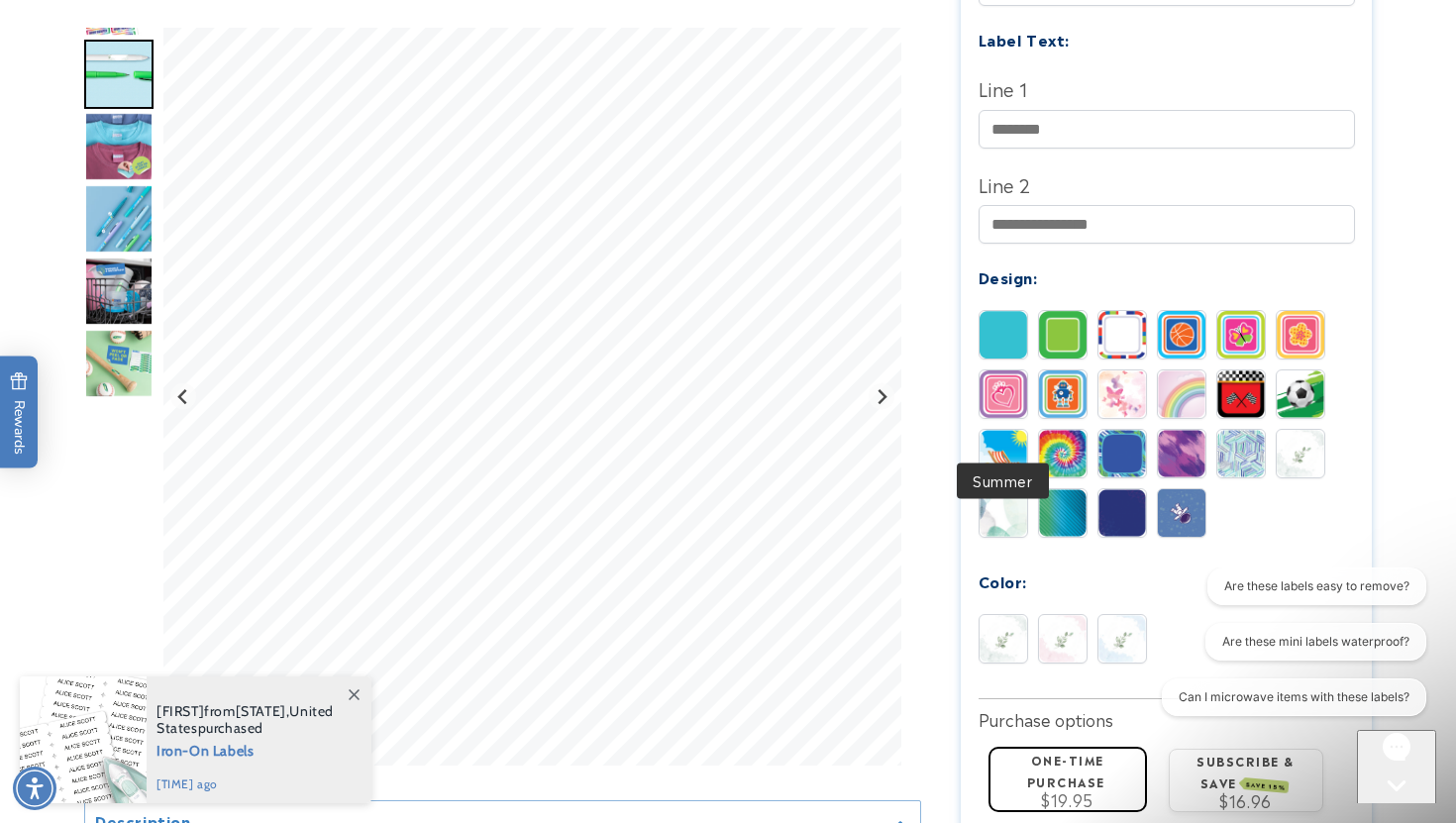 click at bounding box center (1003, 454) 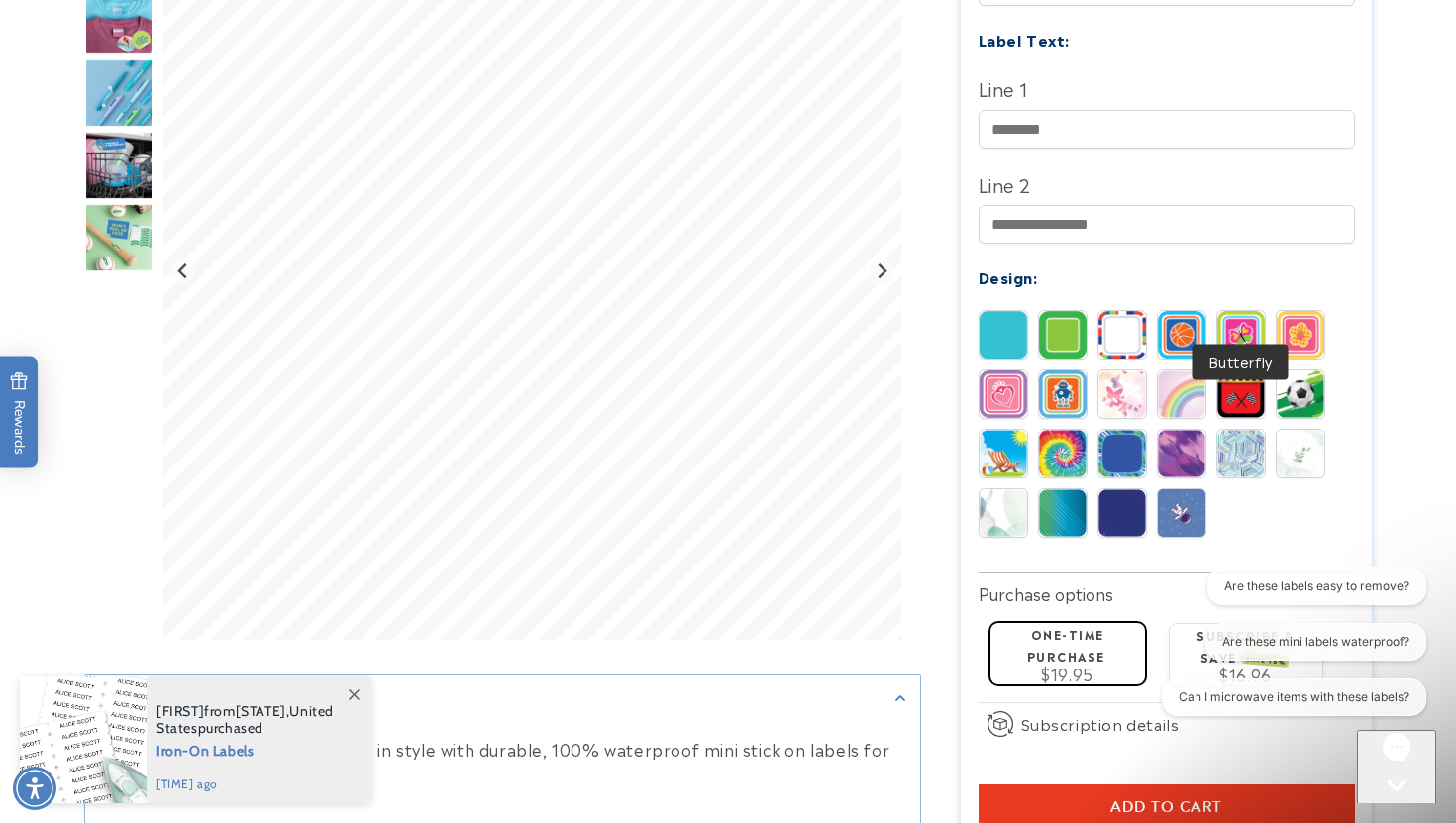 click at bounding box center [1241, 335] 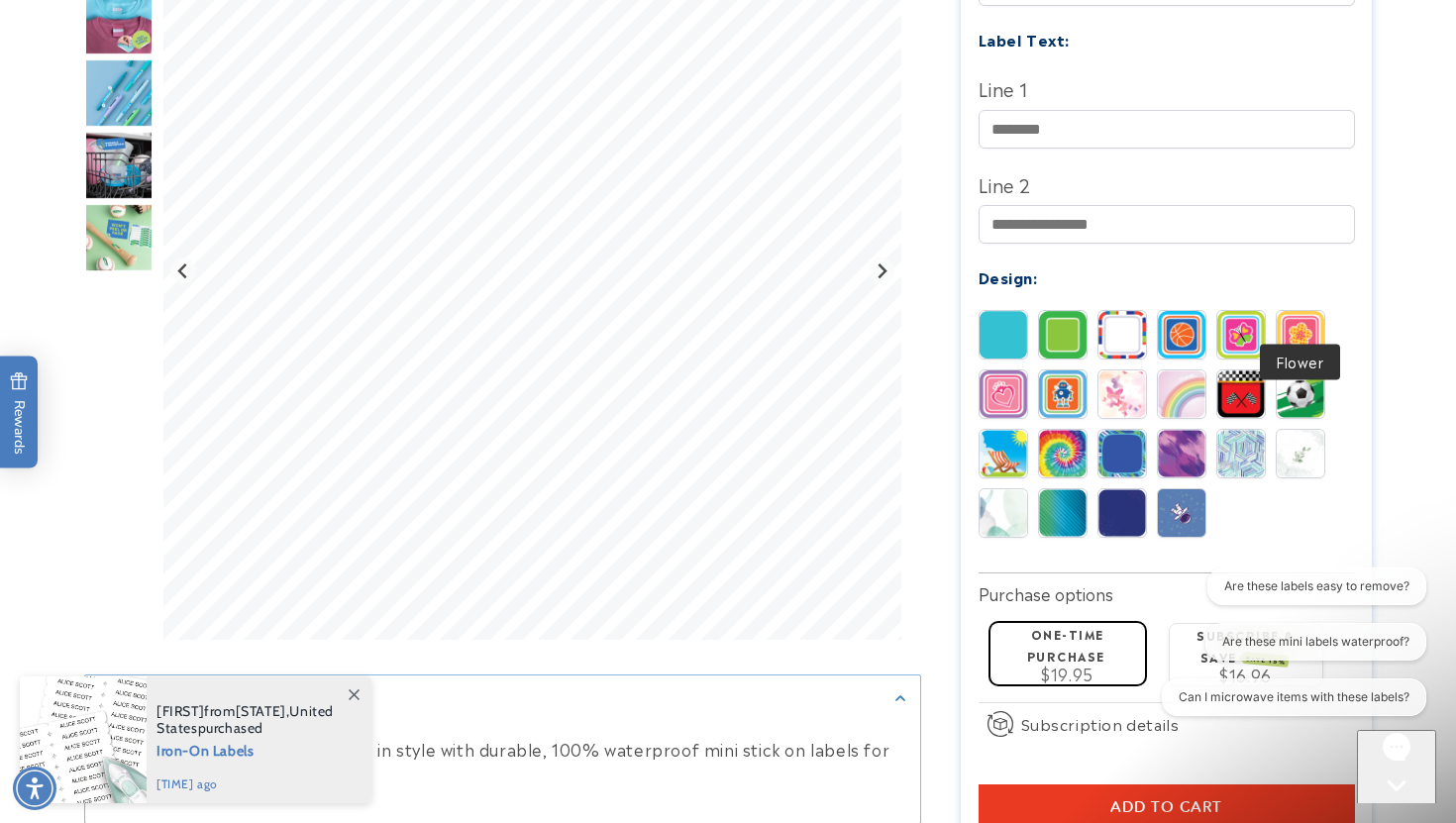 click at bounding box center (1300, 335) 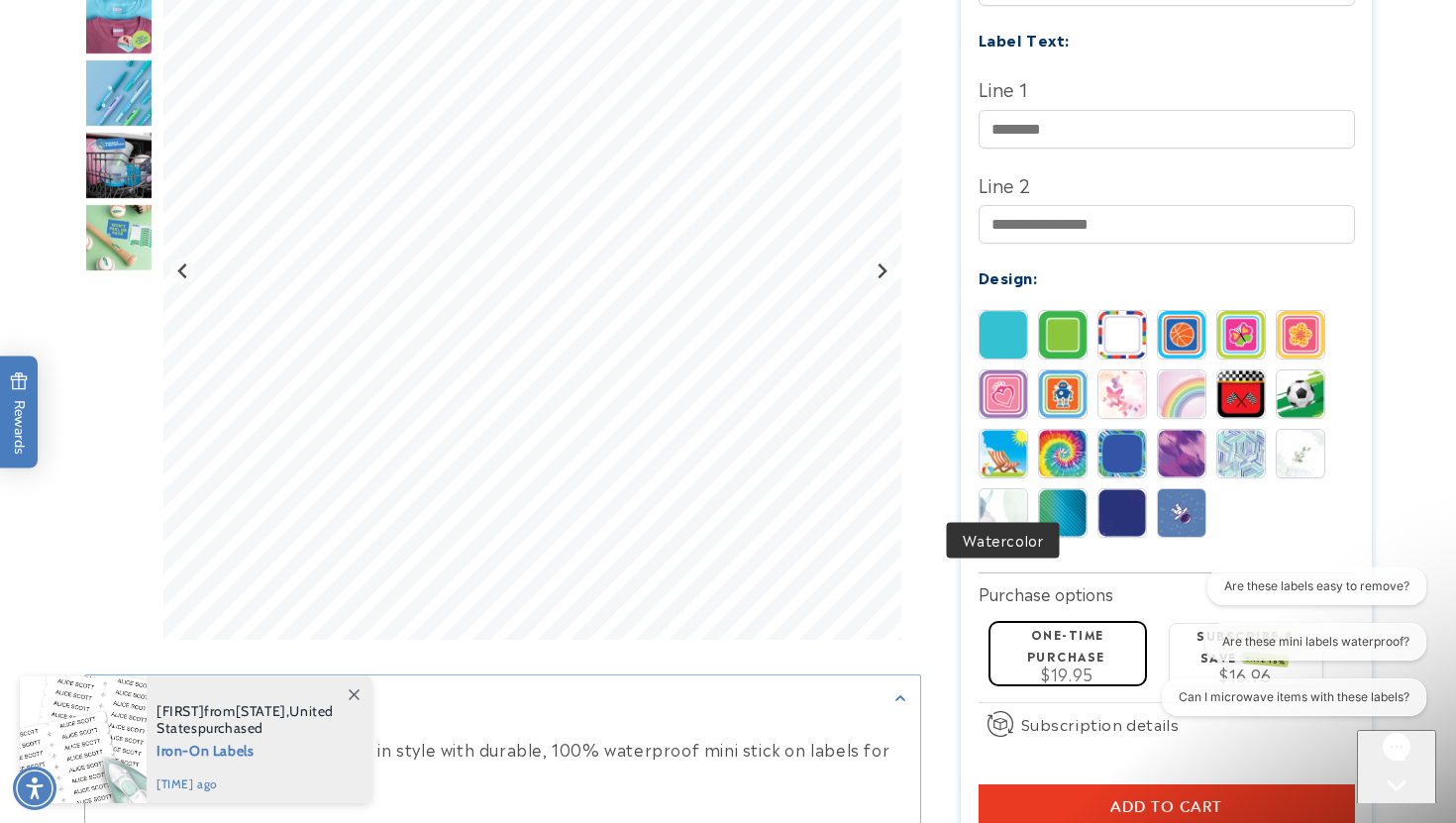 click at bounding box center (1003, 513) 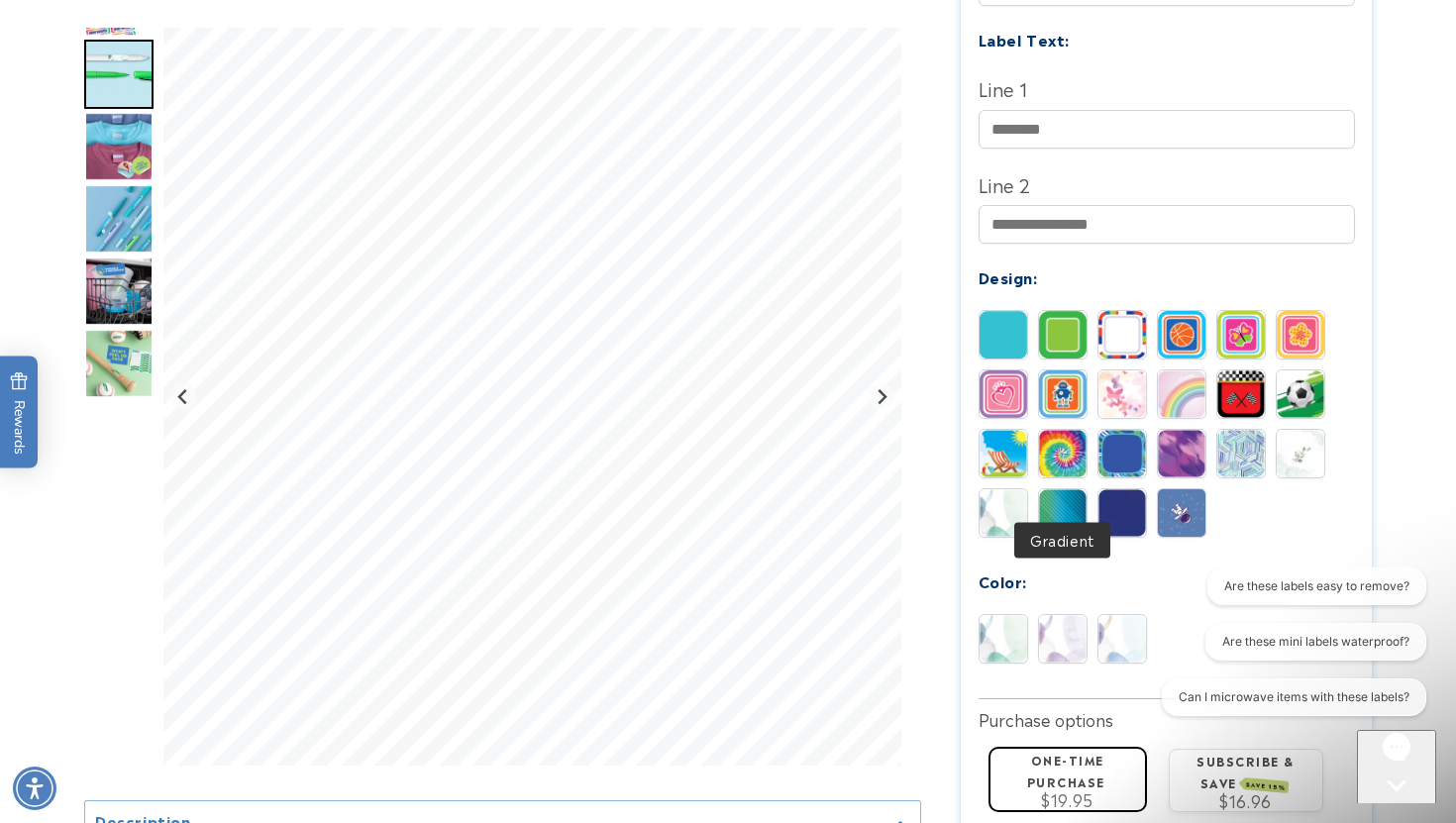 click at bounding box center [1063, 513] 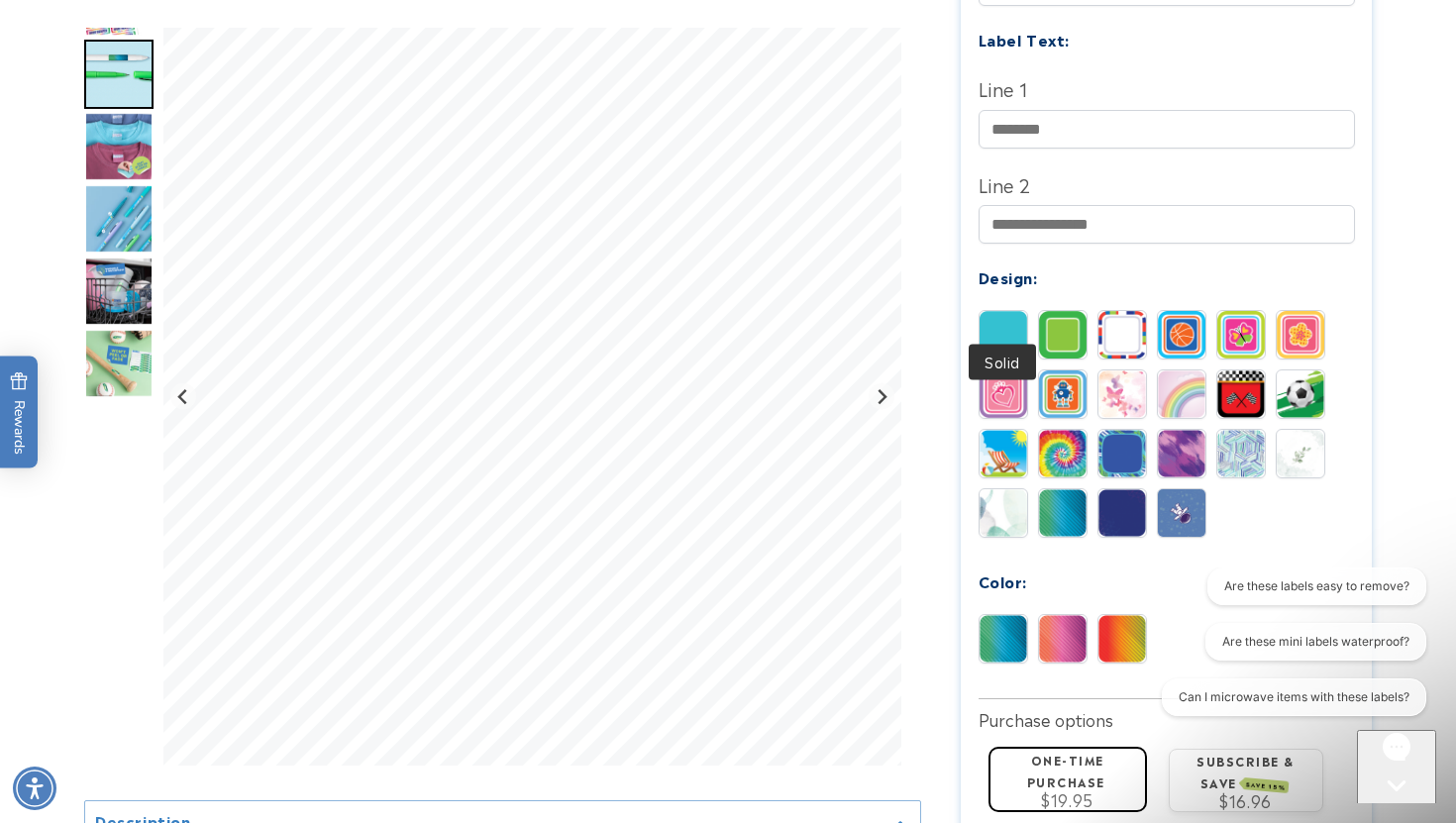 click at bounding box center (1003, 335) 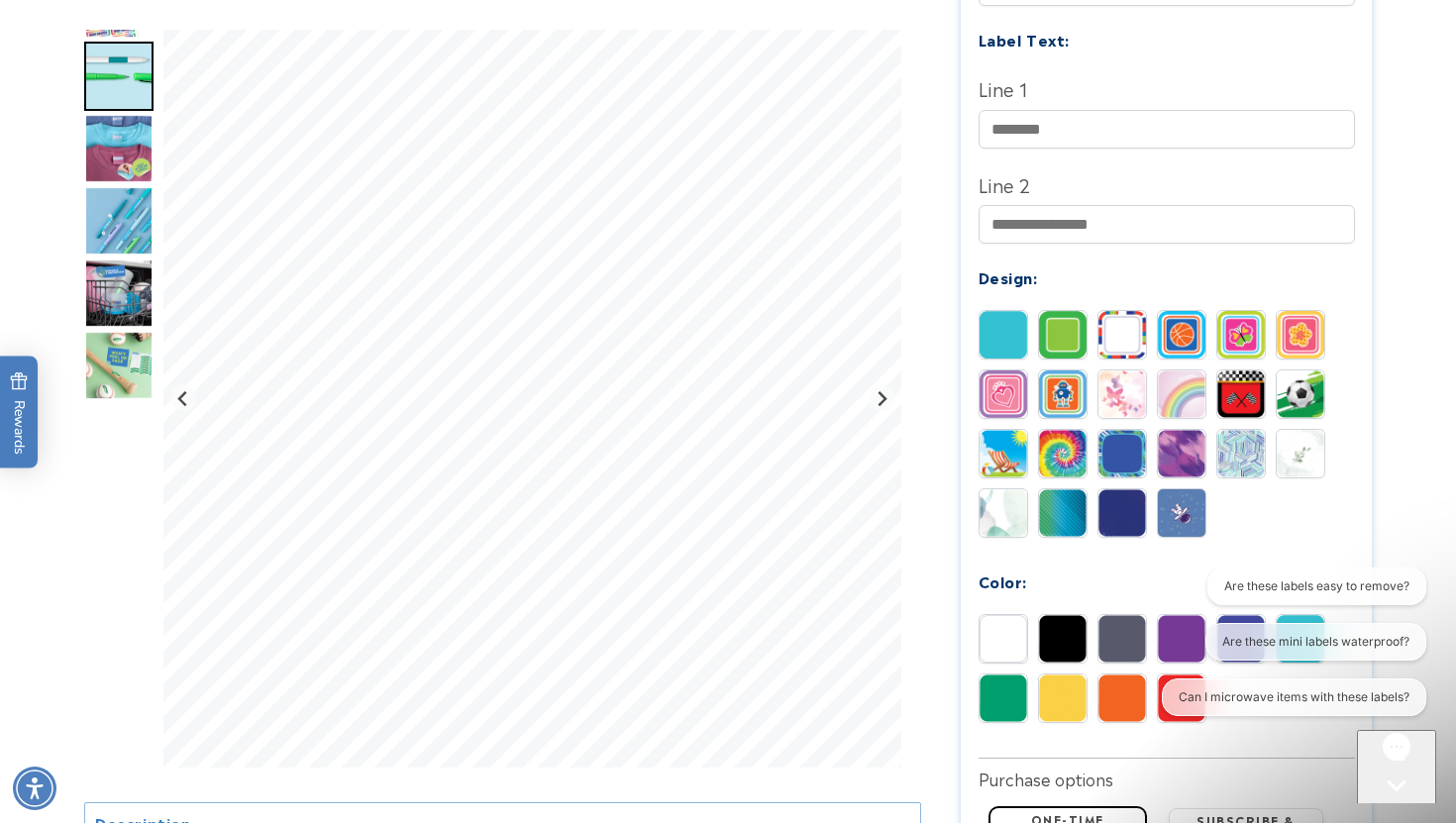 click on "Are these labels easy to remove? Are these mini labels waterproof? Can I microwave items with these labels?" at bounding box center (1292, 646) 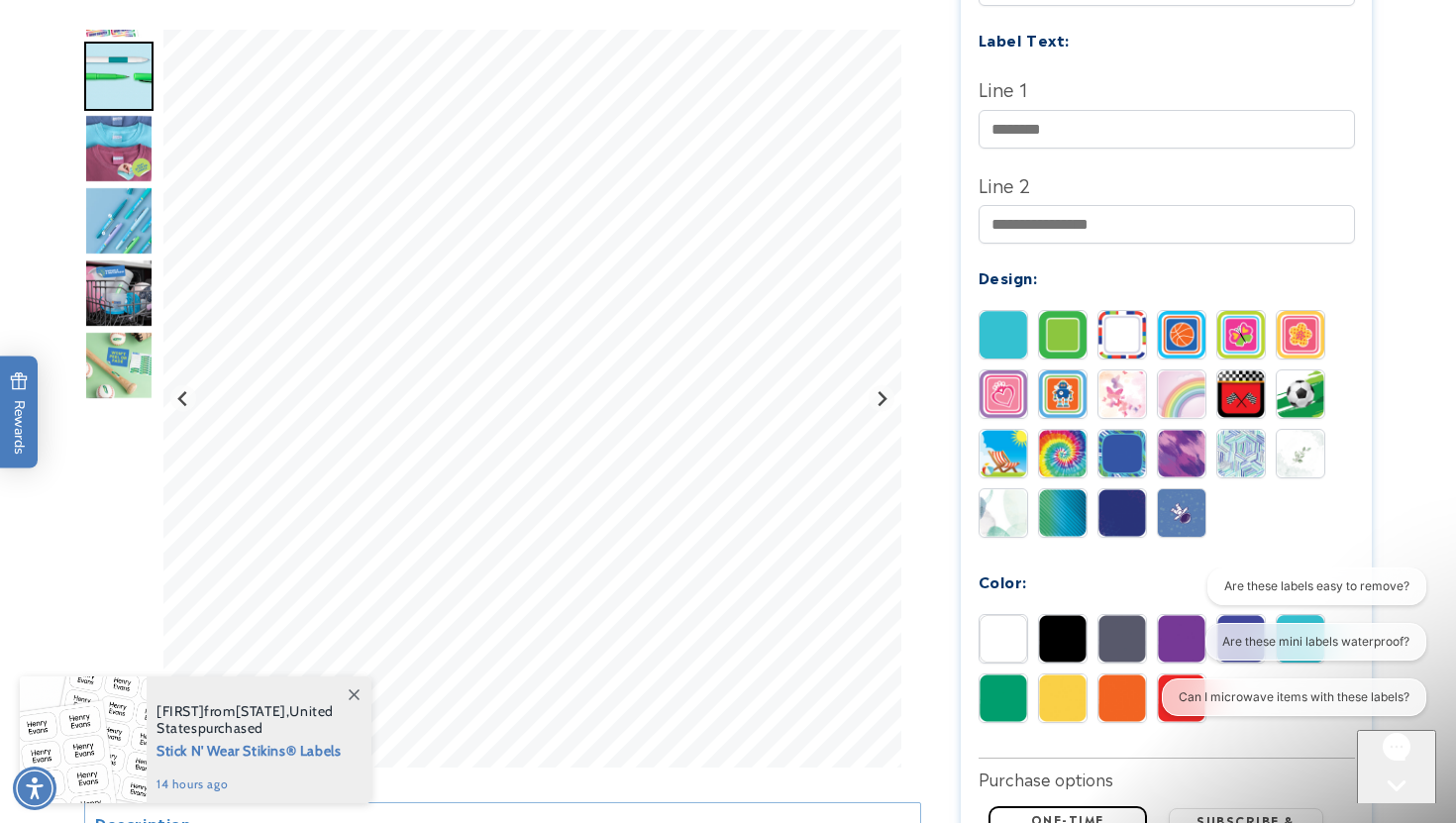 click on "Are these labels easy to remove? Are these mini labels waterproof? Can I microwave items with these labels?" at bounding box center (1292, 646) 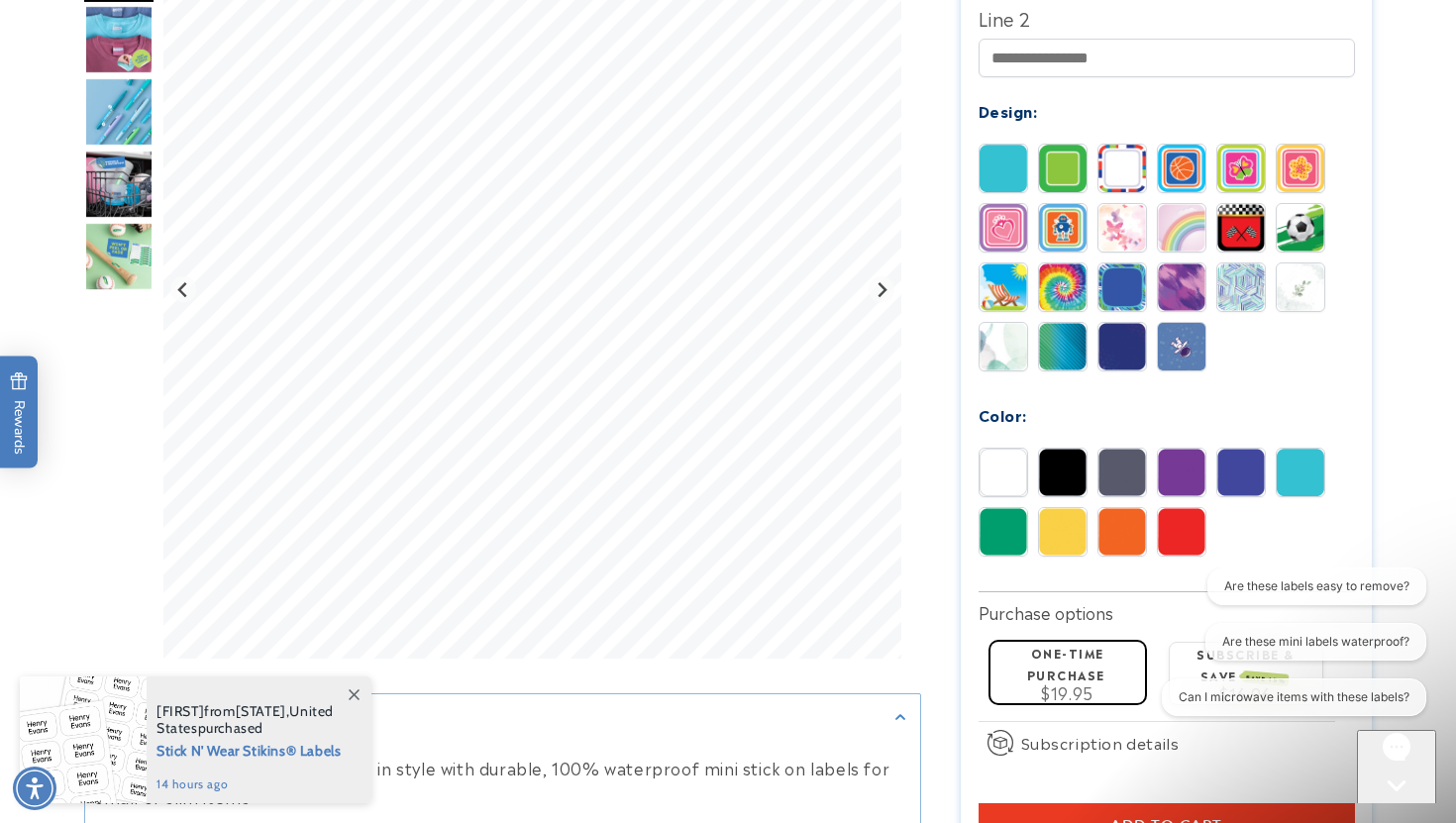 scroll, scrollTop: 836, scrollLeft: 0, axis: vertical 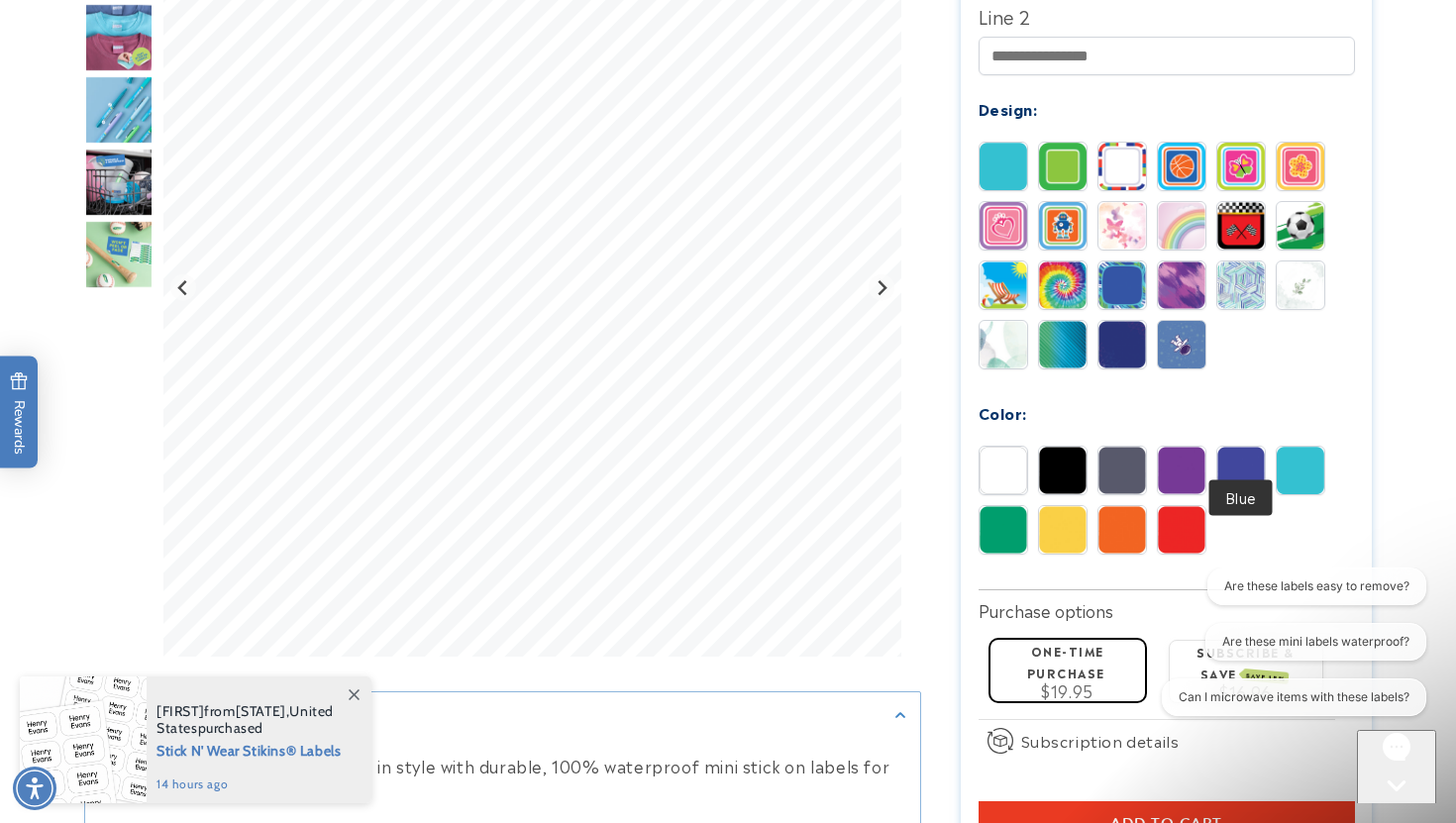 click at bounding box center (1241, 470) 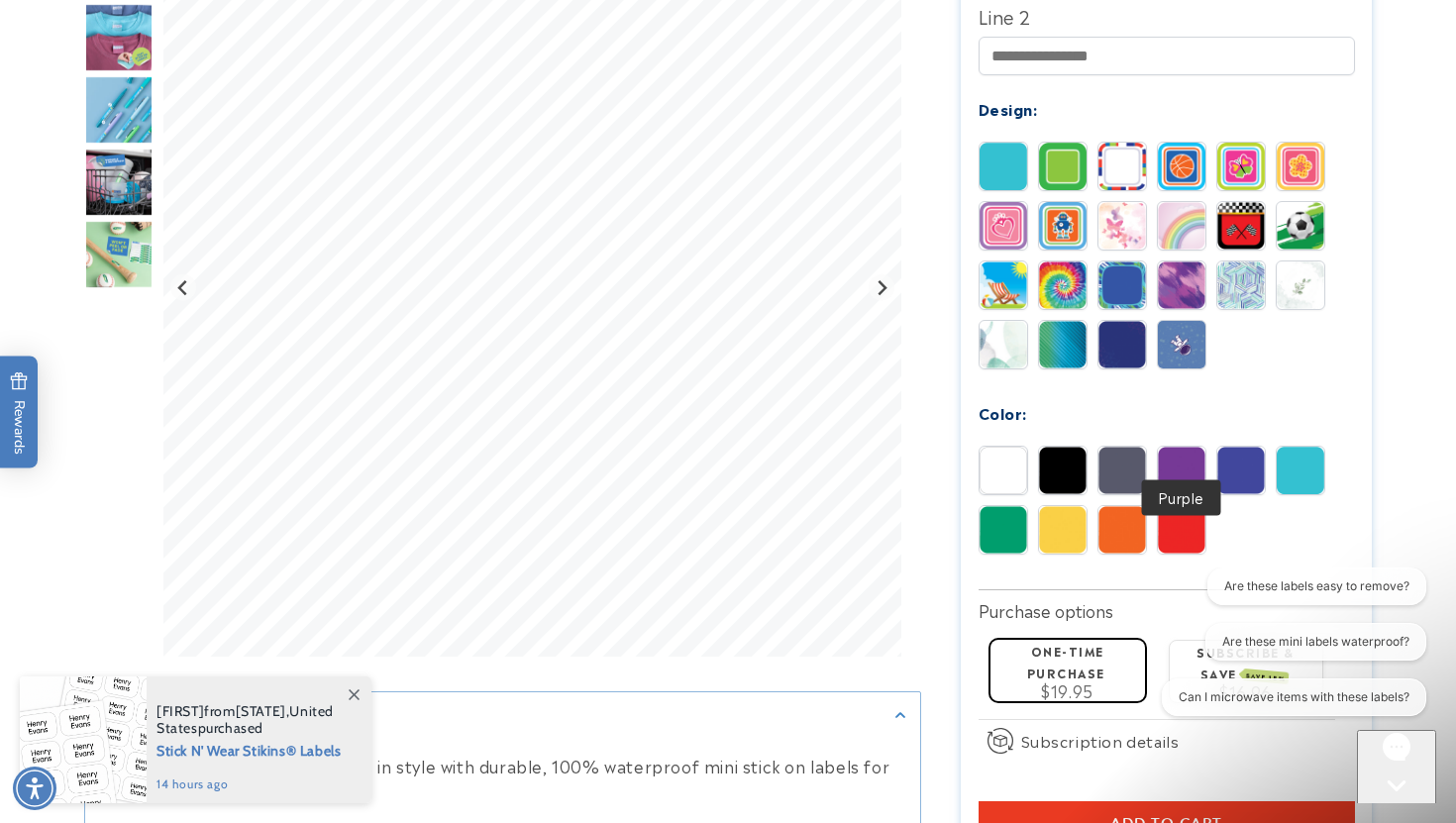 click at bounding box center [1182, 470] 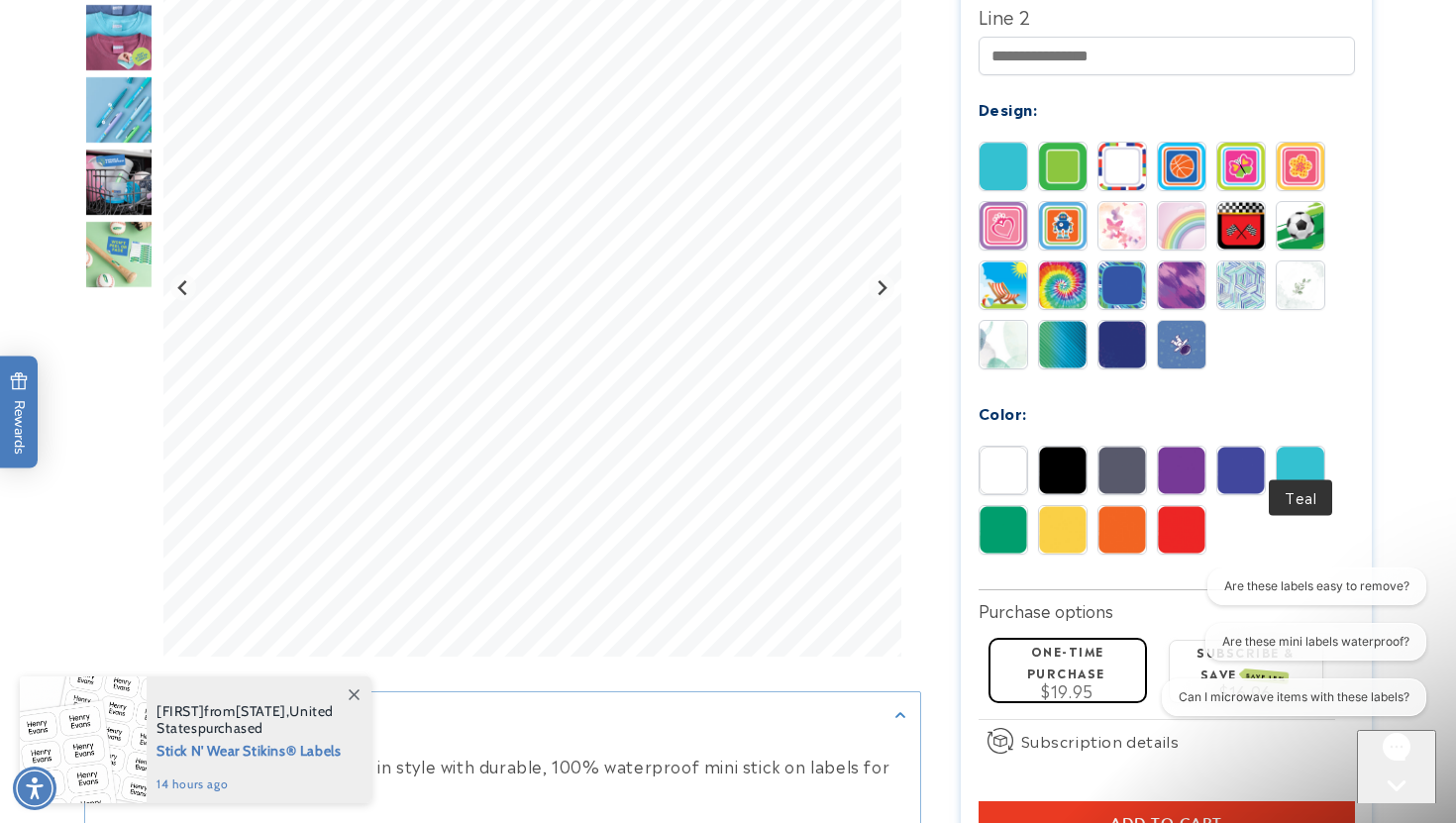 click at bounding box center [1300, 470] 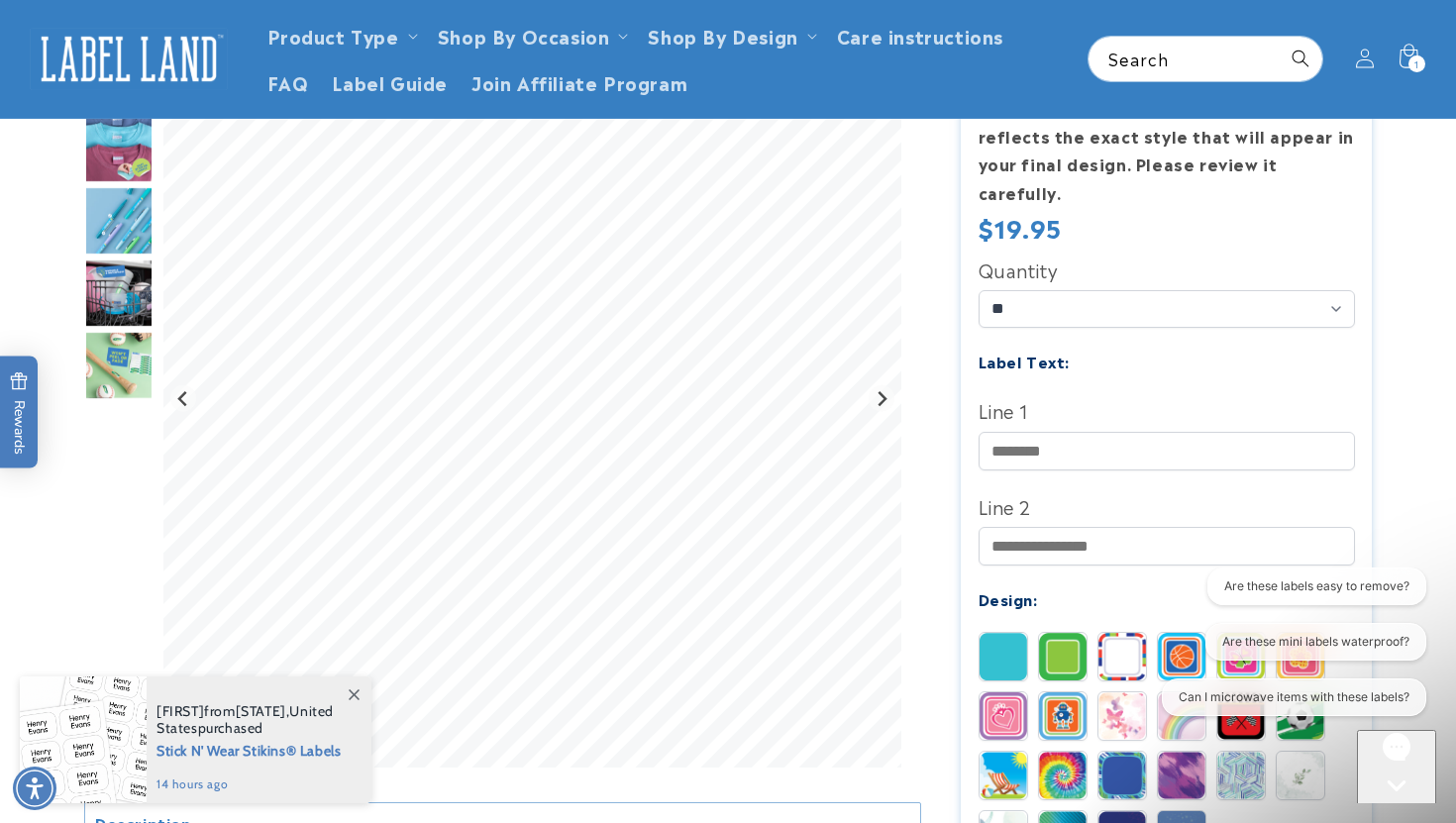 scroll, scrollTop: 196, scrollLeft: 0, axis: vertical 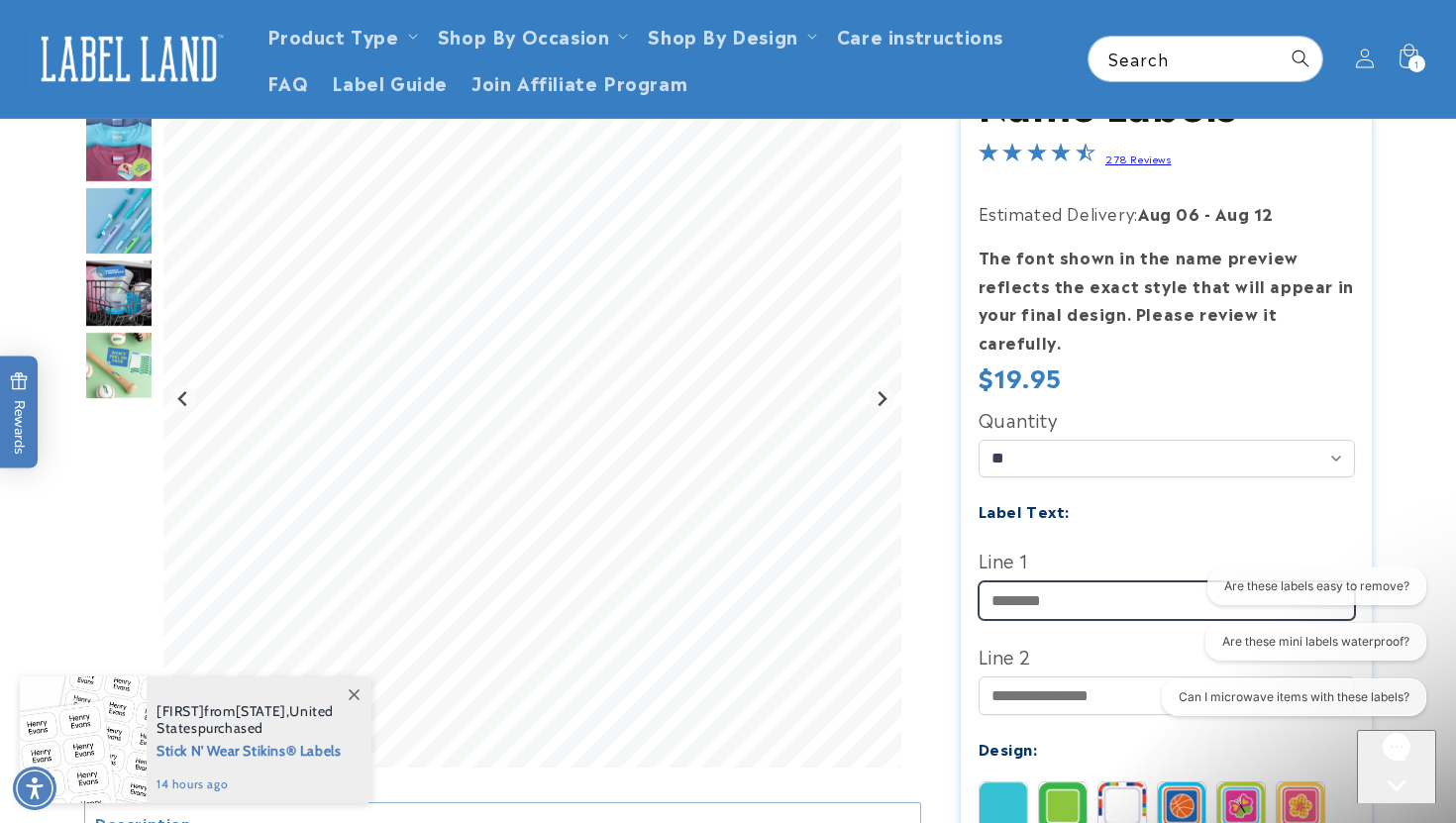 click on "Line 1" at bounding box center [1167, 600] 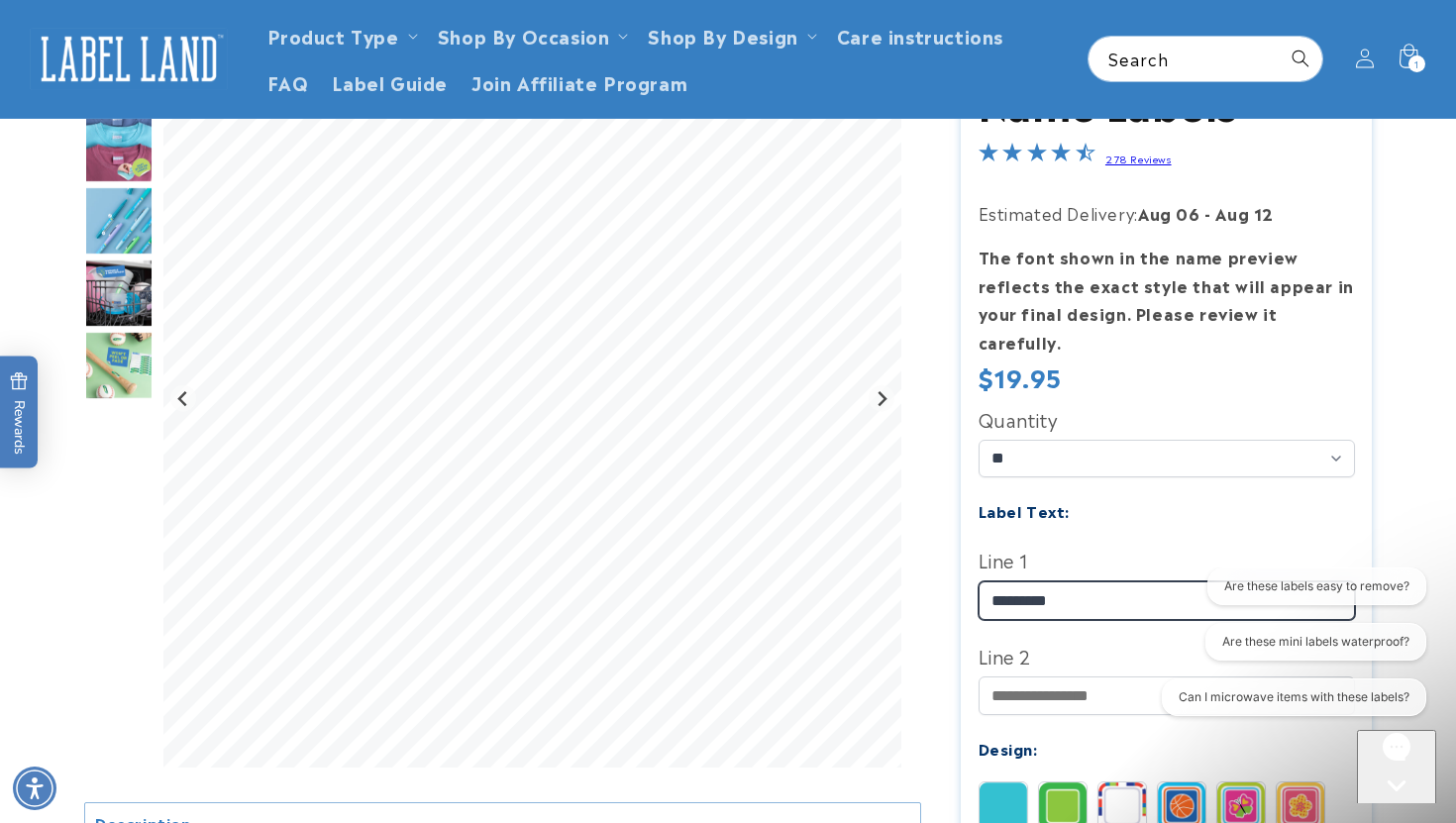 type on "*********" 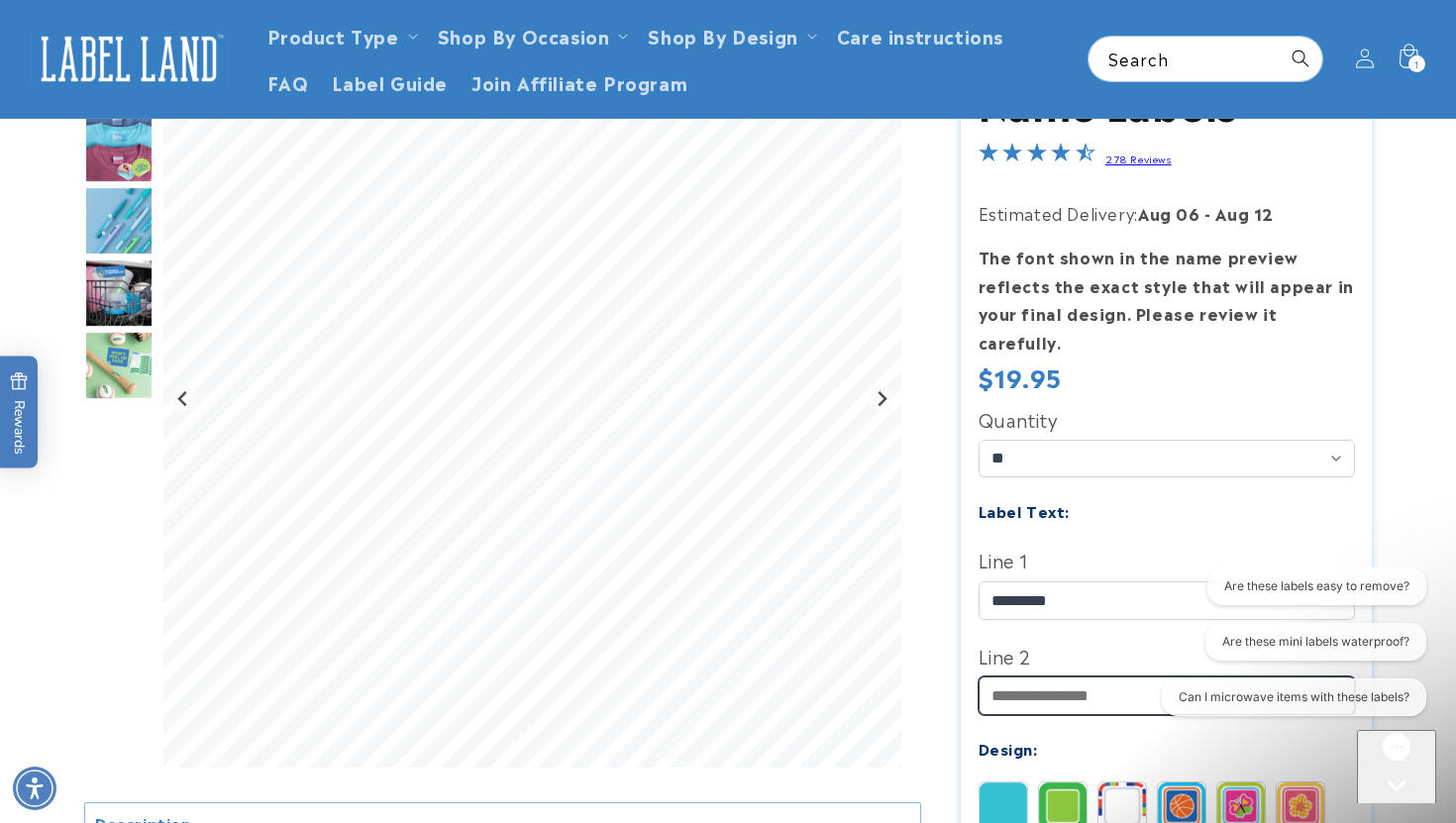 click on "Line 2" at bounding box center (1167, 695) 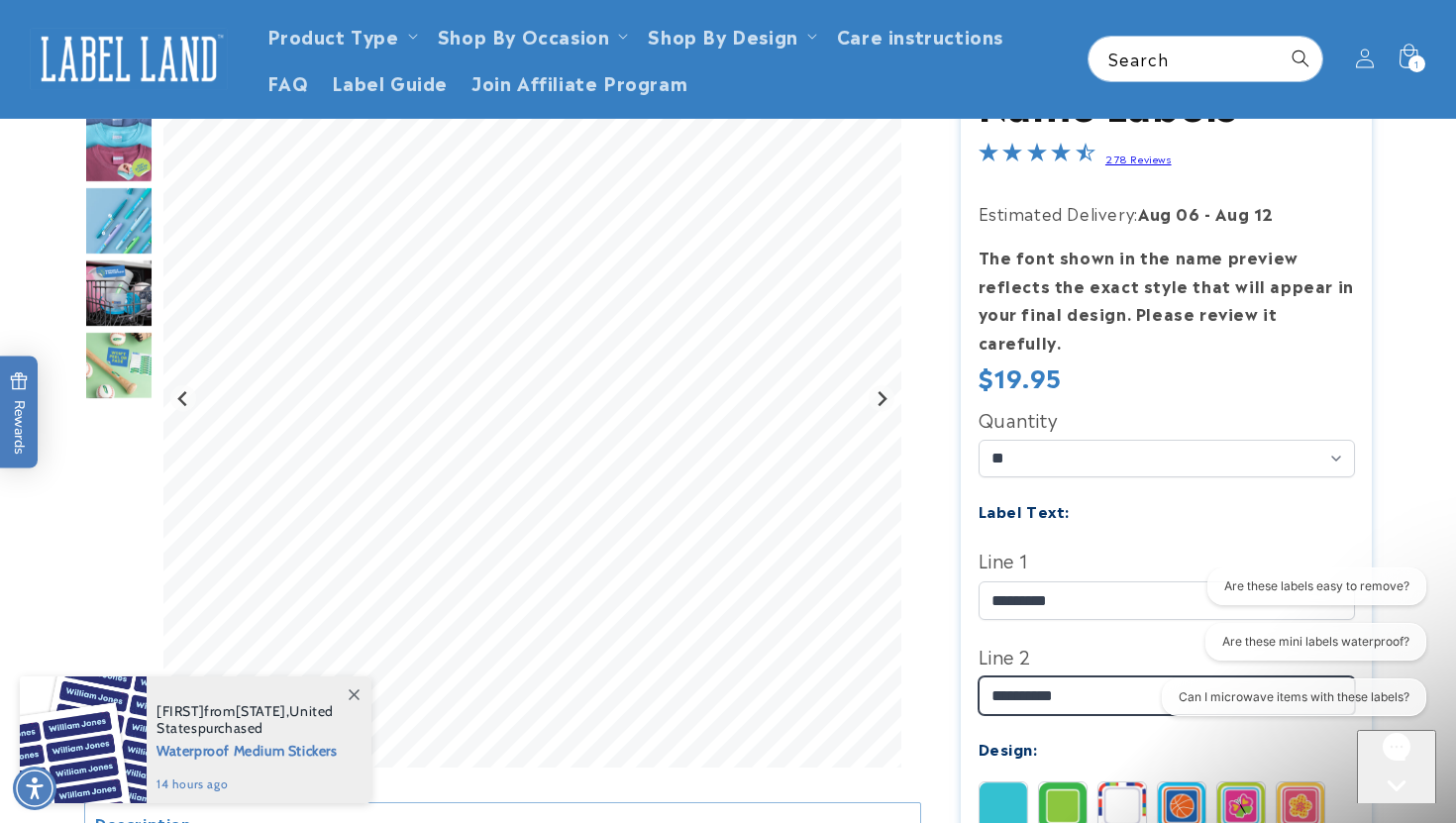 type on "**********" 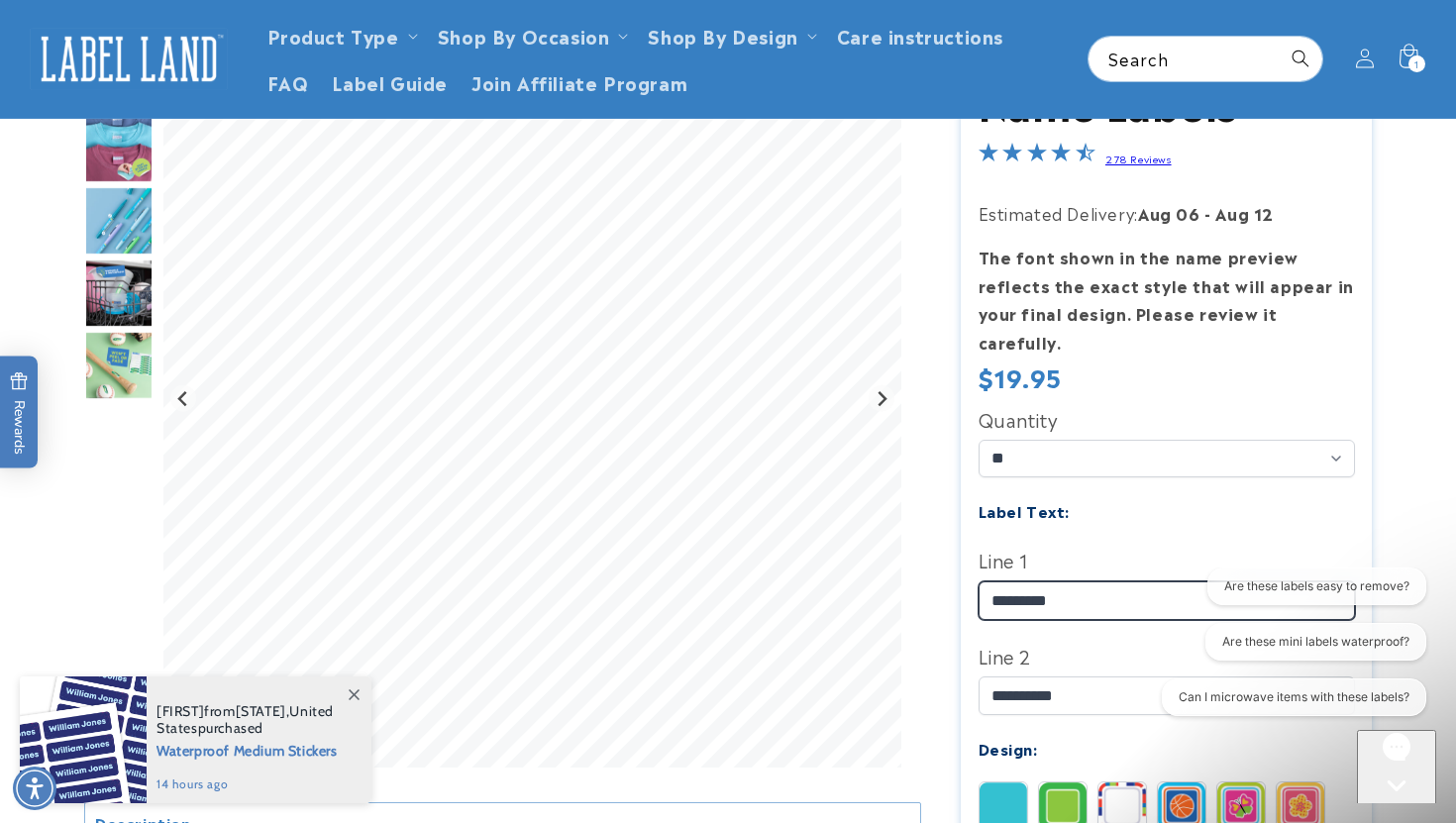 click on "*********" at bounding box center (1167, 600) 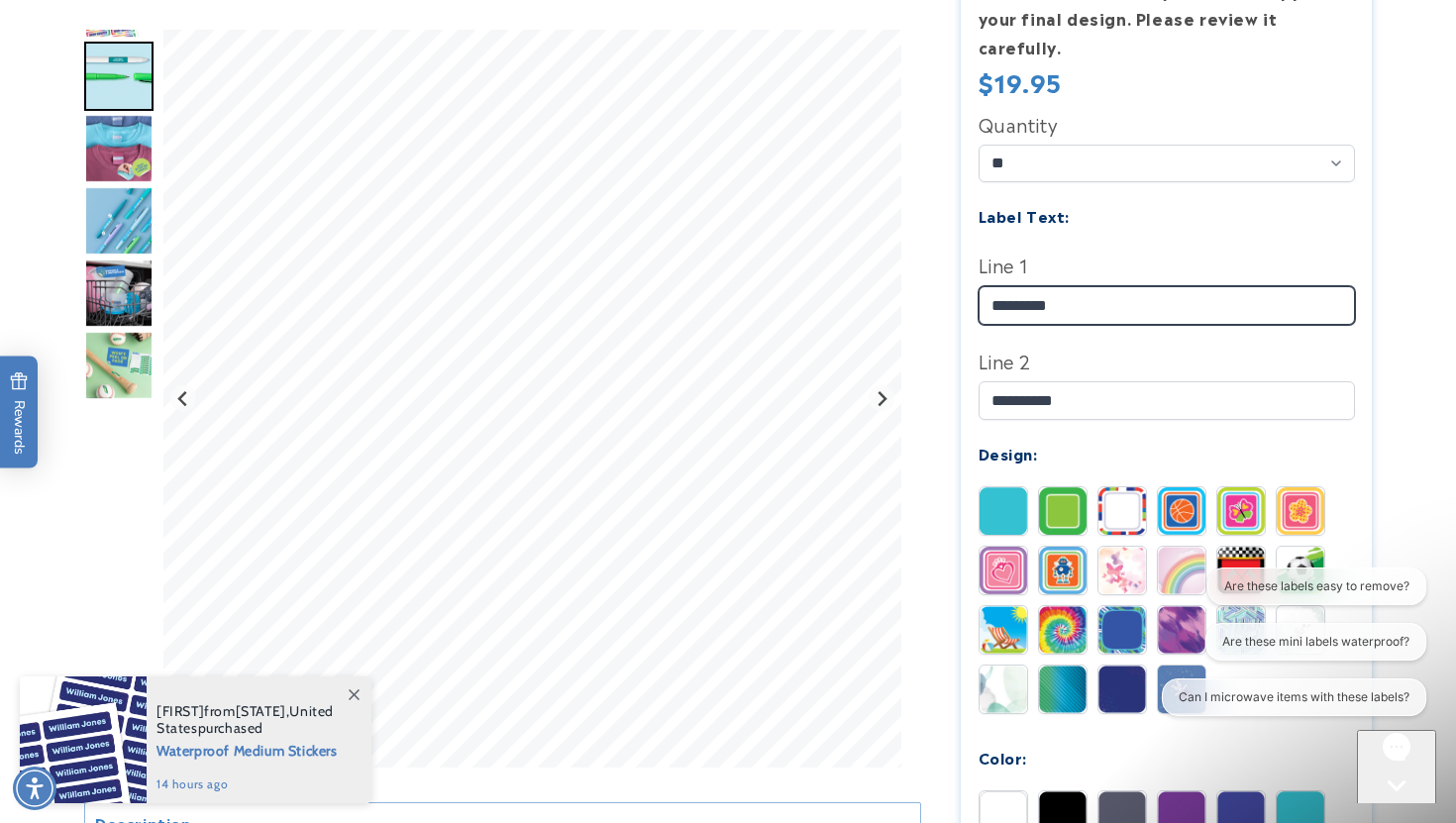 scroll, scrollTop: 531, scrollLeft: 0, axis: vertical 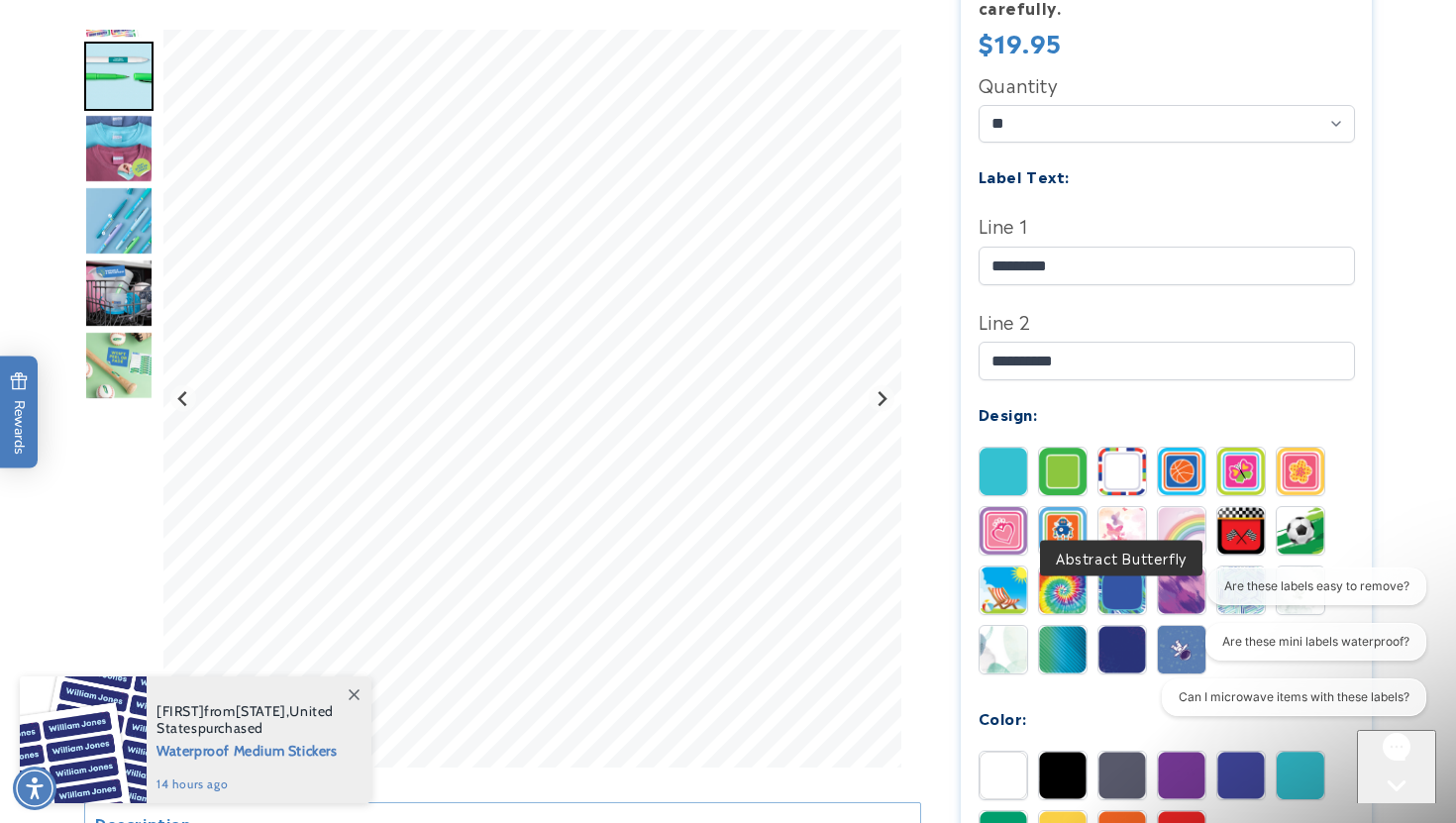 click at bounding box center [1122, 531] 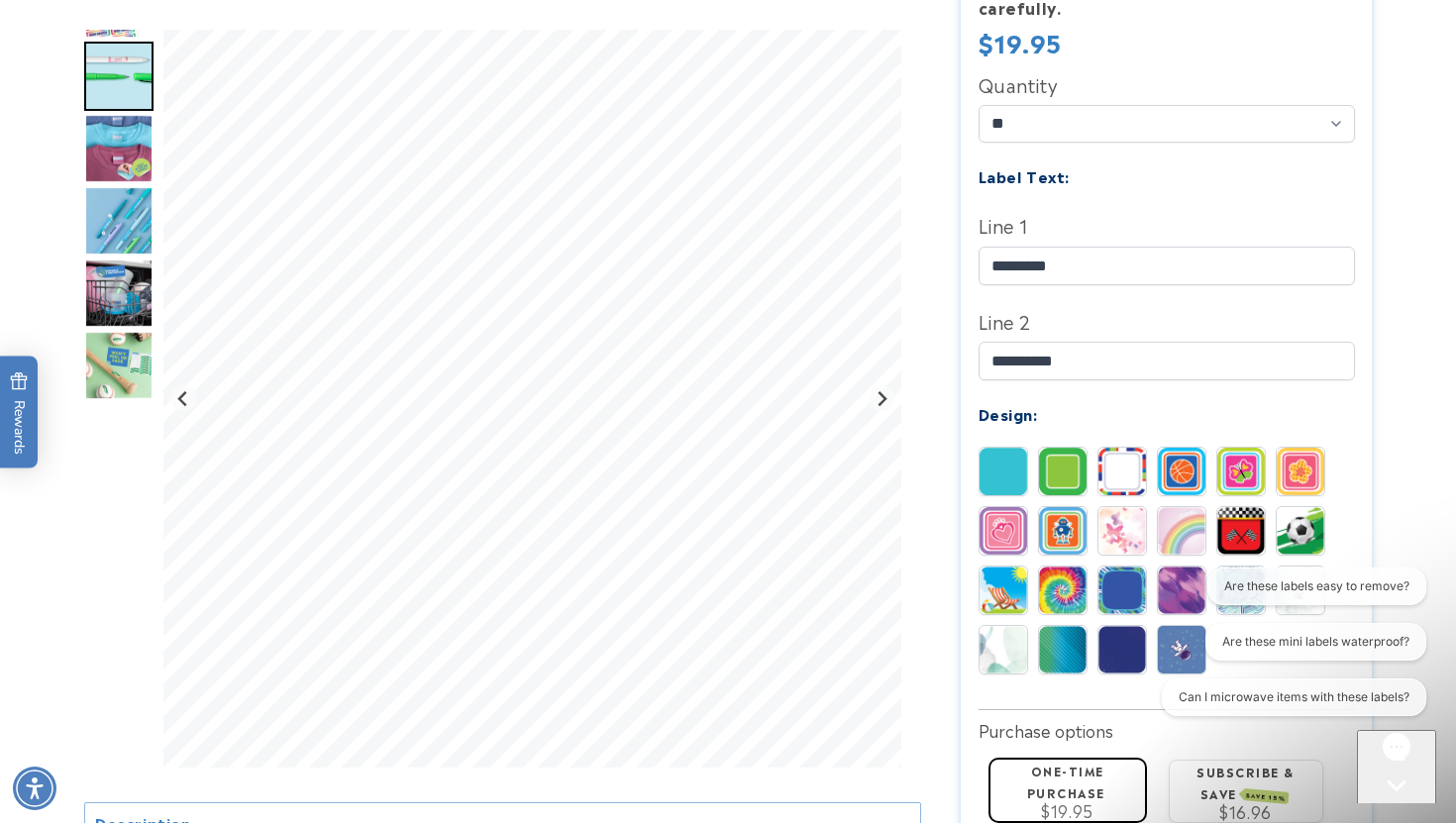 click on "Solid
Border
Stripes
Basketball" 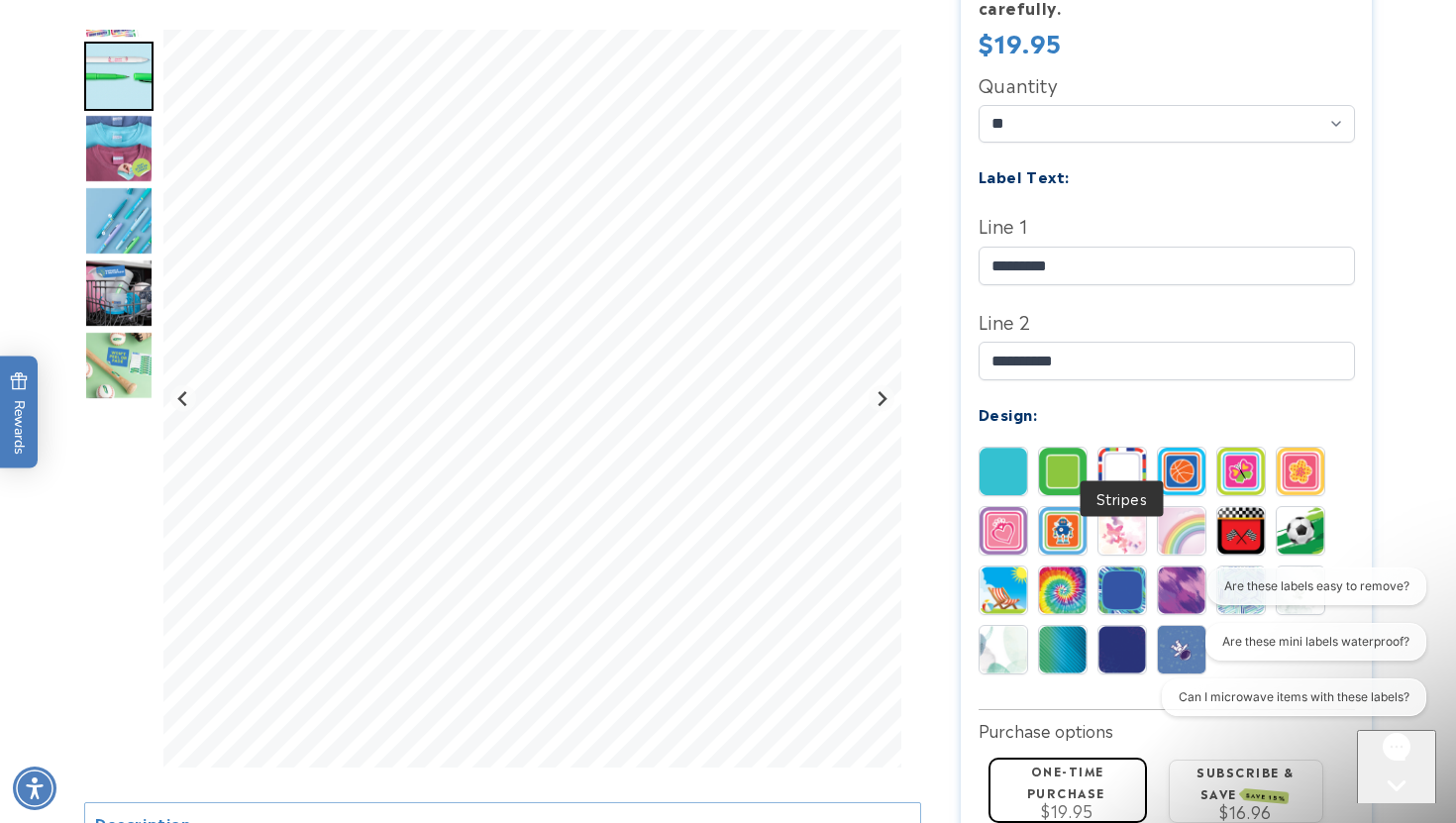 click at bounding box center [1122, 471] 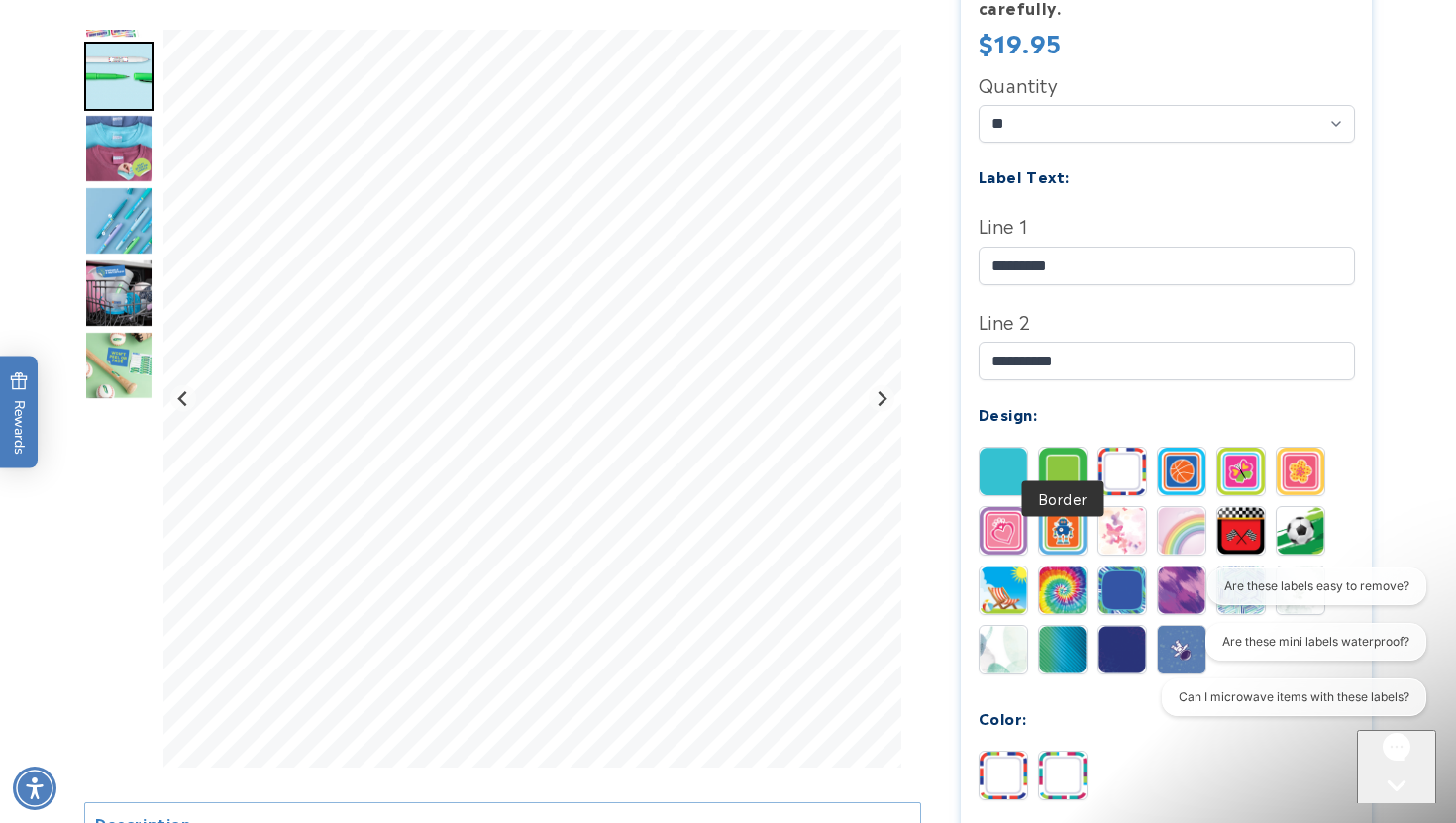 click at bounding box center (1063, 471) 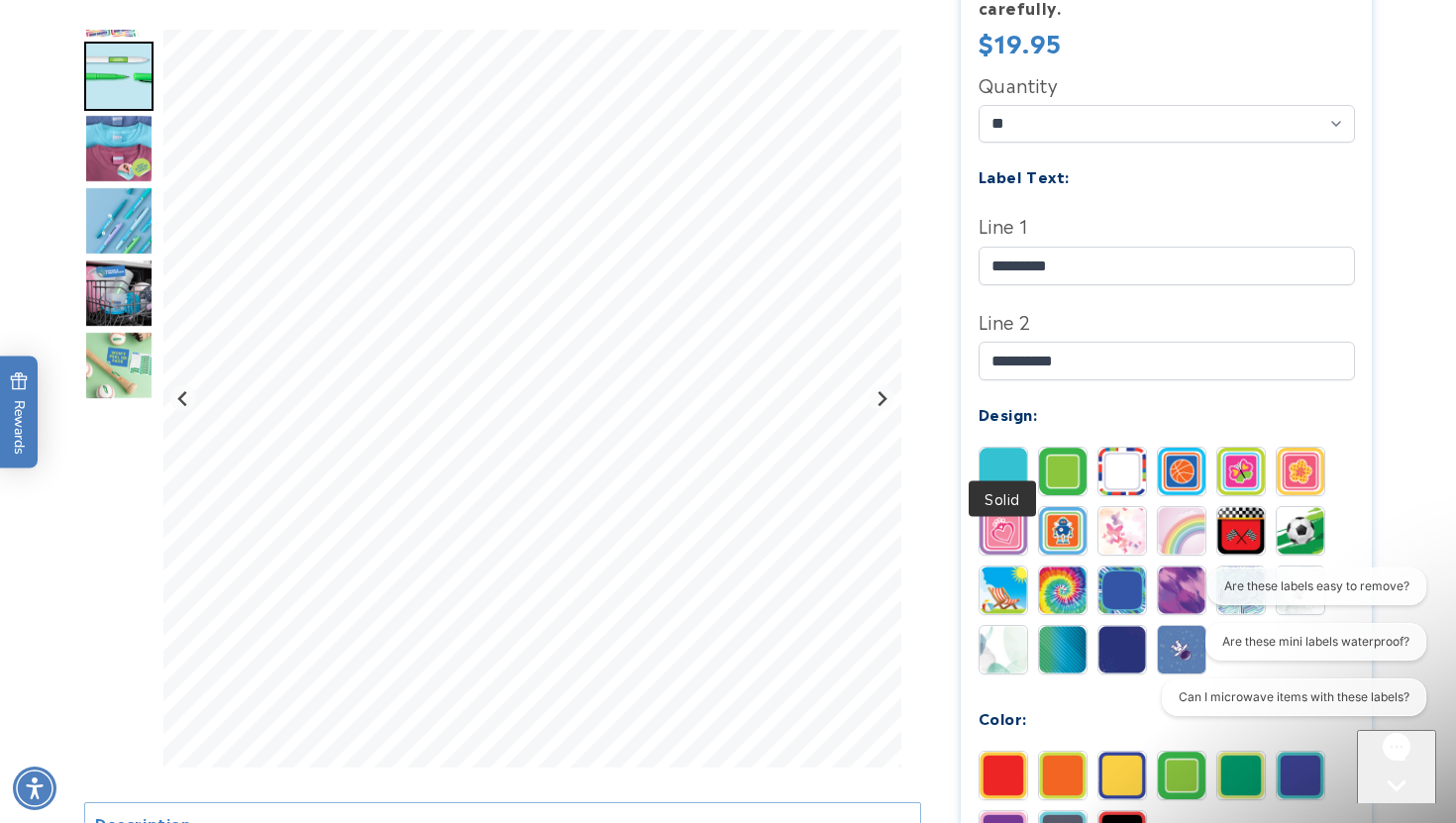 click at bounding box center [1003, 471] 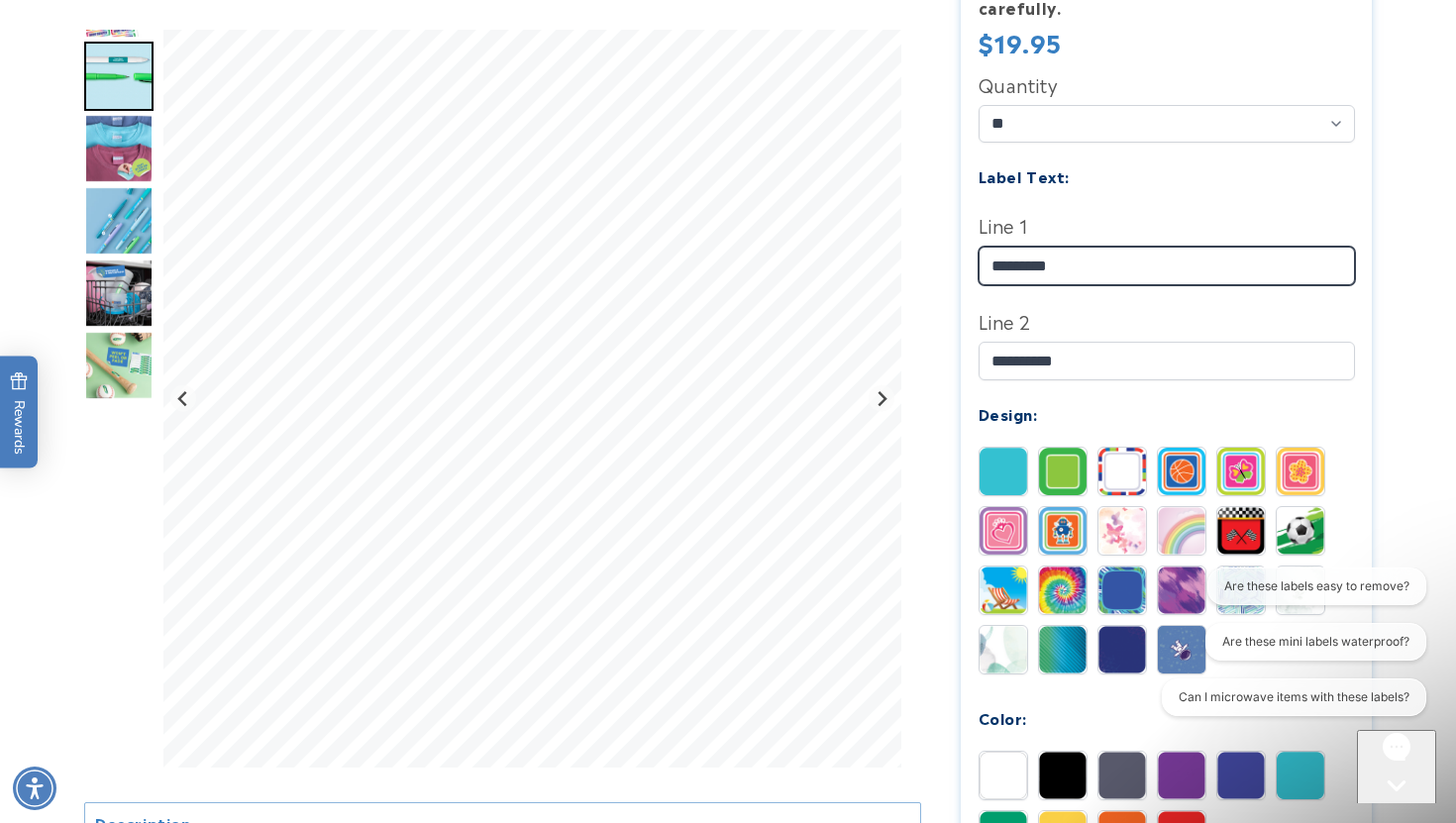 click on "*********" at bounding box center [1167, 265] 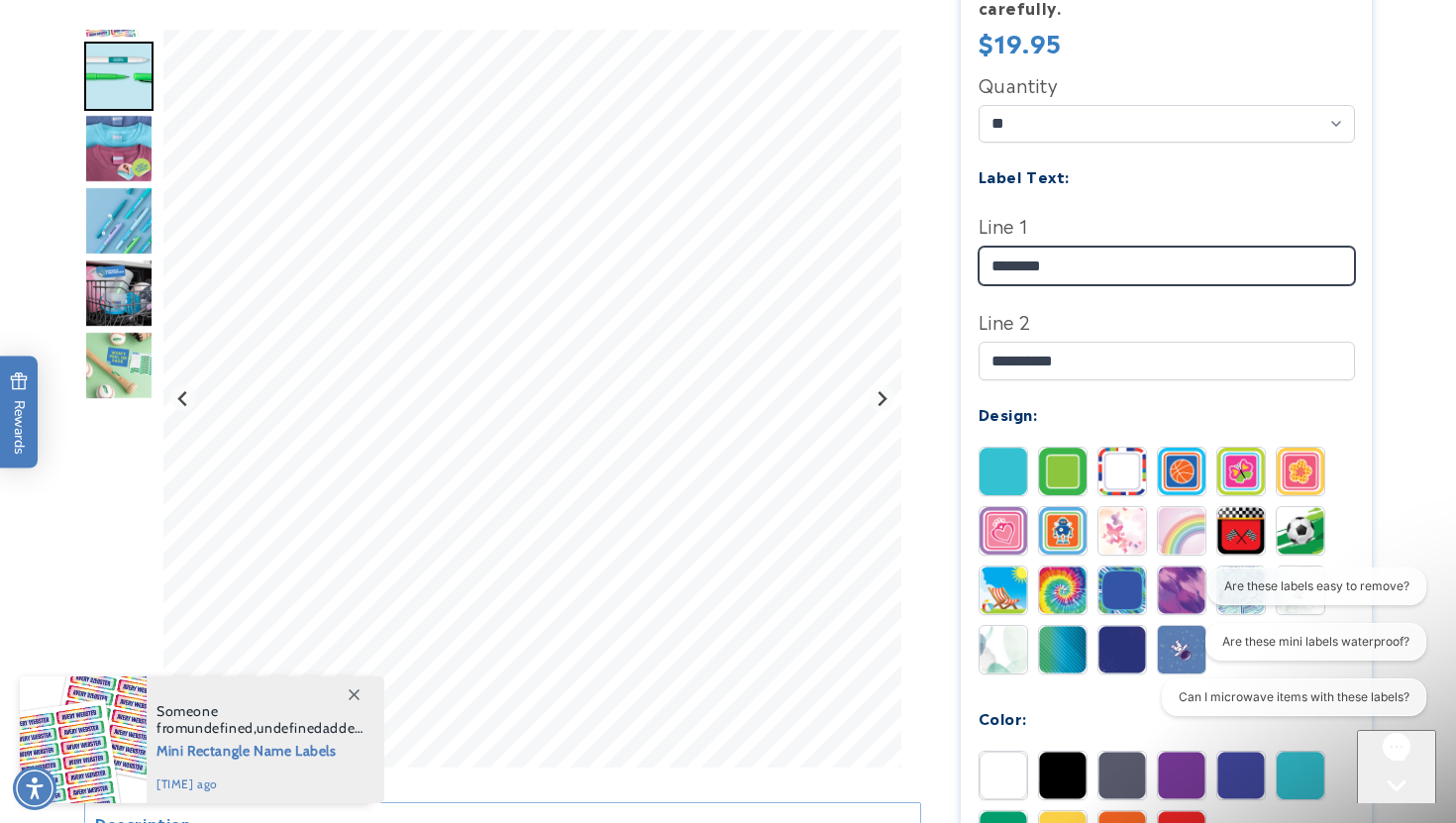 type on "*********" 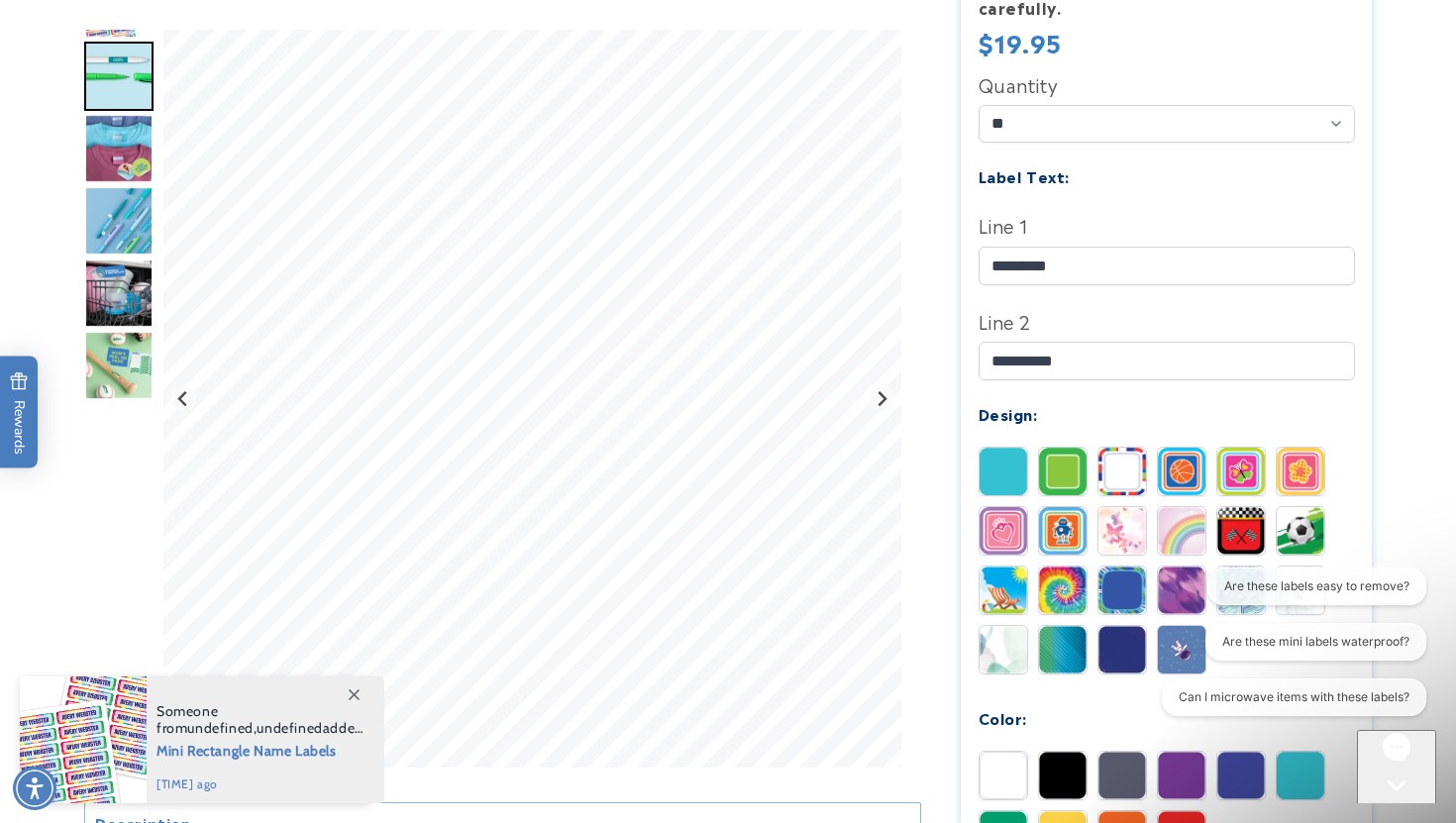 click at bounding box center [119, 293] 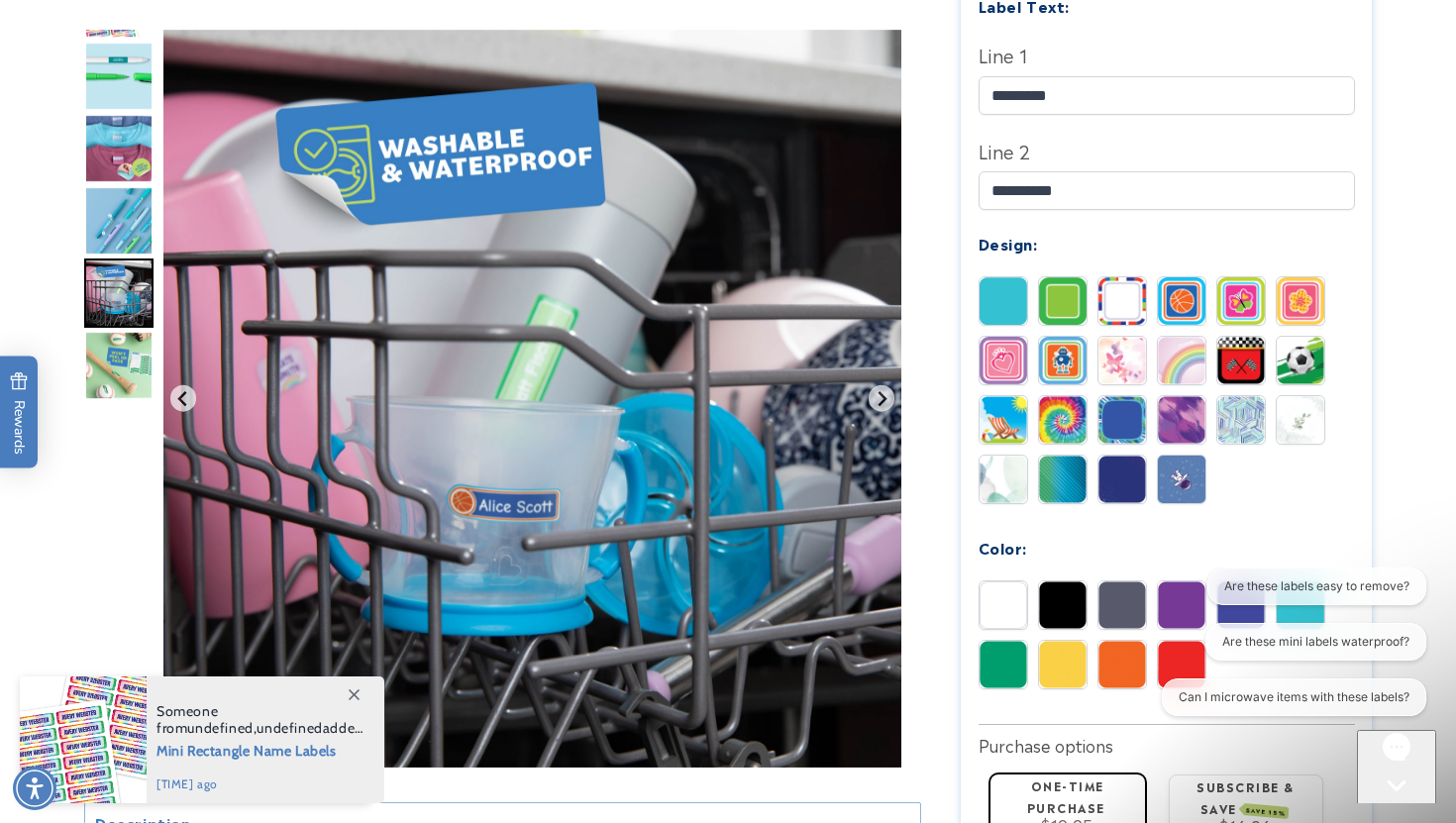 scroll, scrollTop: 703, scrollLeft: 0, axis: vertical 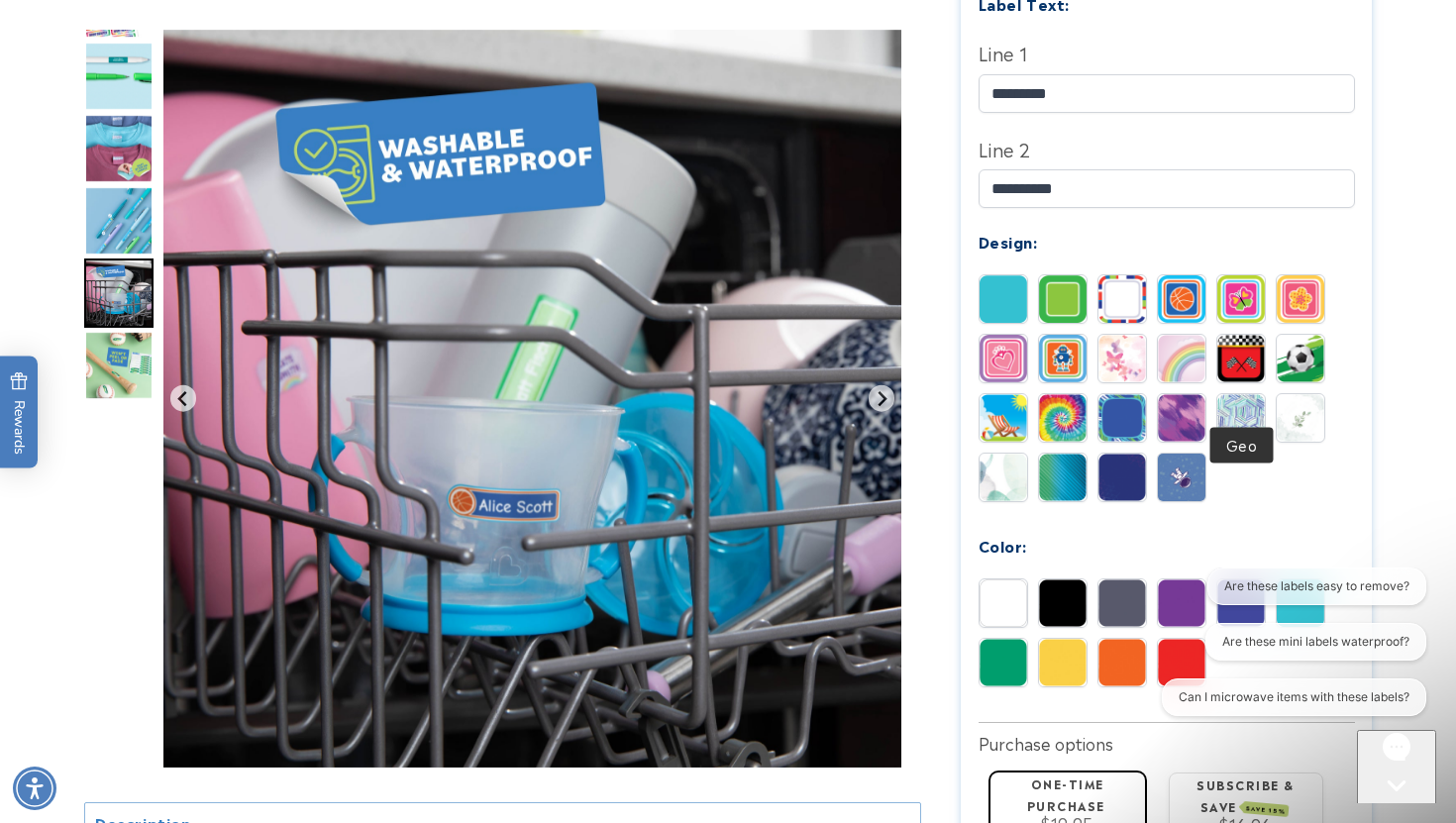 click at bounding box center (1241, 418) 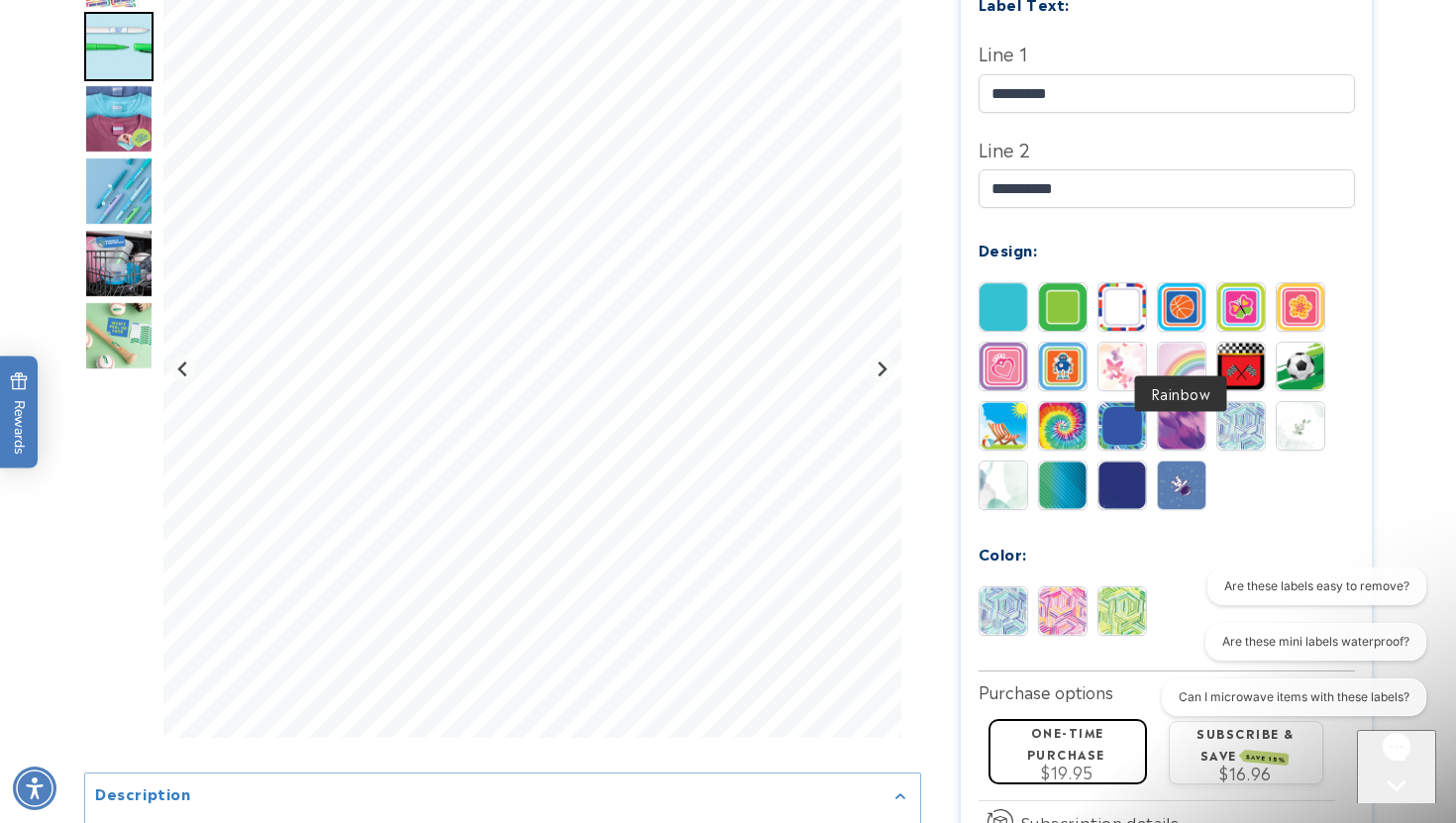 click at bounding box center (1182, 366) 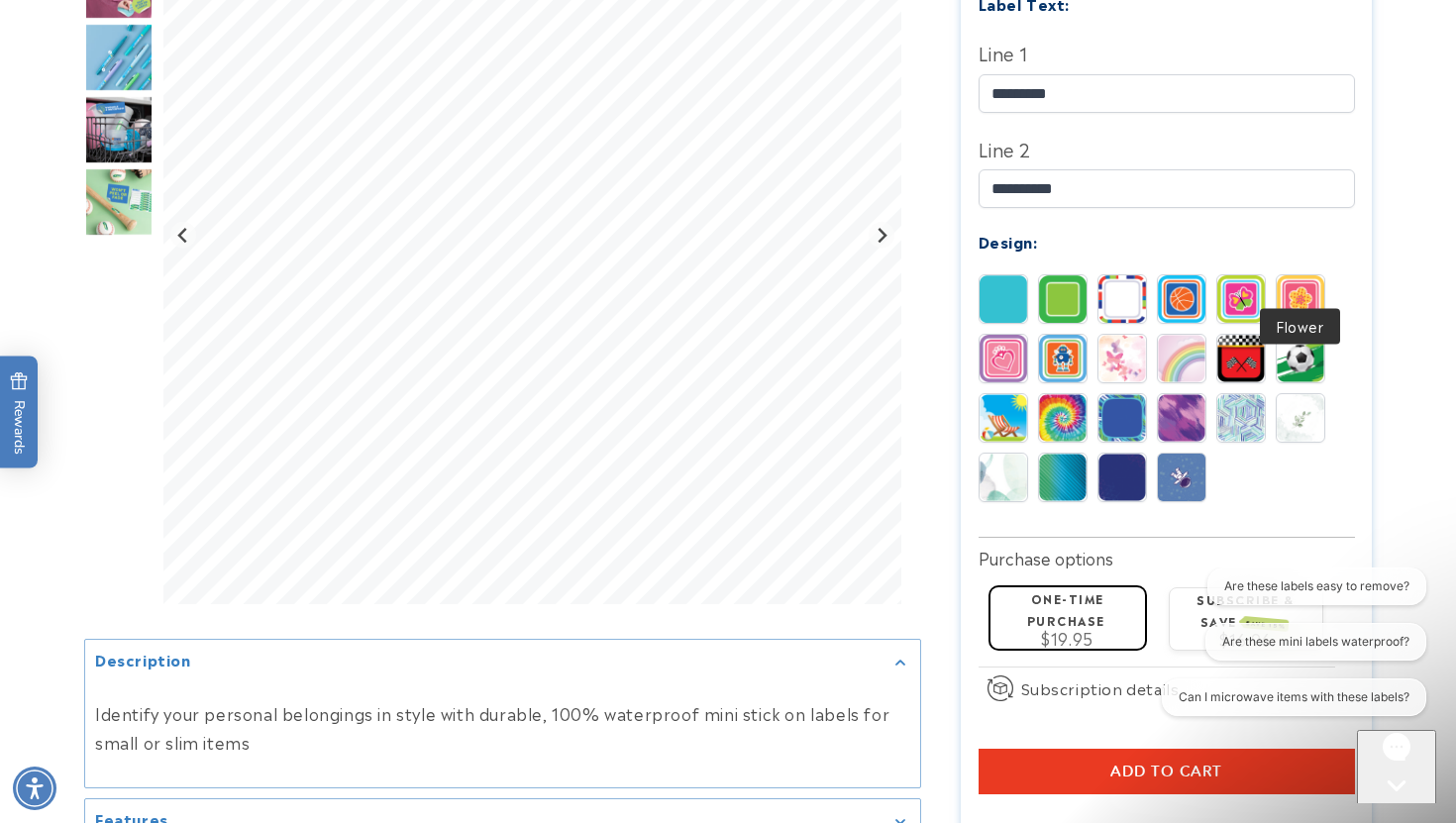 click at bounding box center (1300, 299) 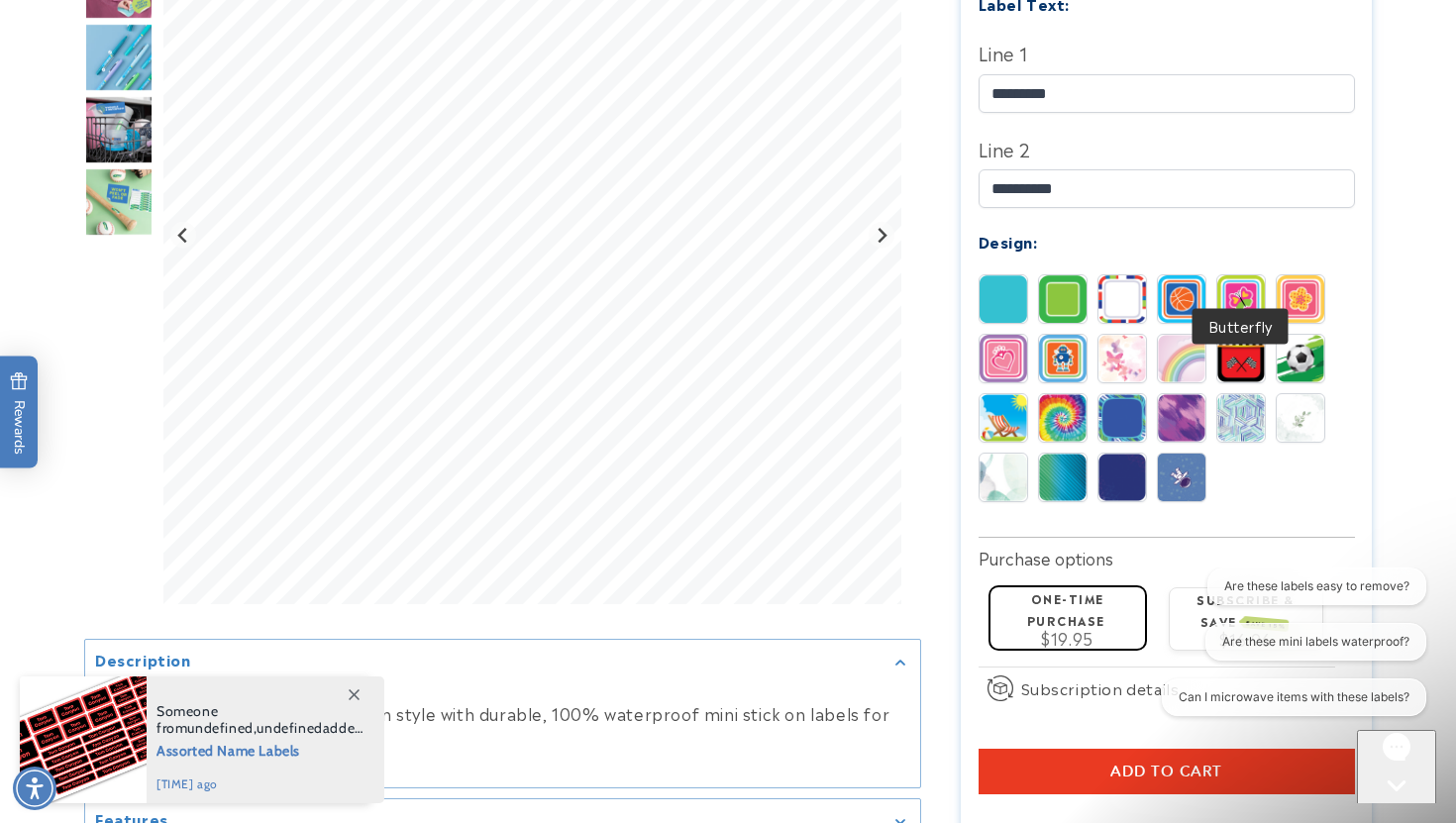 click at bounding box center [1241, 299] 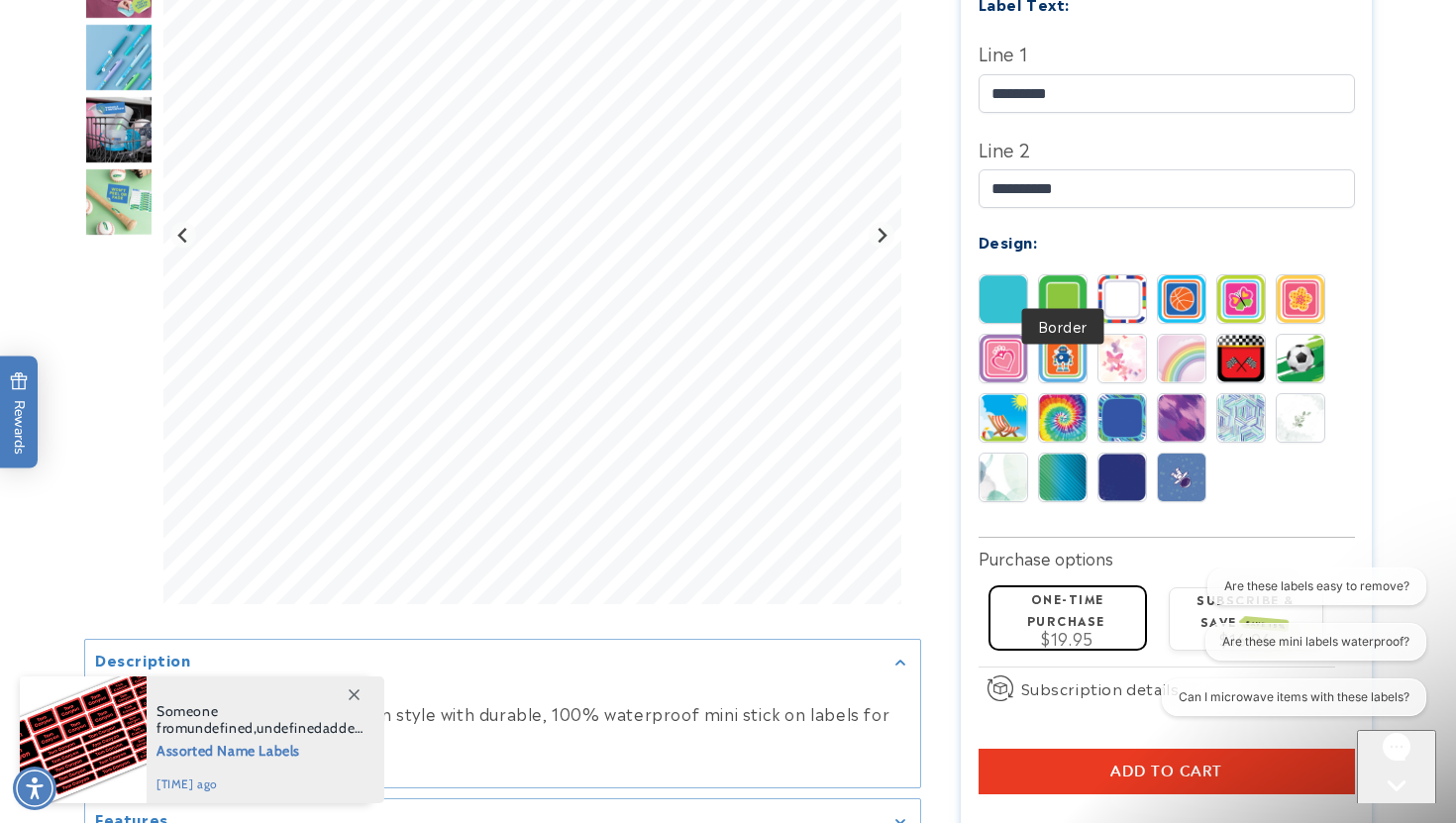 click at bounding box center (1063, 299) 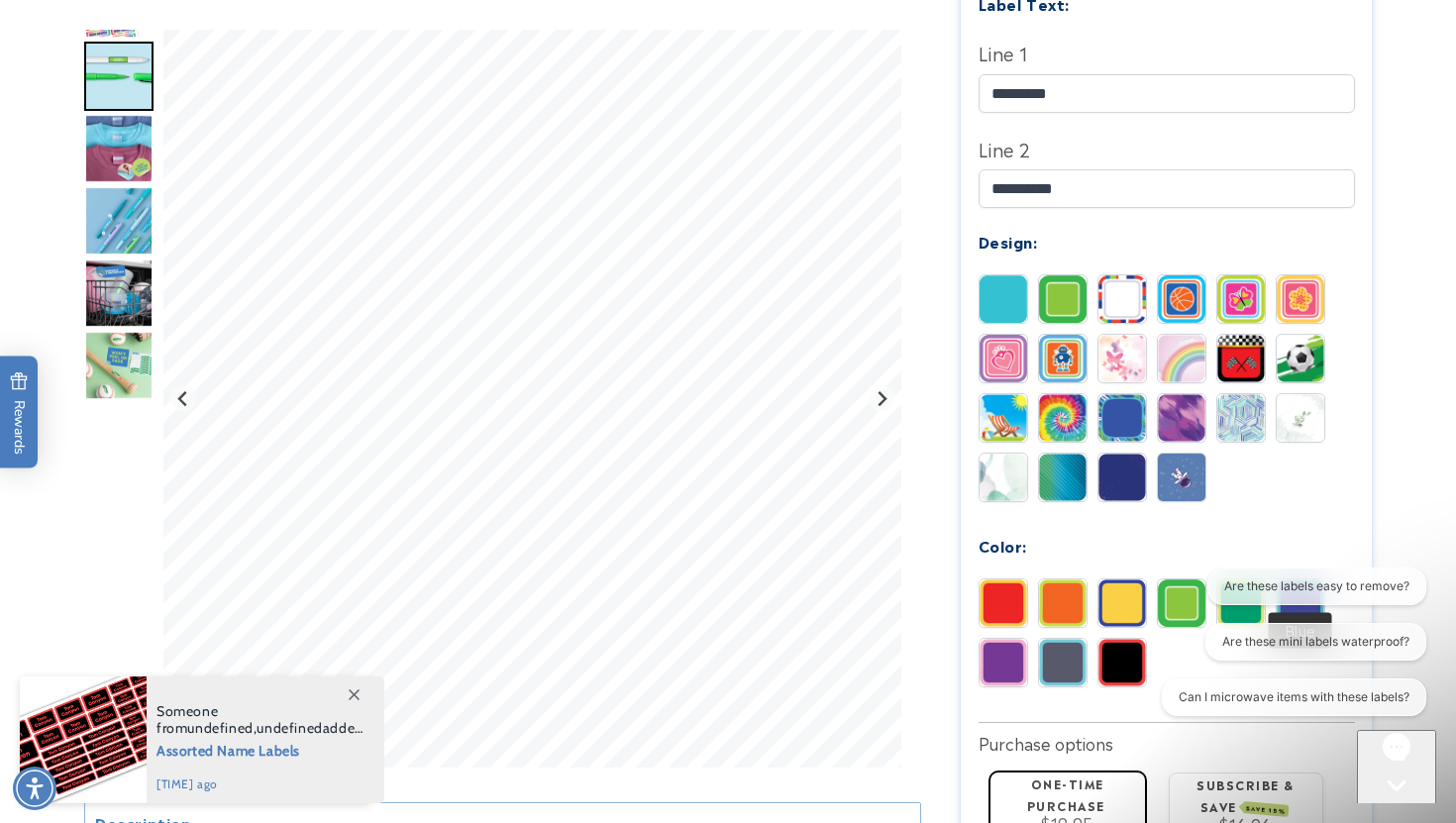 click at bounding box center [1300, 603] 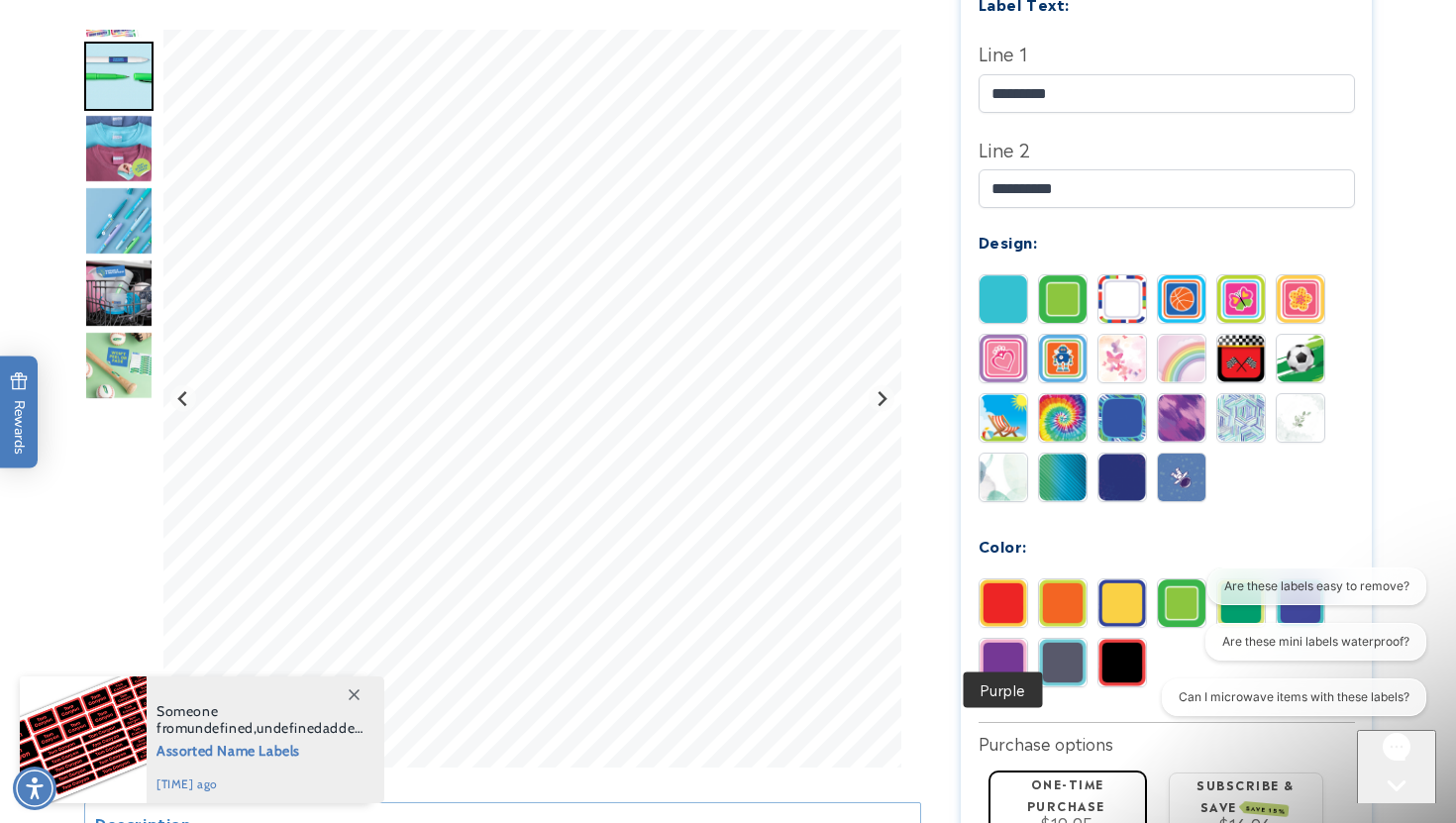 click at bounding box center [1003, 663] 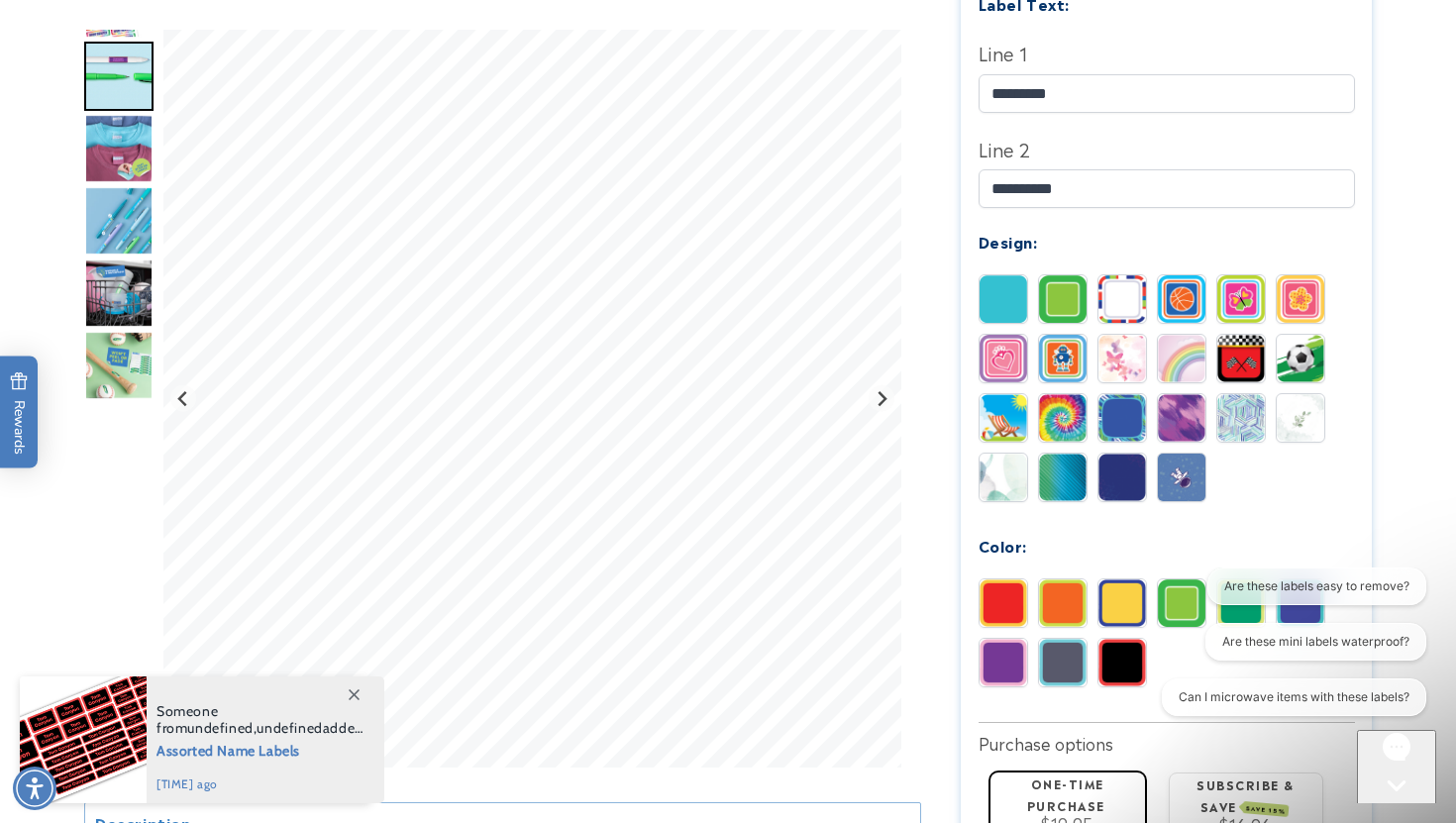 click at bounding box center [1003, 603] 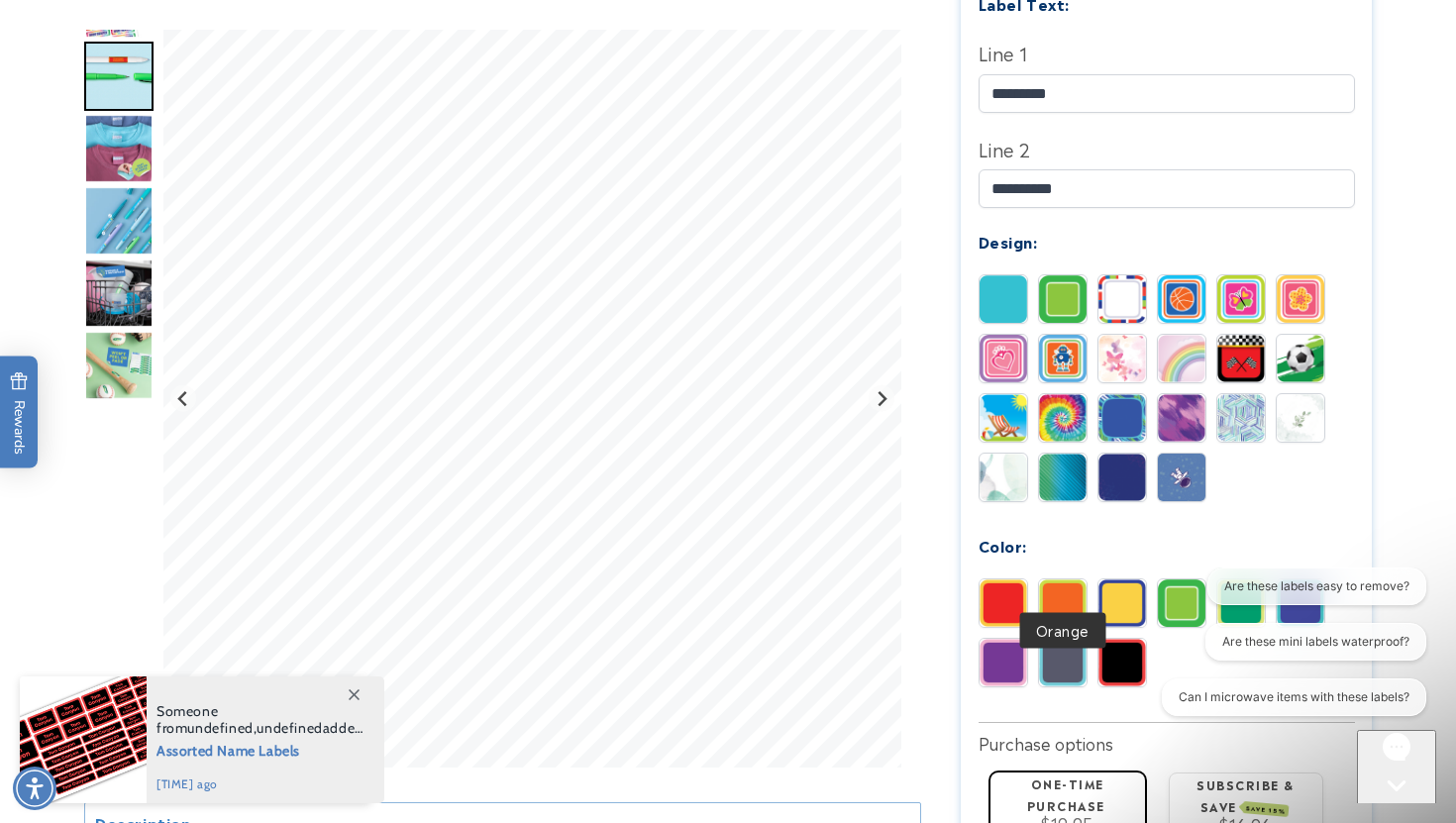 click at bounding box center [1063, 603] 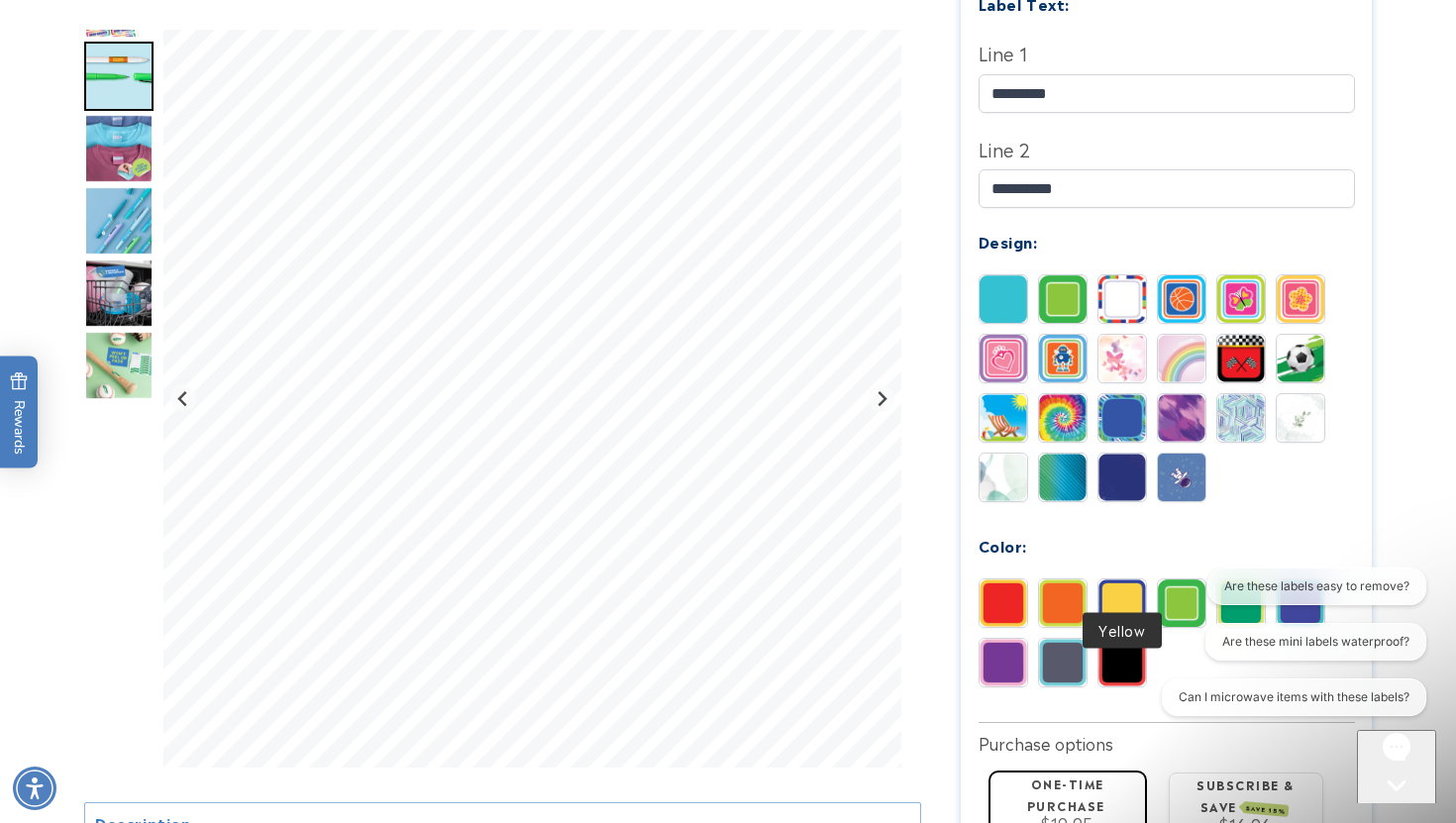 click at bounding box center (1122, 603) 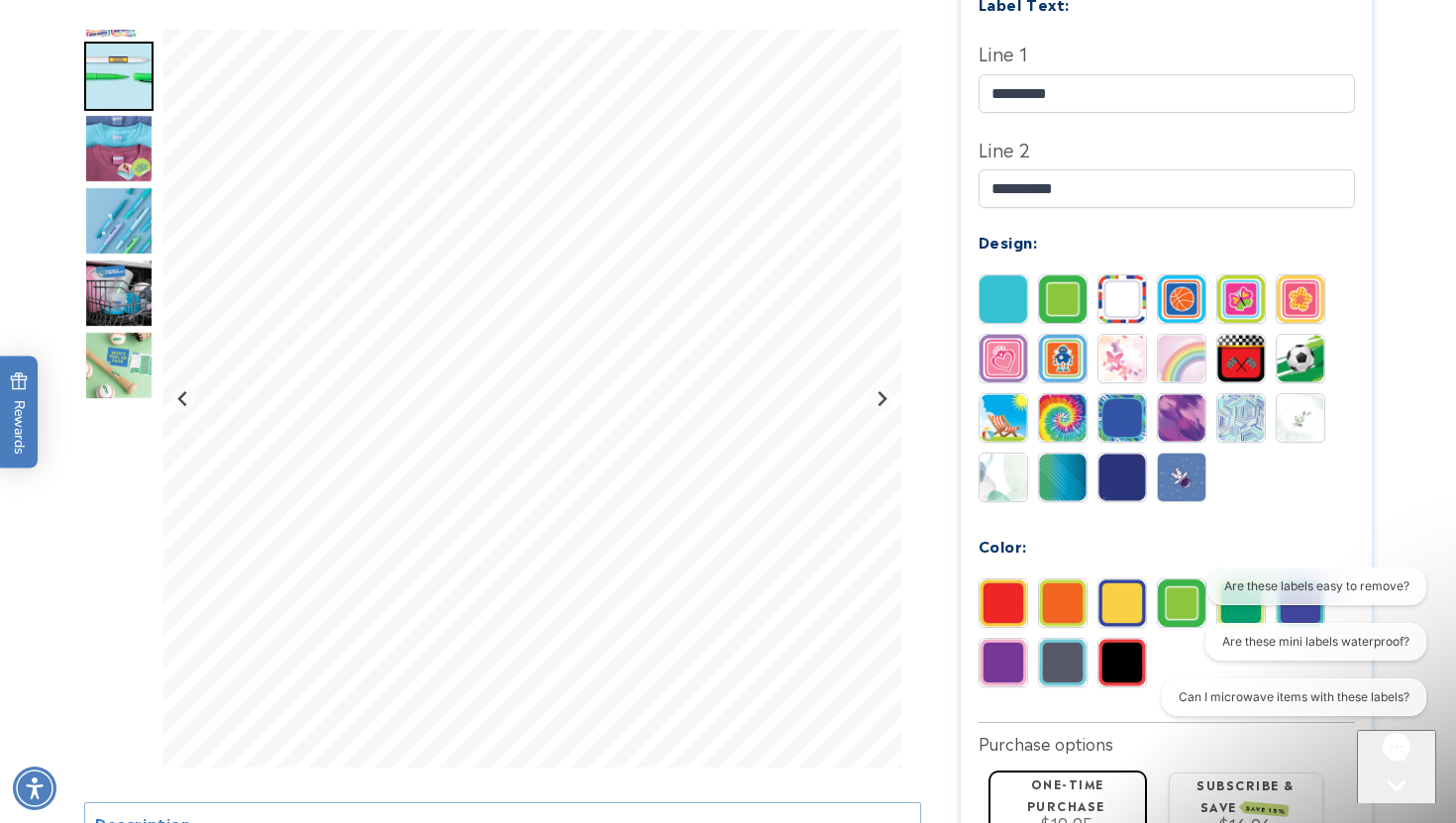 click on "Are these labels easy to remove? Are these mini labels waterproof? Can I microwave items with these labels?" at bounding box center [1292, 646] 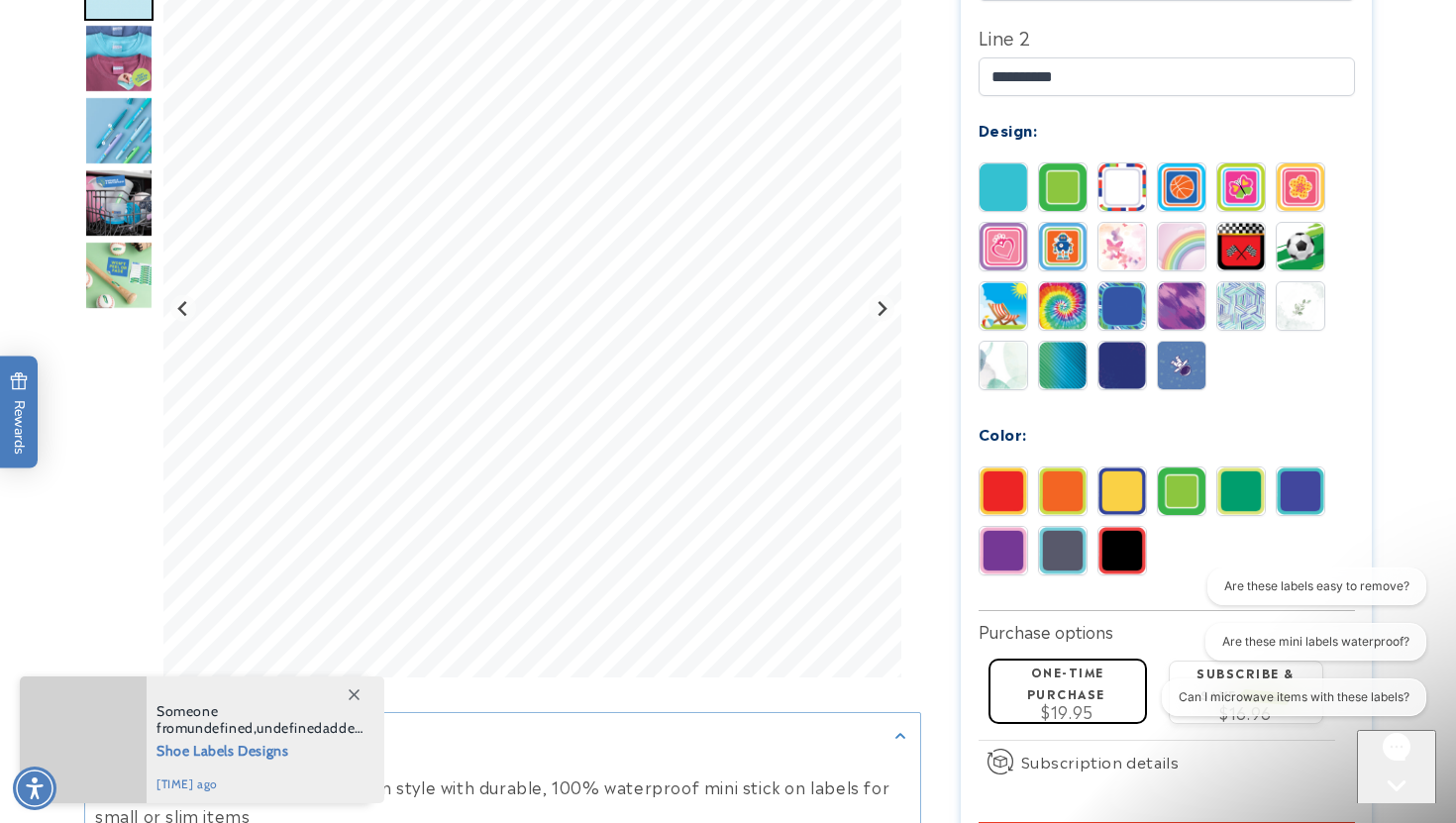 scroll, scrollTop: 823, scrollLeft: 0, axis: vertical 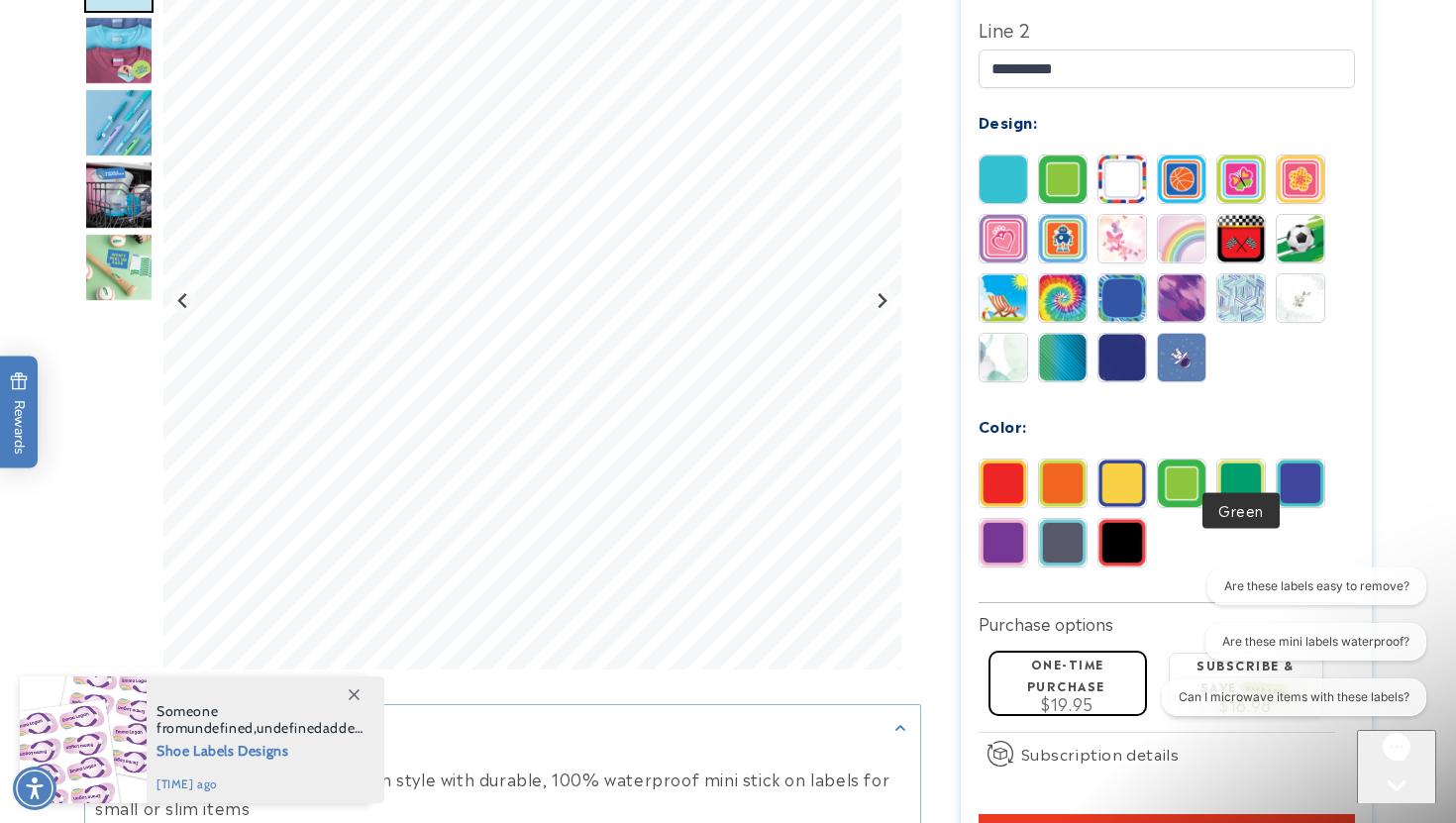 click at bounding box center [1241, 483] 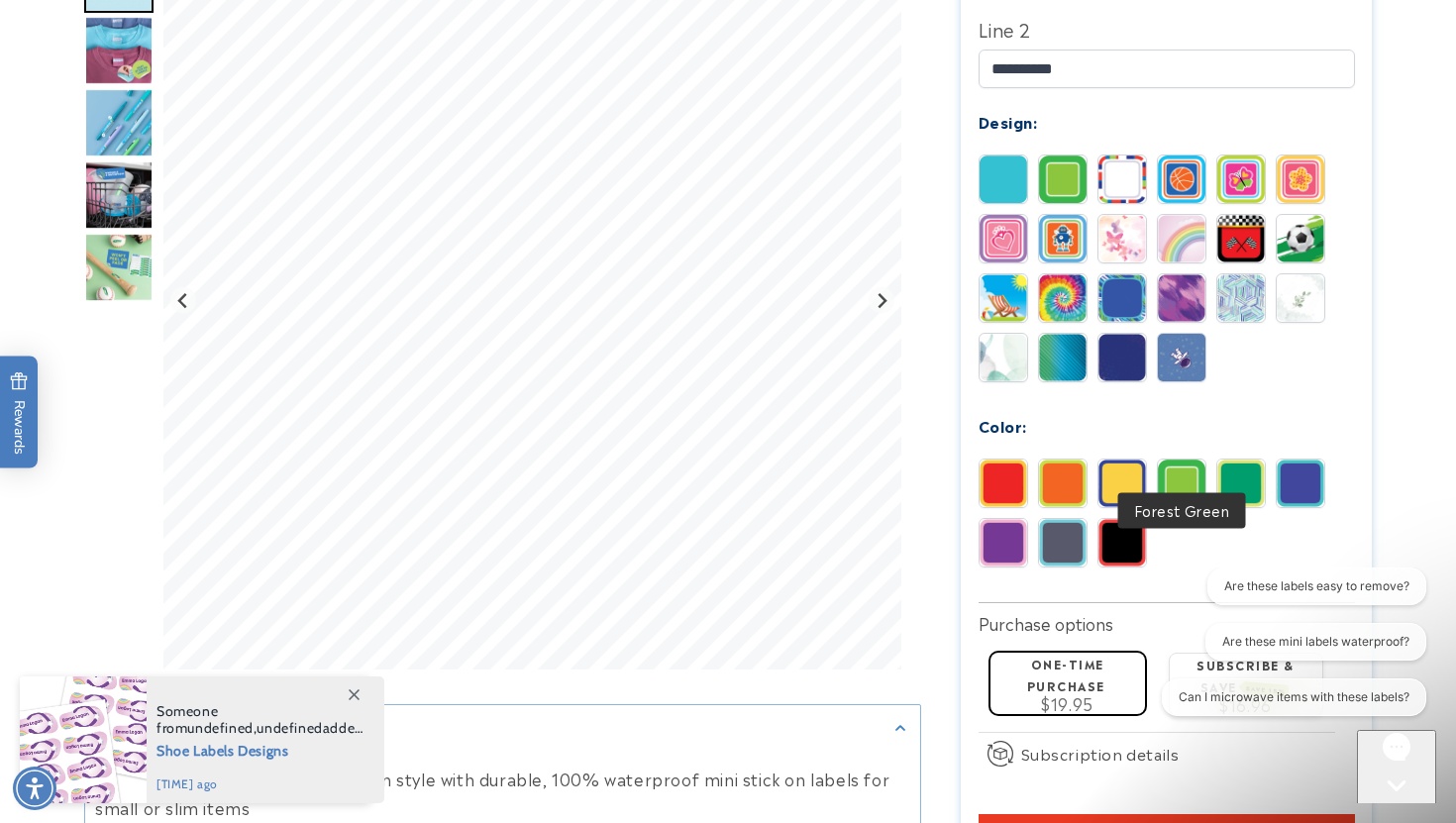 click at bounding box center [1182, 483] 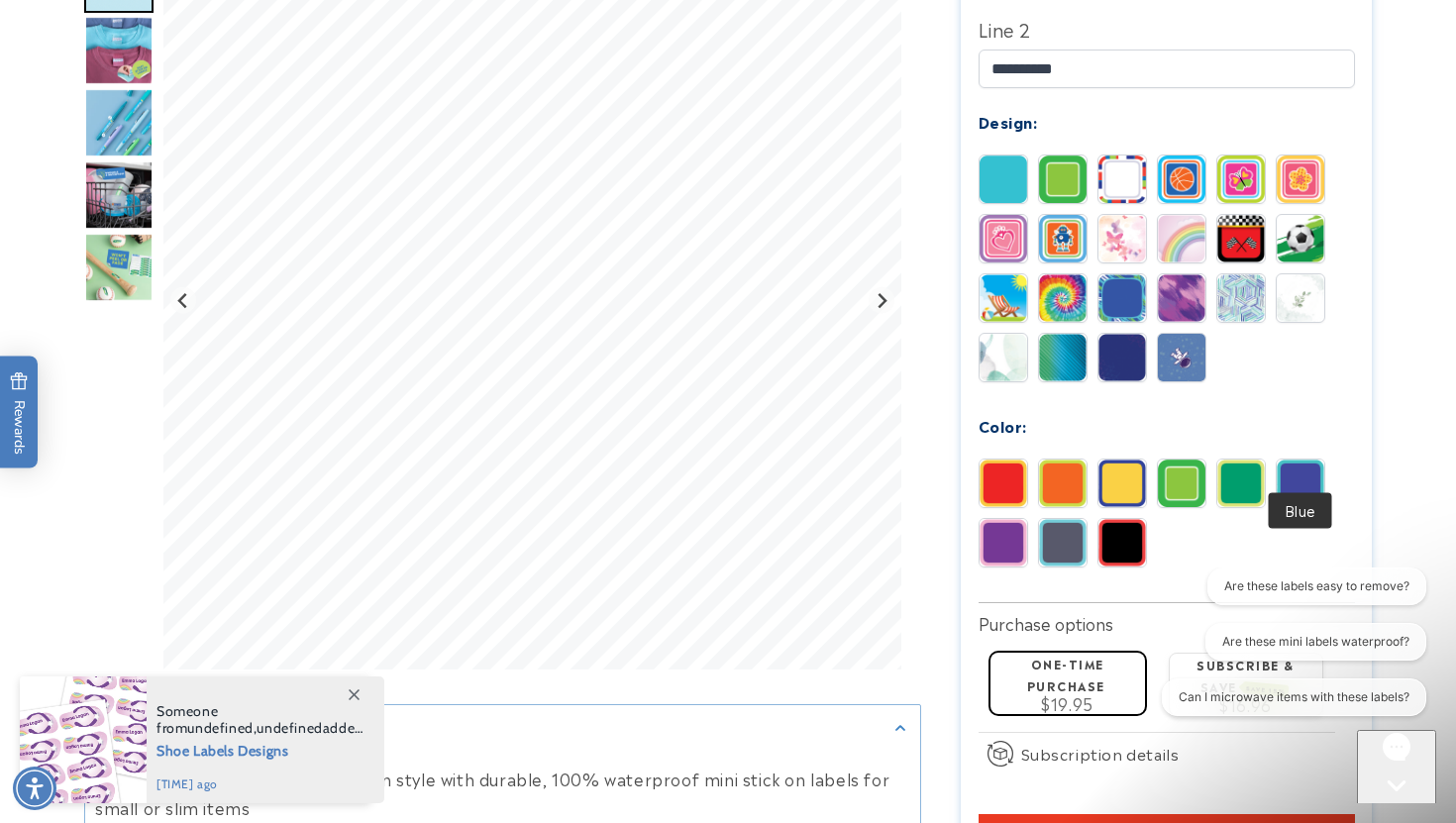 click at bounding box center (1300, 483) 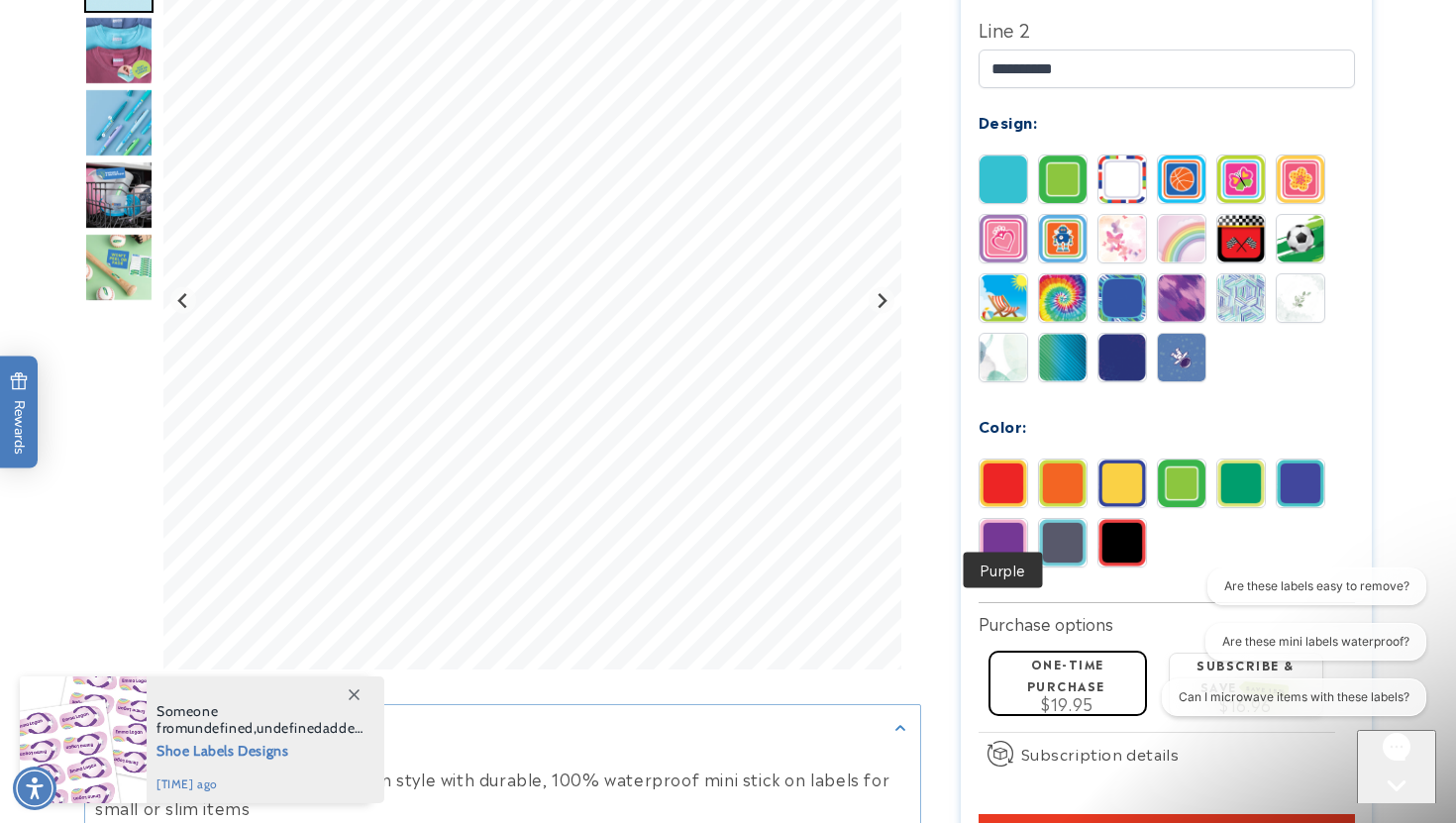 click at bounding box center [1003, 543] 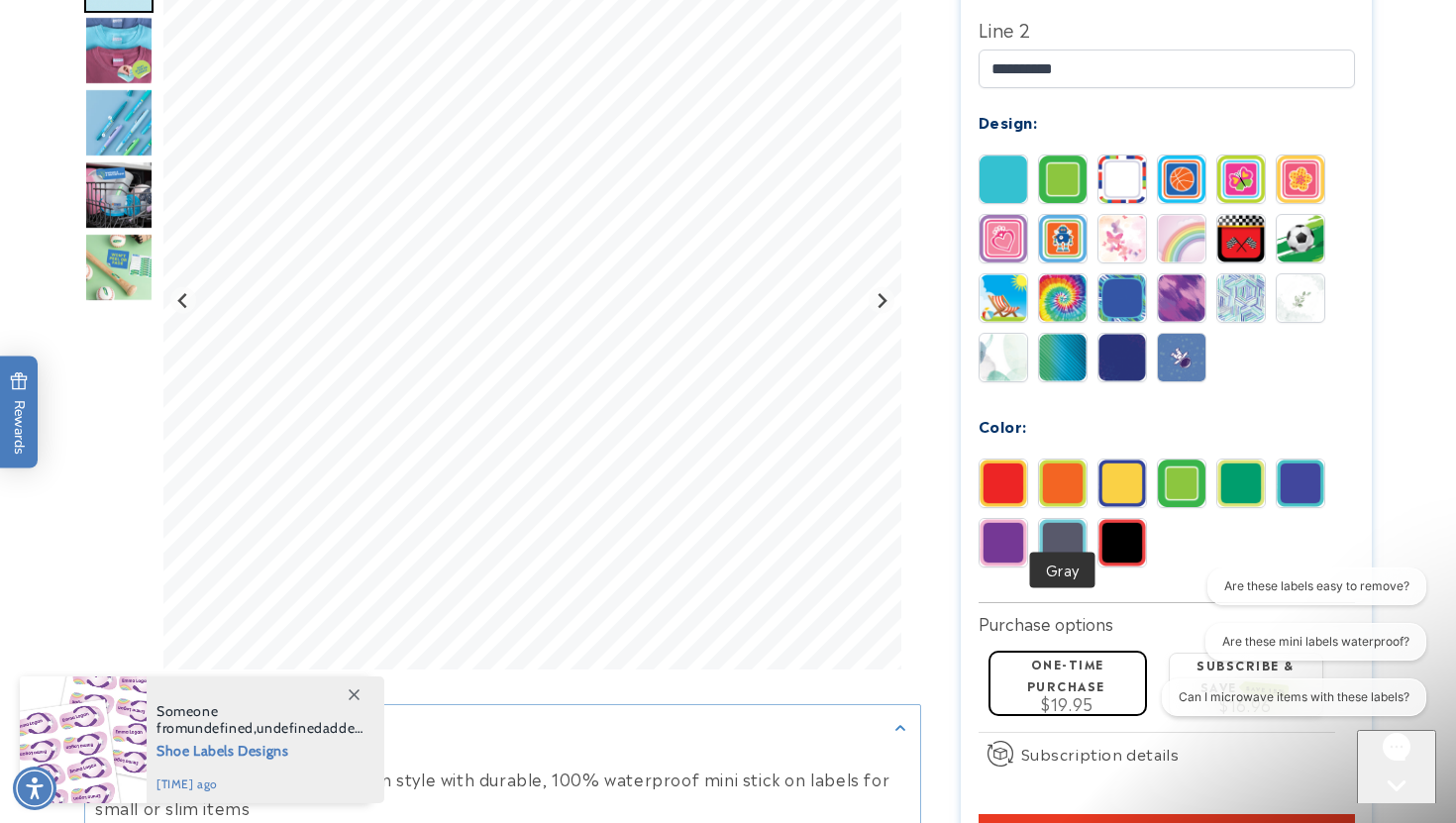 click at bounding box center (1063, 543) 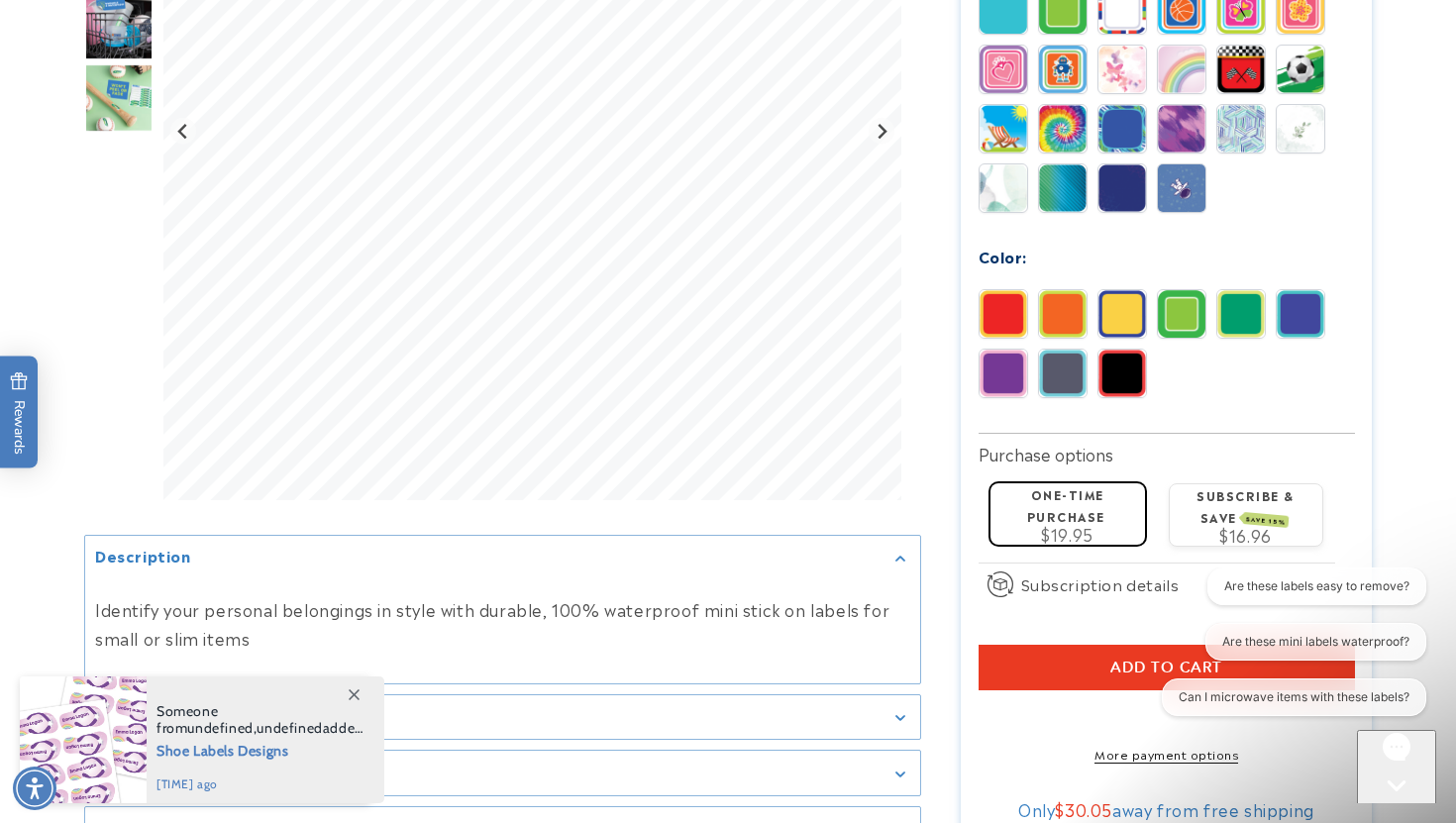 scroll, scrollTop: 1003, scrollLeft: 0, axis: vertical 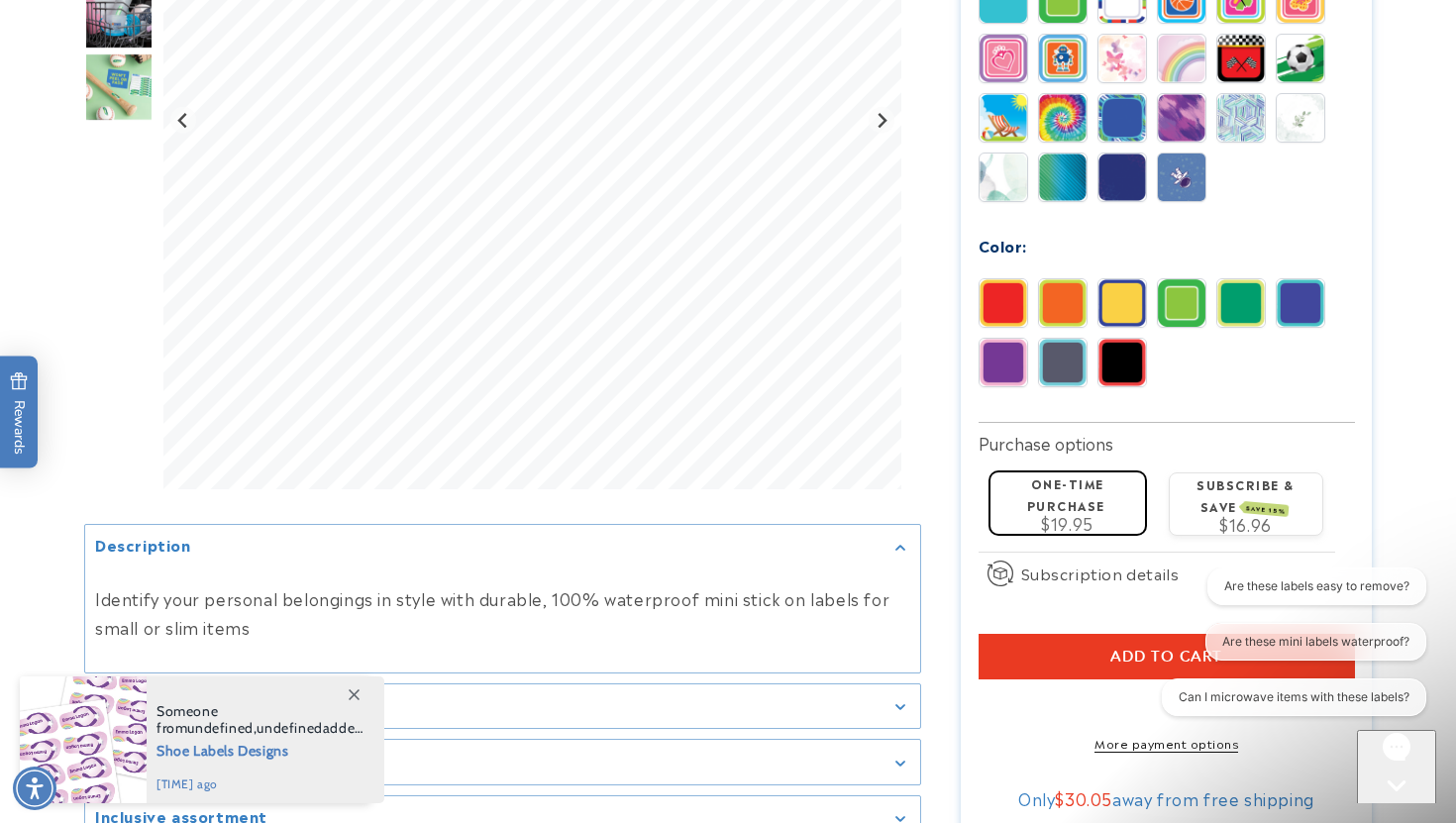 click on "One-time purchase" 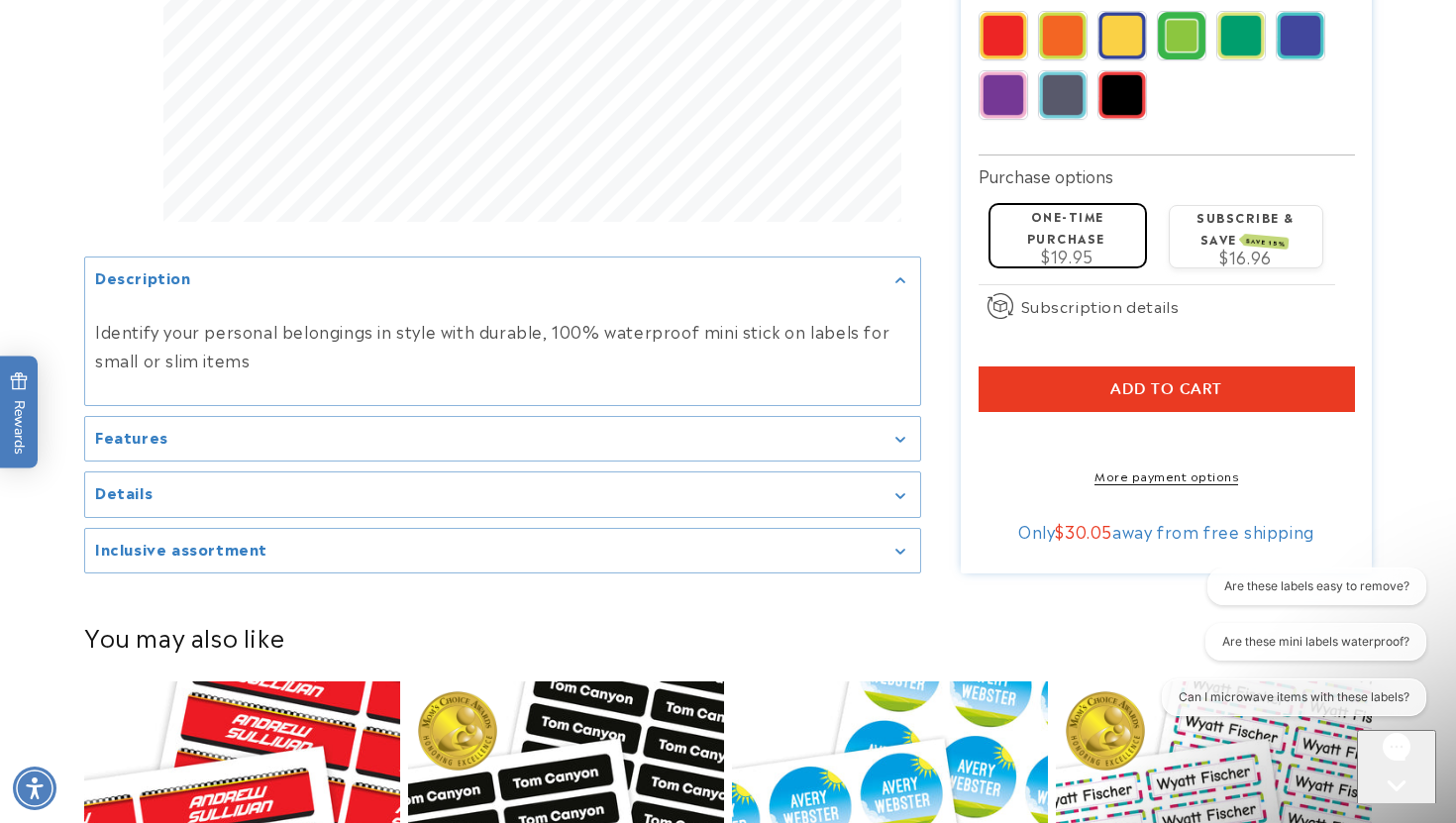 scroll, scrollTop: 1279, scrollLeft: 0, axis: vertical 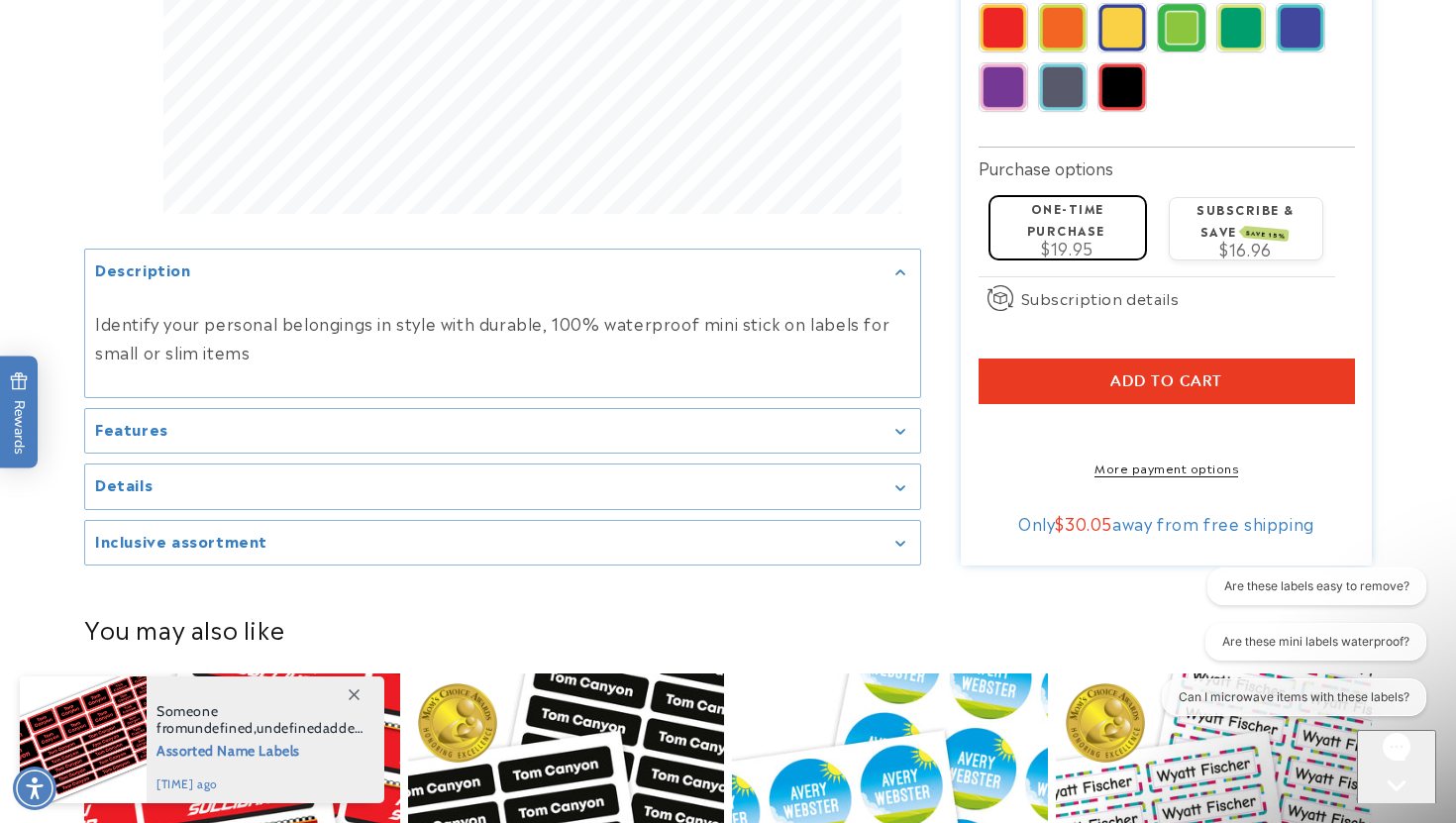click on "Add to cart" at bounding box center [1166, 381] 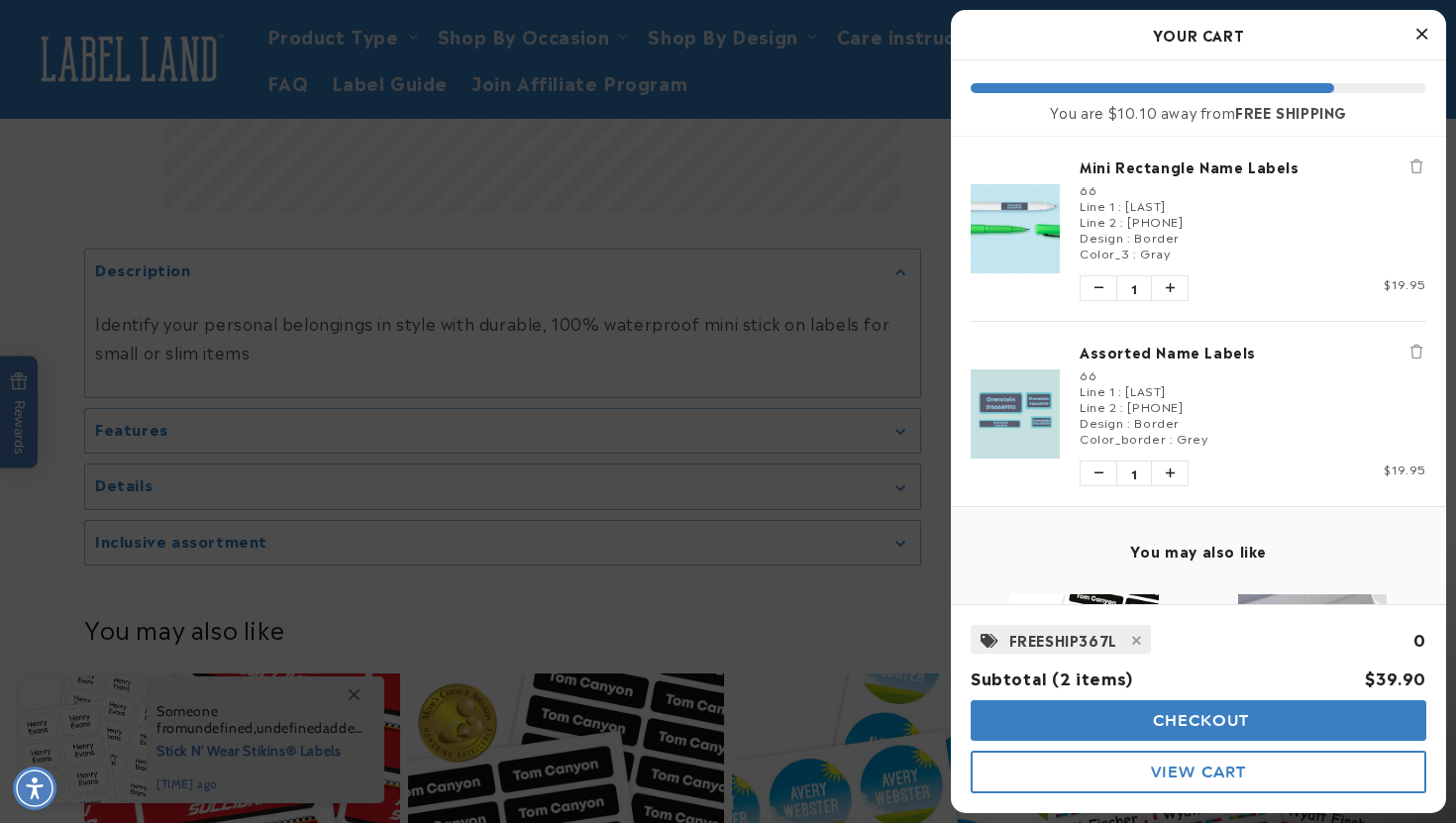 click at bounding box center (1416, 166) 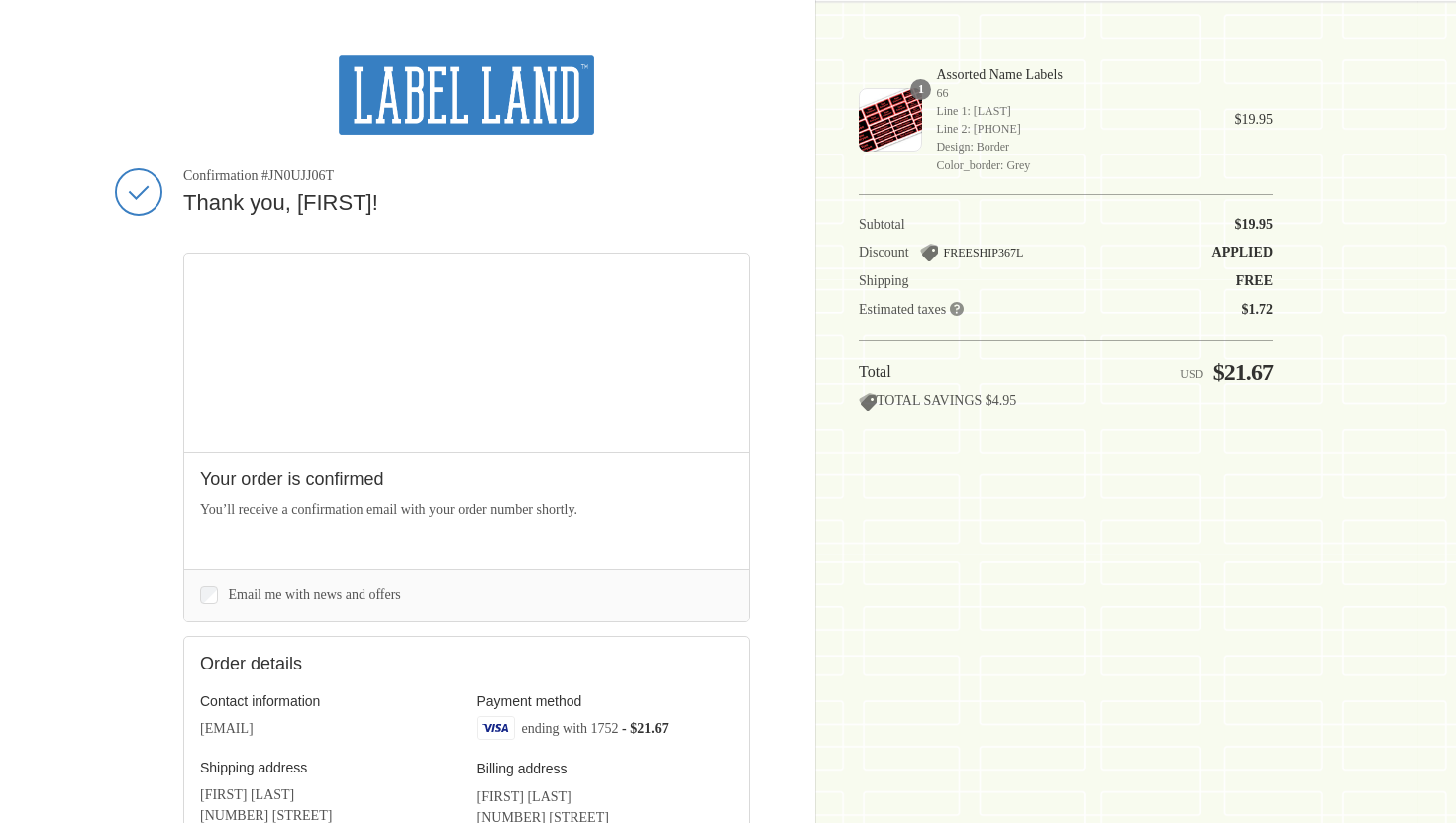 scroll, scrollTop: 0, scrollLeft: 0, axis: both 